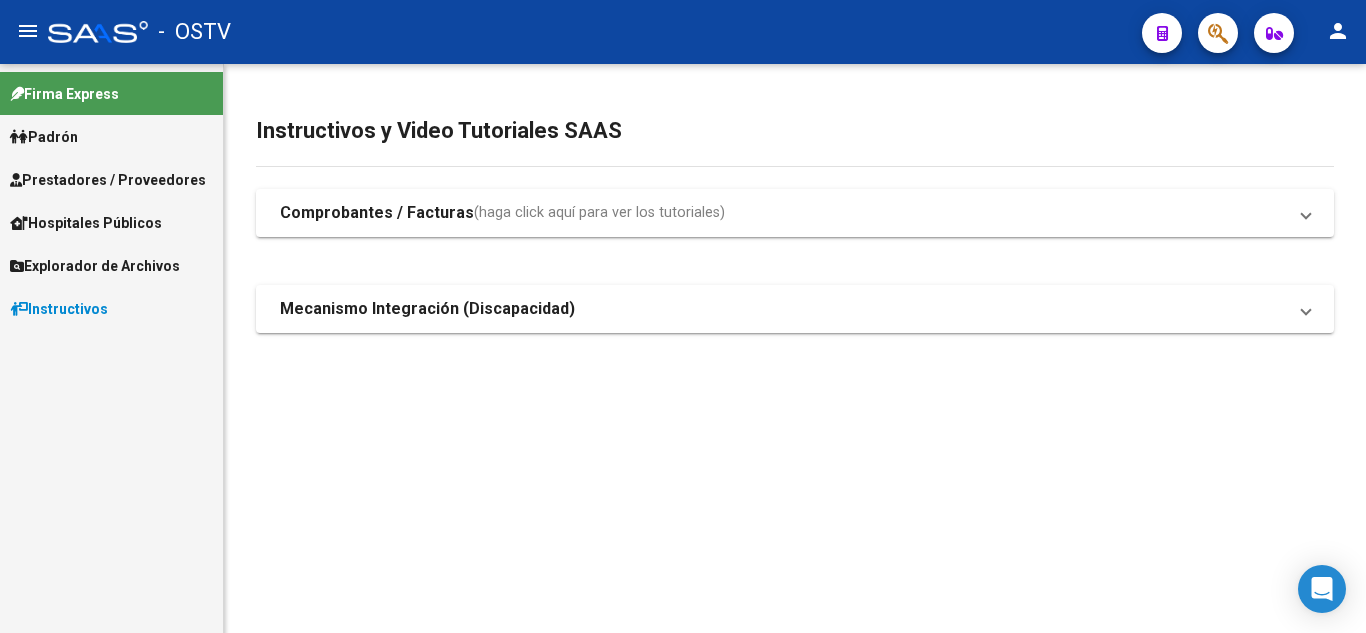 scroll, scrollTop: 0, scrollLeft: 0, axis: both 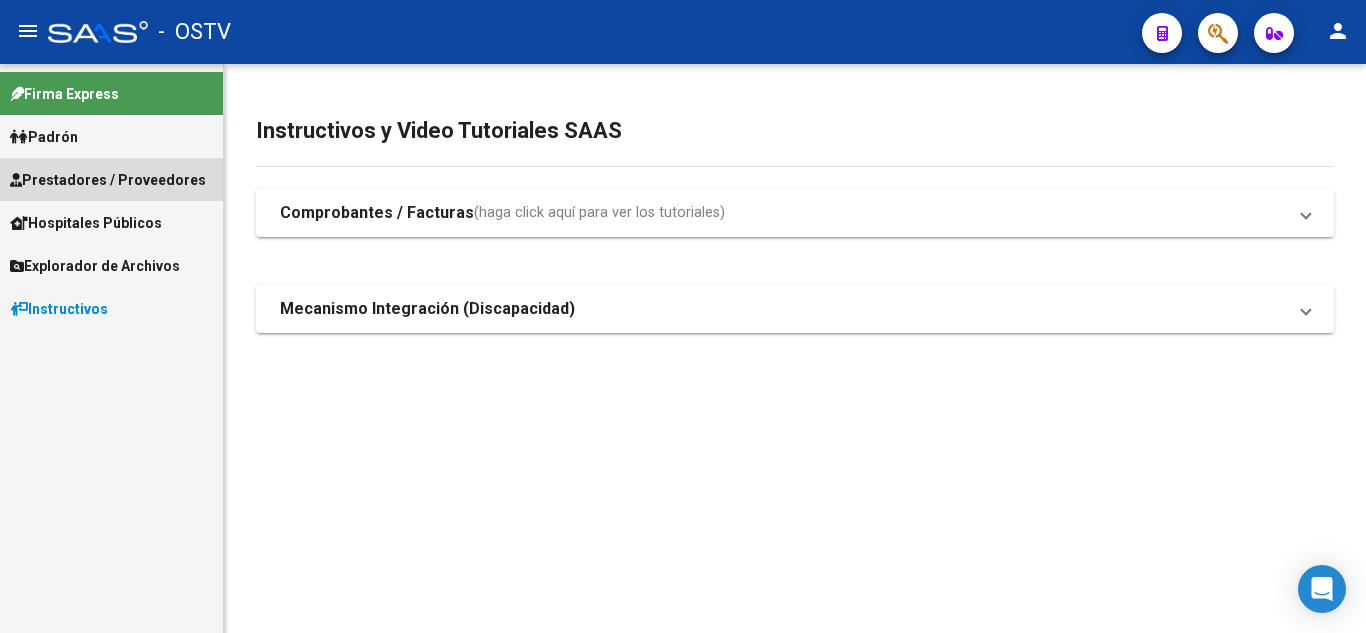 click on "Prestadores / Proveedores" at bounding box center [108, 180] 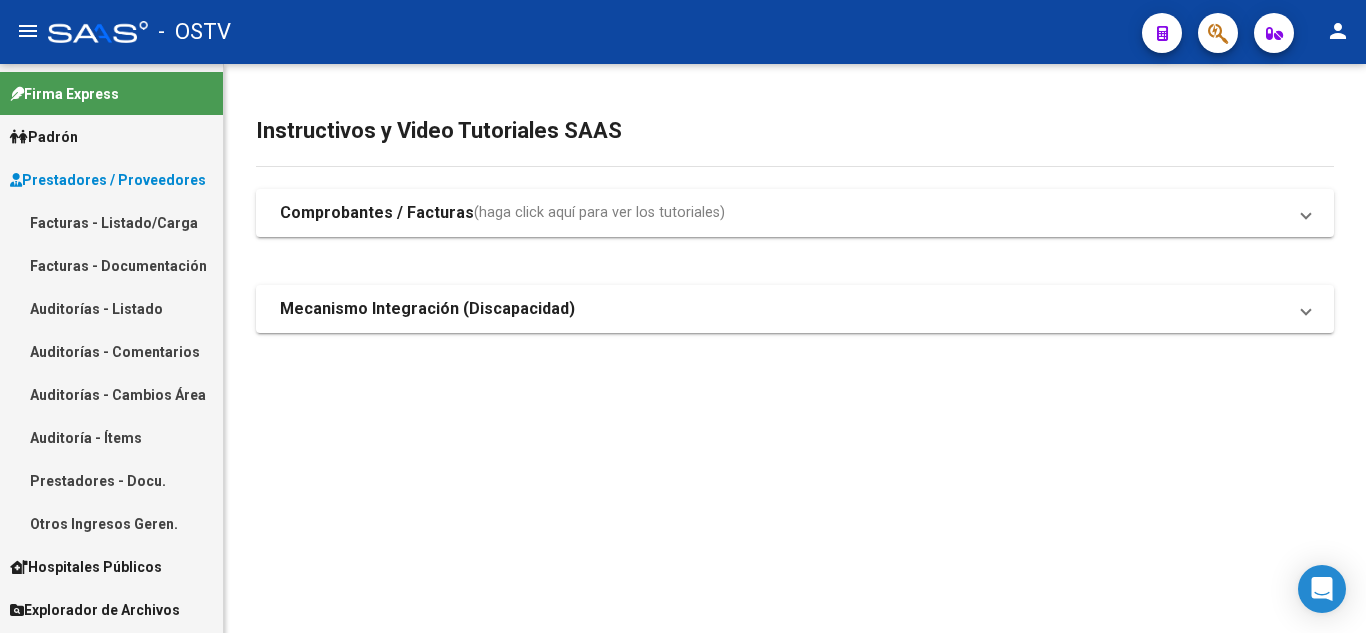 click on "Auditorías - Listado" at bounding box center [111, 308] 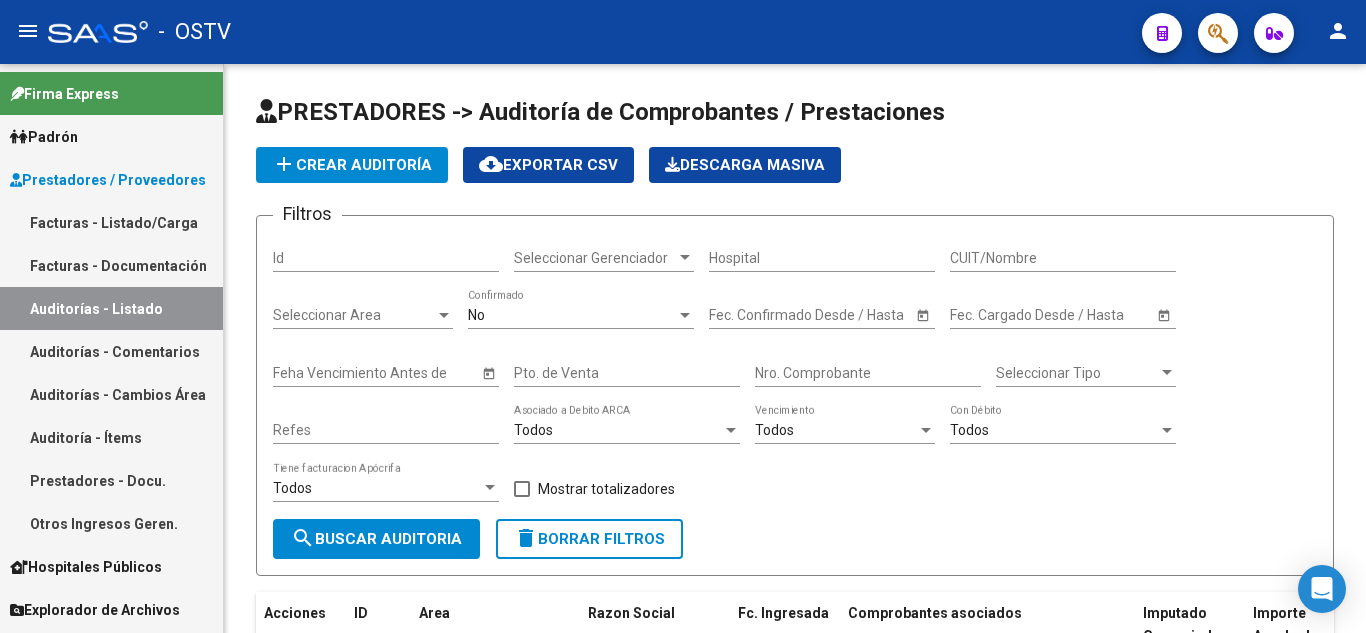 click on "add  Crear Auditoría" 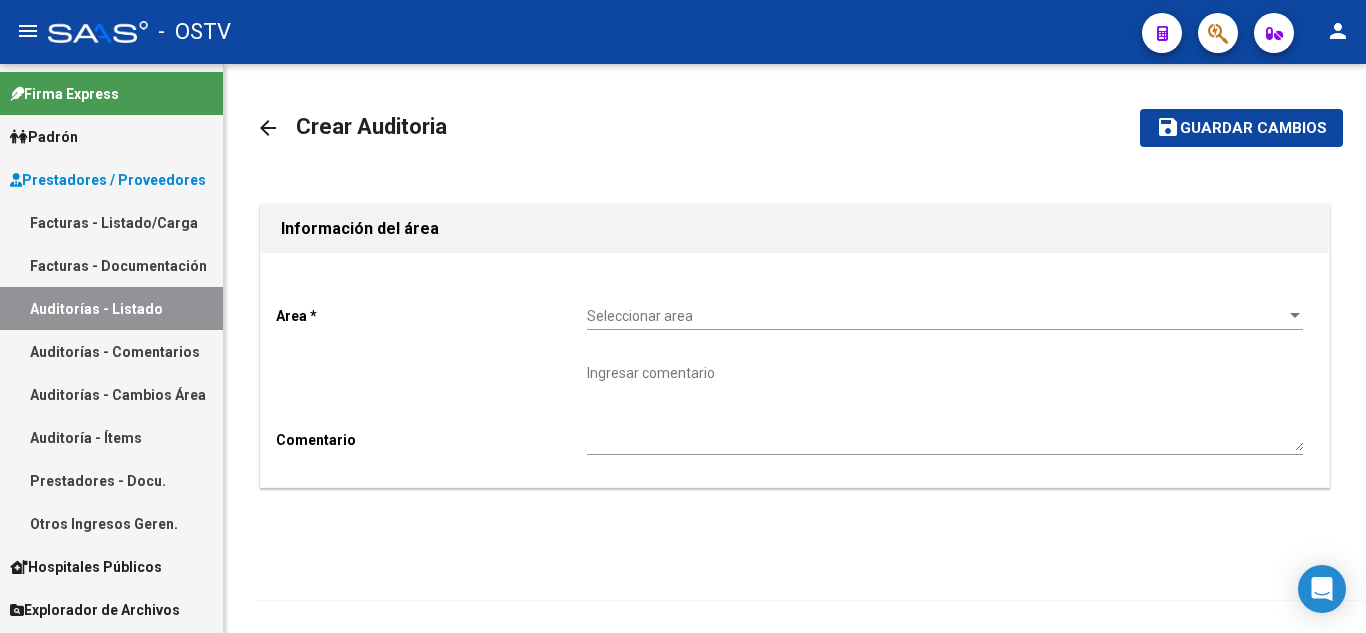 click on "Seleccionar area Seleccionar area" 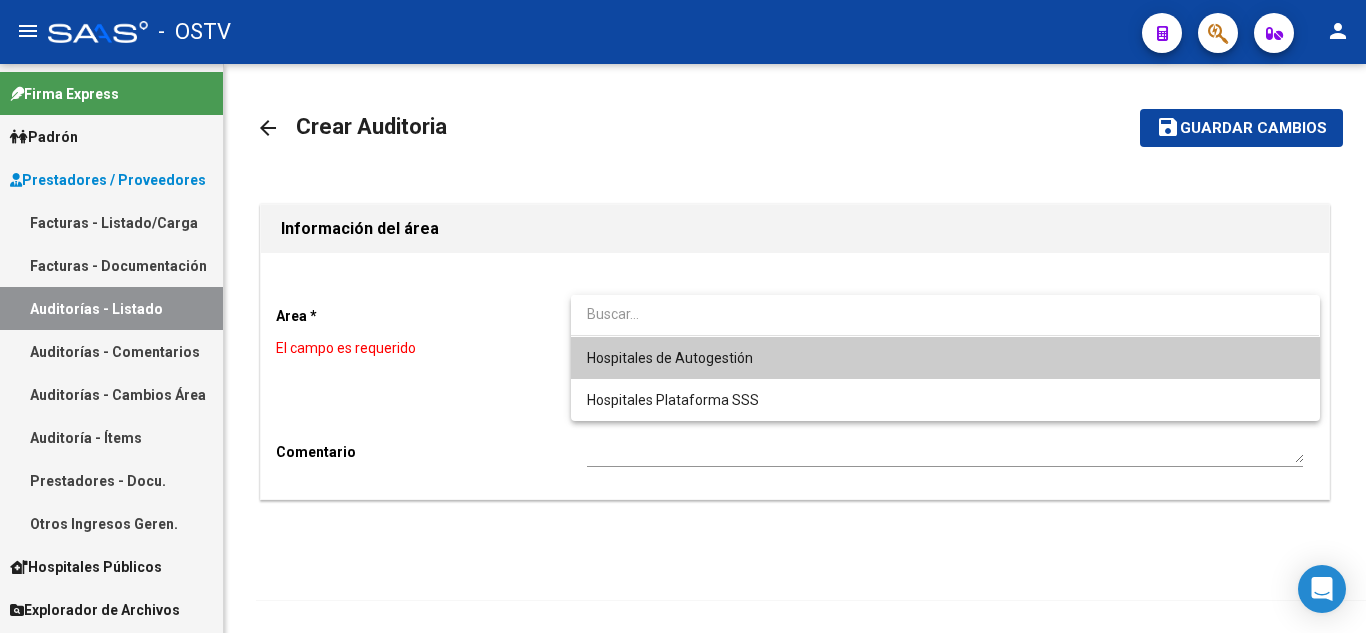 click on "Hospitales de Autogestión" at bounding box center (670, 358) 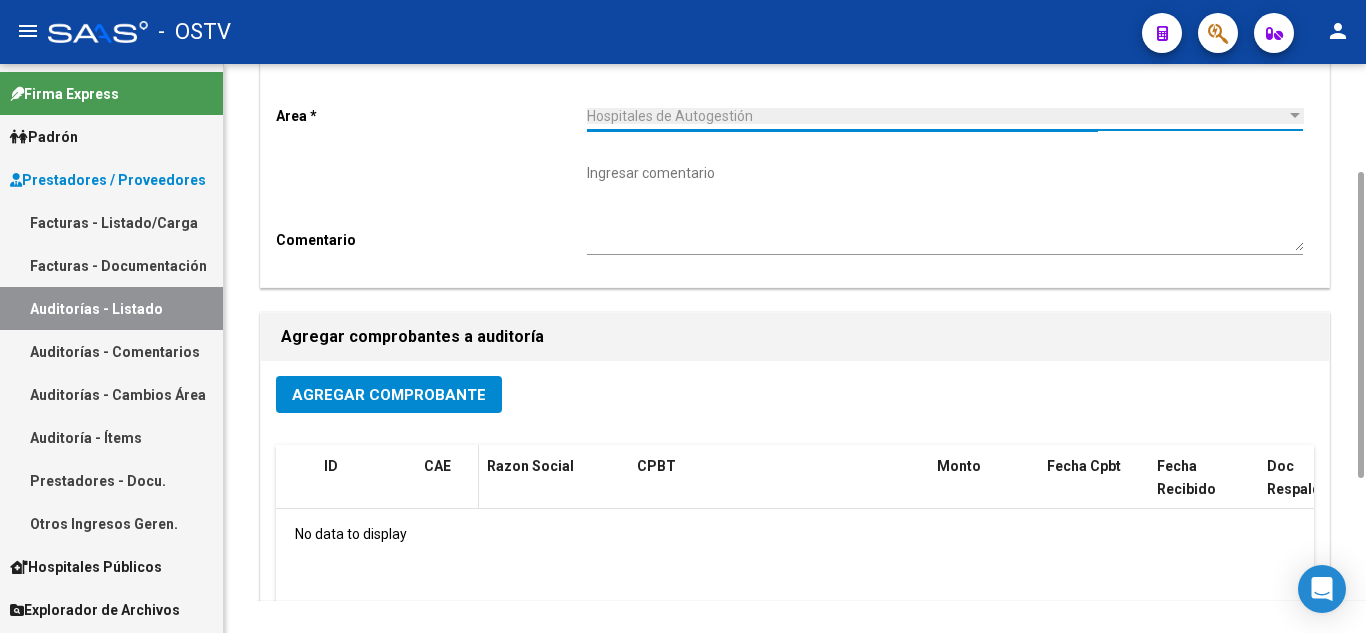 scroll, scrollTop: 400, scrollLeft: 0, axis: vertical 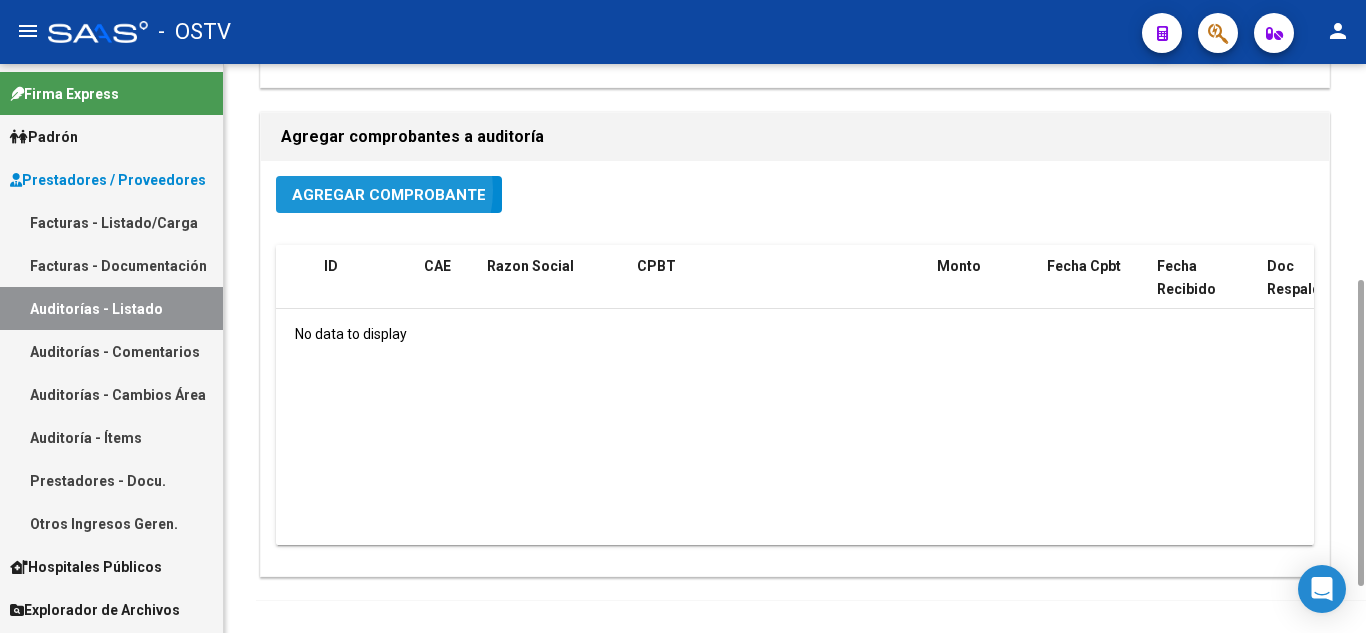 click on "Agregar Comprobante" 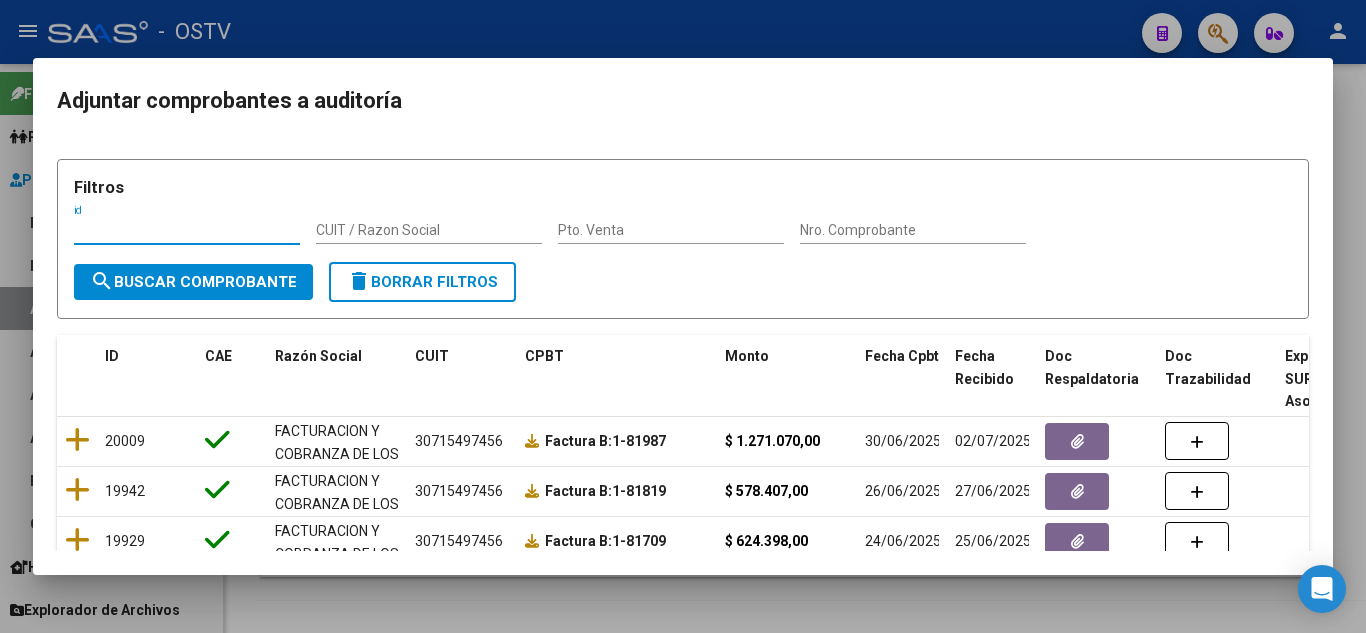 click on "Pto. Venta" at bounding box center (671, 230) 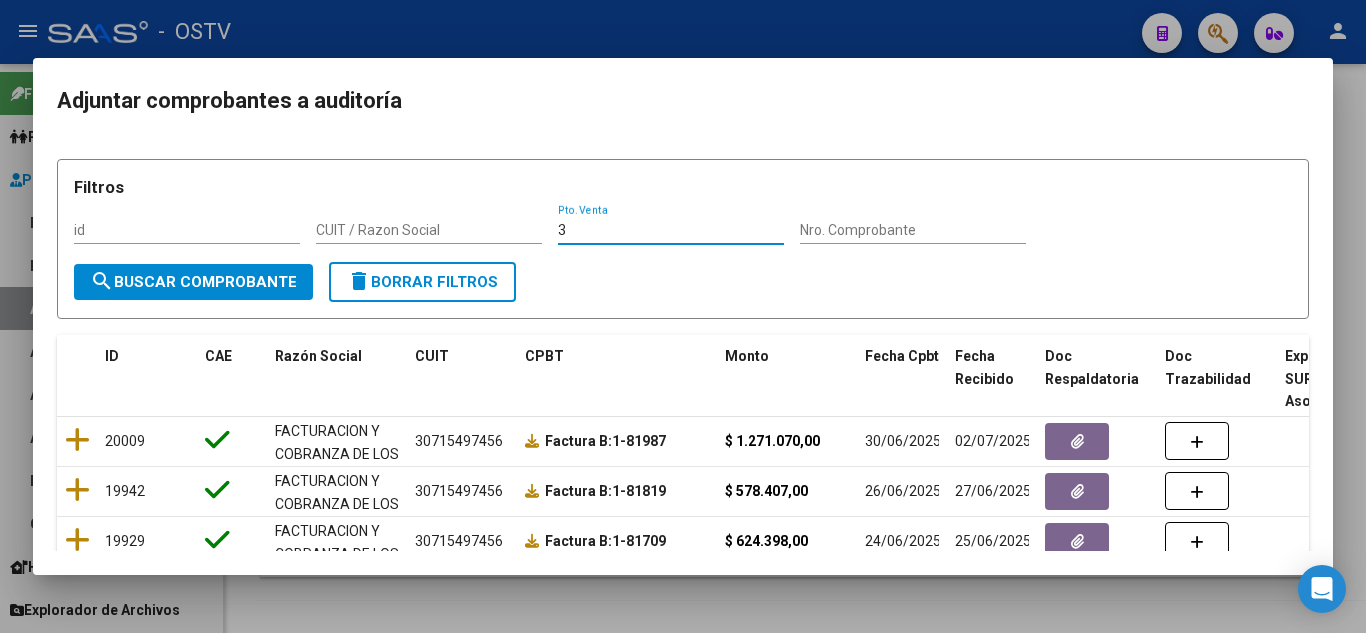 type on "3" 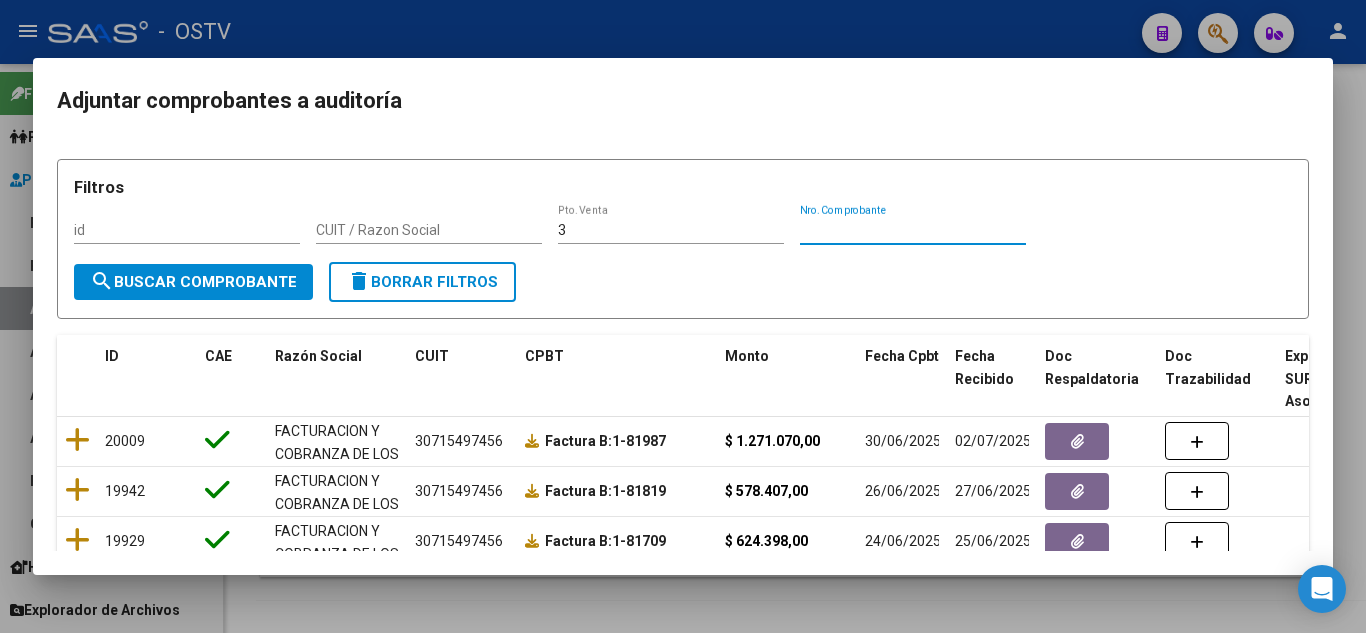 paste on "[NUMBER]" 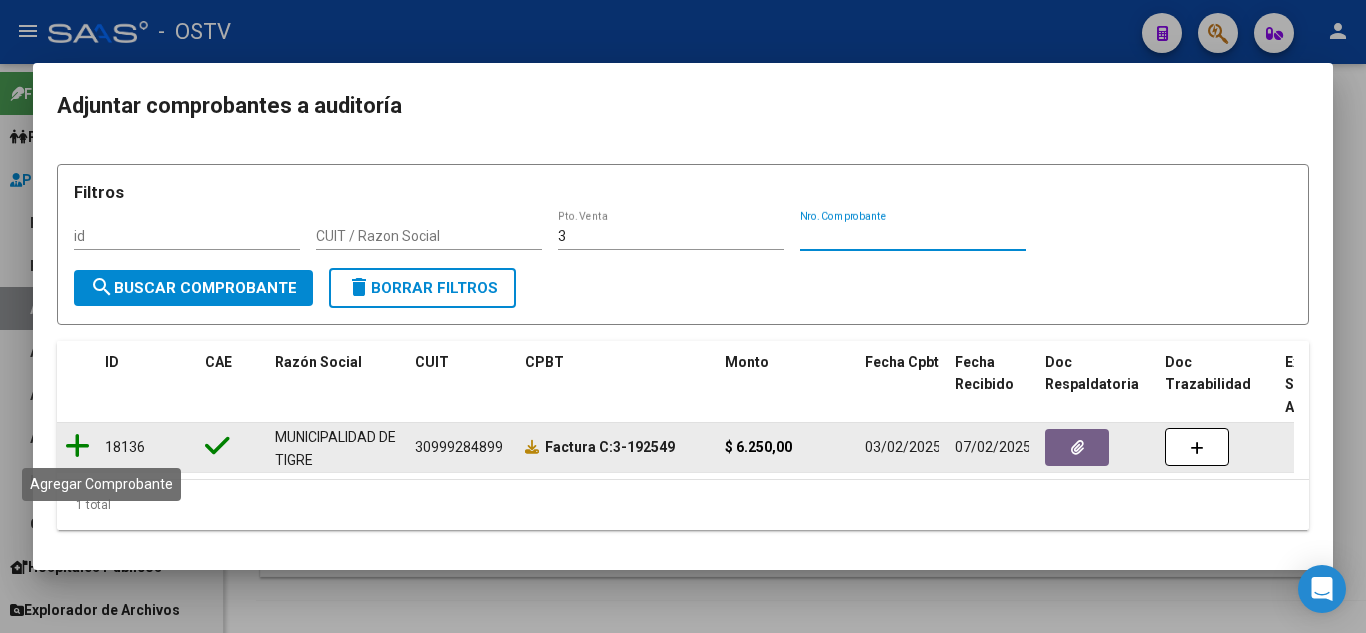 type on "[NUMBER]" 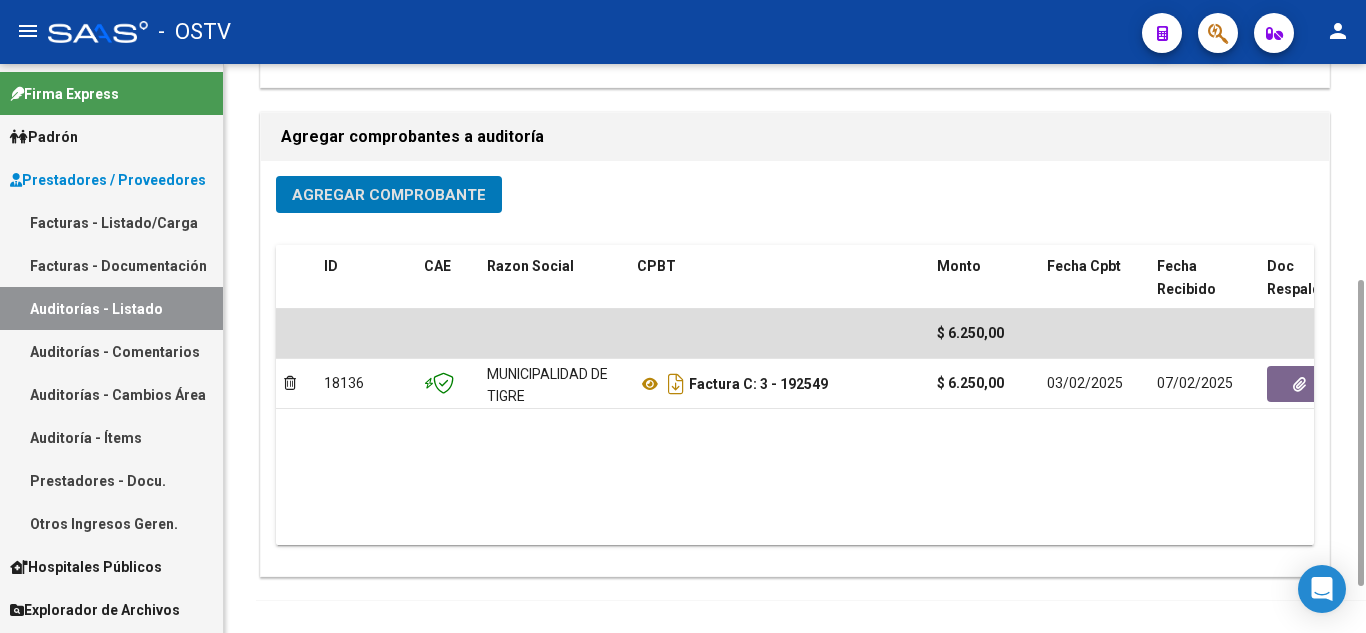 scroll, scrollTop: 0, scrollLeft: 0, axis: both 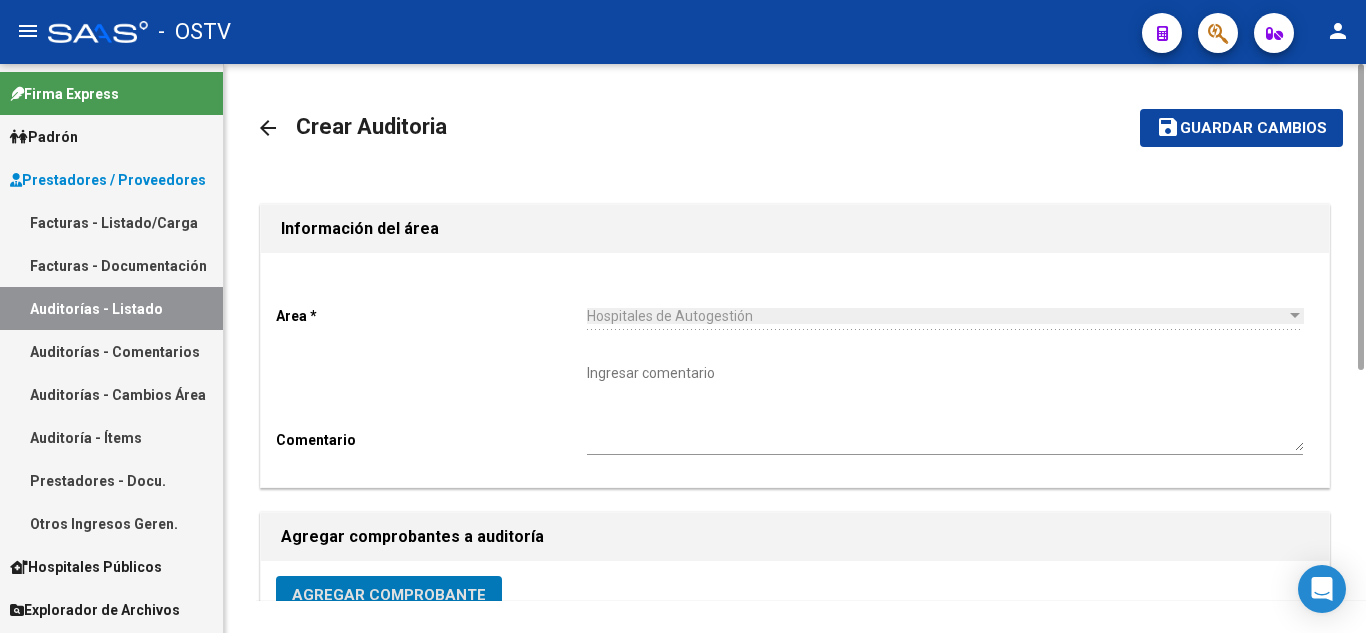 click on "Guardar cambios" 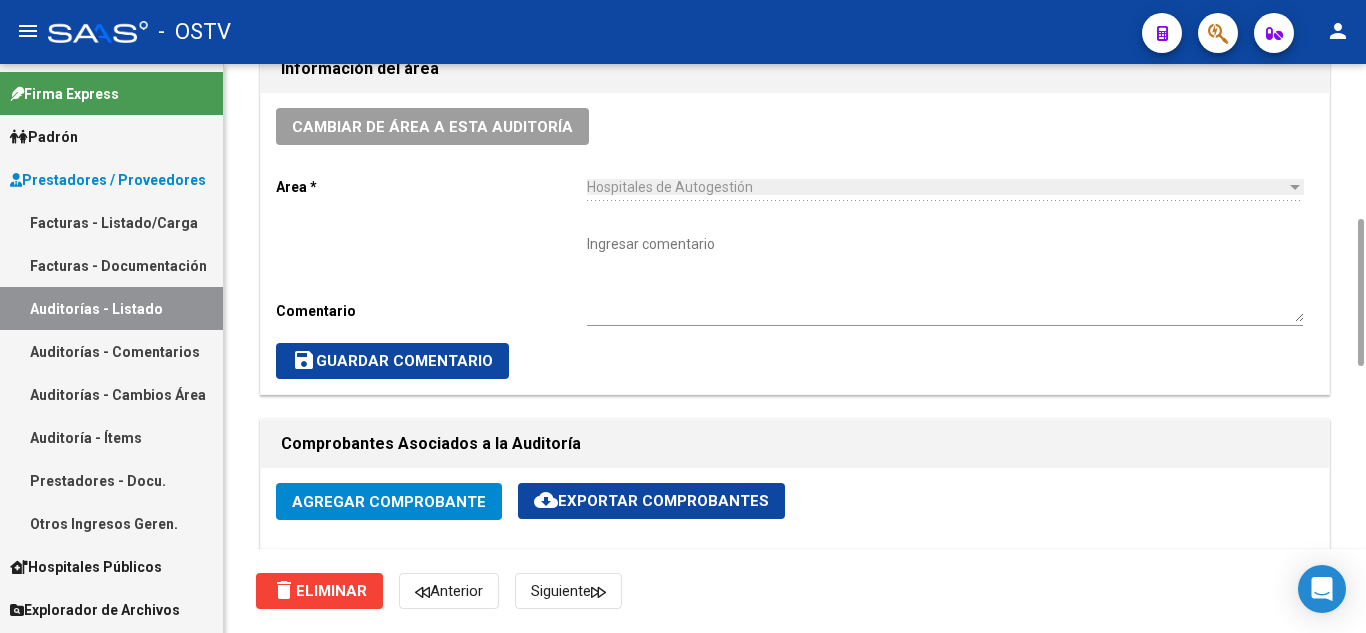 scroll, scrollTop: 1000, scrollLeft: 0, axis: vertical 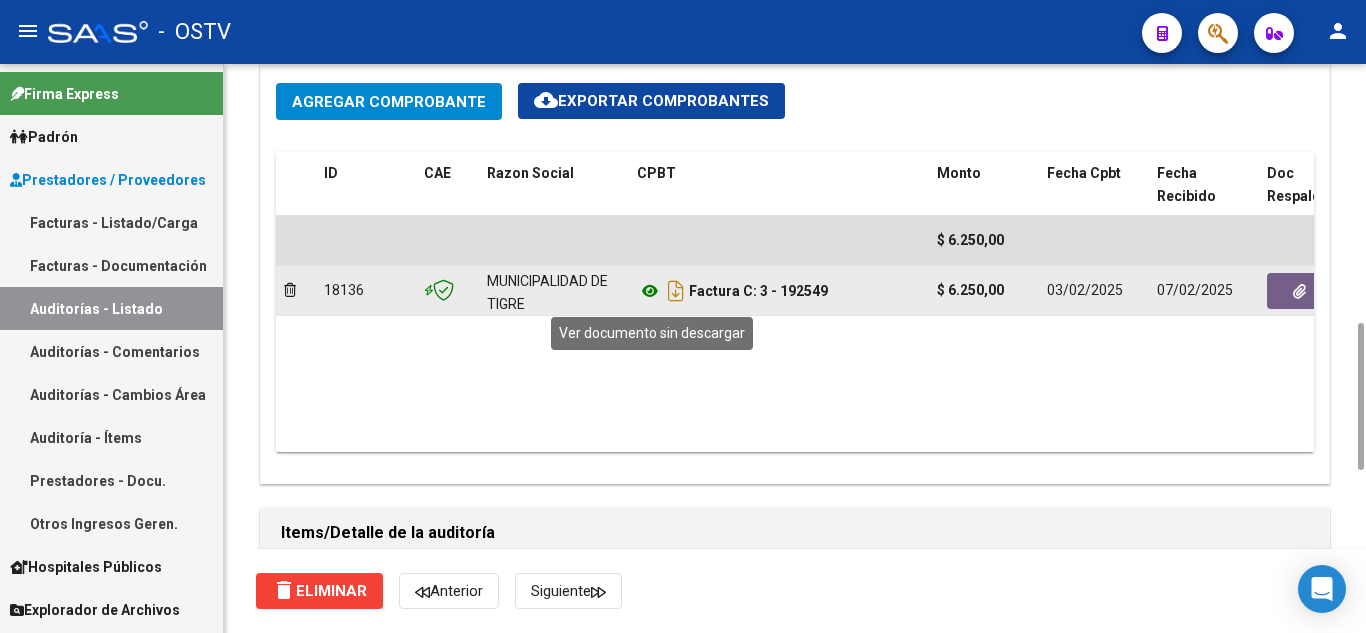 click 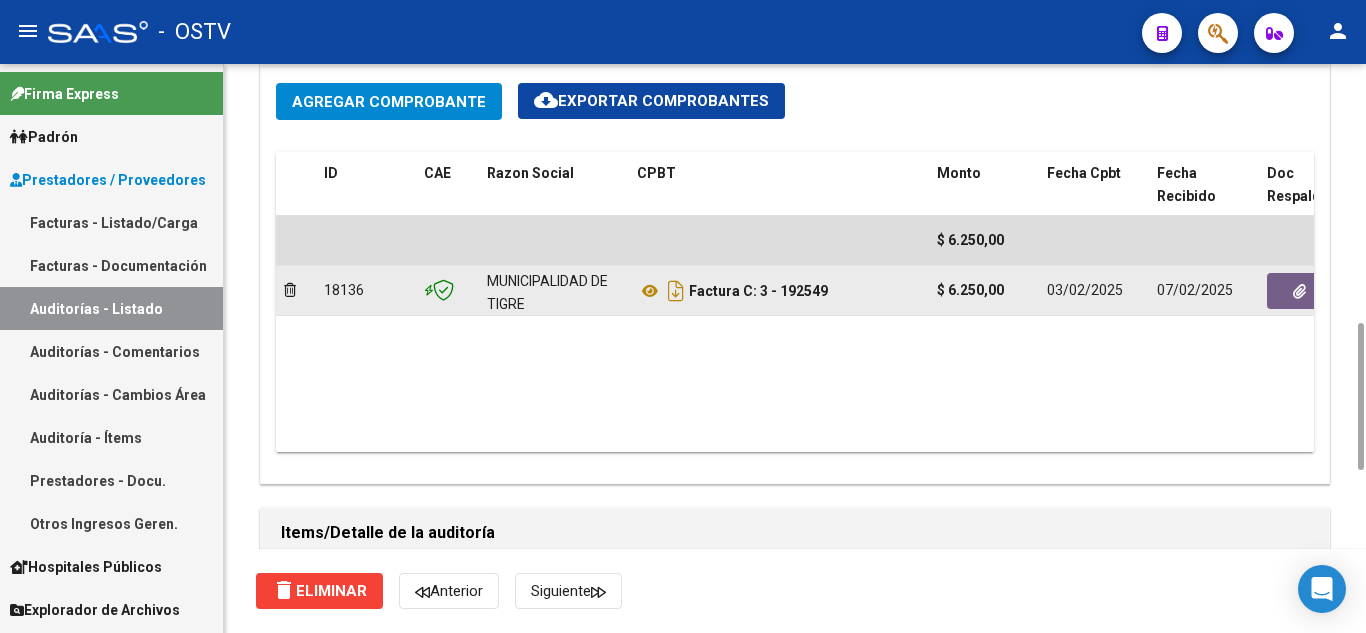 click 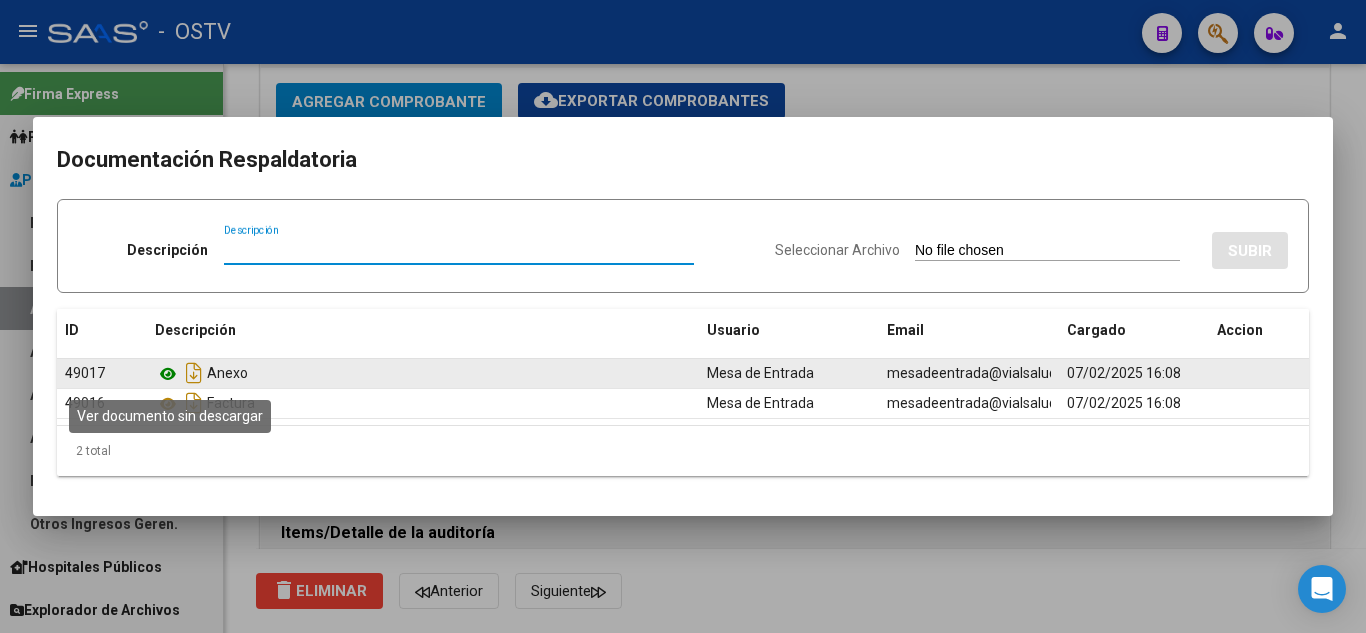click 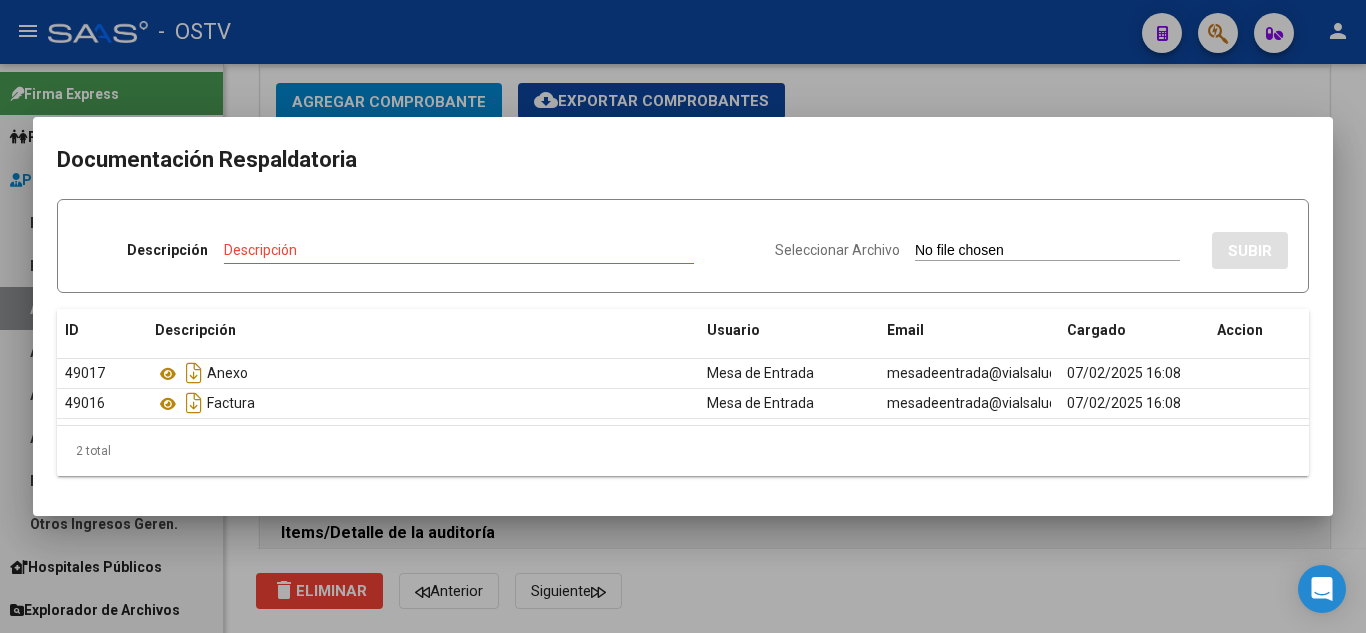 click at bounding box center (683, 316) 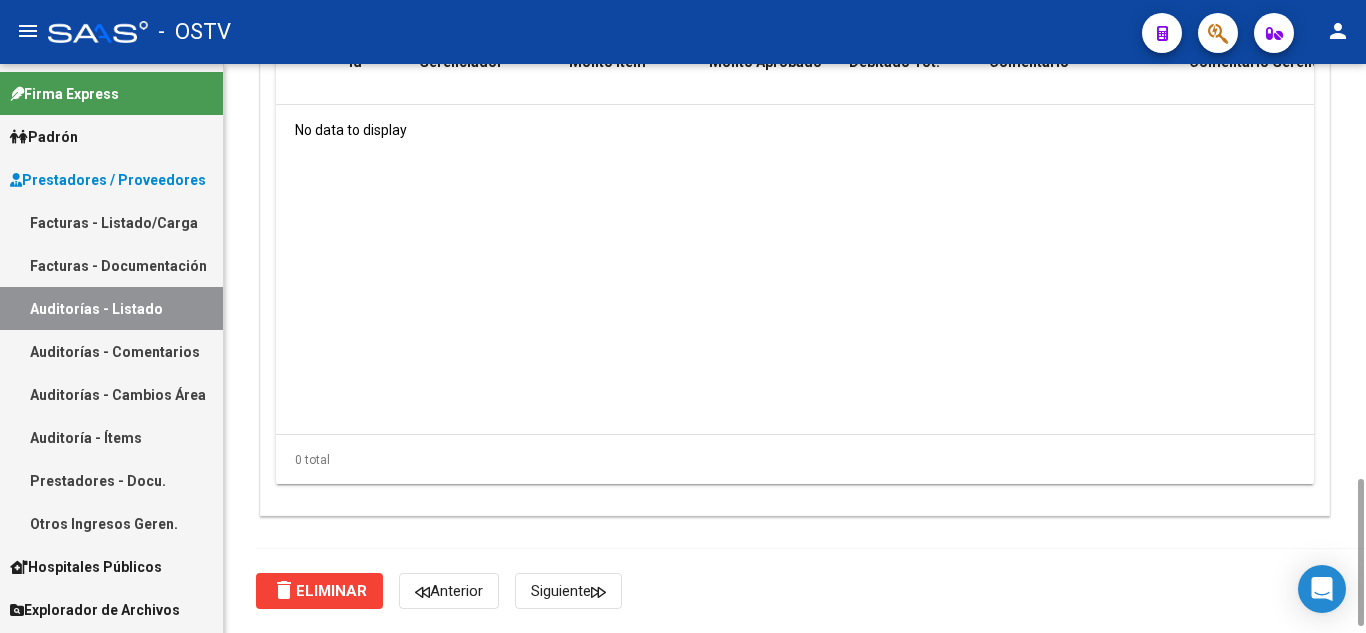 scroll, scrollTop: 1400, scrollLeft: 0, axis: vertical 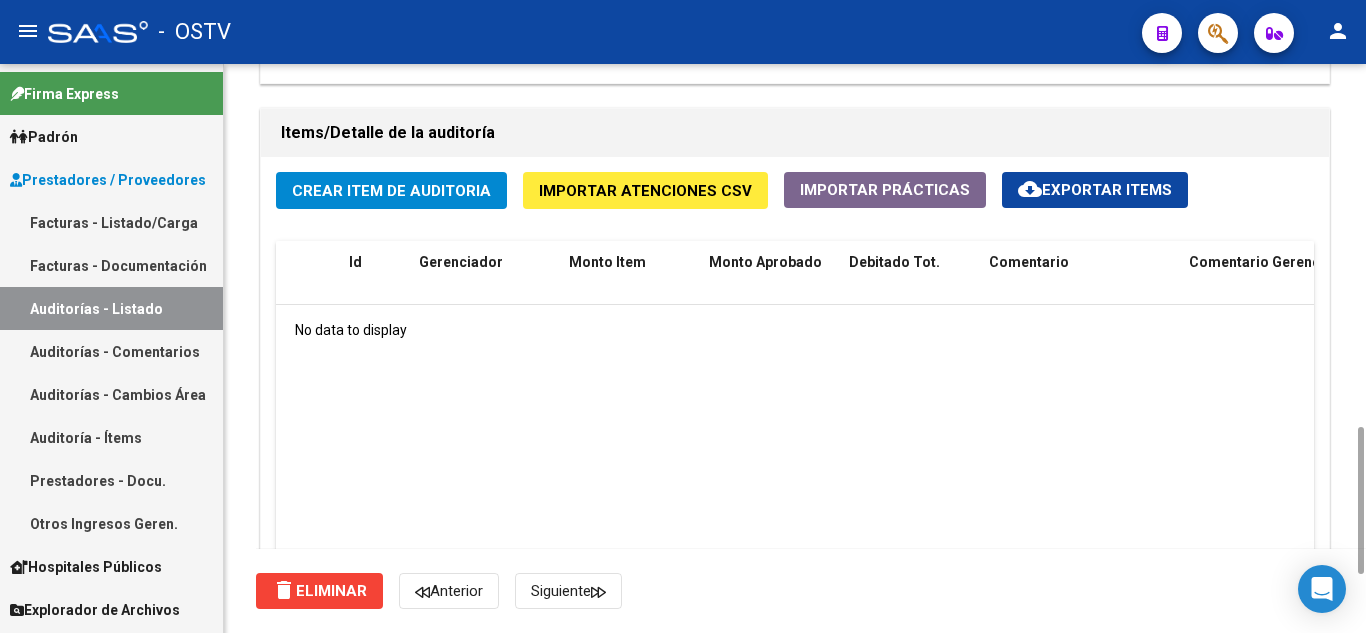 click on "Crear Item de Auditoria" 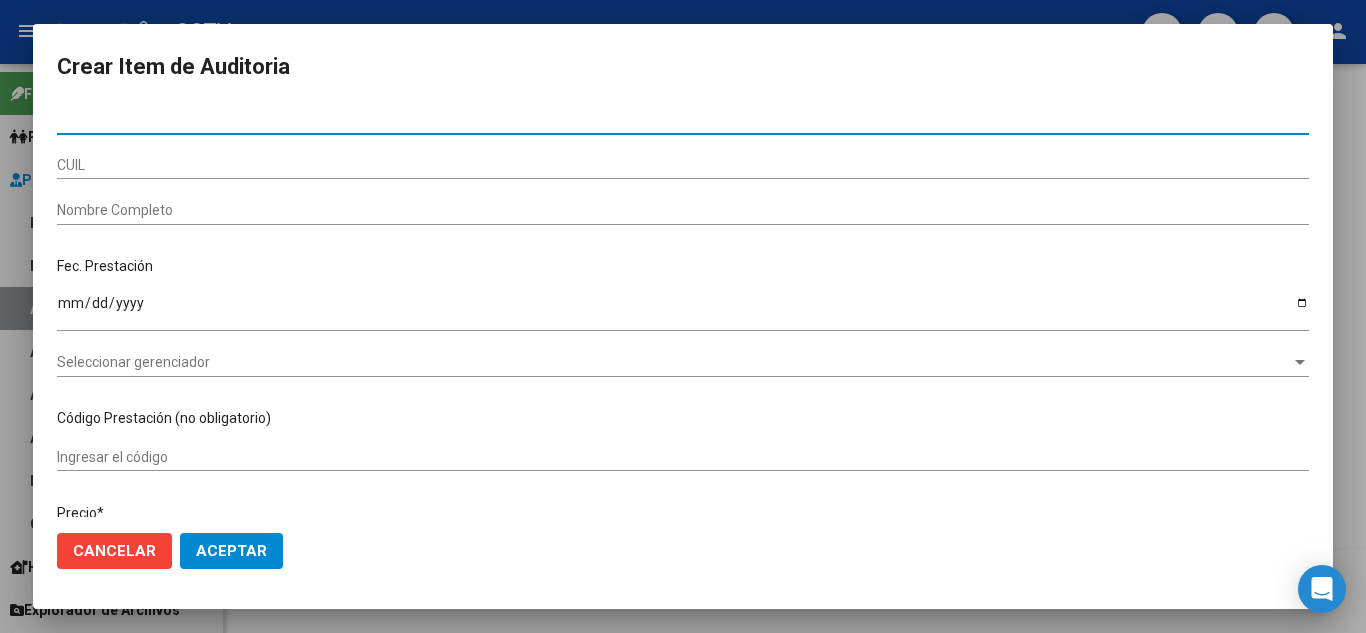 paste on "[NUMBER]" 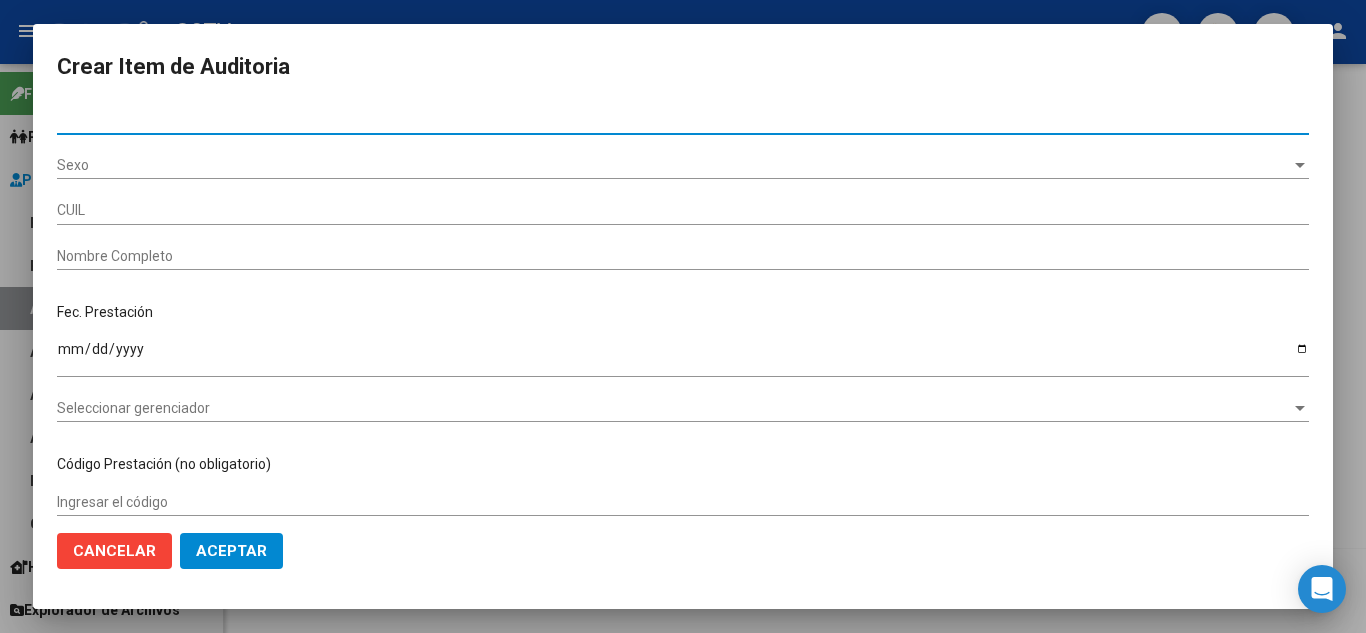 type on "[CUIL]" 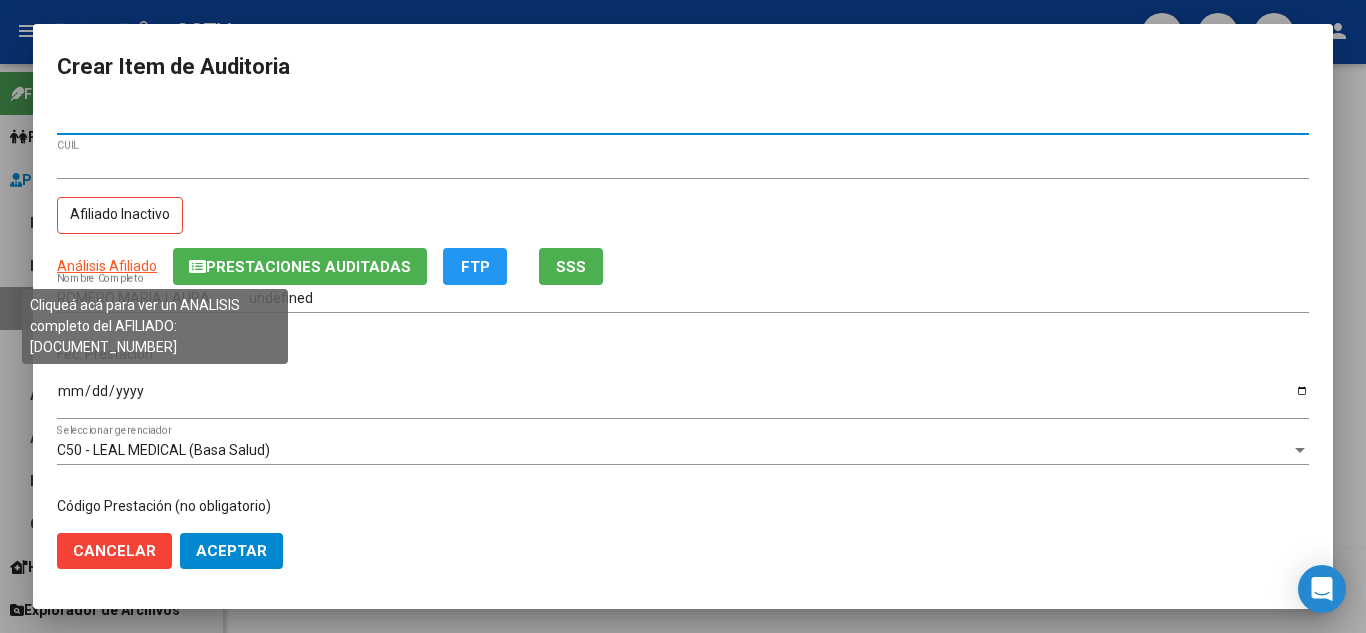 type on "[NUMBER]" 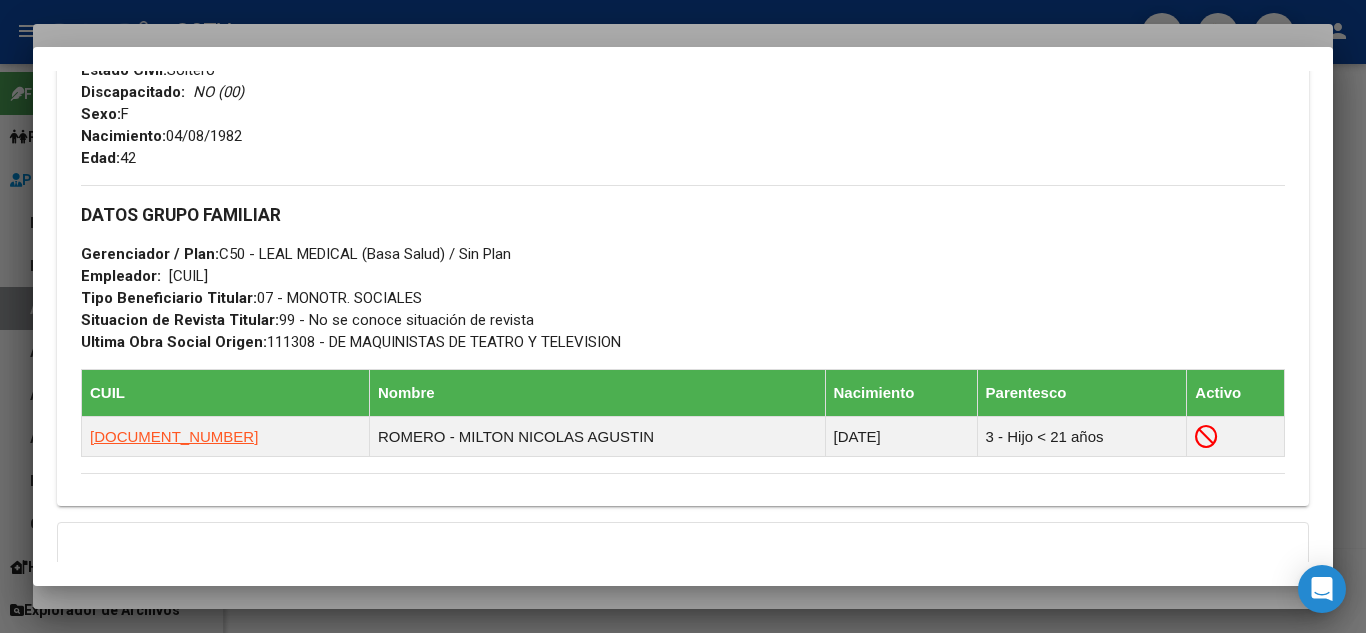 scroll, scrollTop: 1084, scrollLeft: 0, axis: vertical 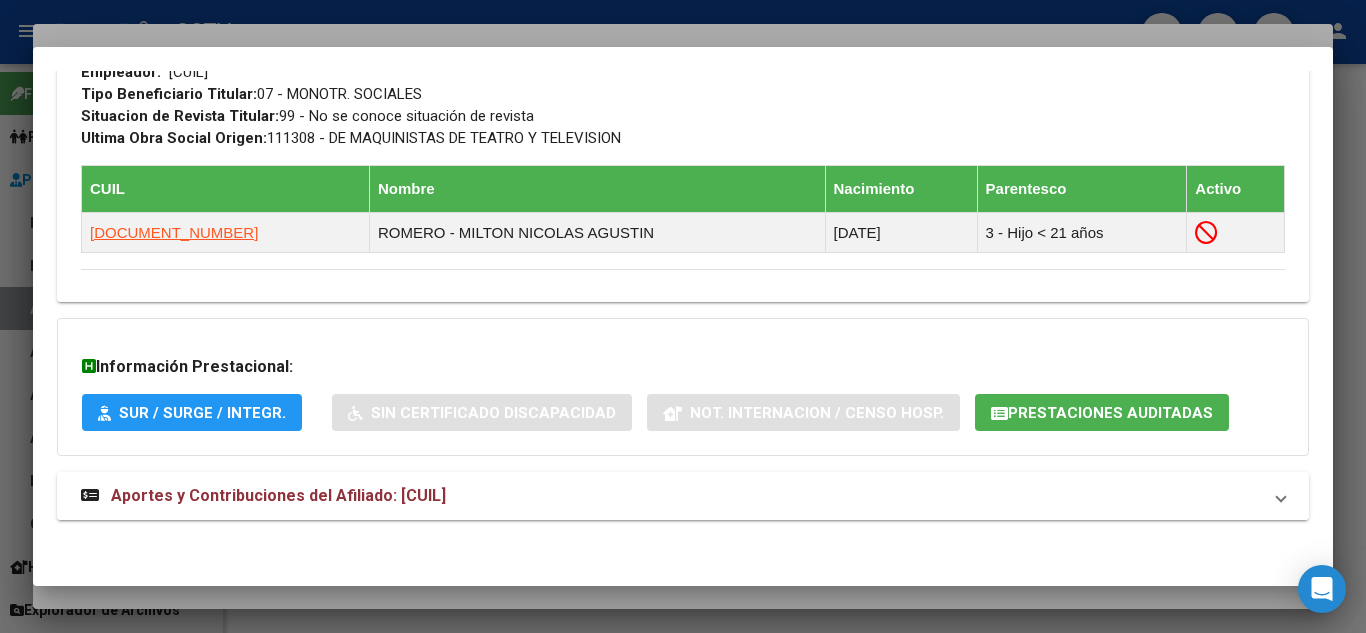 click on "Aportes y Contribuciones del Afiliado: [CUIL]" at bounding box center (278, 495) 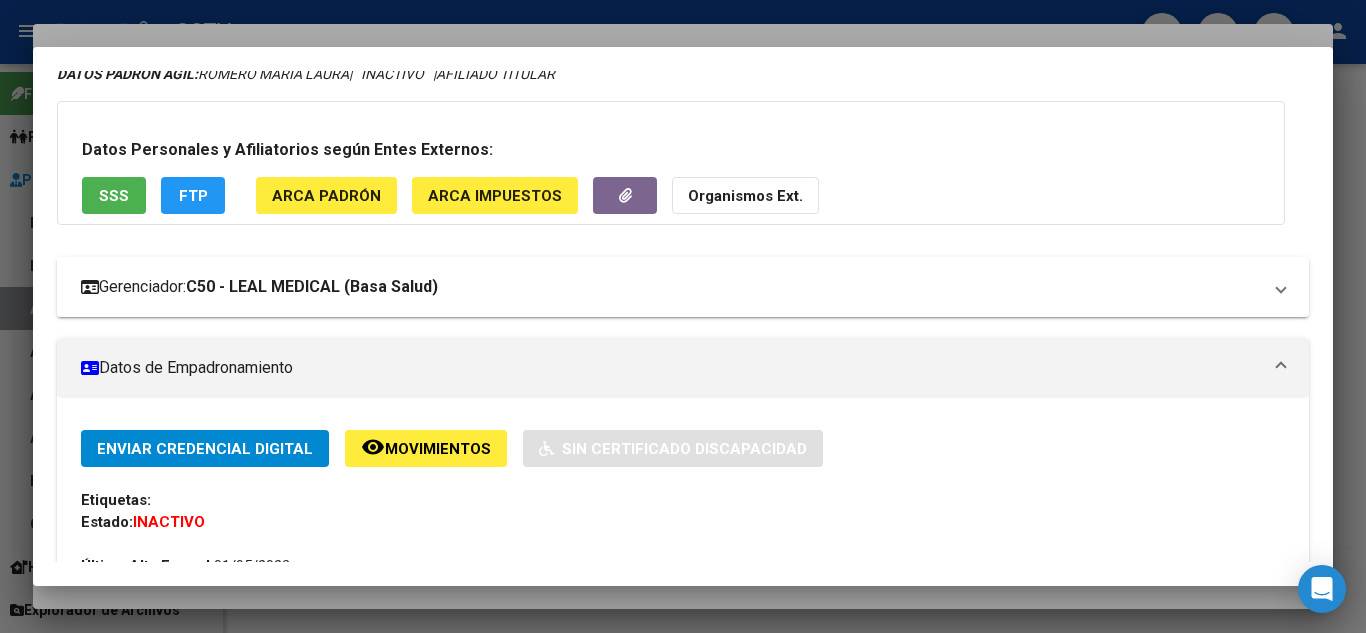 scroll, scrollTop: 58, scrollLeft: 0, axis: vertical 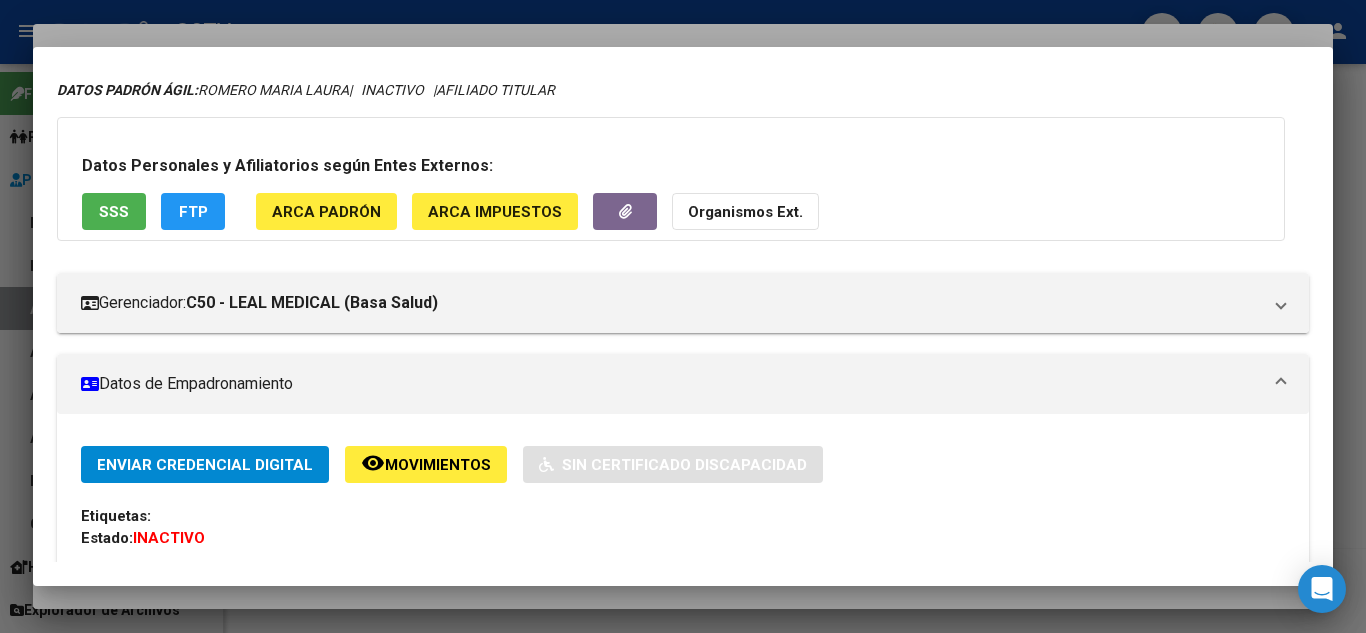 click on "SSS" at bounding box center (114, 211) 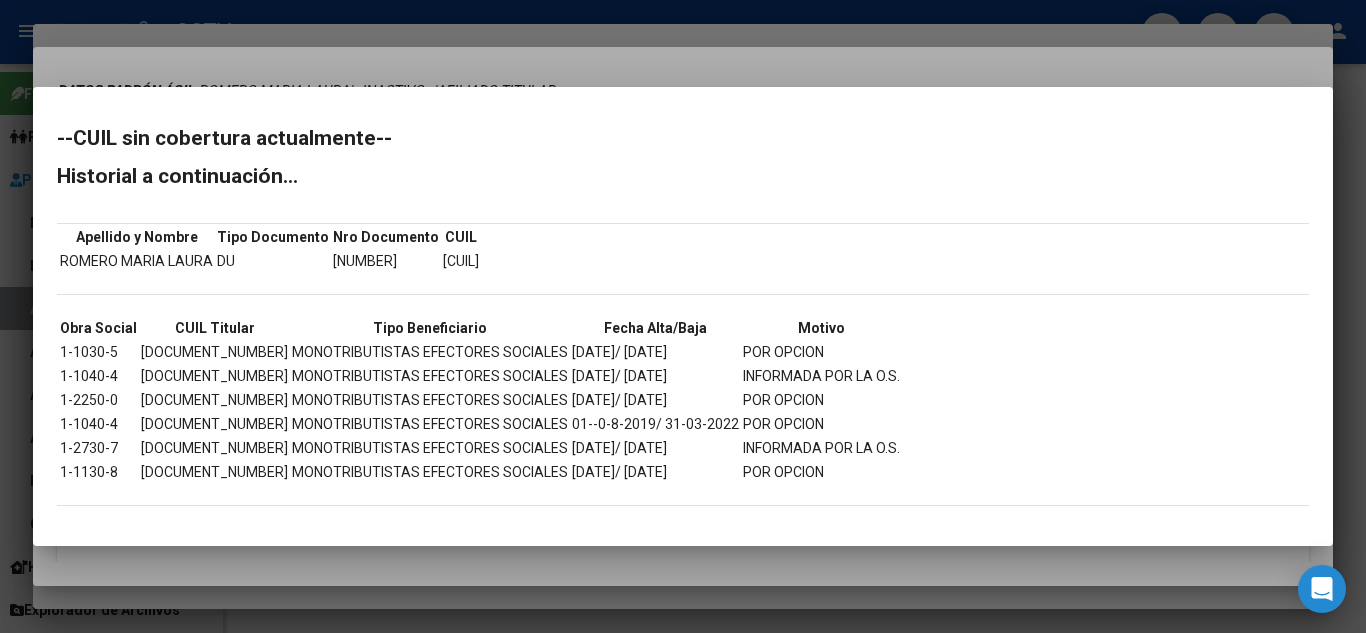 scroll, scrollTop: 4, scrollLeft: 0, axis: vertical 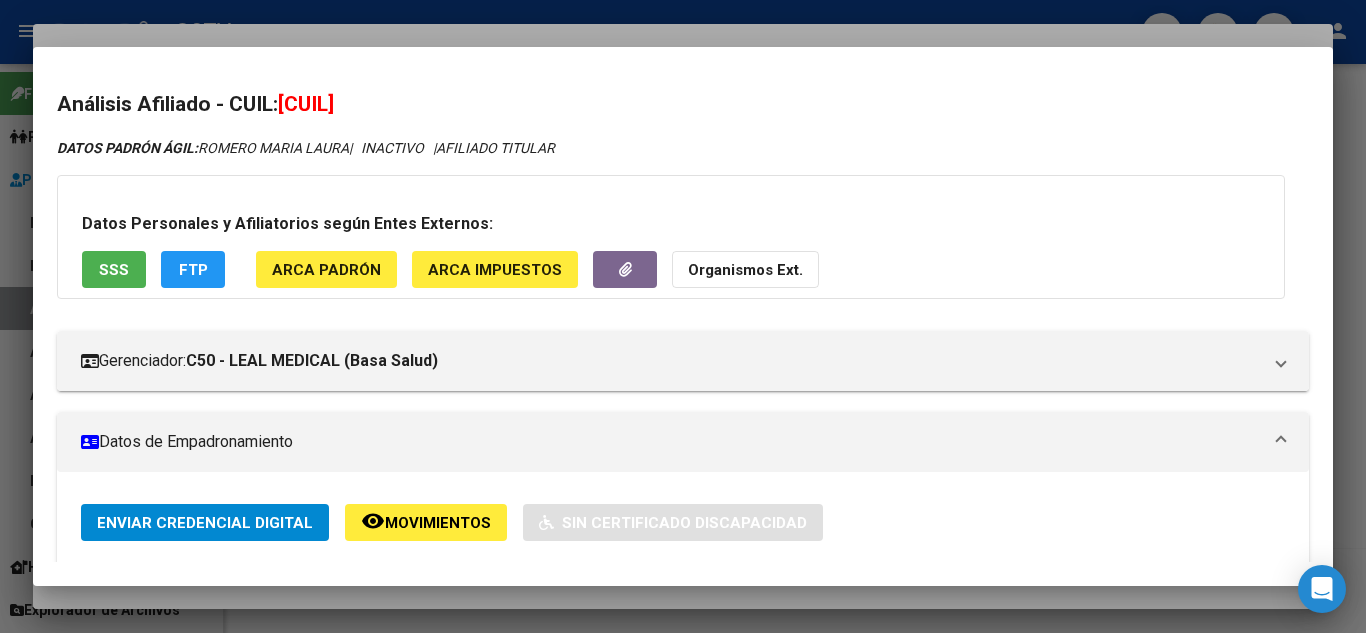 click on "[CUIL]" at bounding box center (306, 104) 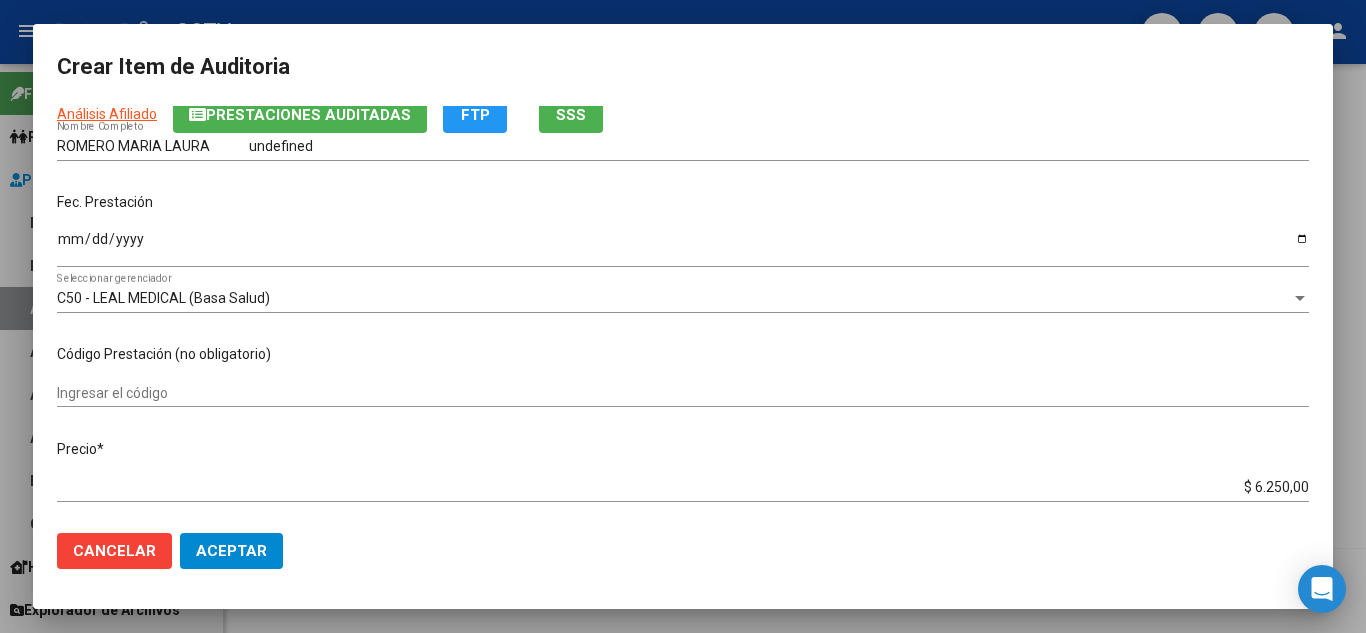 scroll, scrollTop: 200, scrollLeft: 0, axis: vertical 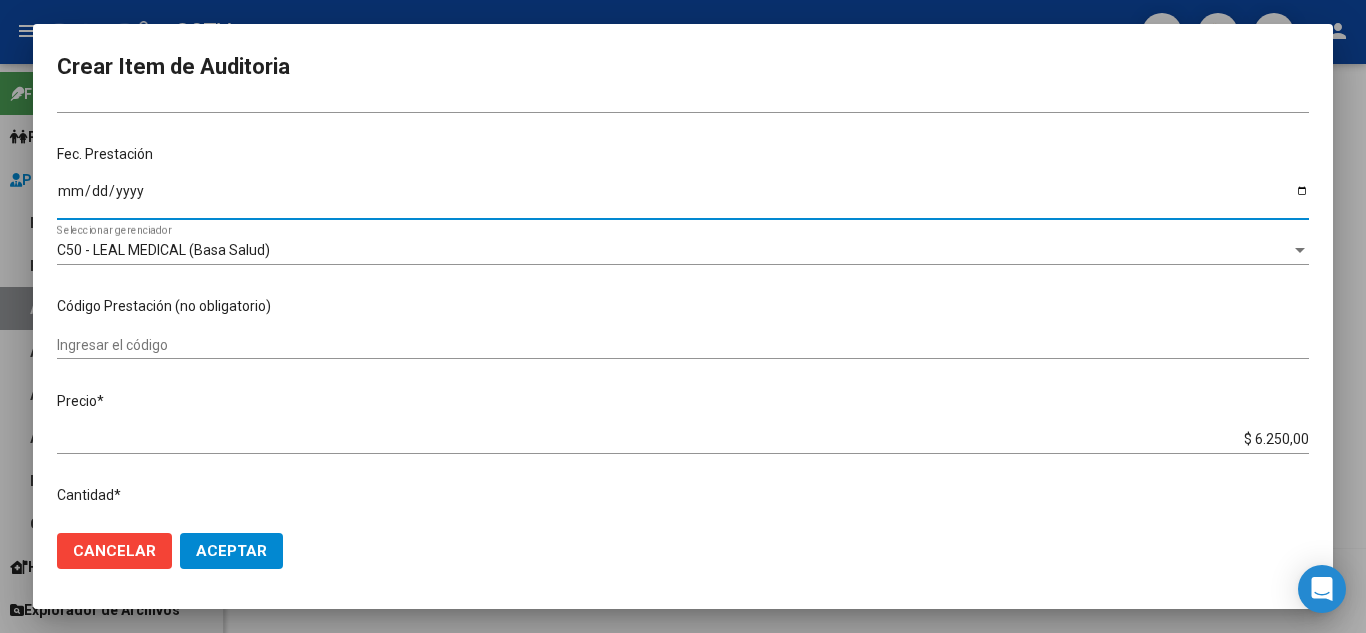 click on "Ingresar la fecha" at bounding box center (683, 198) 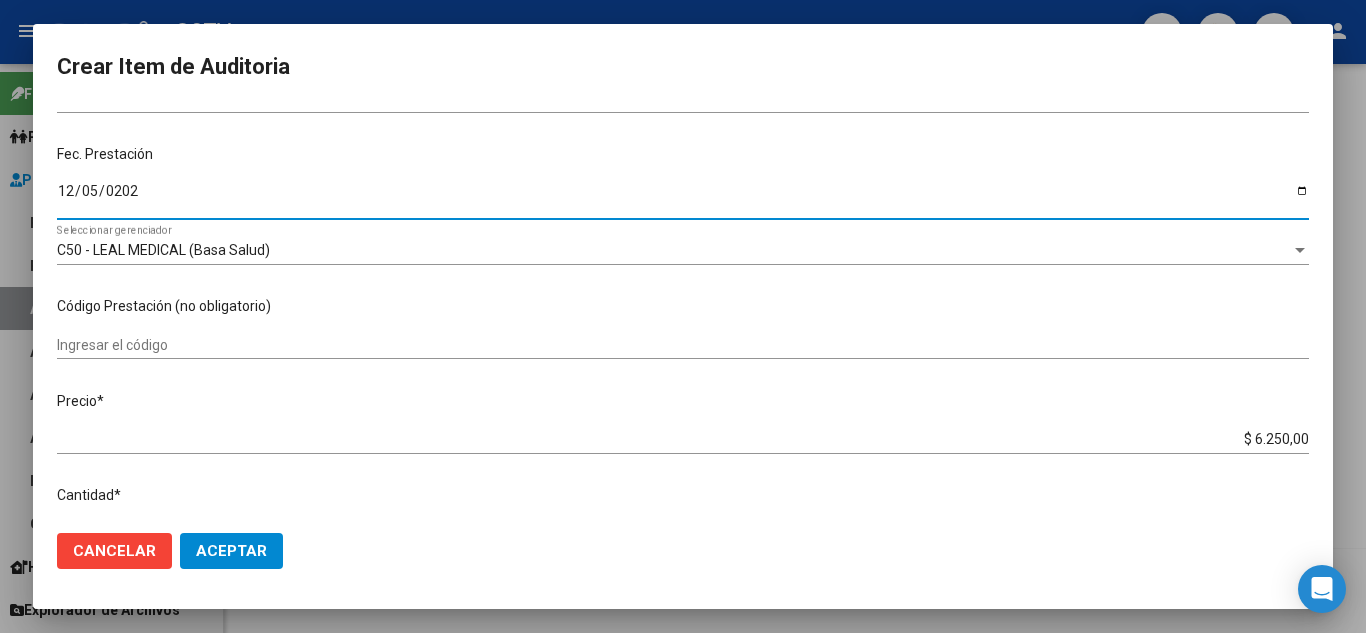 type on "2024-12-05" 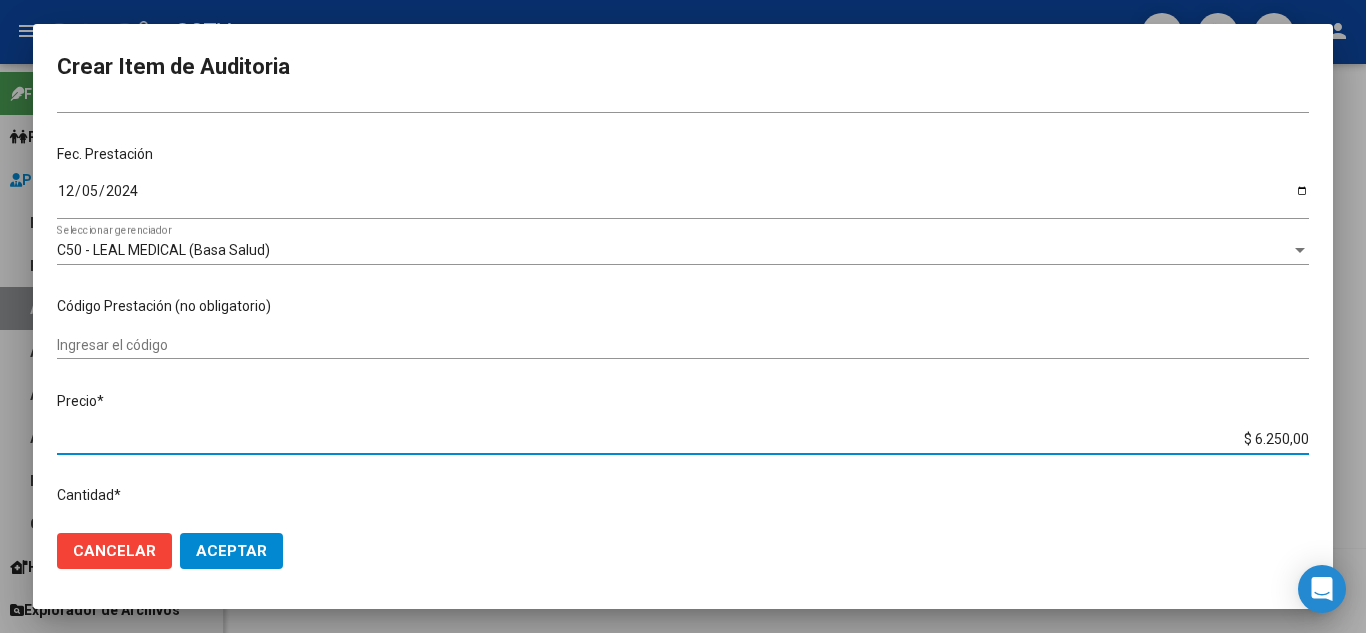 type on "$ 0,01" 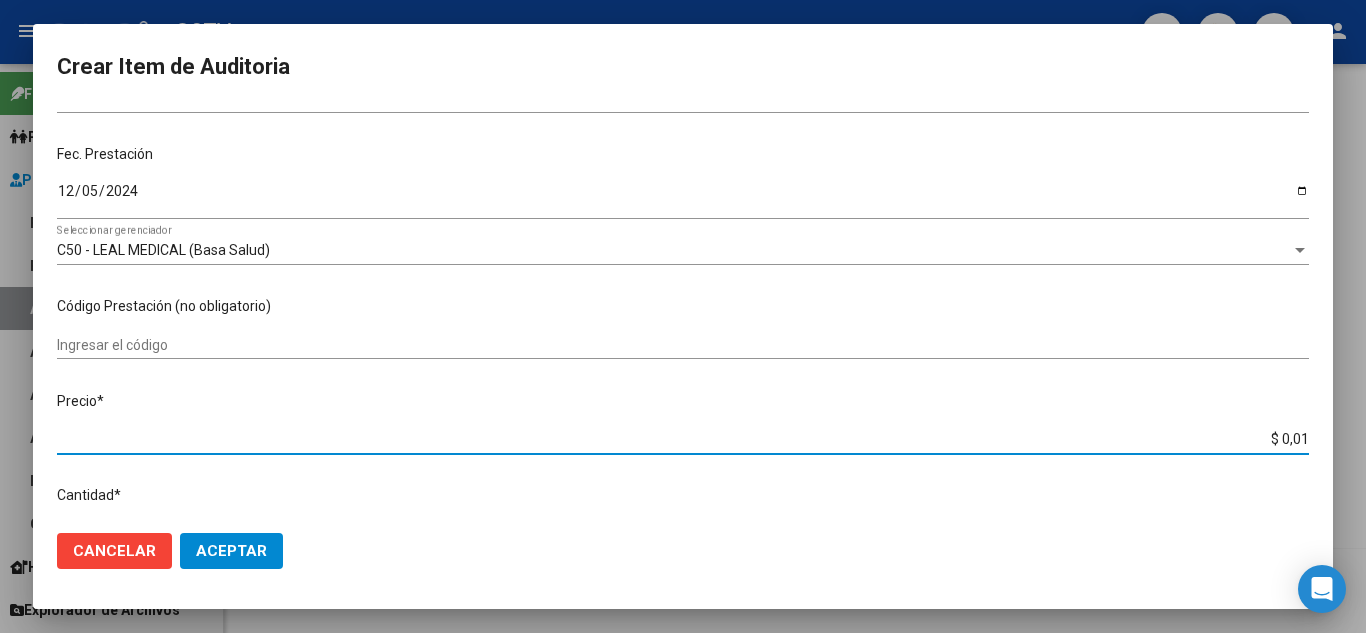 type on "$ 0,15" 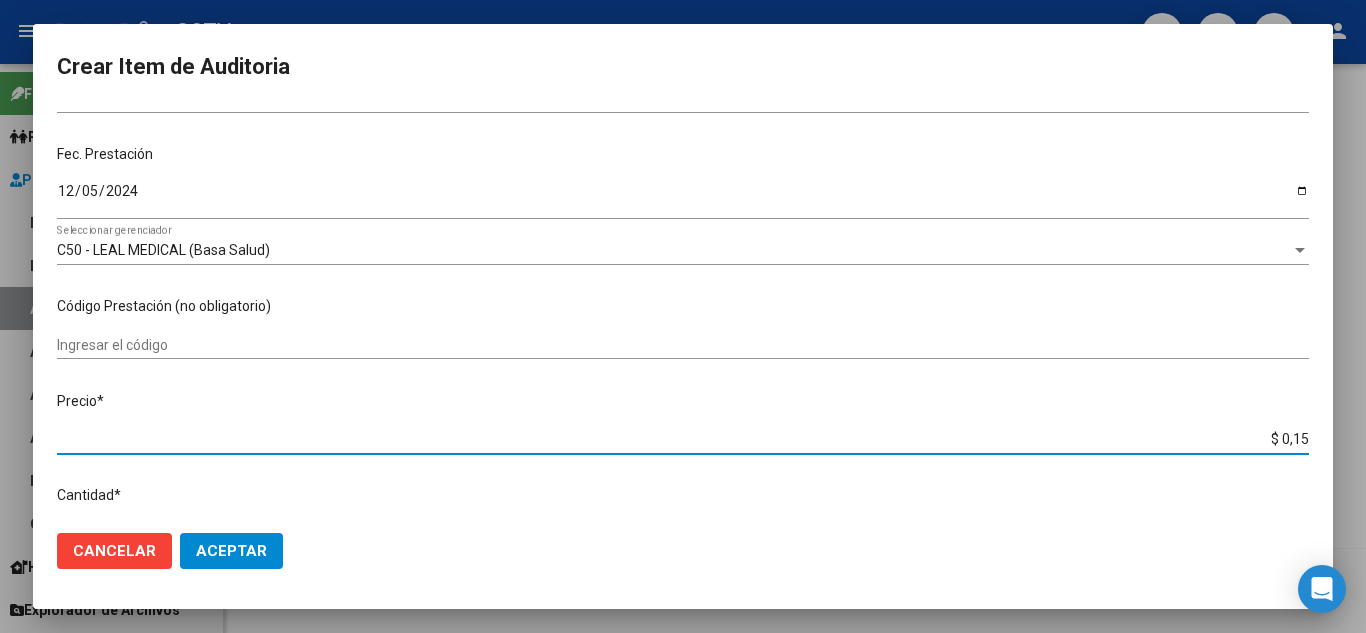 type on "$ 1,52" 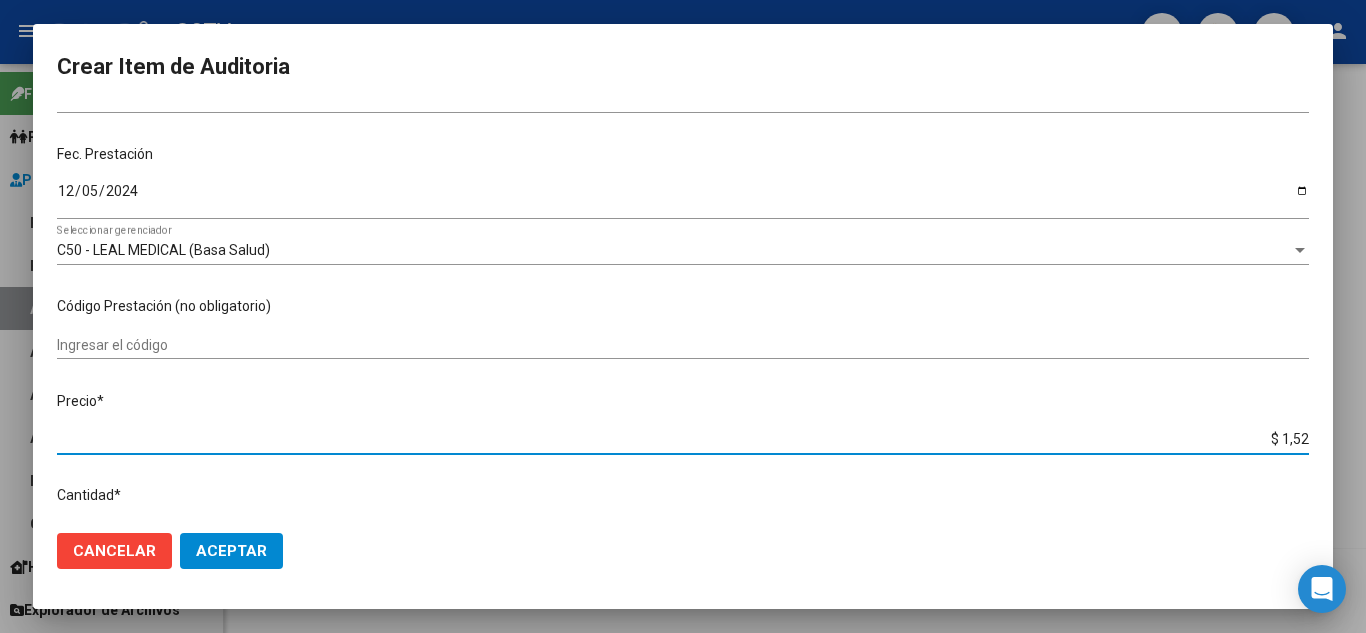 type on "$ 1,52" 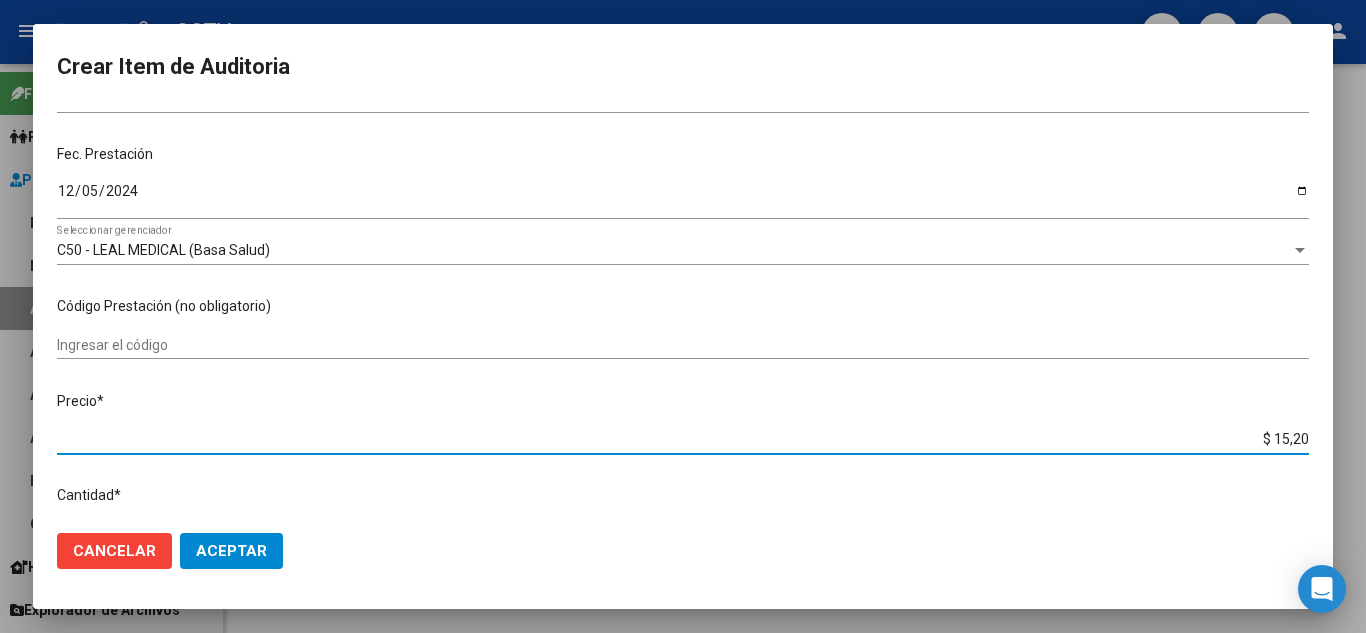 type on "$ 152,00" 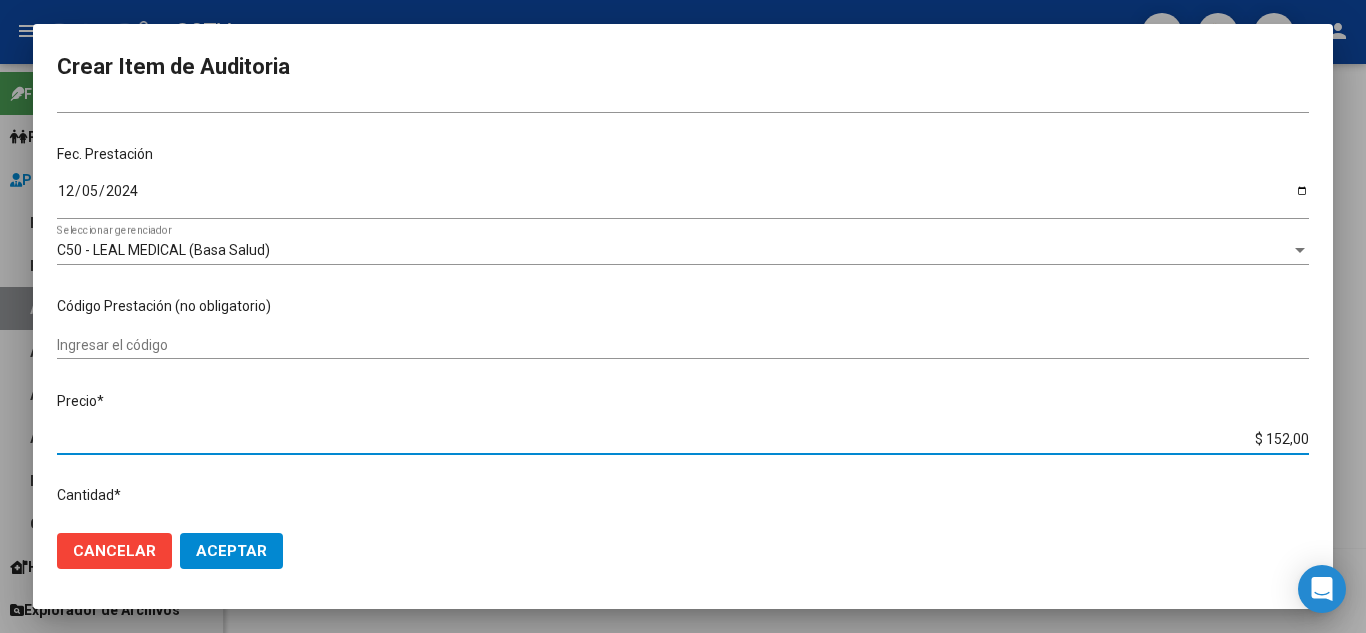 type on "$ 1.520,00" 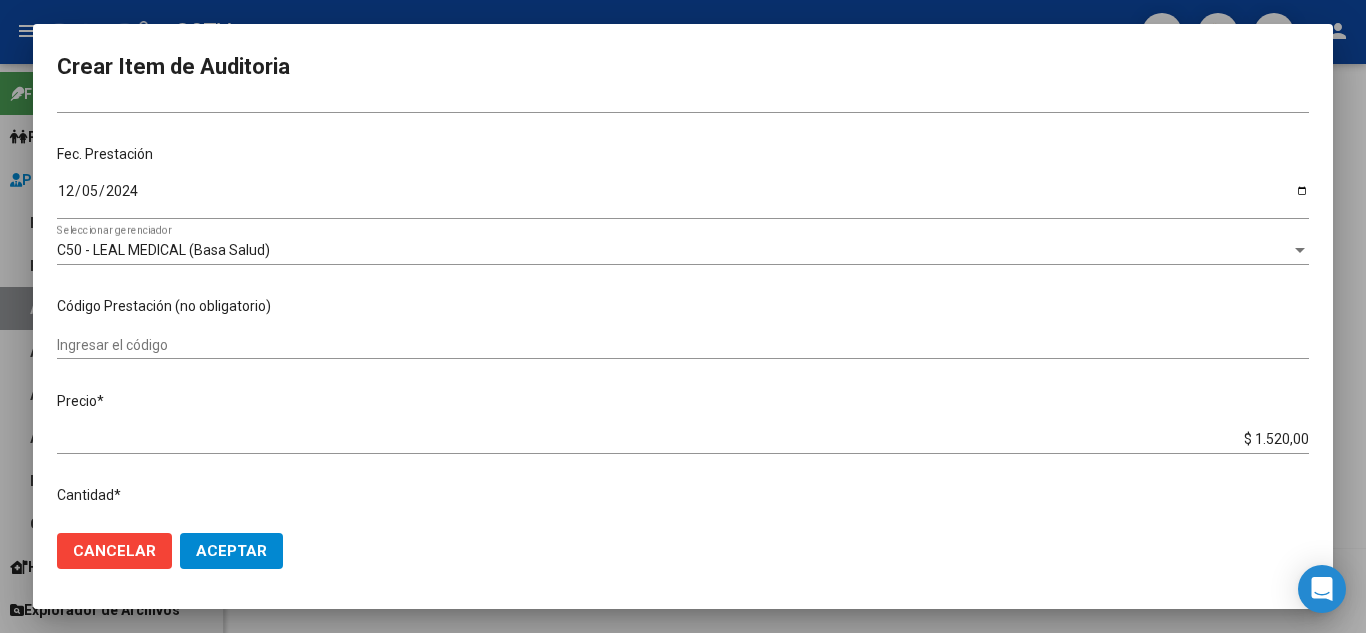 scroll, scrollTop: 423, scrollLeft: 0, axis: vertical 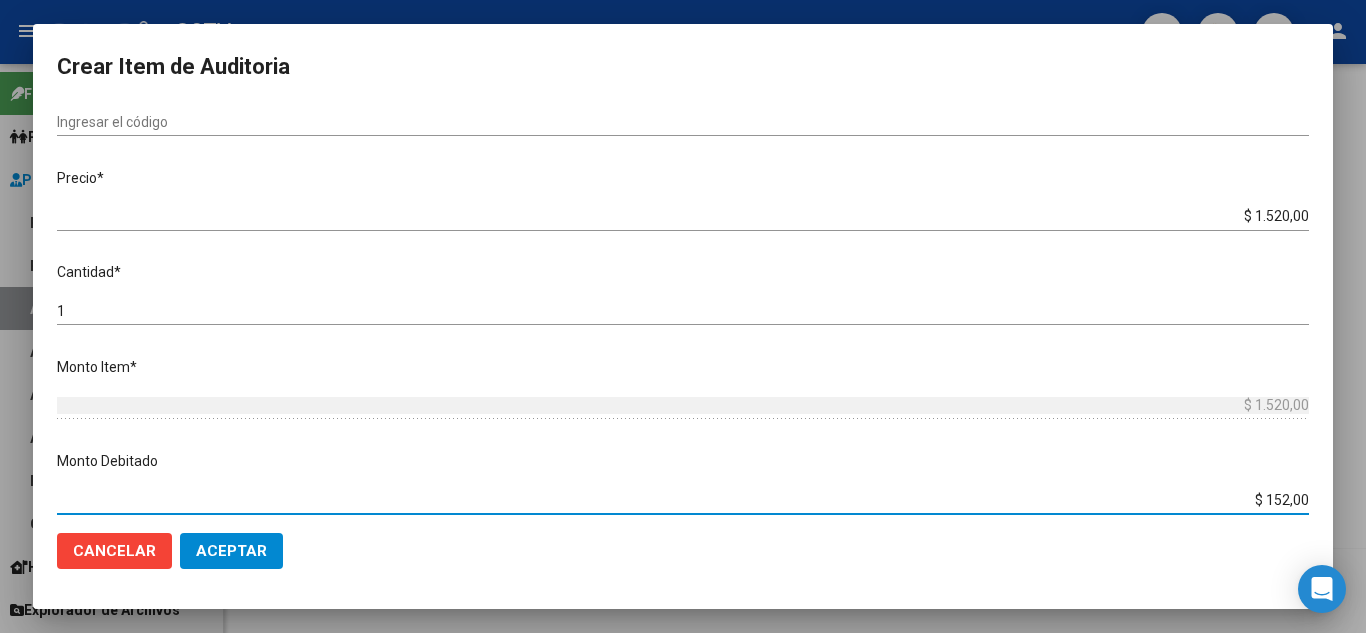 type on "$ 1.520,00" 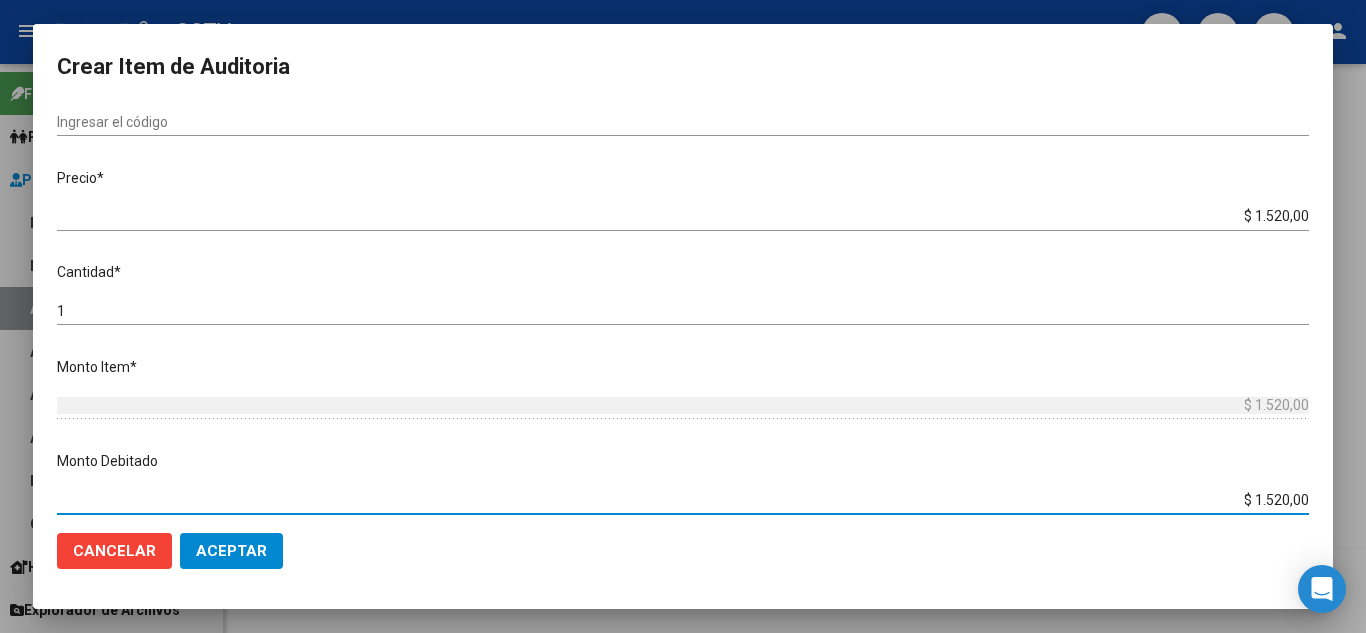 scroll, scrollTop: 706, scrollLeft: 0, axis: vertical 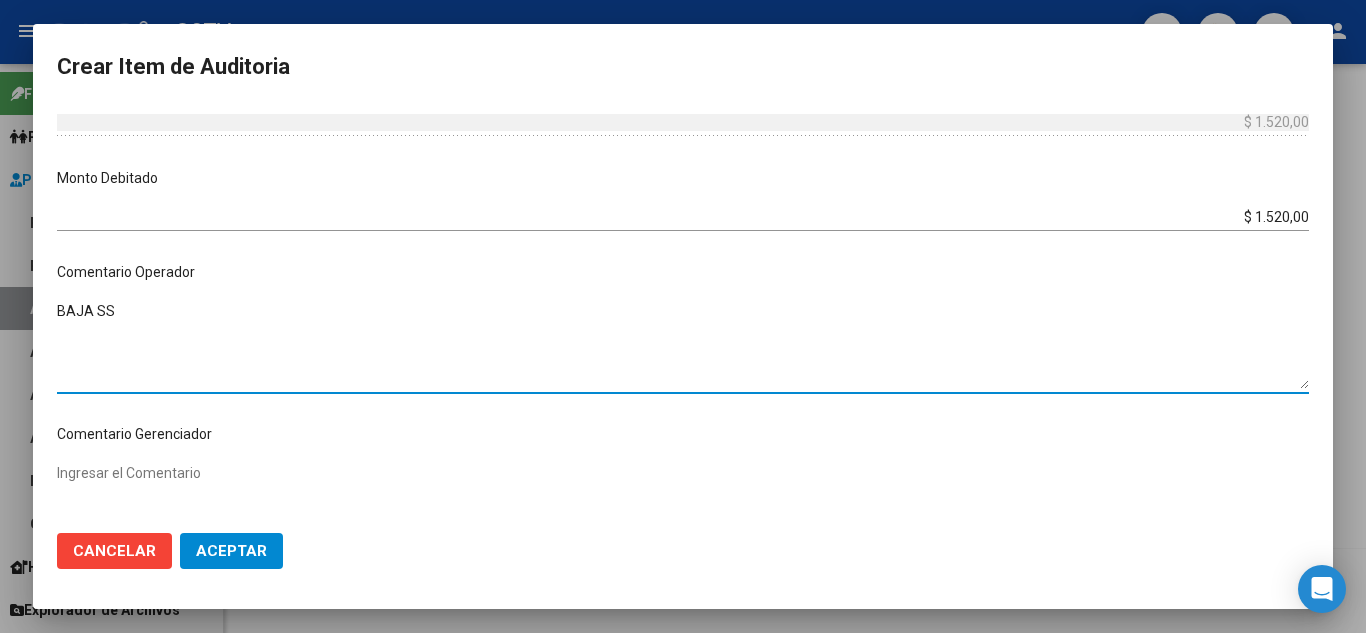 click on "BAJA SS" at bounding box center (683, 345) 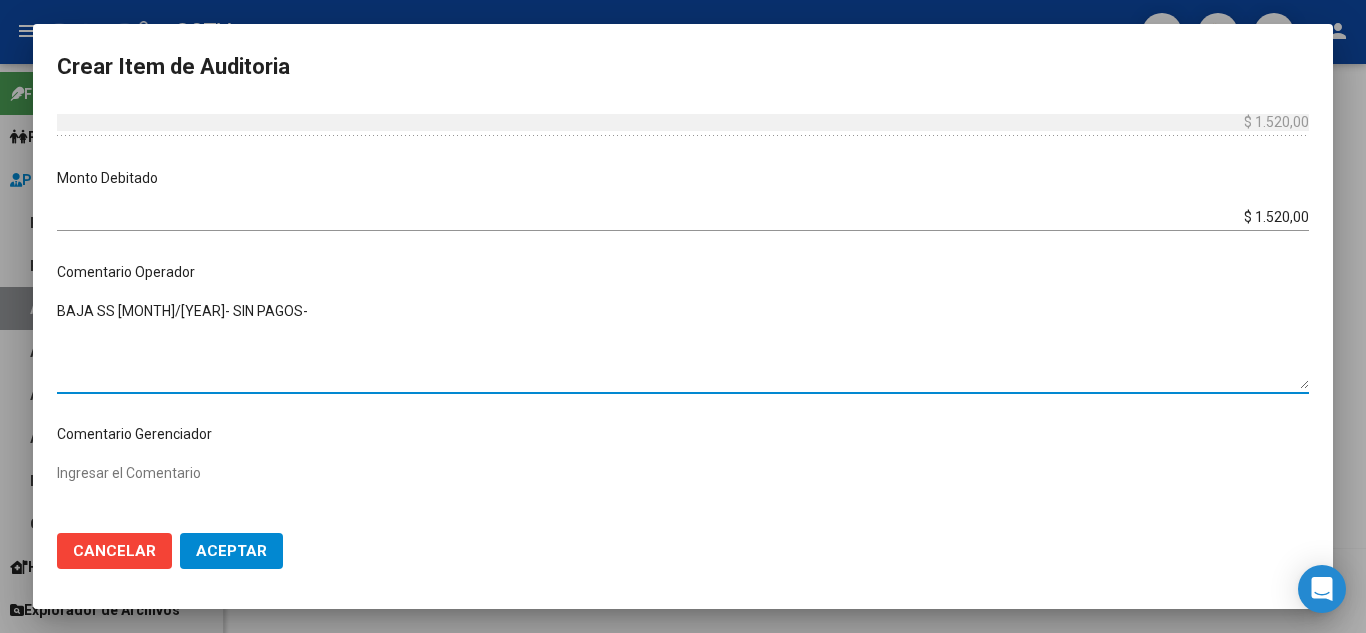 type on "BAJA SS [MONTH]/[YEAR]- SIN PAGOS-" 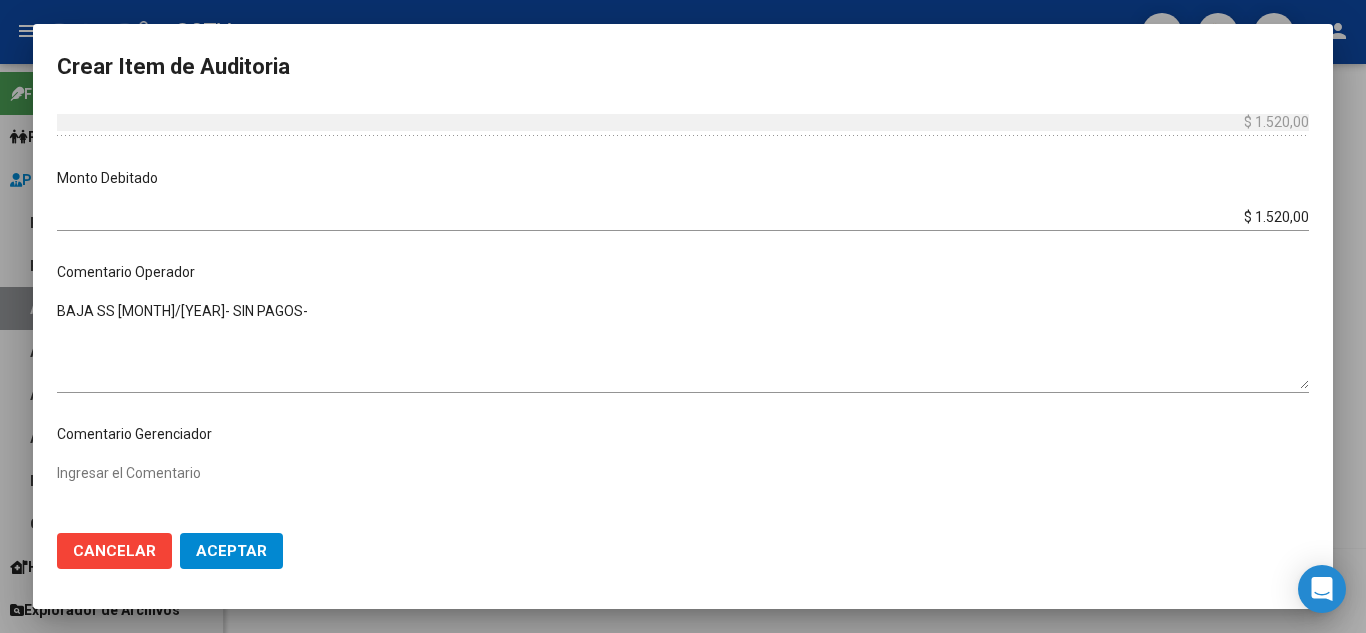 scroll, scrollTop: 1030, scrollLeft: 0, axis: vertical 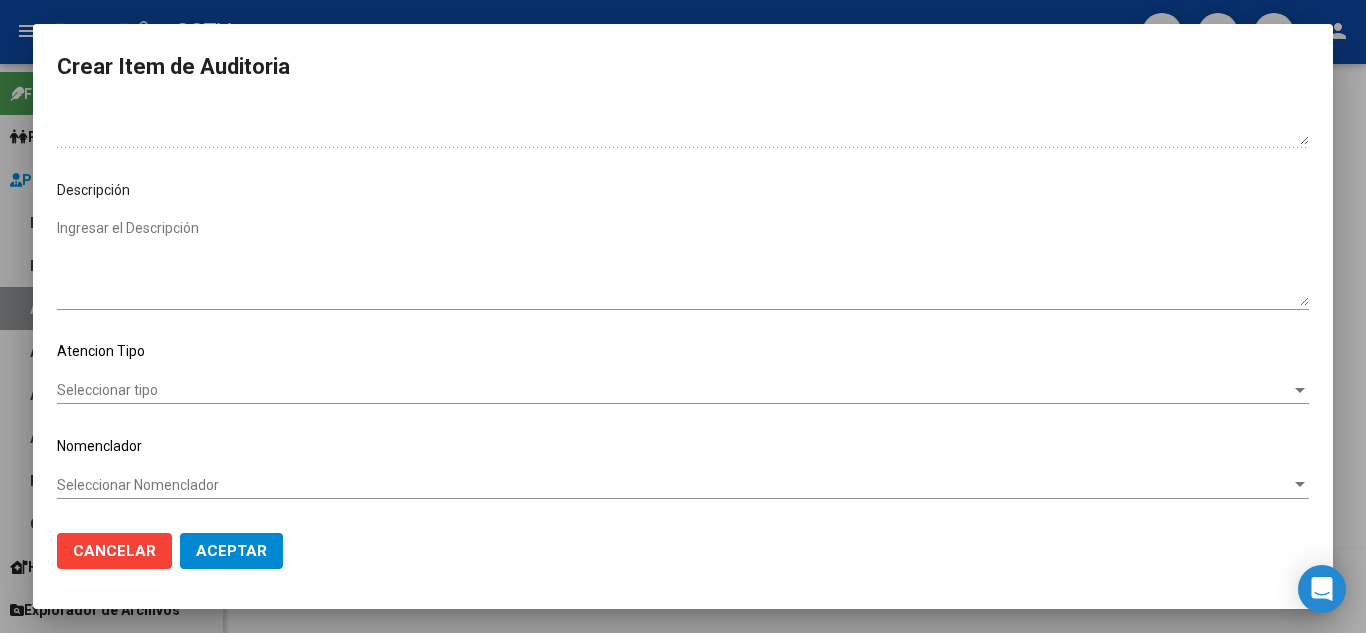 click on "Seleccionar tipo Seleccionar tipo" 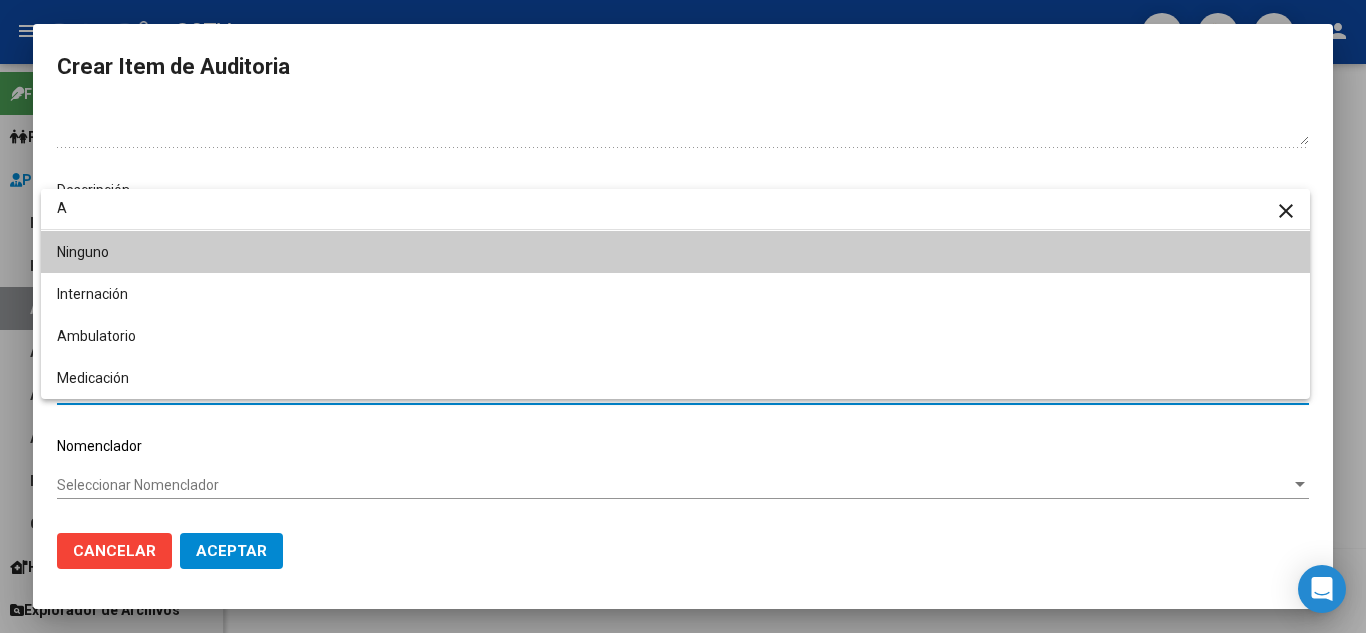 type on "A" 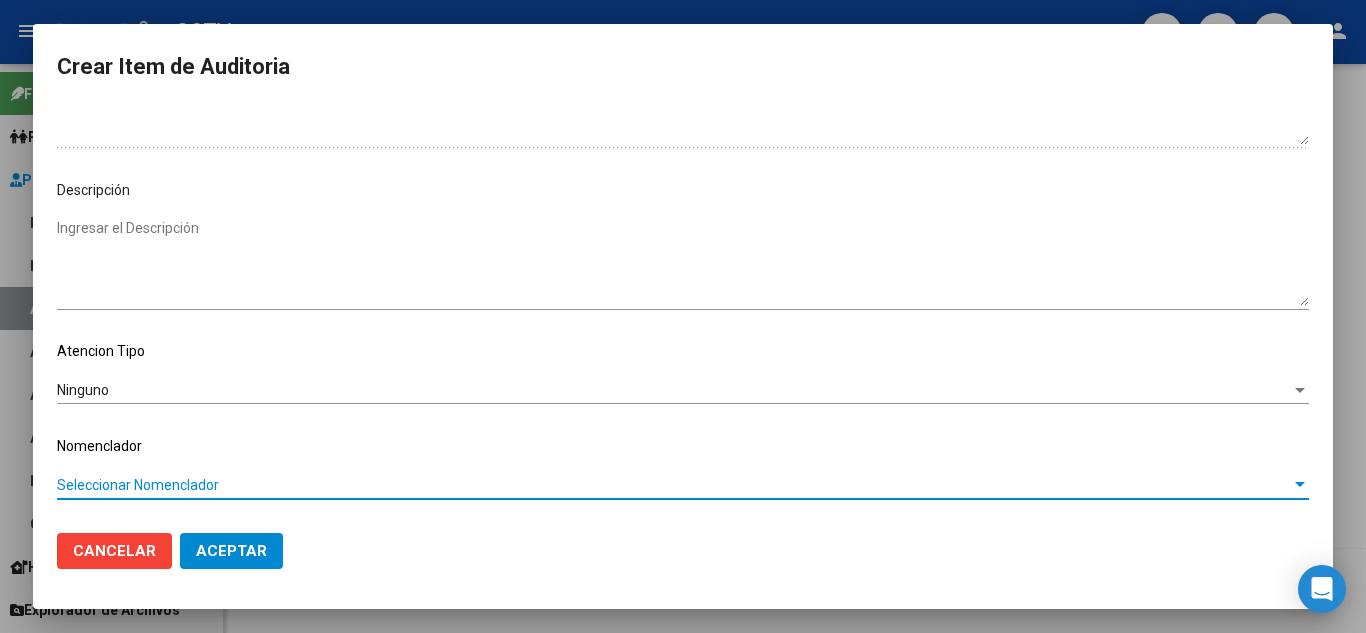 click on "Ninguno" at bounding box center (674, 390) 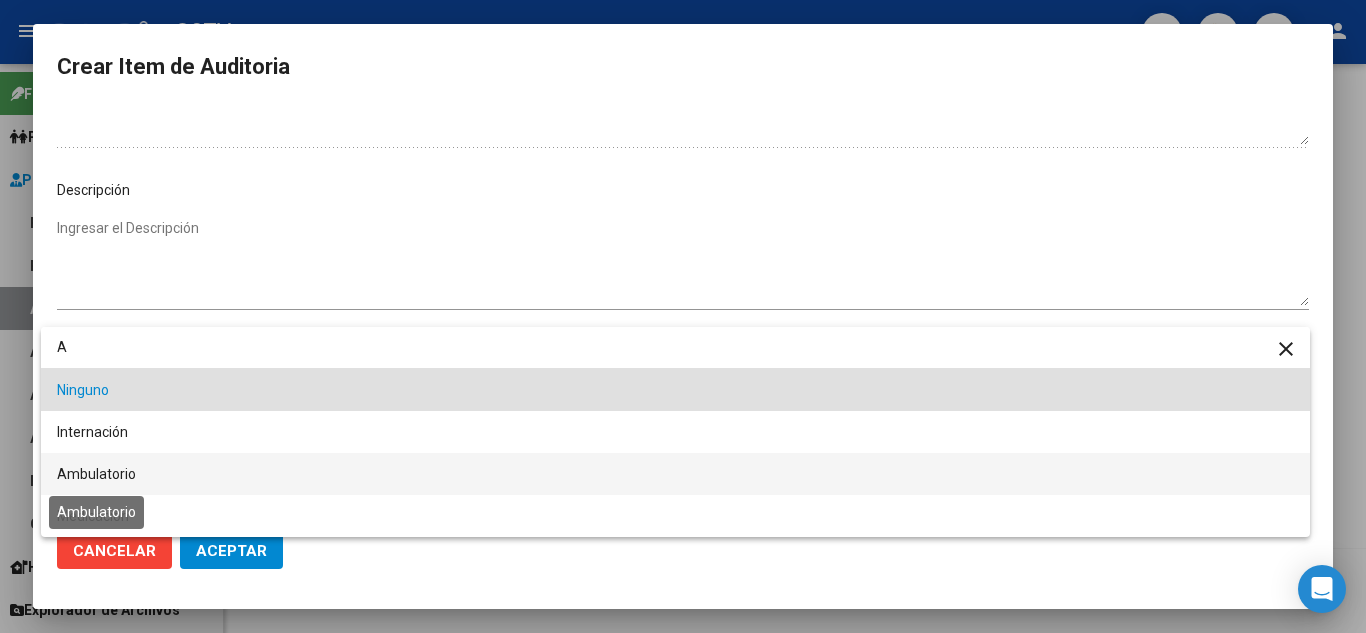 type on "A" 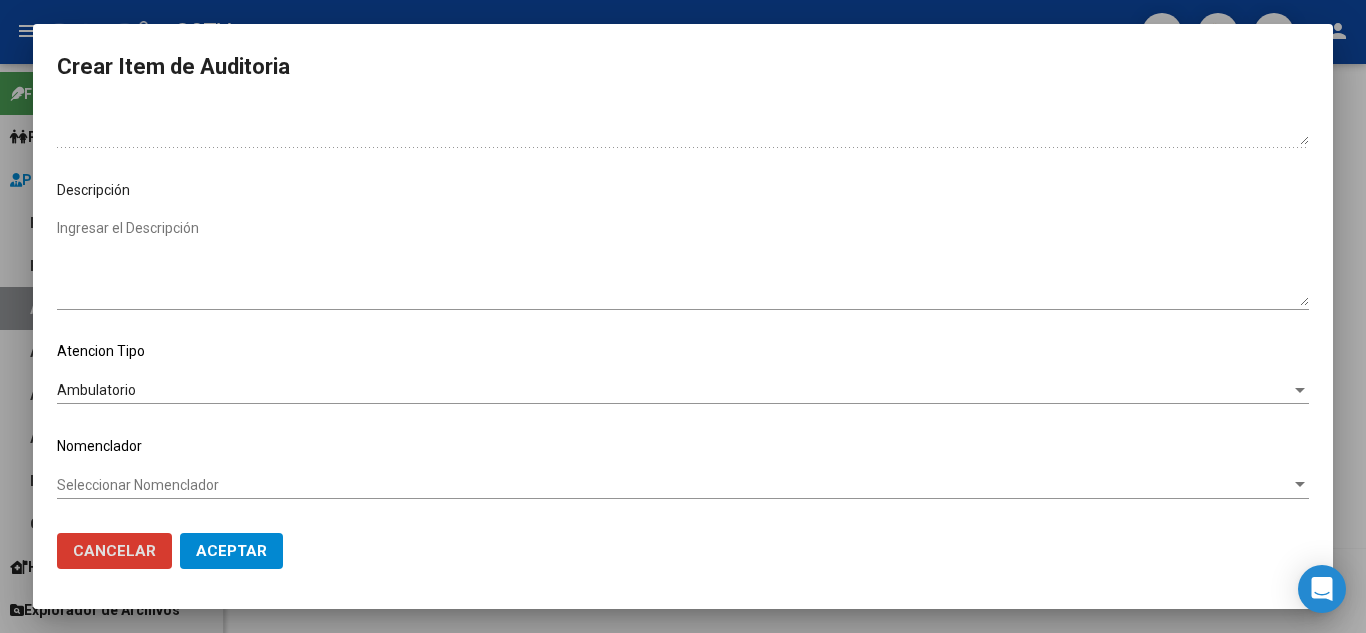 type 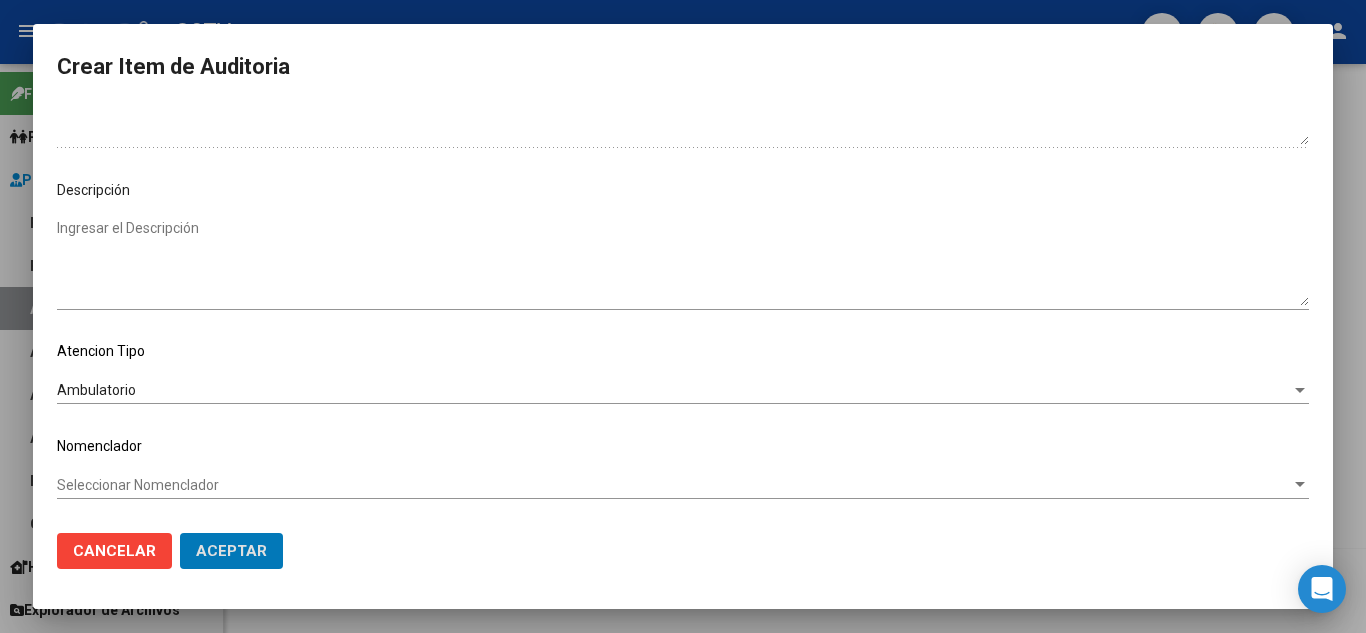click on "Aceptar" 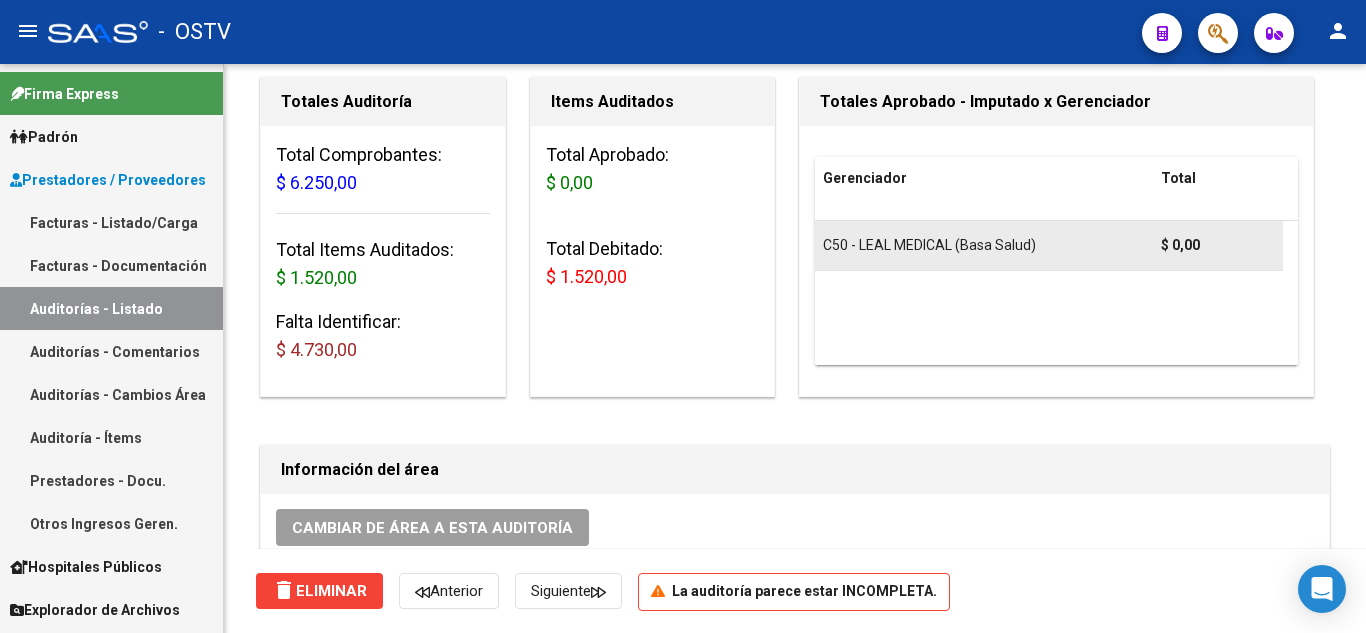 scroll, scrollTop: 0, scrollLeft: 0, axis: both 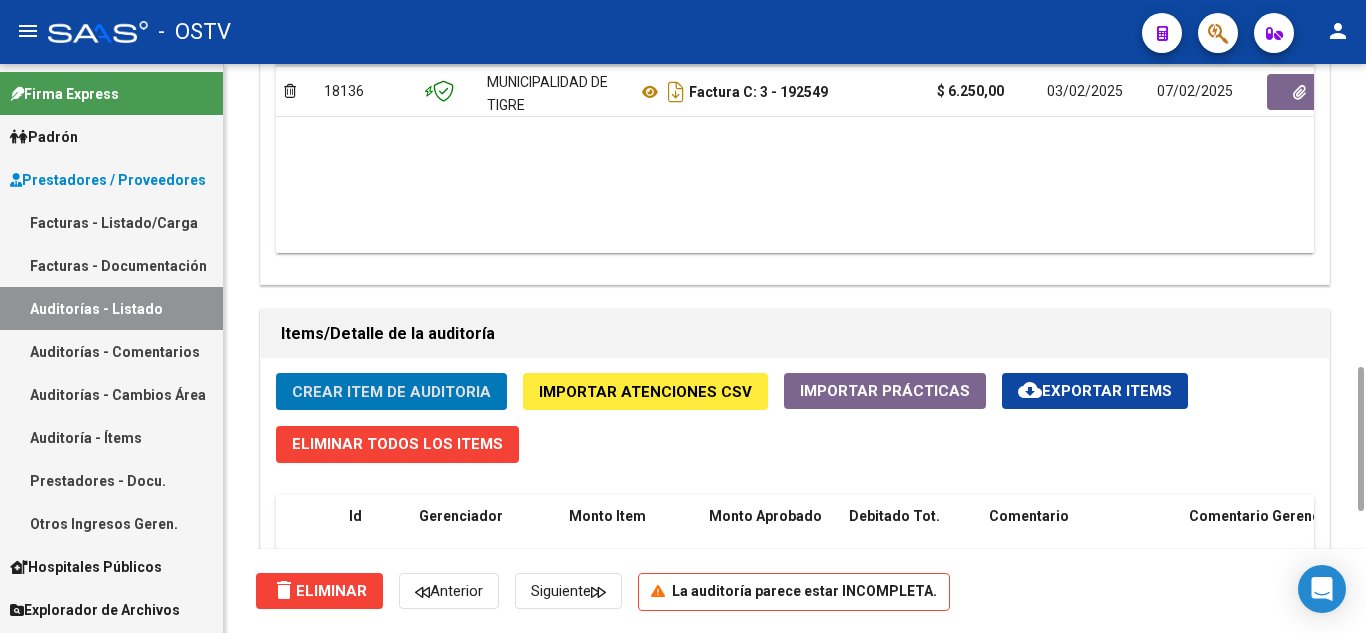 click on "Crear Item de Auditoria" 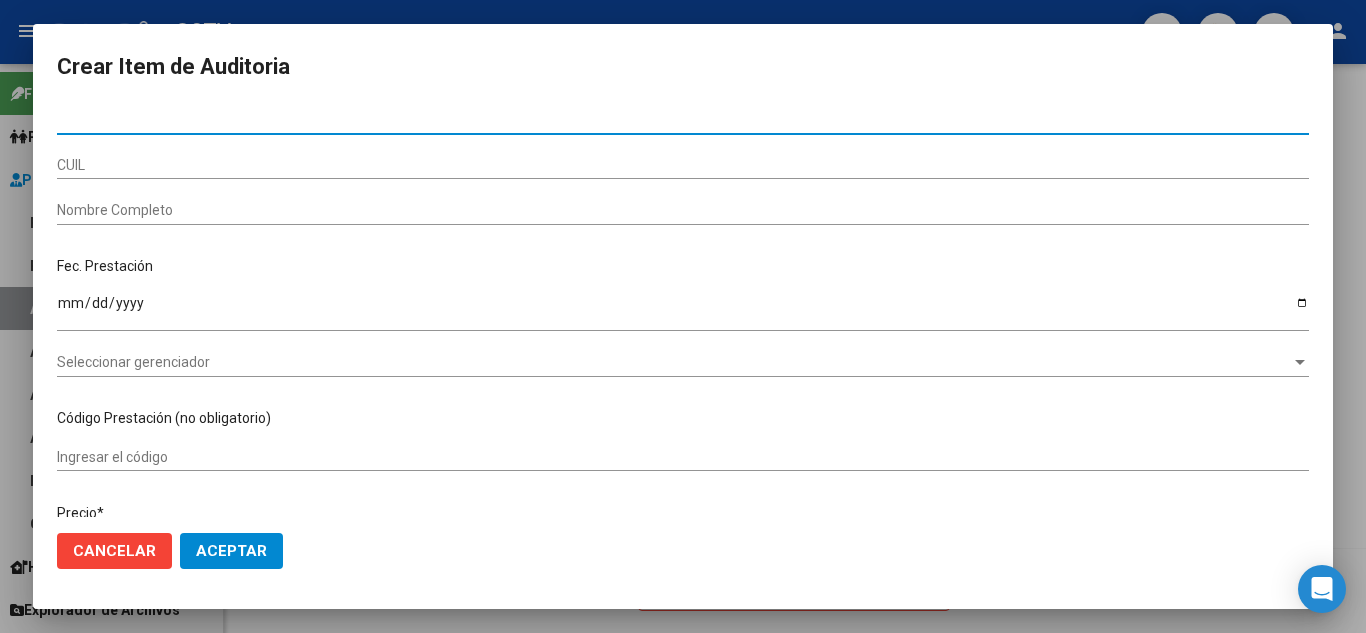 paste on "[NUMBER]" 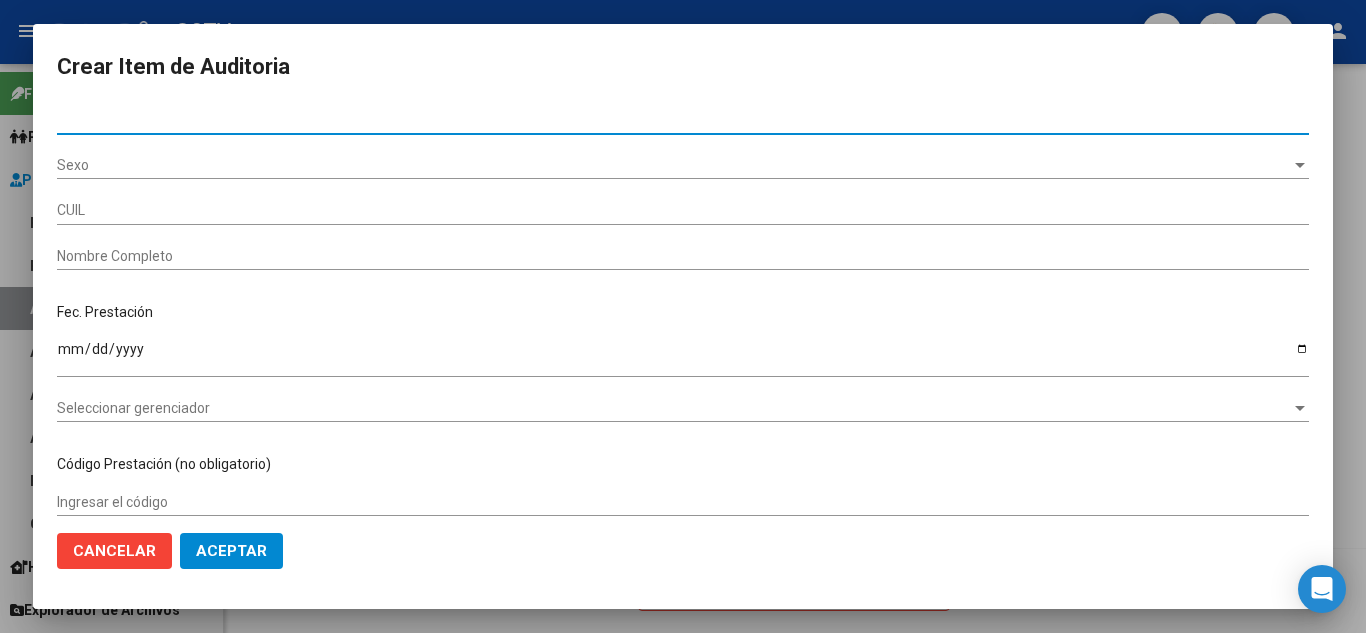 type on "[CUIL]" 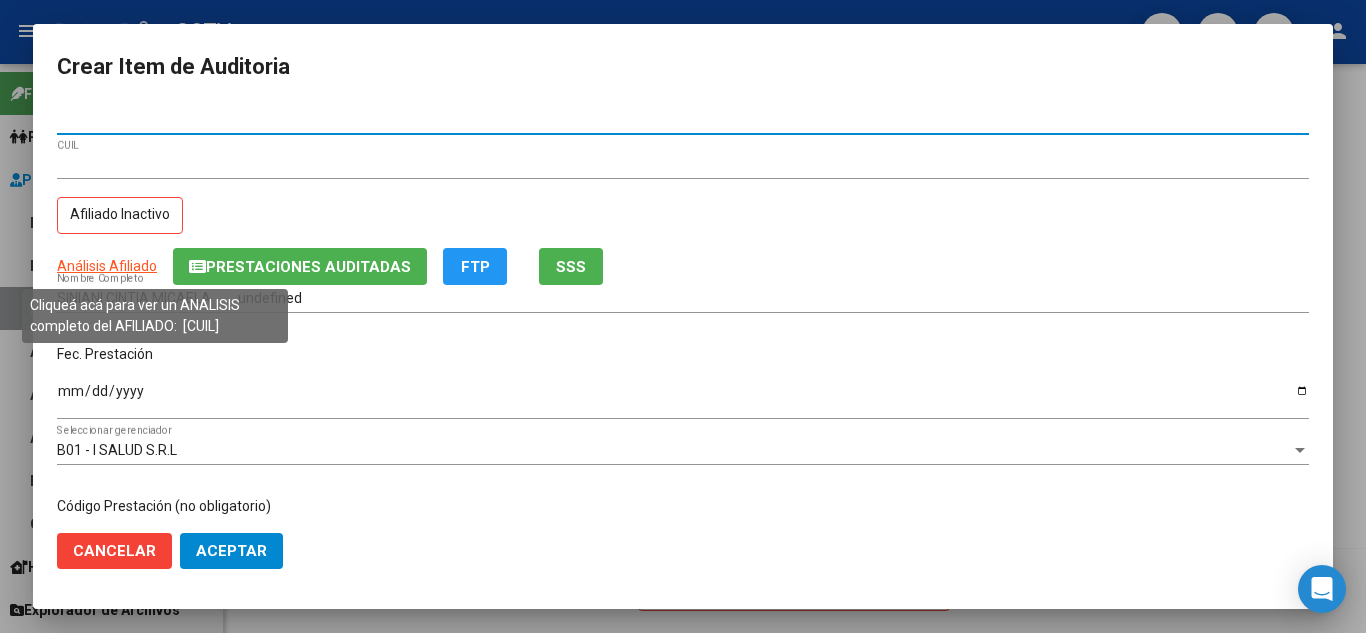 type on "[NUMBER]" 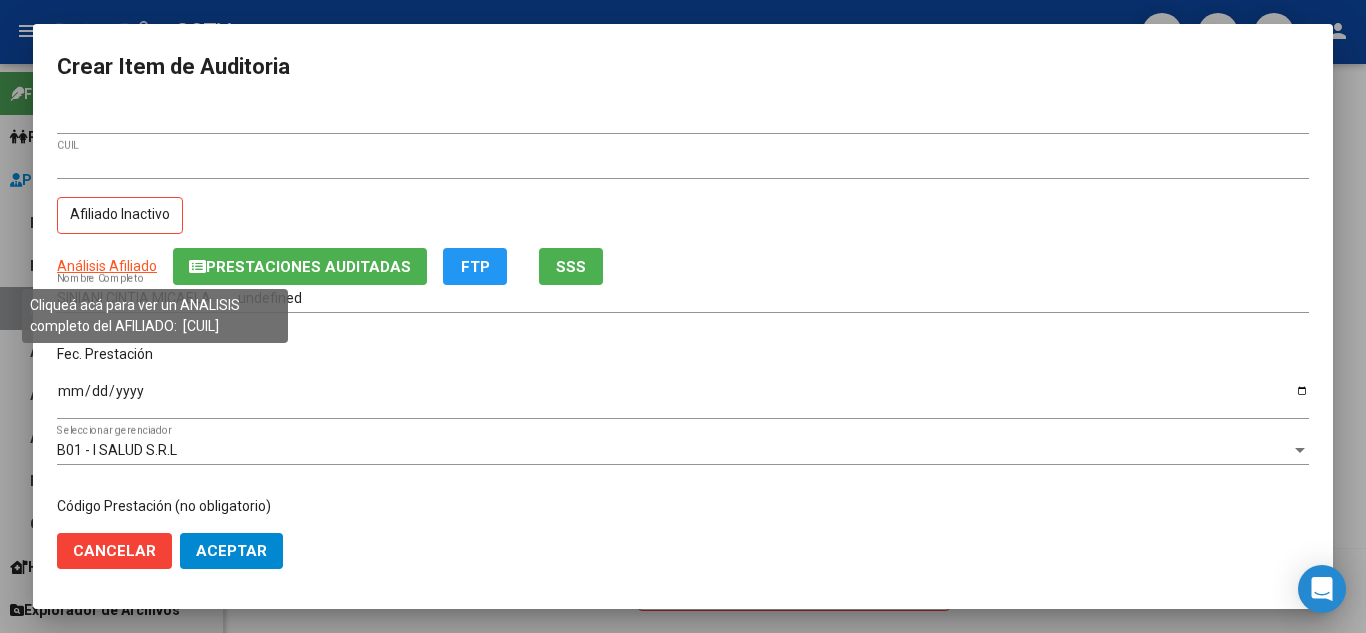 click on "Análisis Afiliado" at bounding box center (107, 266) 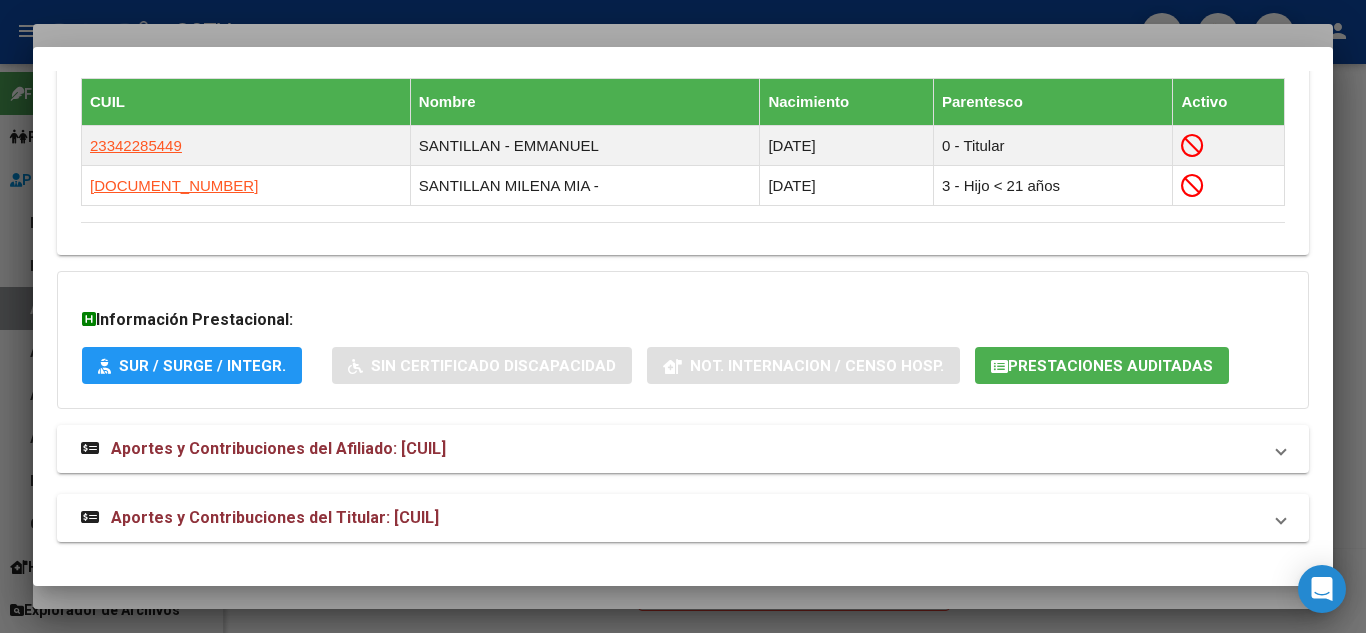 scroll, scrollTop: 1172, scrollLeft: 0, axis: vertical 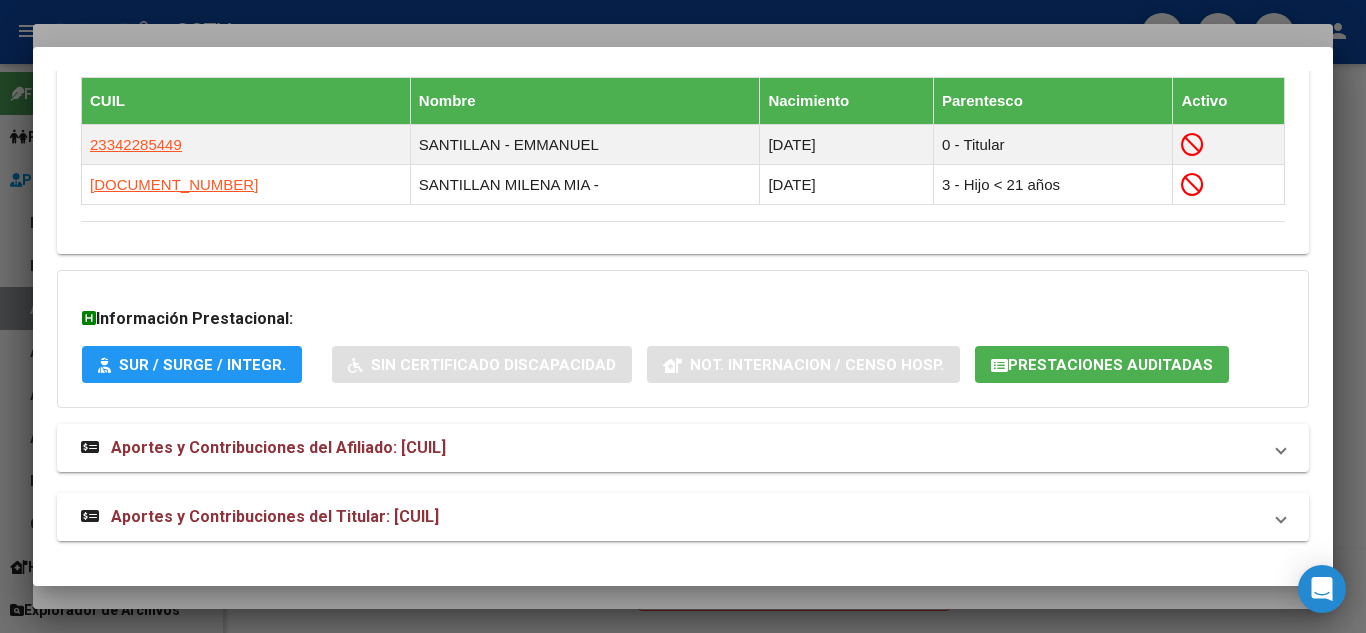 click on "Aportes y Contribuciones del Titular: [CUIL]" at bounding box center [275, 516] 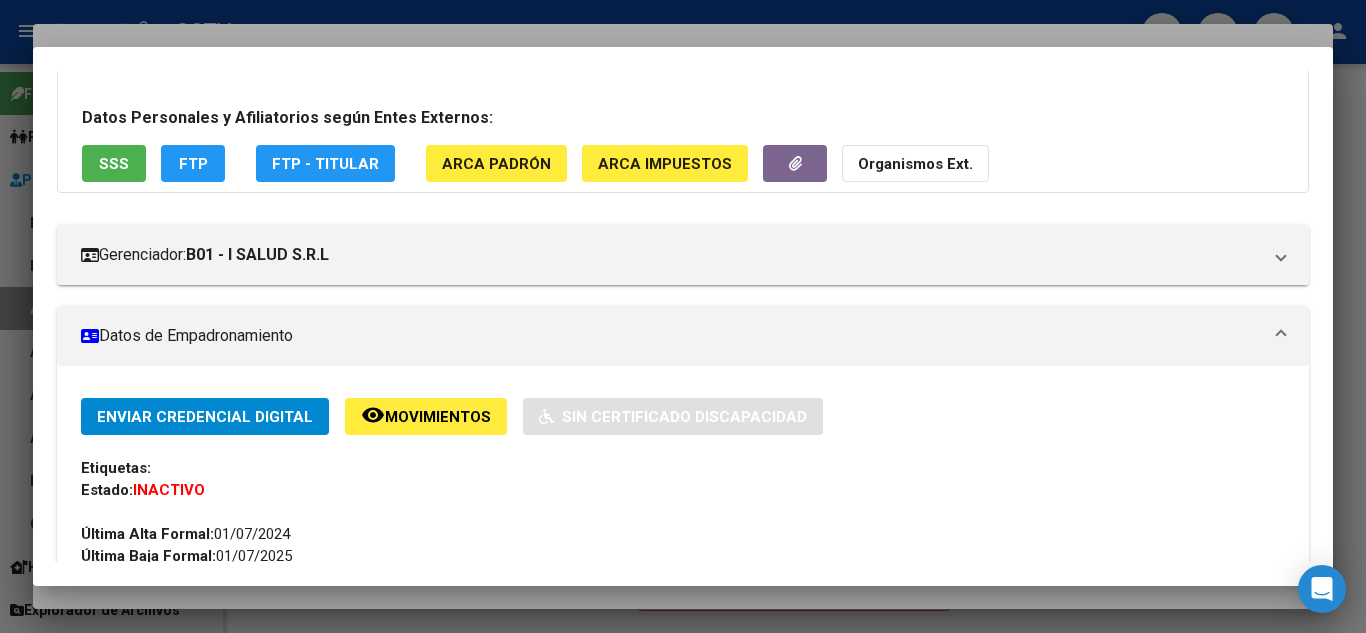 scroll, scrollTop: 0, scrollLeft: 0, axis: both 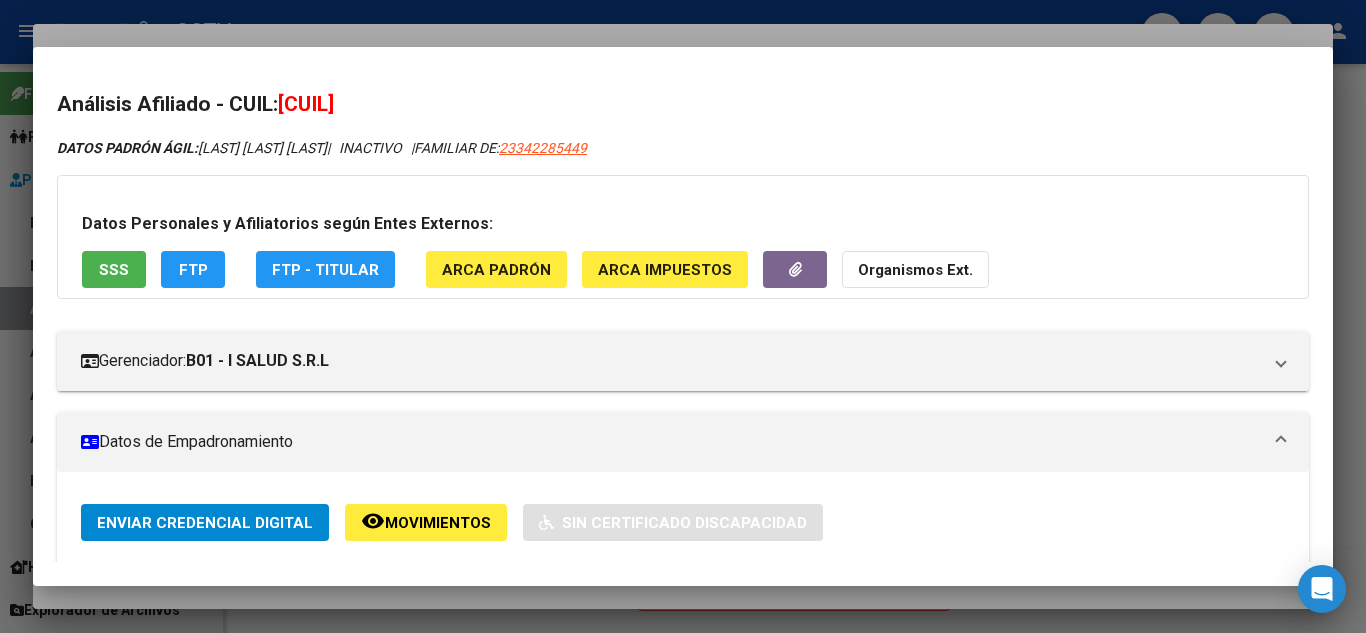click on "SSS" at bounding box center (114, 269) 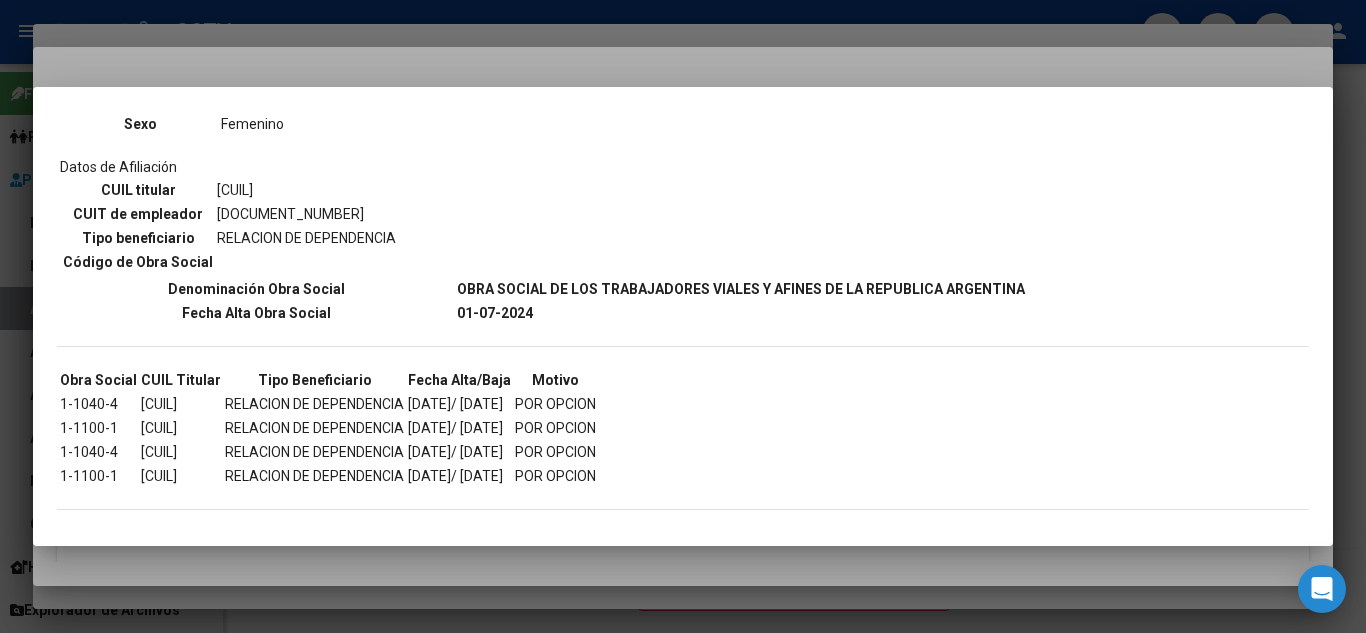 scroll, scrollTop: 1380, scrollLeft: 0, axis: vertical 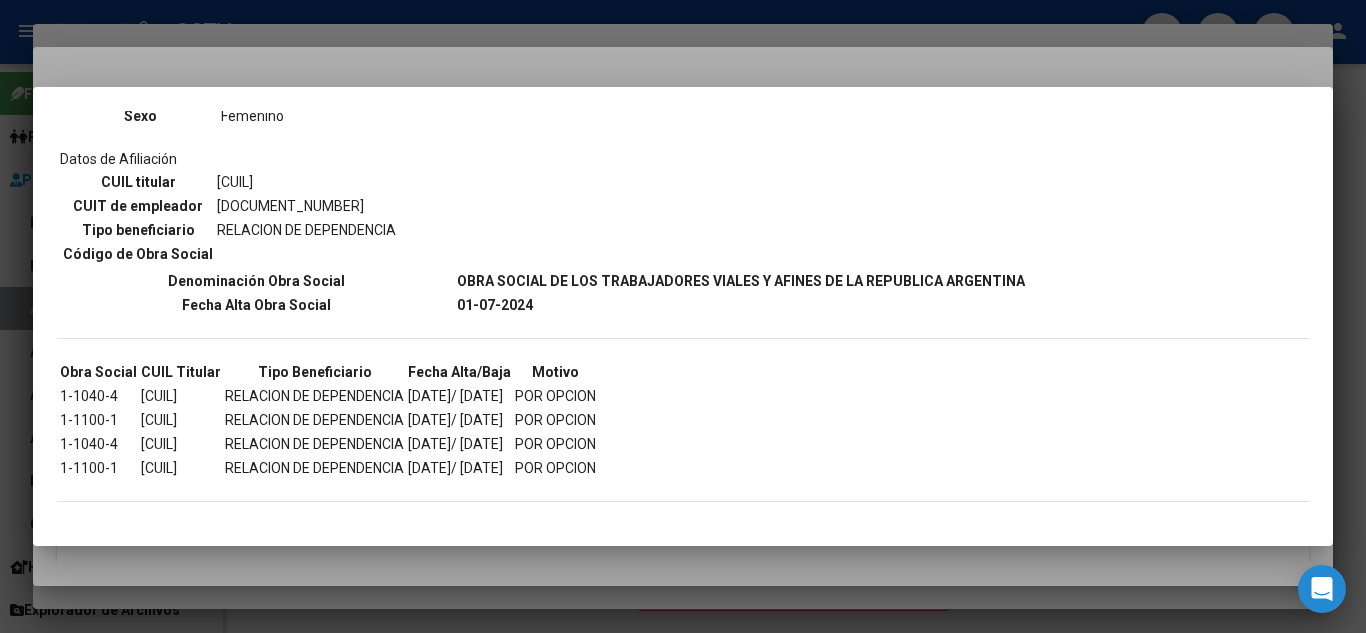 click at bounding box center [683, 316] 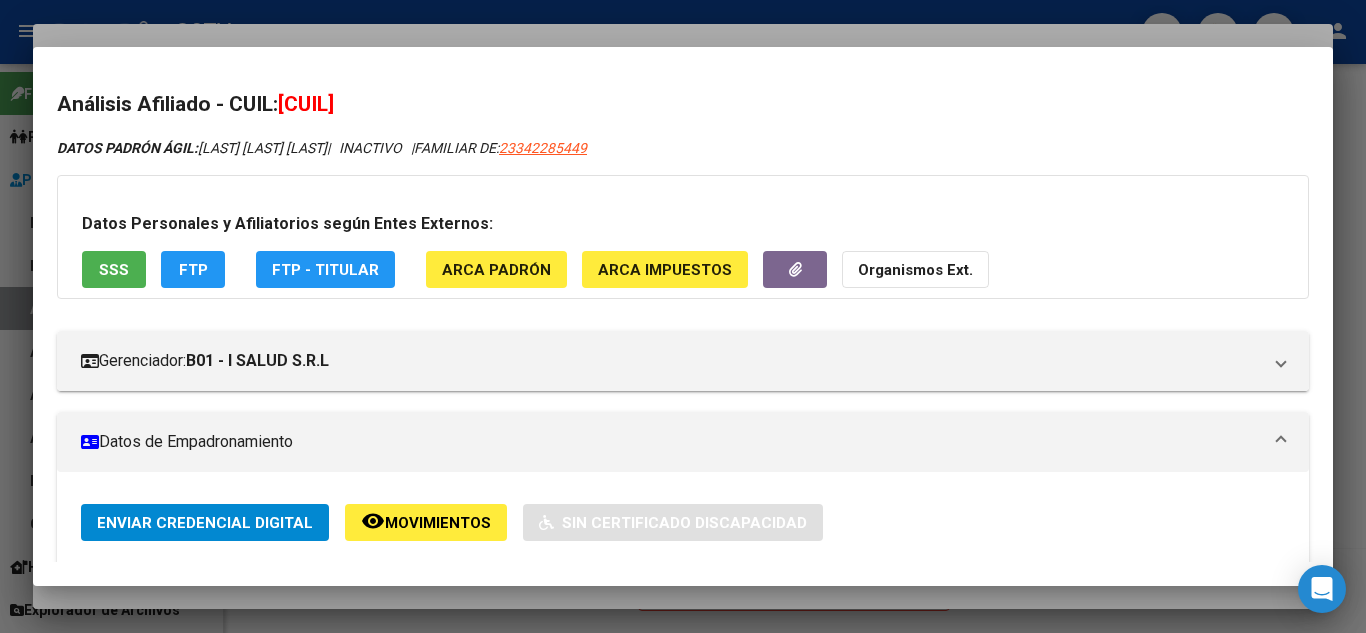 drag, startPoint x: 288, startPoint y: 102, endPoint x: 418, endPoint y: 103, distance: 130.00385 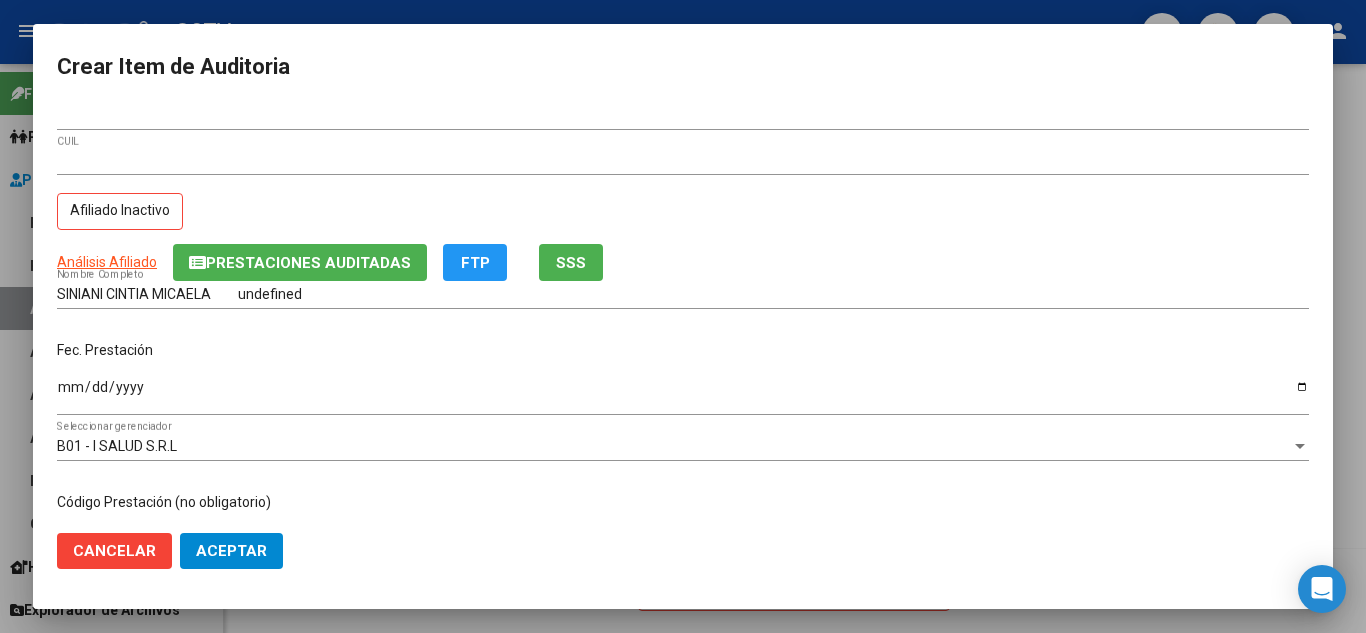 scroll, scrollTop: 0, scrollLeft: 0, axis: both 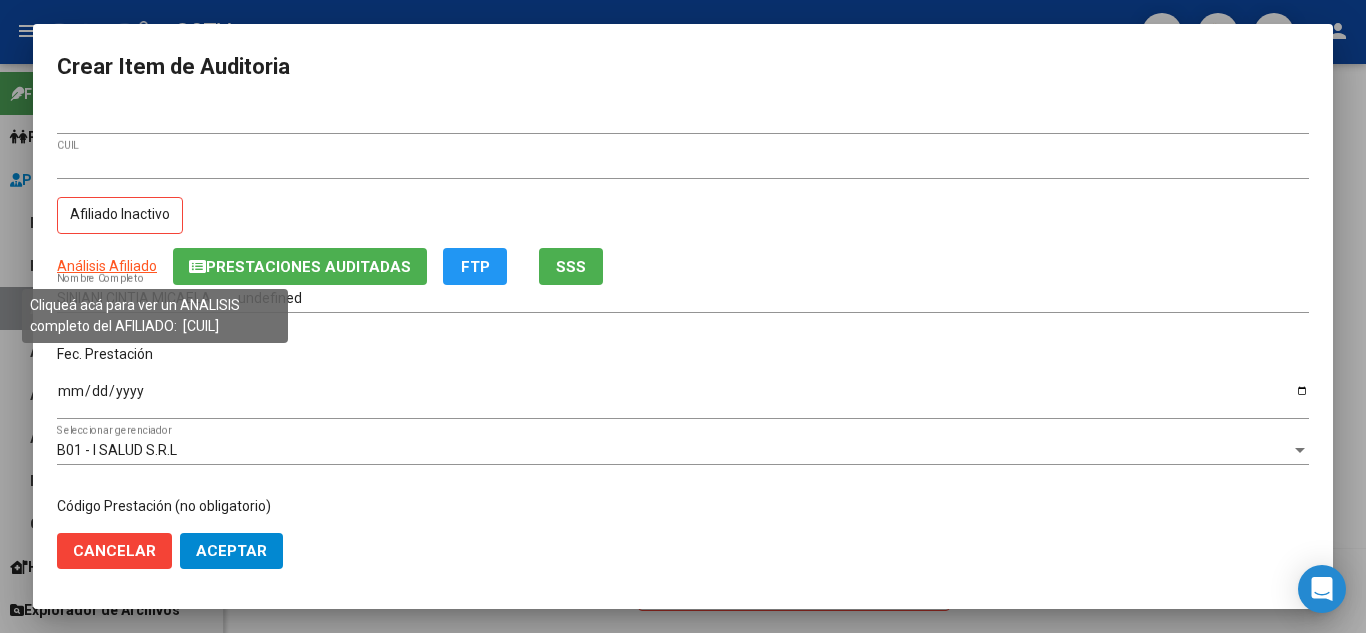click on "Análisis Afiliado" at bounding box center [107, 266] 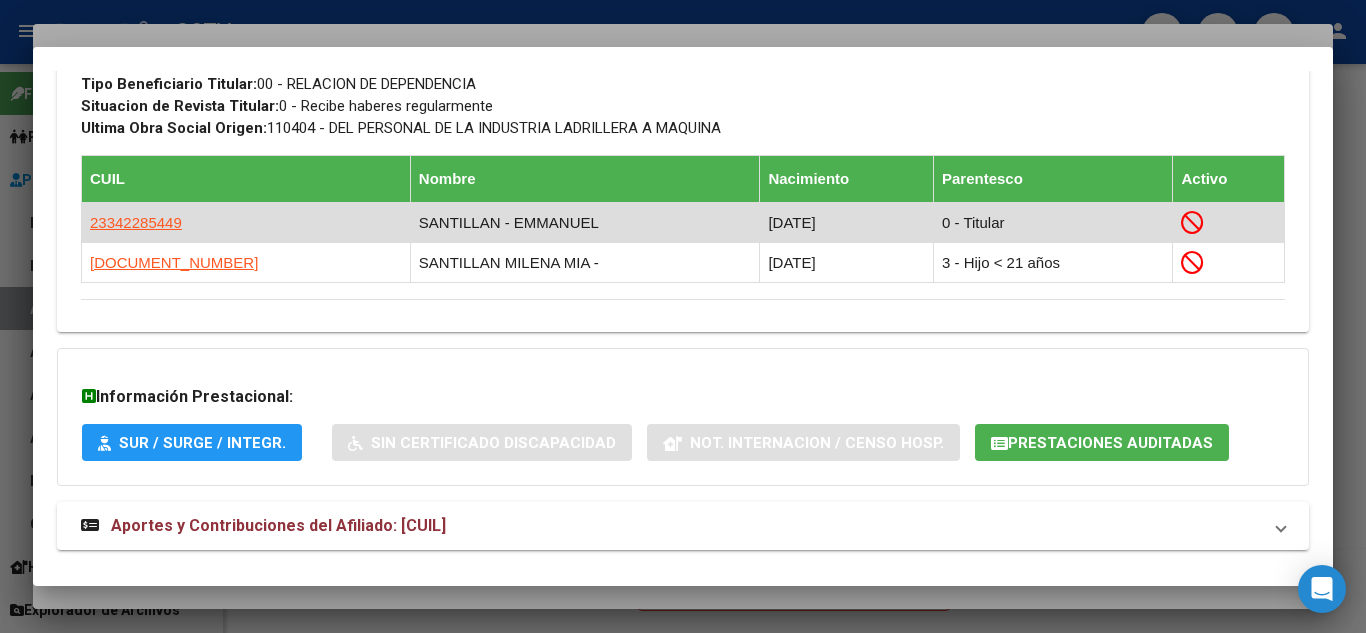 scroll, scrollTop: 1172, scrollLeft: 0, axis: vertical 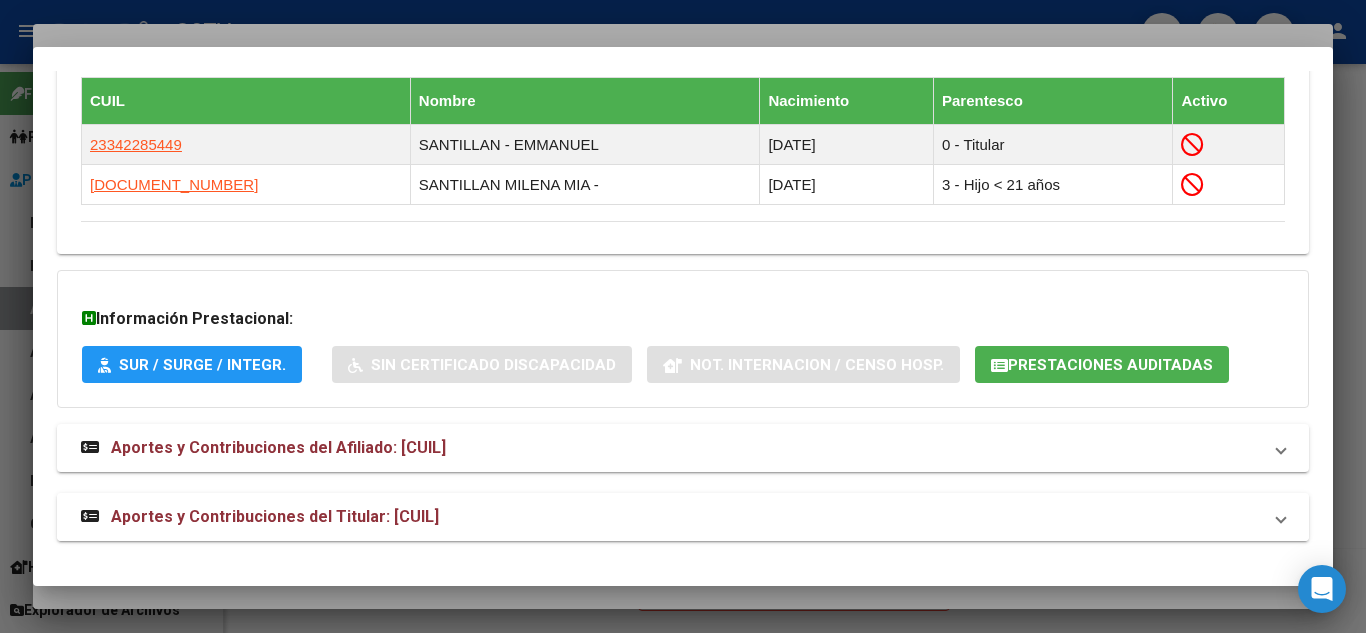 click on "Aportes y Contribuciones del Titular: [CUIL]" at bounding box center (275, 516) 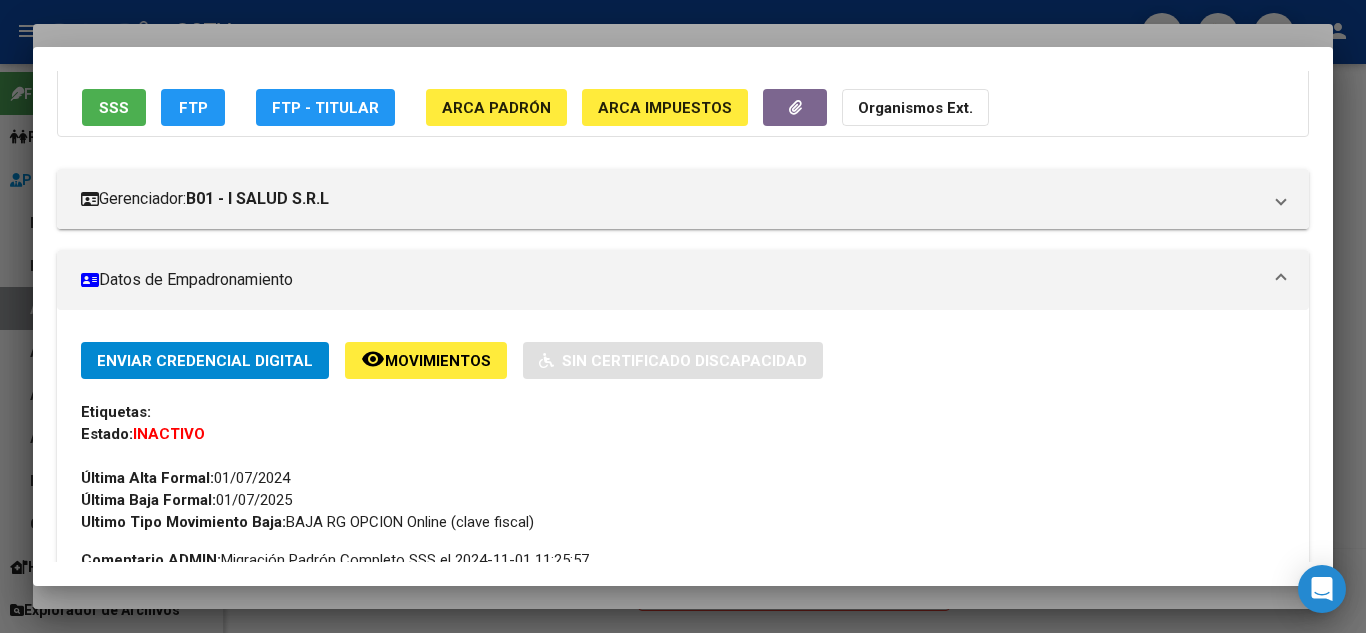 scroll, scrollTop: 0, scrollLeft: 0, axis: both 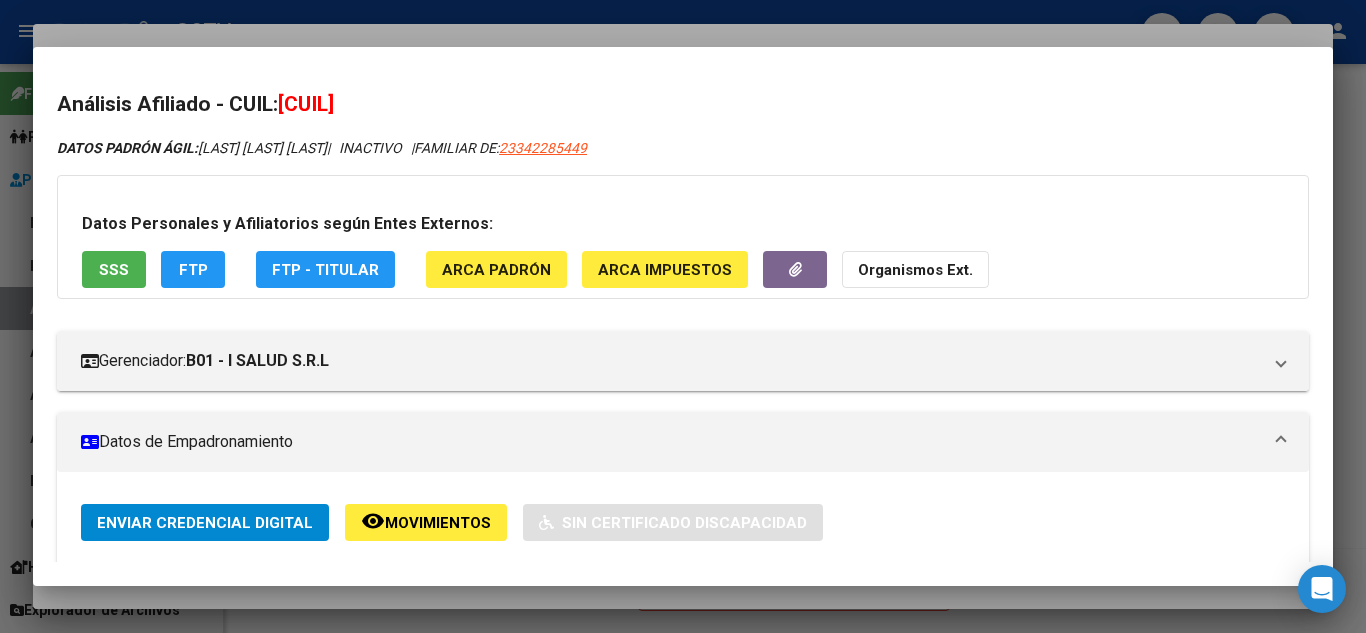 click at bounding box center (683, 316) 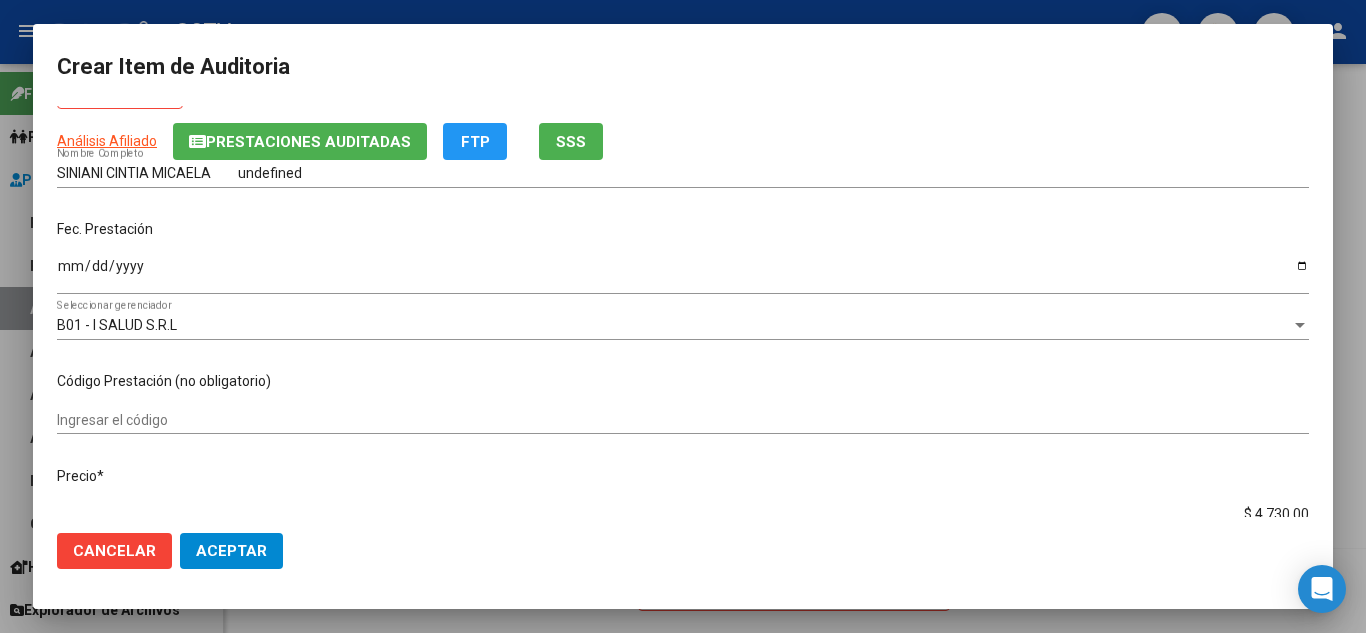 scroll, scrollTop: 0, scrollLeft: 0, axis: both 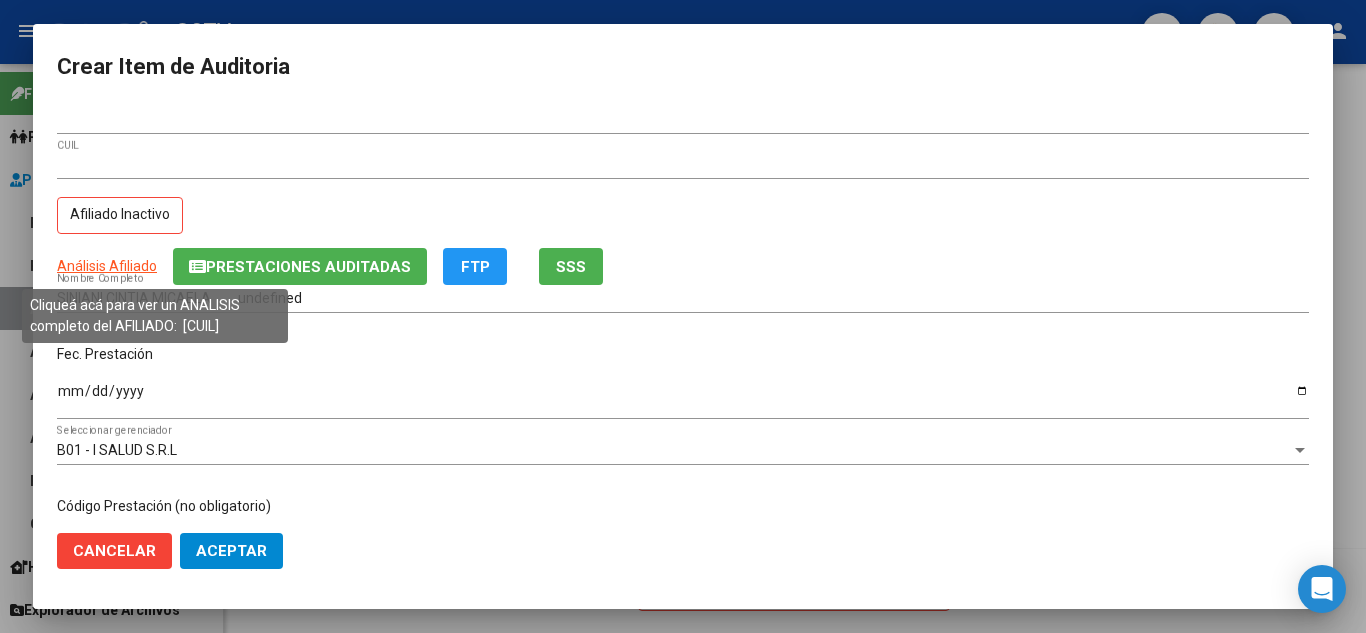 click on "Análisis Afiliado" at bounding box center (107, 266) 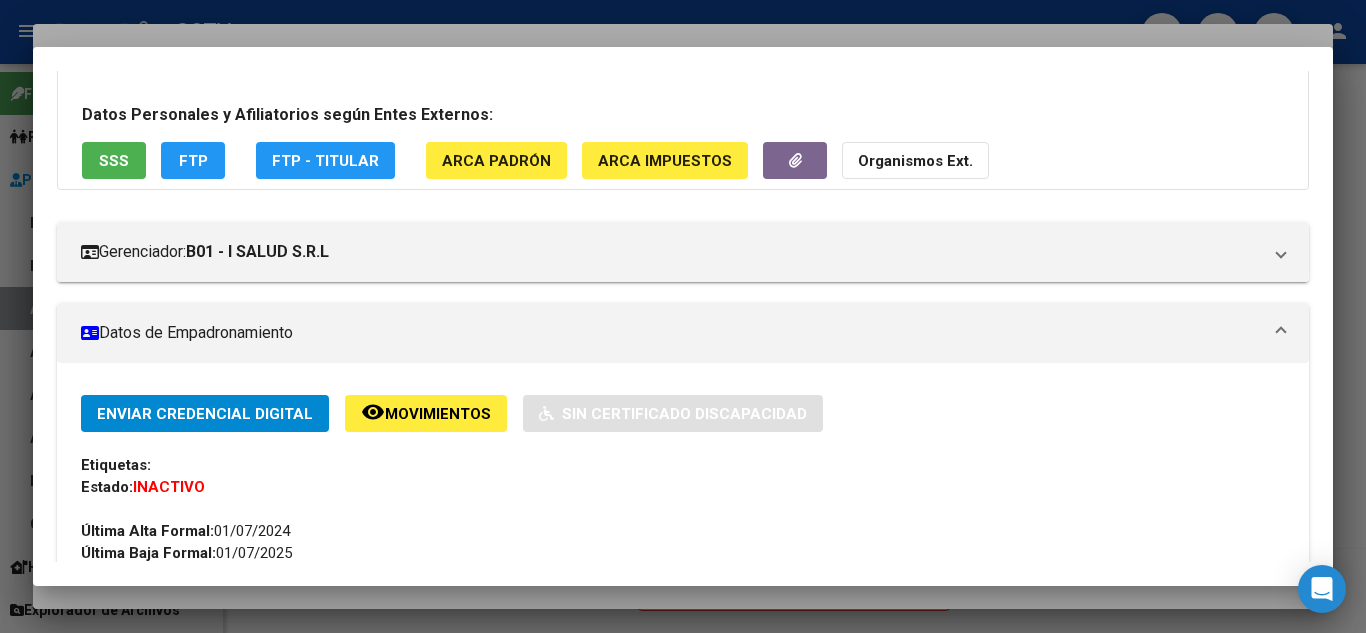 scroll, scrollTop: 0, scrollLeft: 0, axis: both 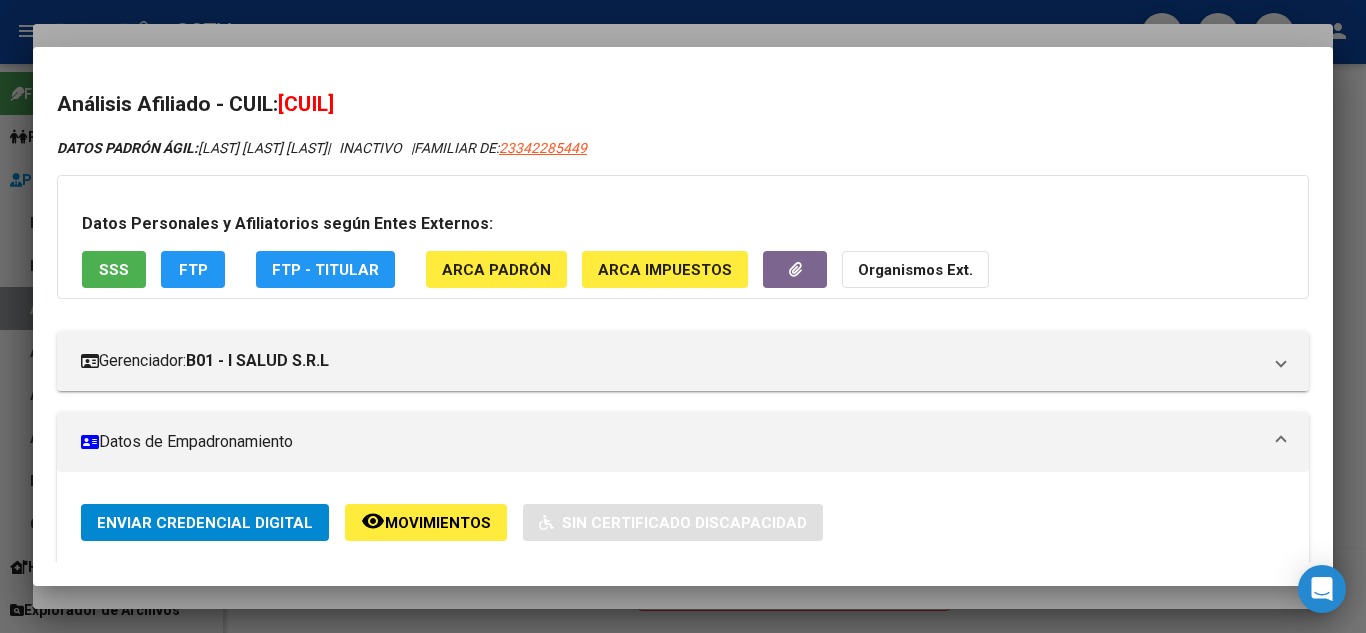 click on "[CUIL]" at bounding box center (306, 104) 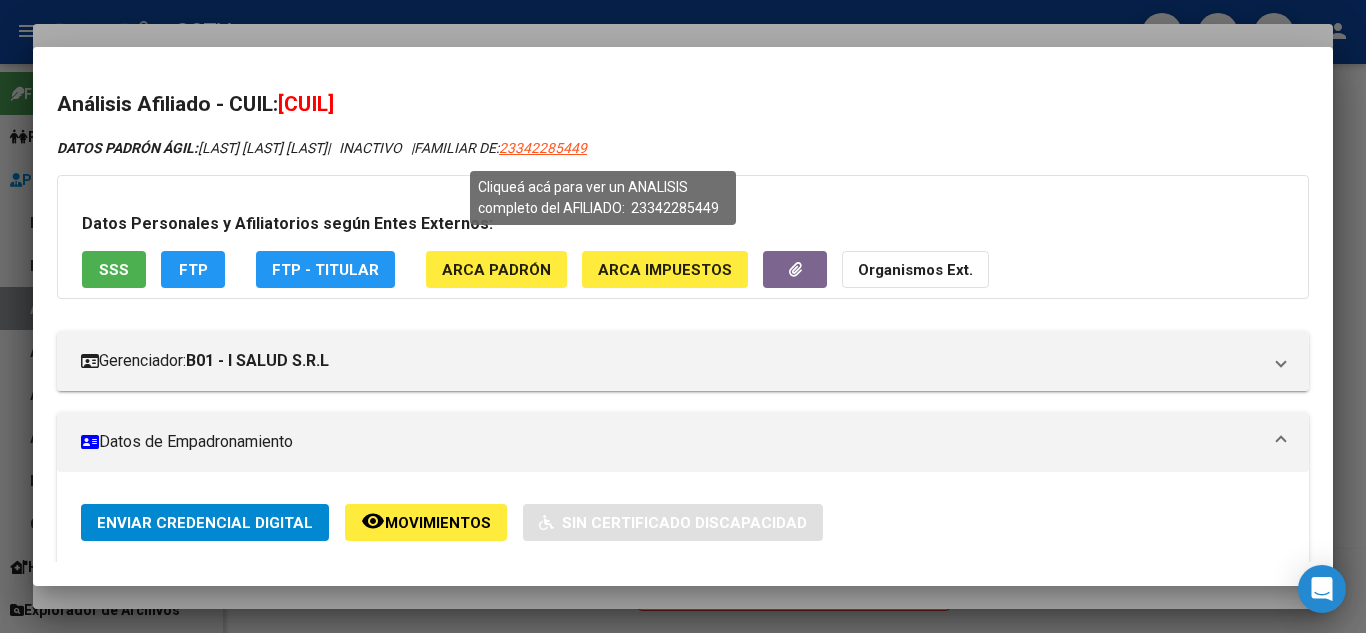 click on "23342285449" at bounding box center (543, 148) 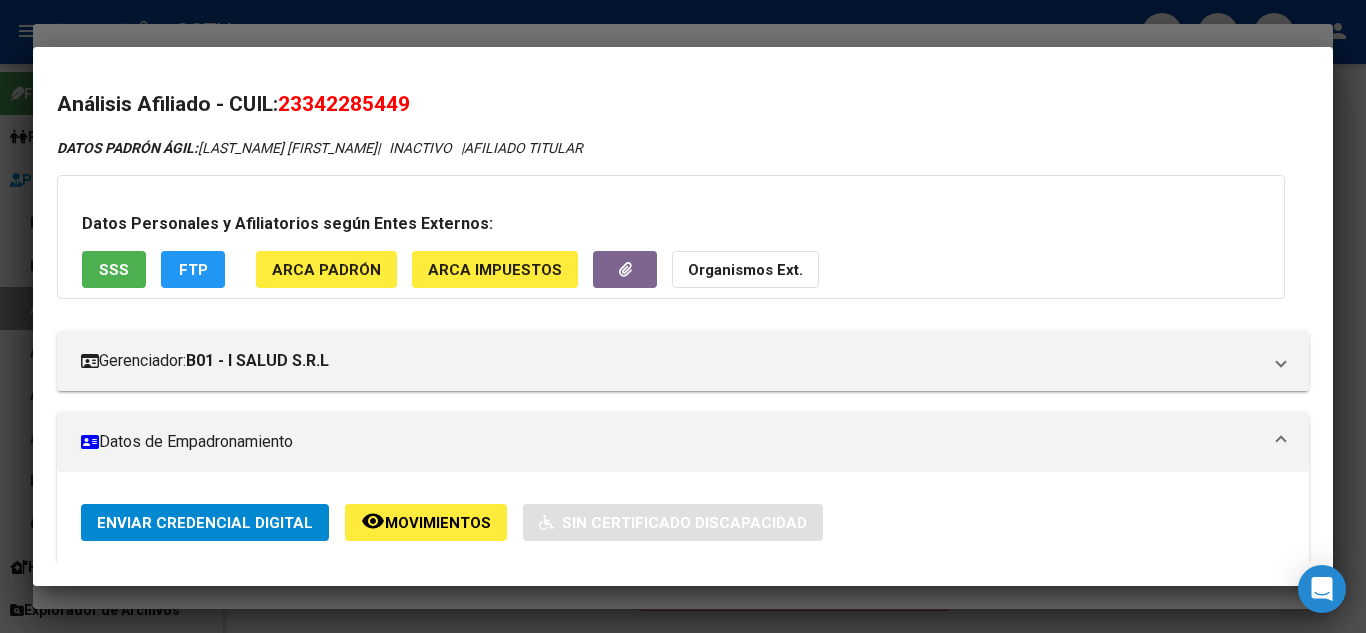 drag, startPoint x: 442, startPoint y: 104, endPoint x: 289, endPoint y: 104, distance: 153 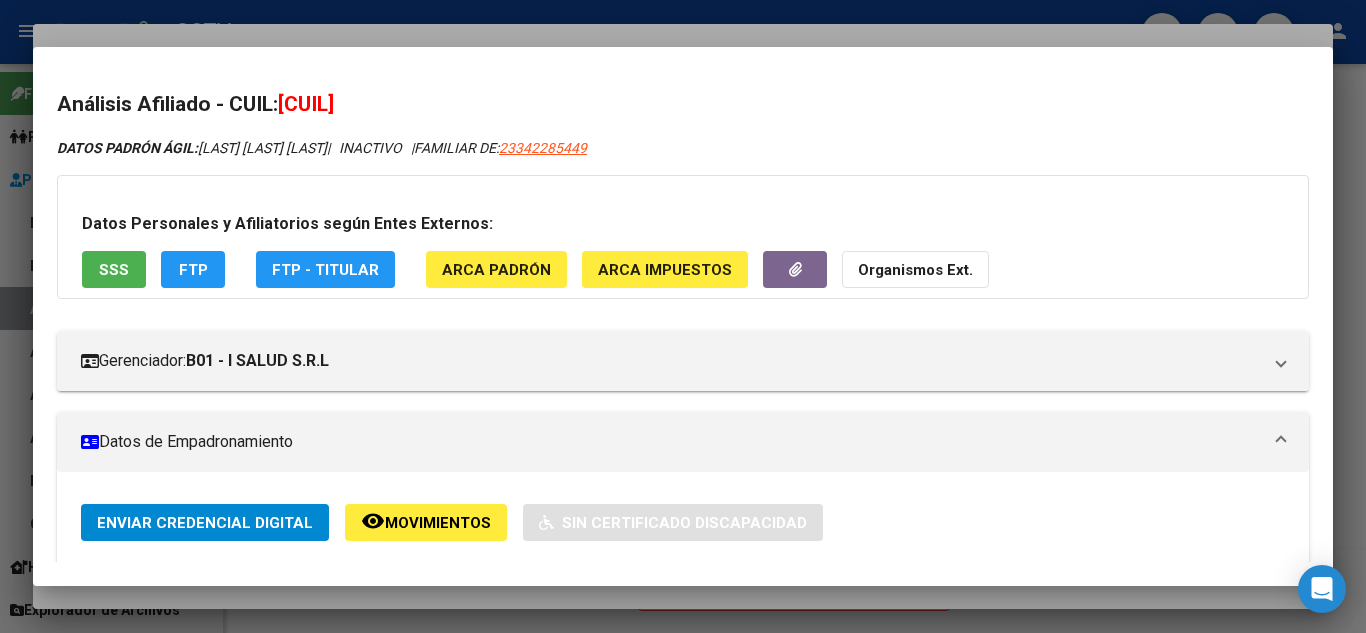 click at bounding box center [683, 316] 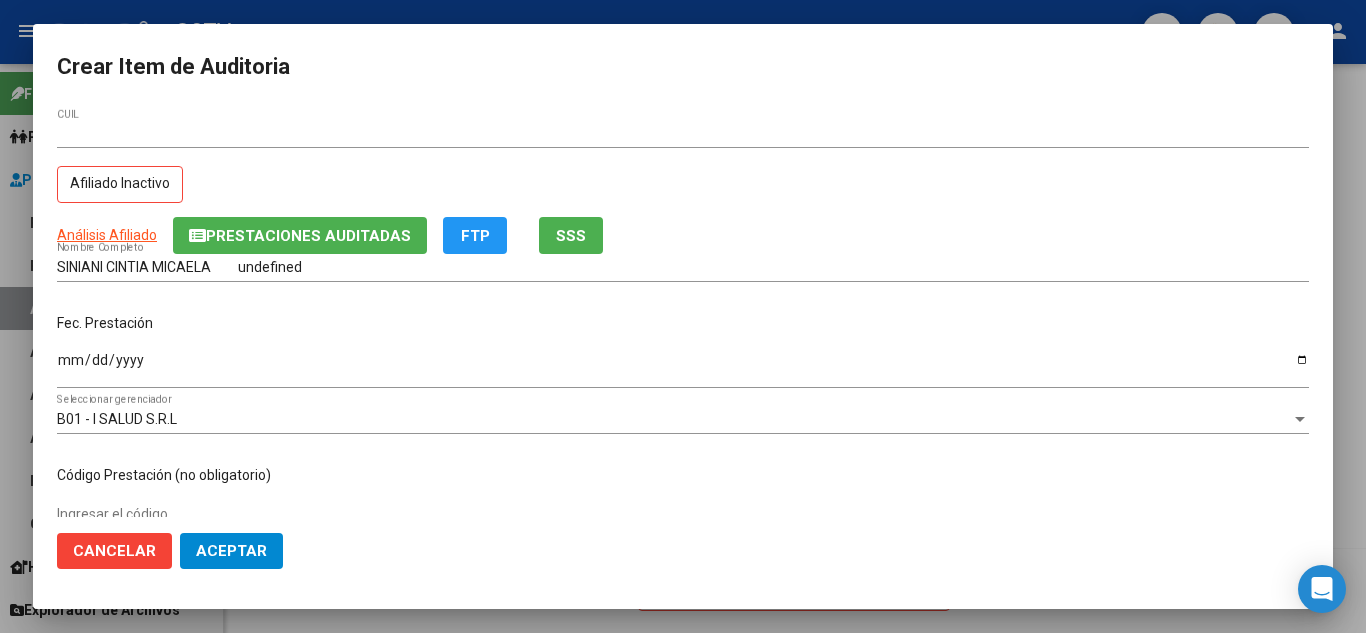 scroll, scrollTop: 0, scrollLeft: 0, axis: both 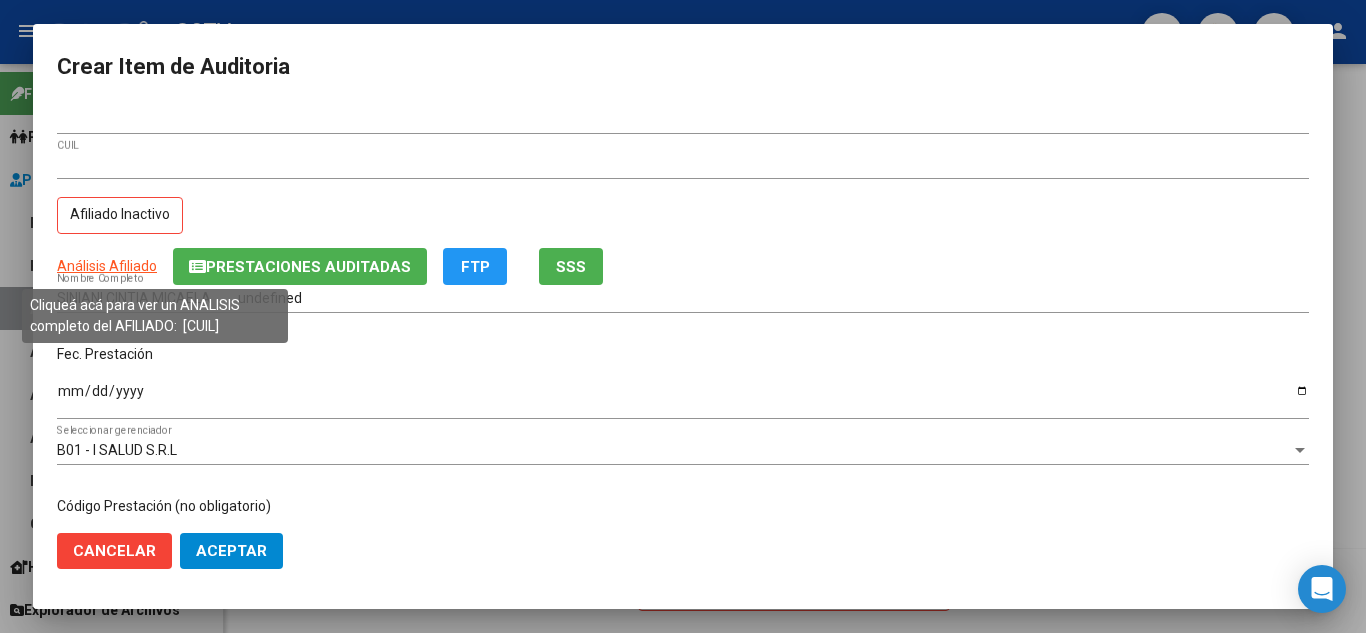 click on "Análisis Afiliado" at bounding box center [107, 266] 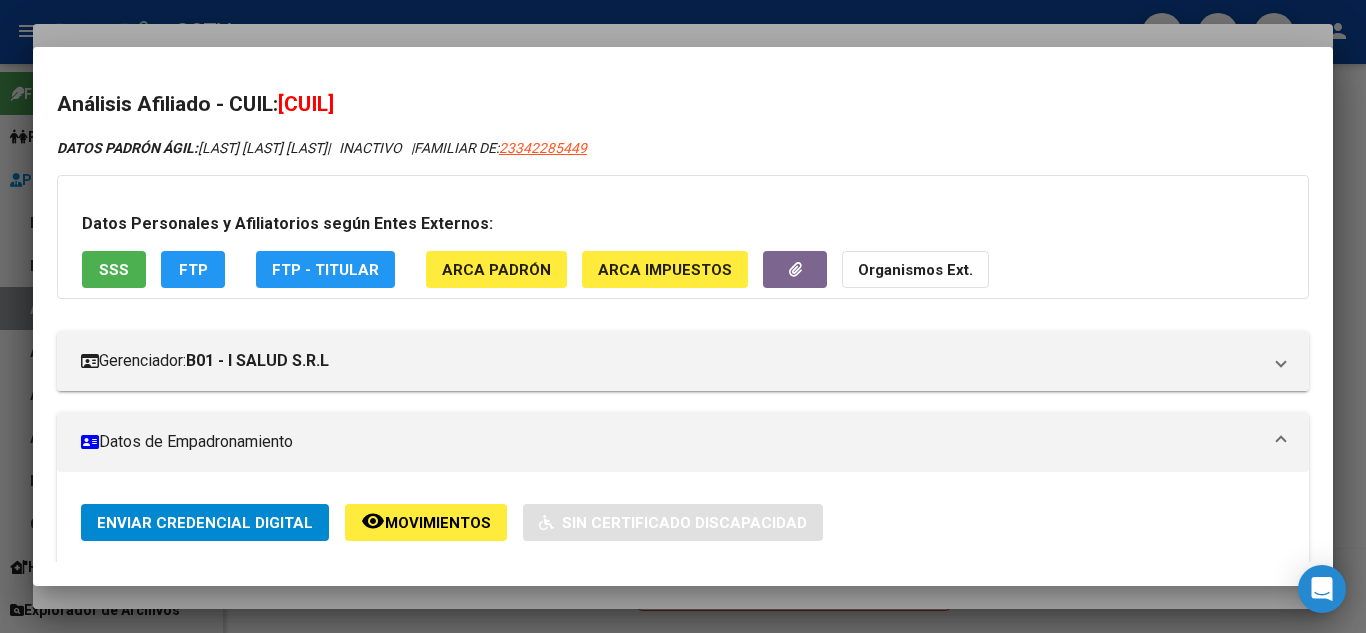 click at bounding box center (683, 316) 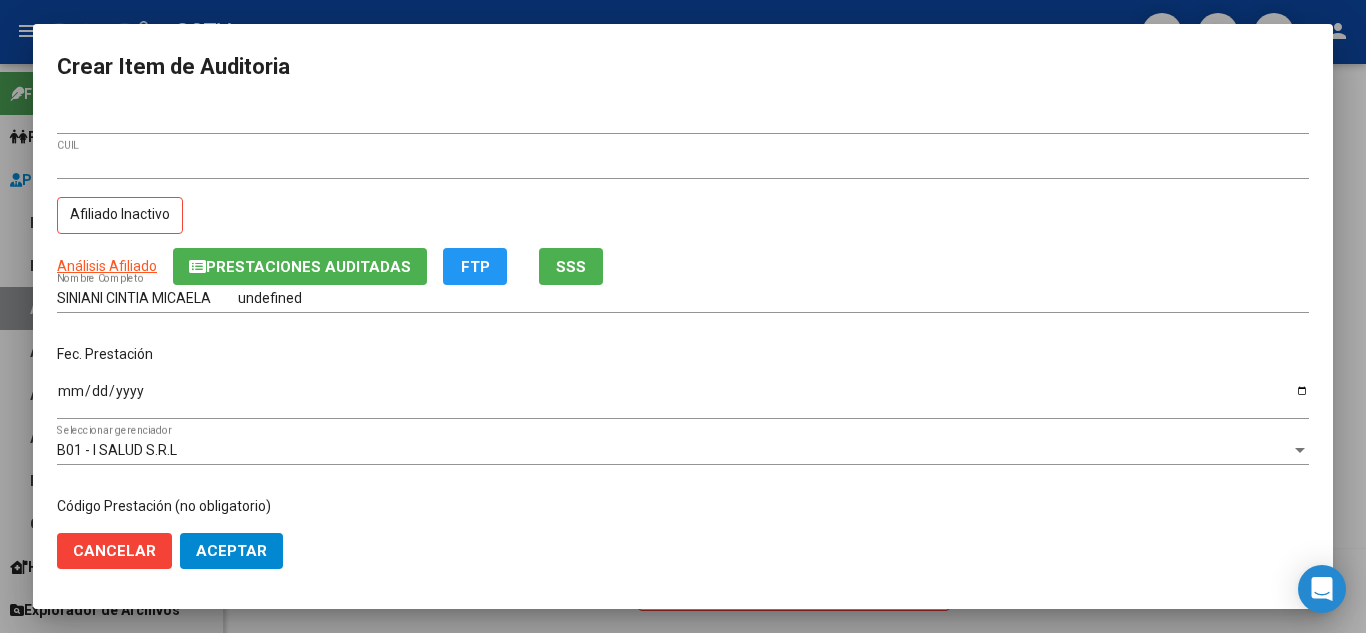 click on "Ingresar la fecha" at bounding box center (683, 398) 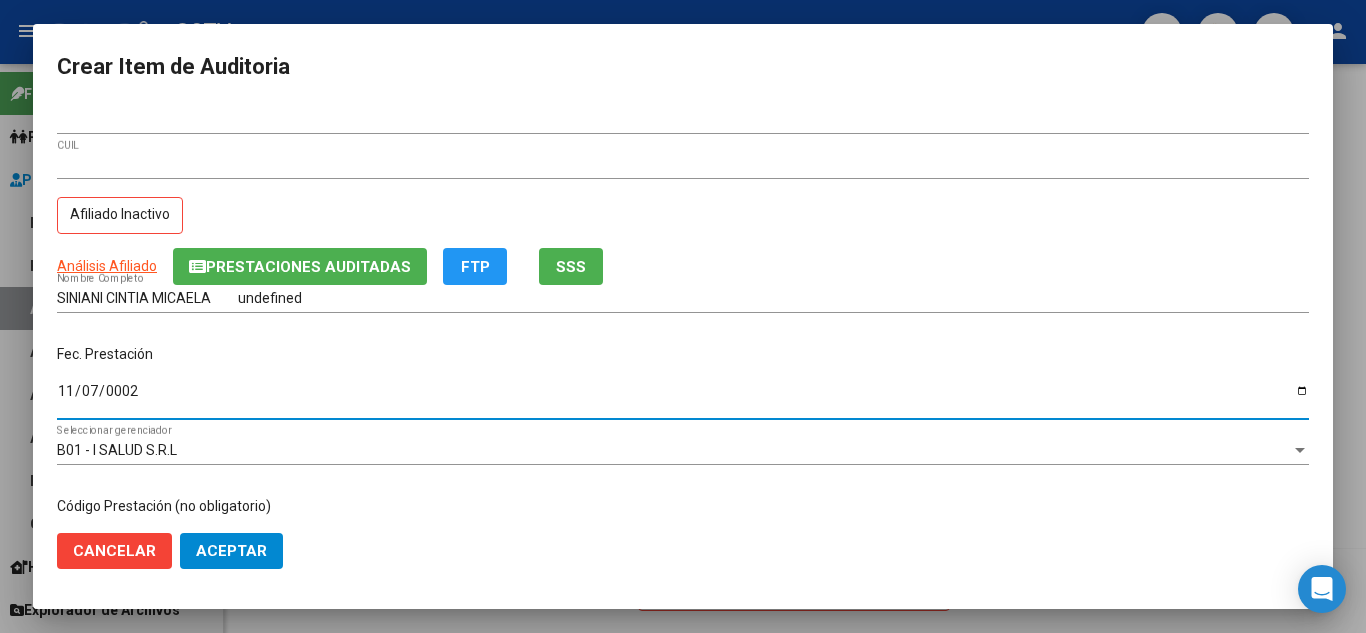 type on "[DATE]" 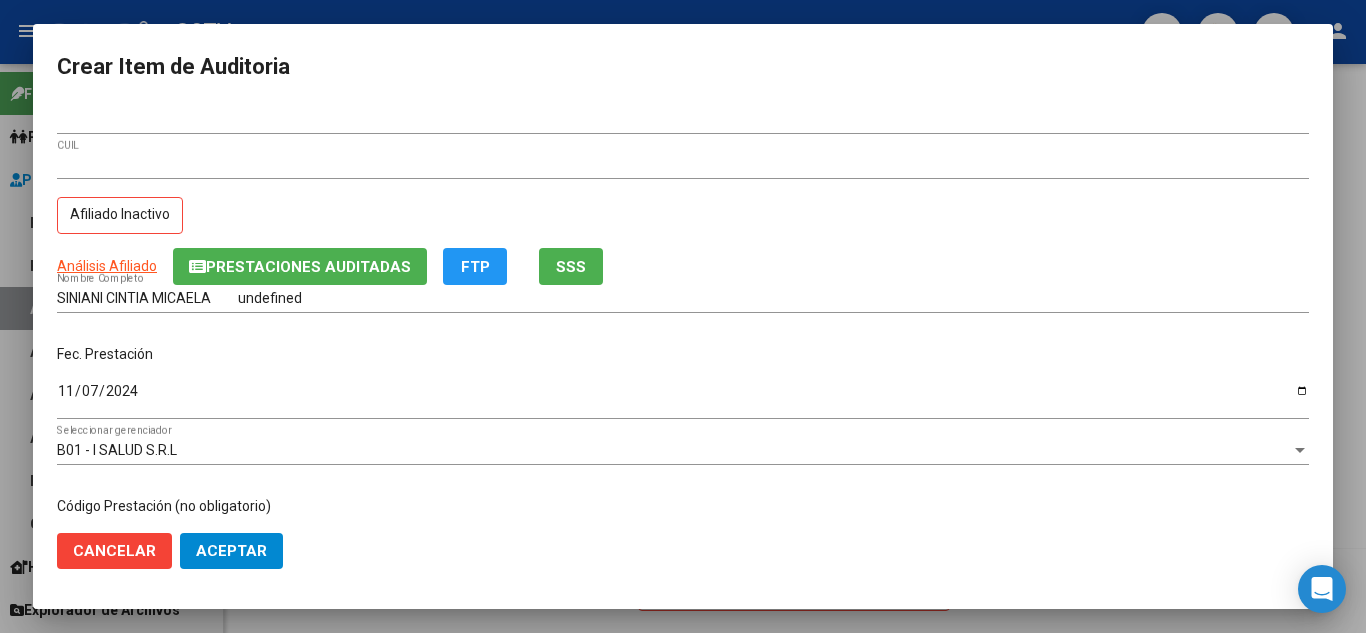 scroll, scrollTop: 234, scrollLeft: 0, axis: vertical 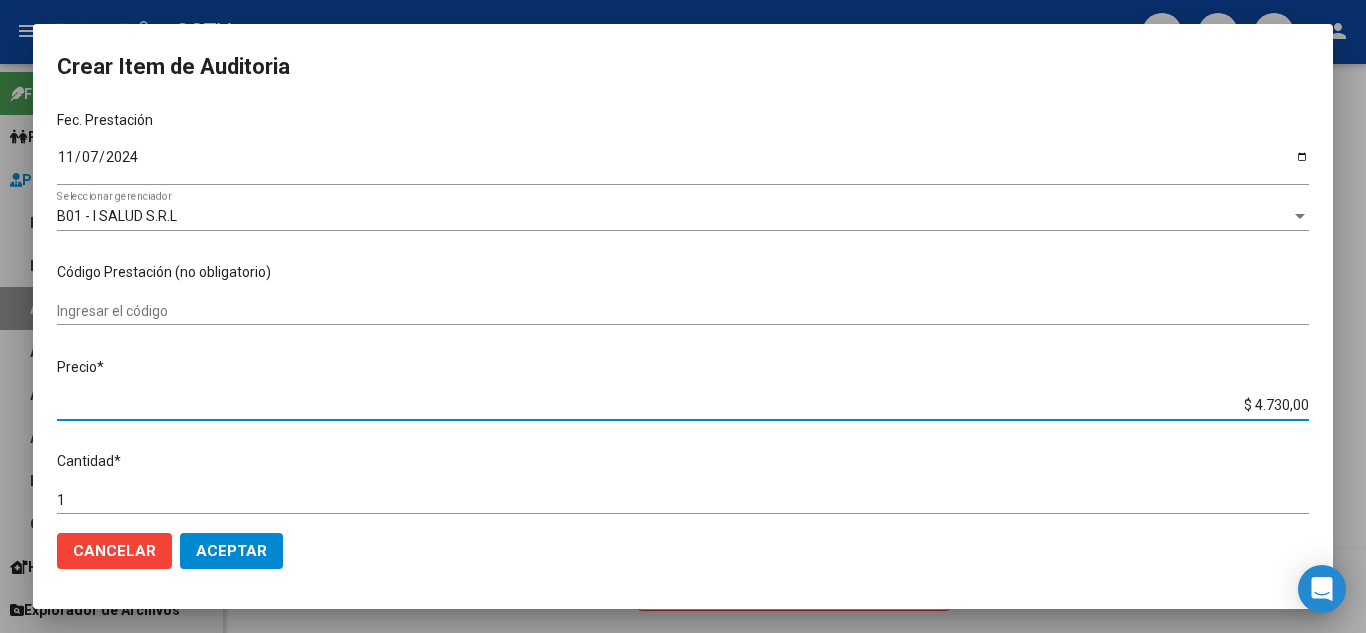 type on "$ 0,01" 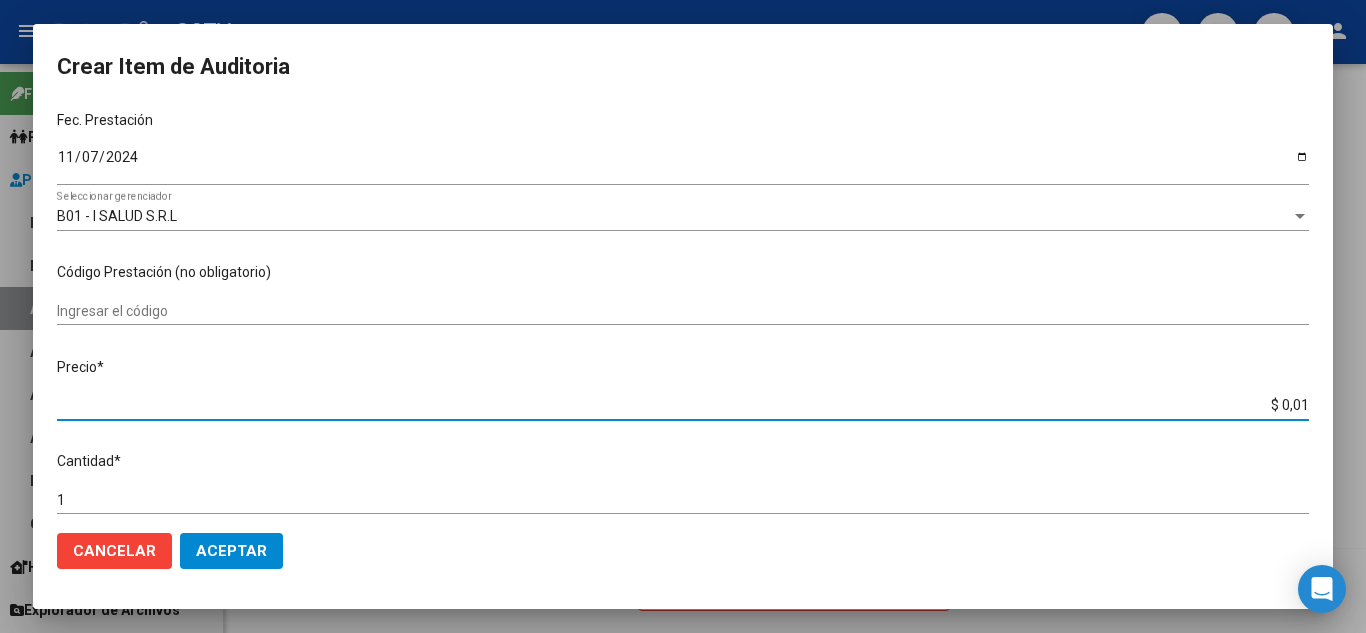type on "$ 0,15" 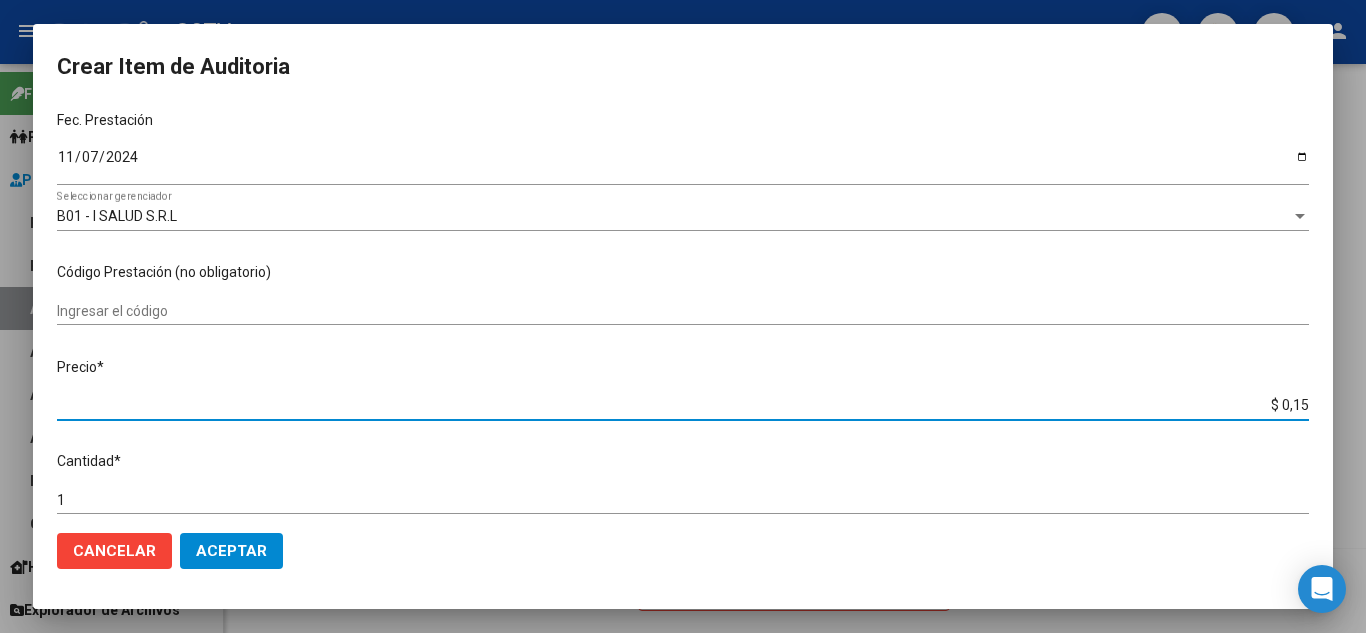 type on "$ 1,52" 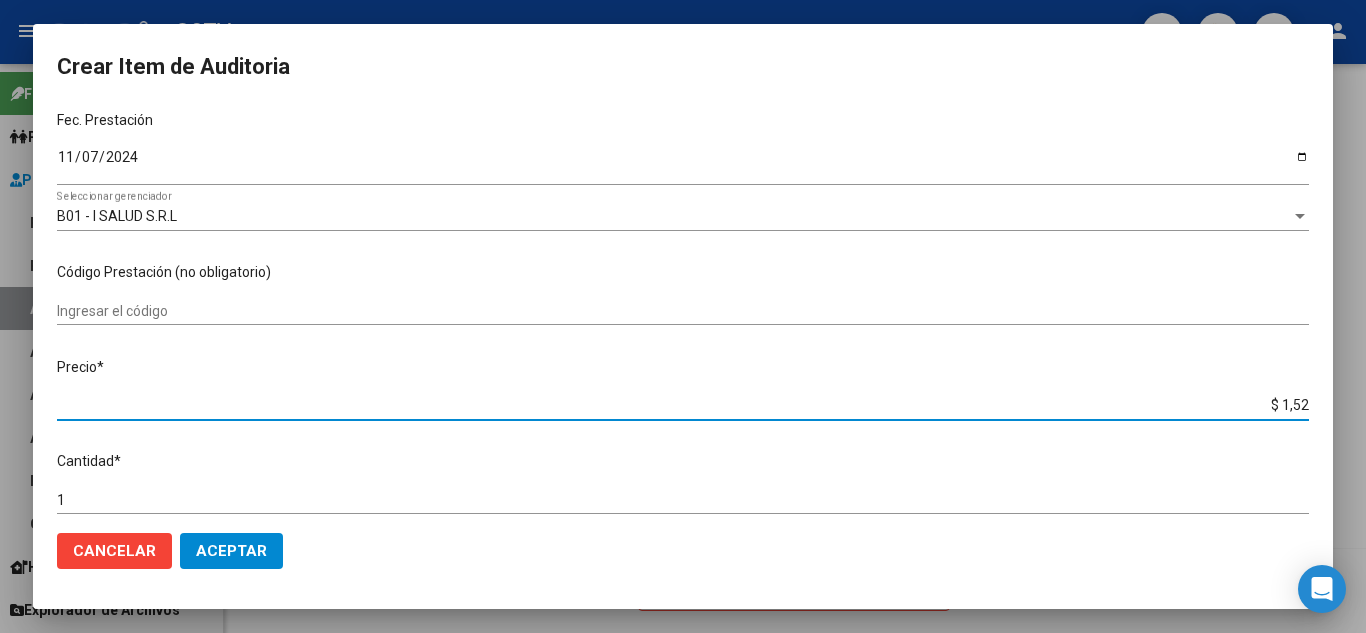 type on "$ 15,20" 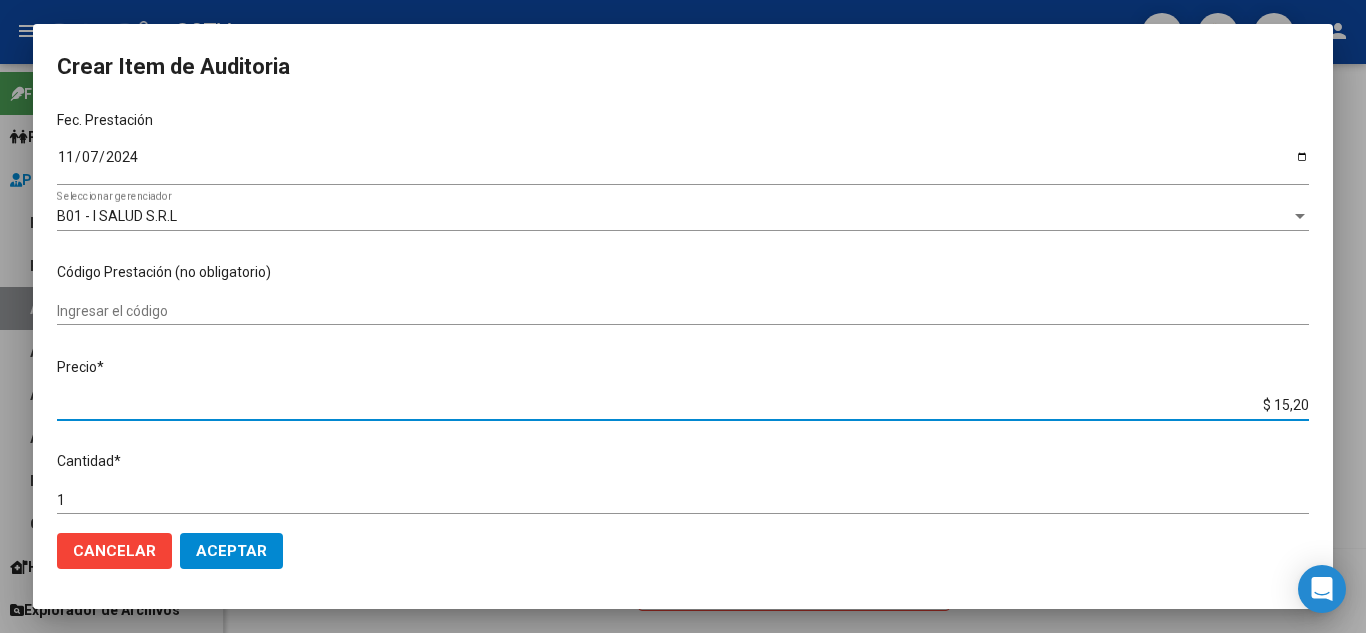 type on "$ 152,00" 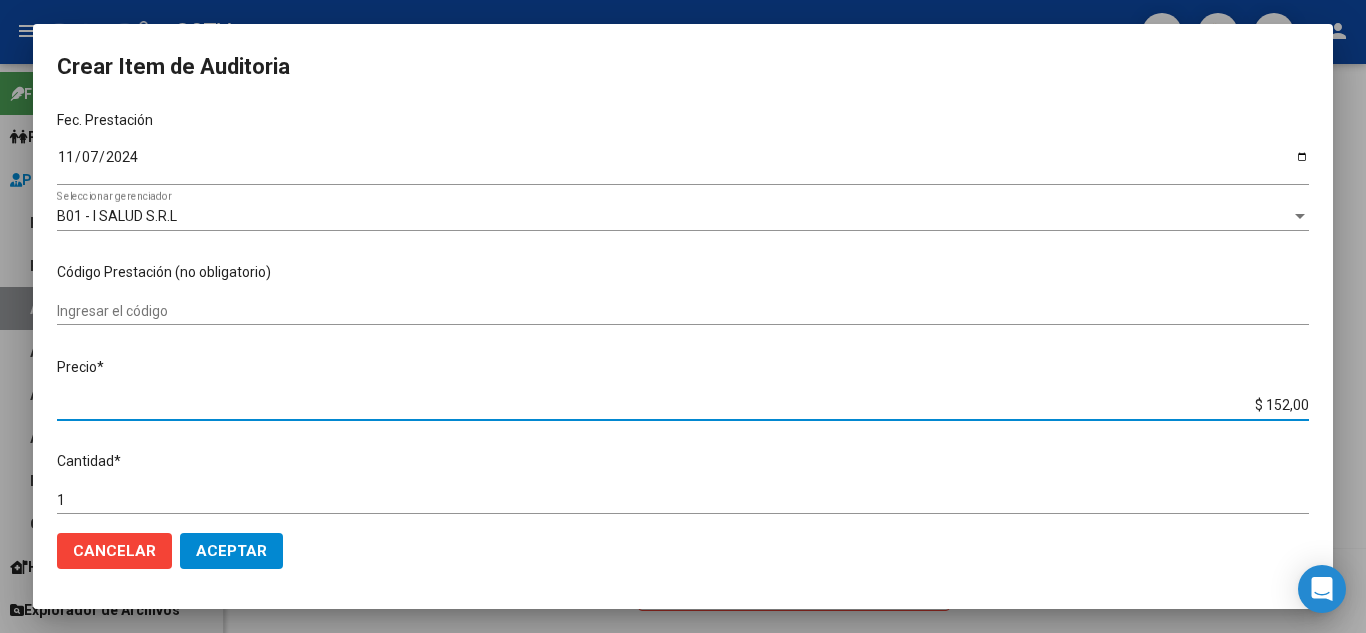 type on "$ 1.520,00" 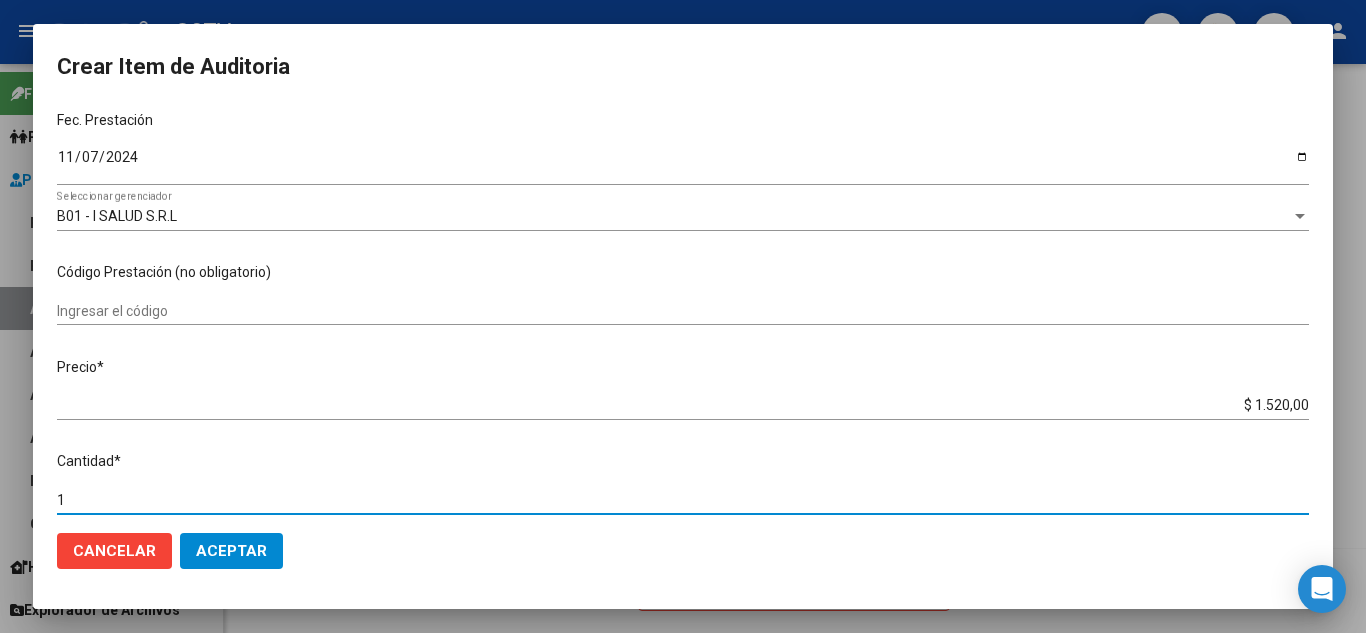 scroll, scrollTop: 611, scrollLeft: 0, axis: vertical 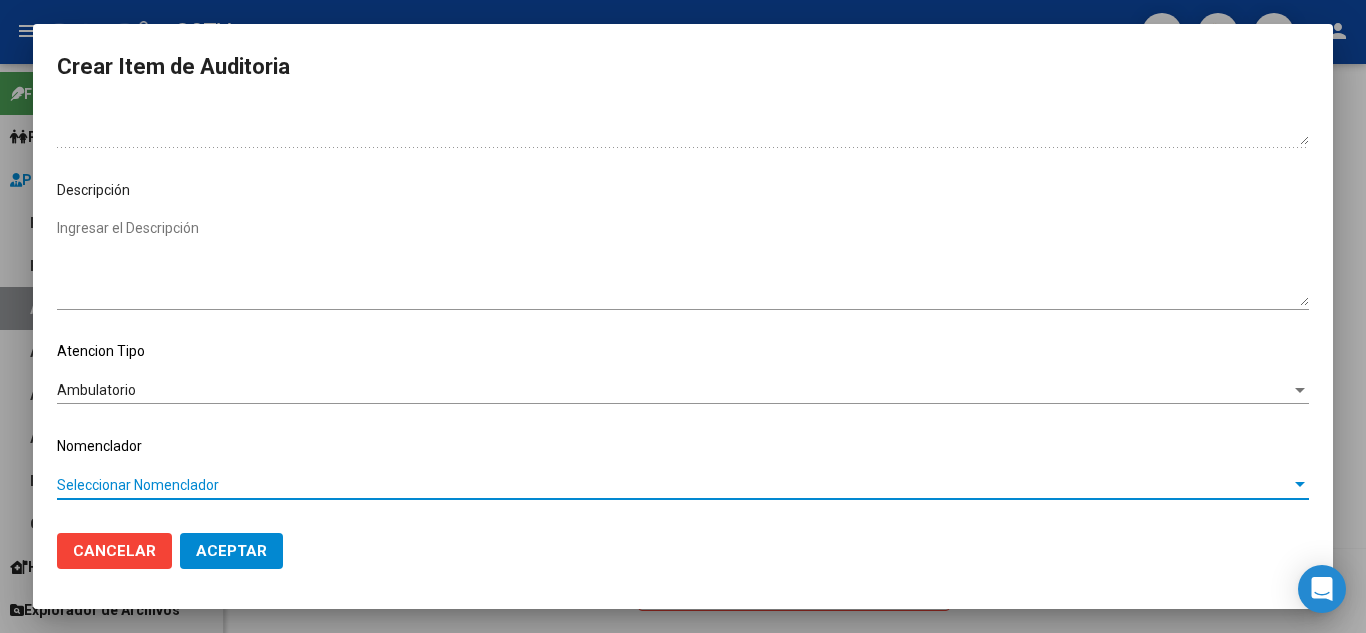 click on "Aceptar" 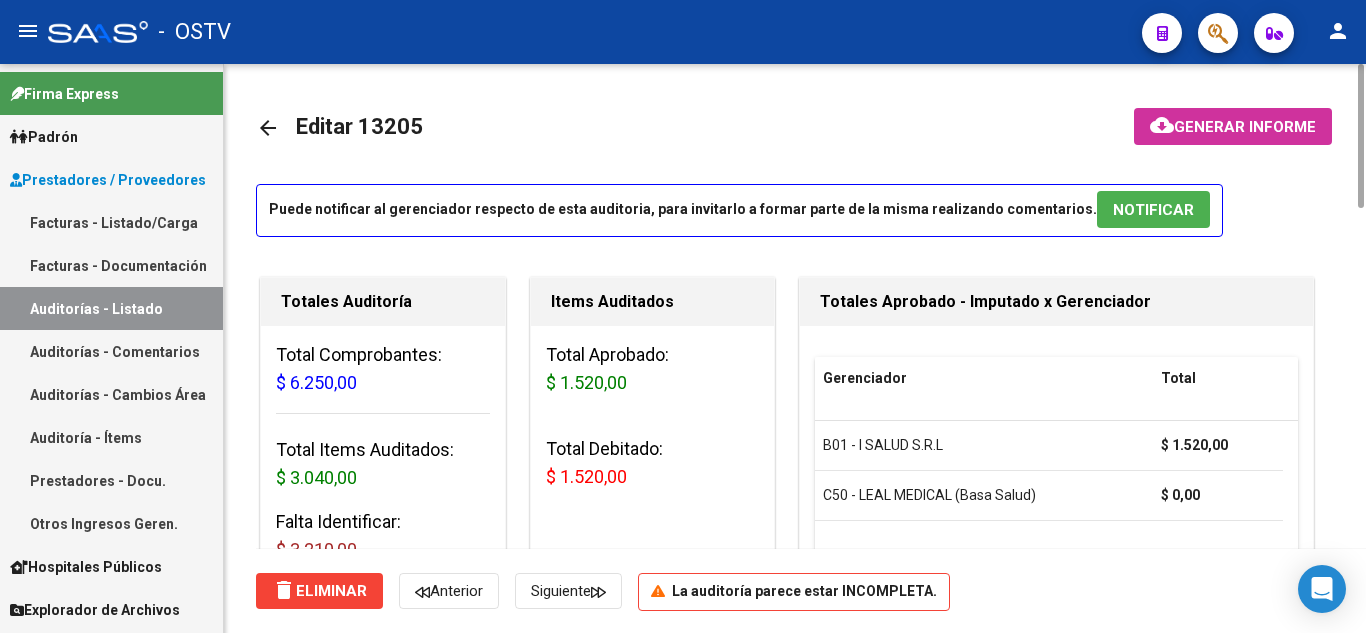 scroll, scrollTop: 200, scrollLeft: 0, axis: vertical 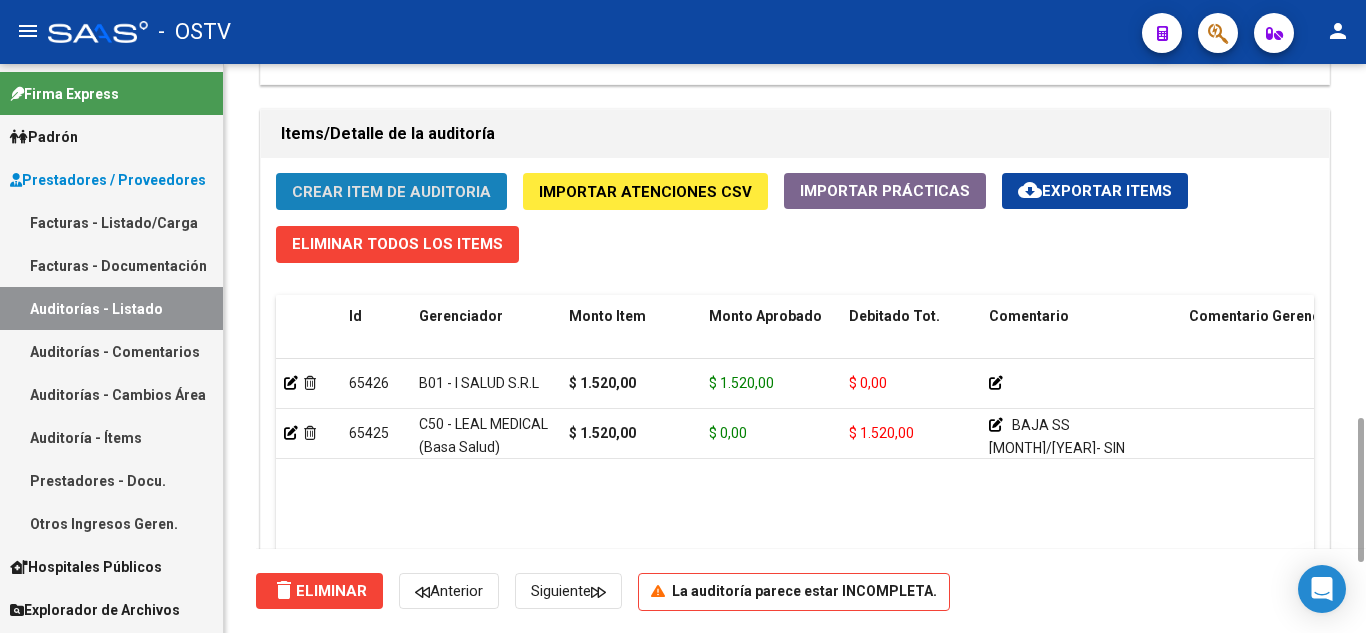click on "Crear Item de Auditoria" 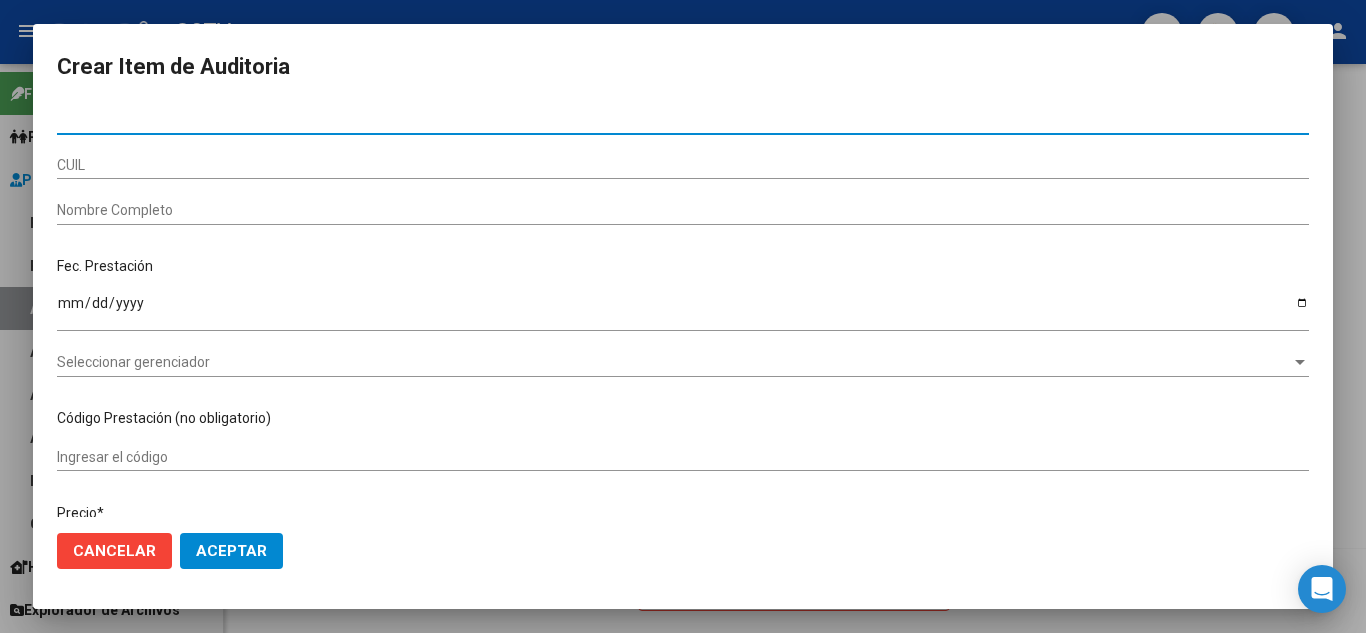 paste on "[CUIL]" 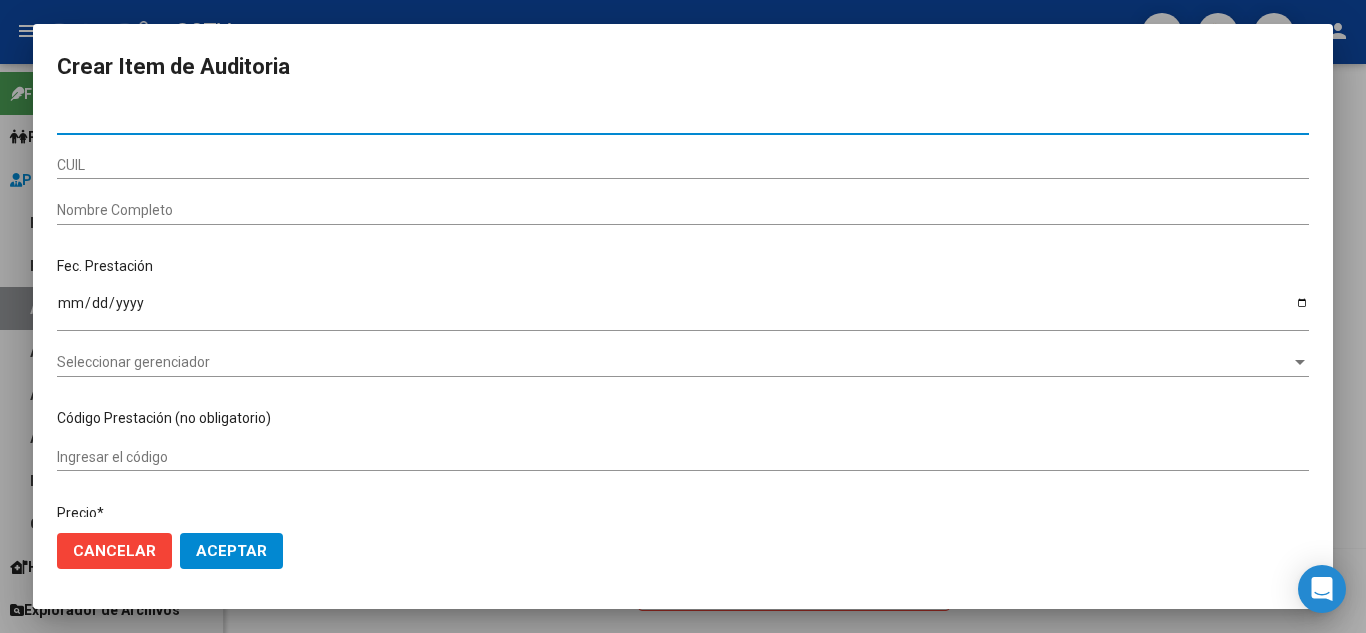 drag, startPoint x: 161, startPoint y: 114, endPoint x: 49, endPoint y: 117, distance: 112.04017 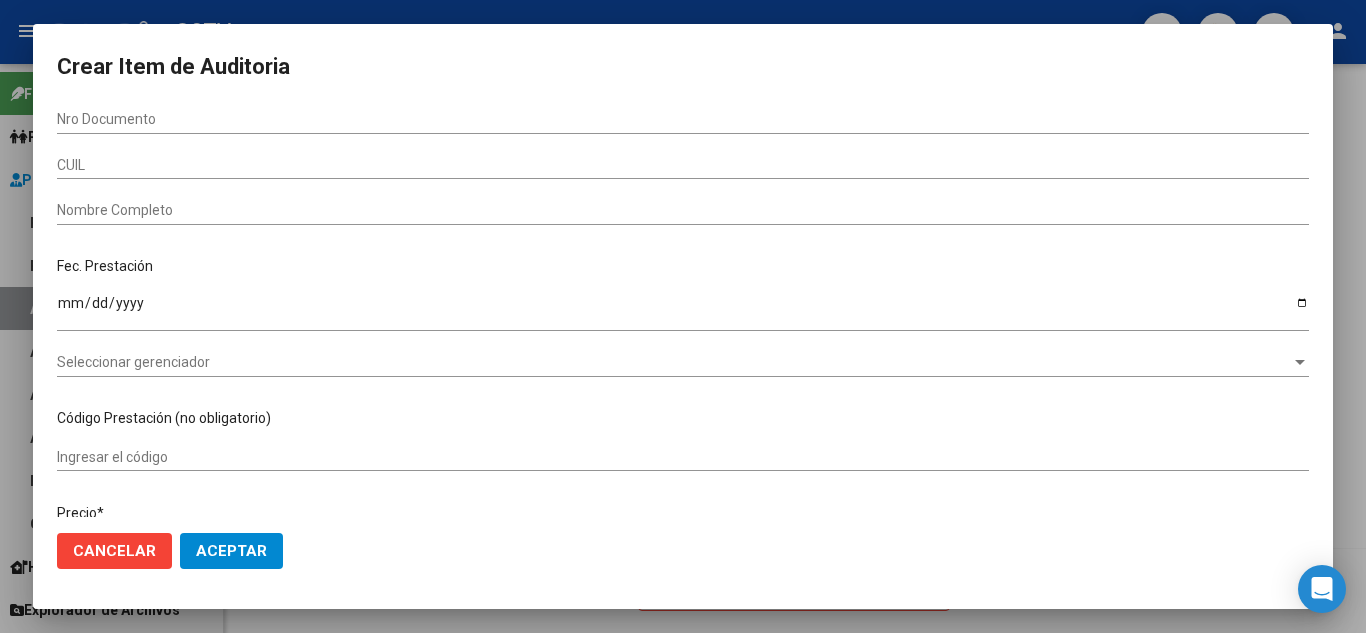 click on "Nro Documento" at bounding box center (683, 119) 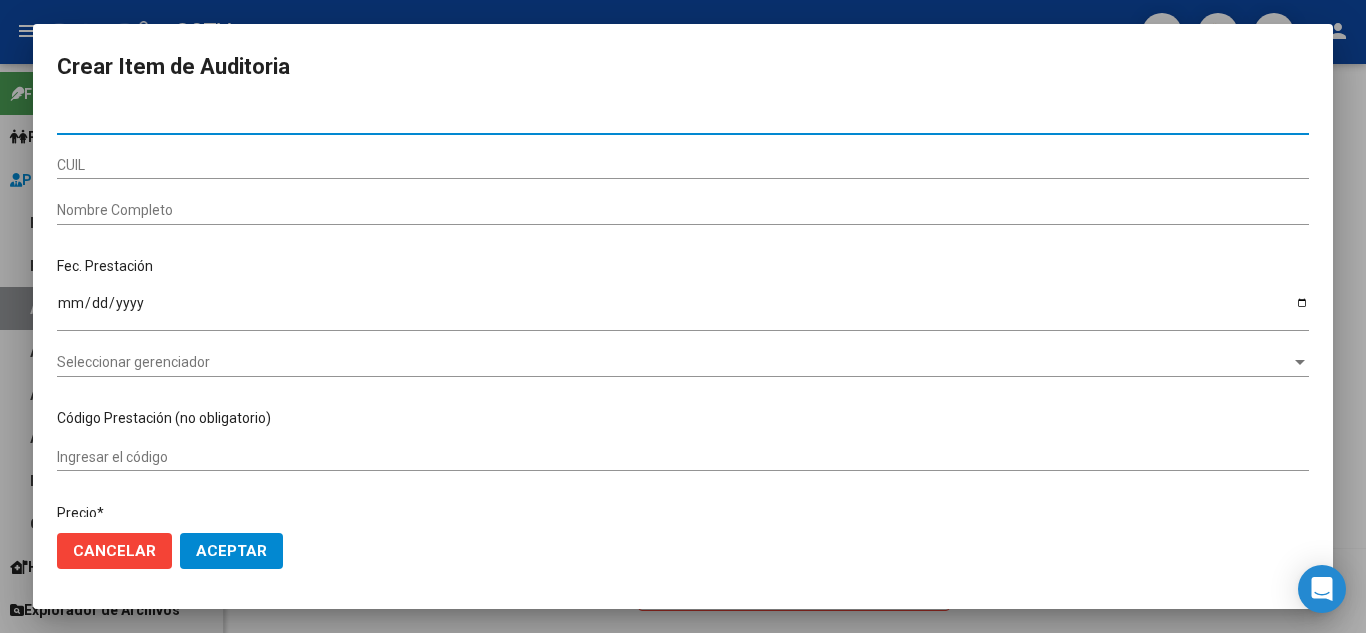paste on "[NUMBER]" 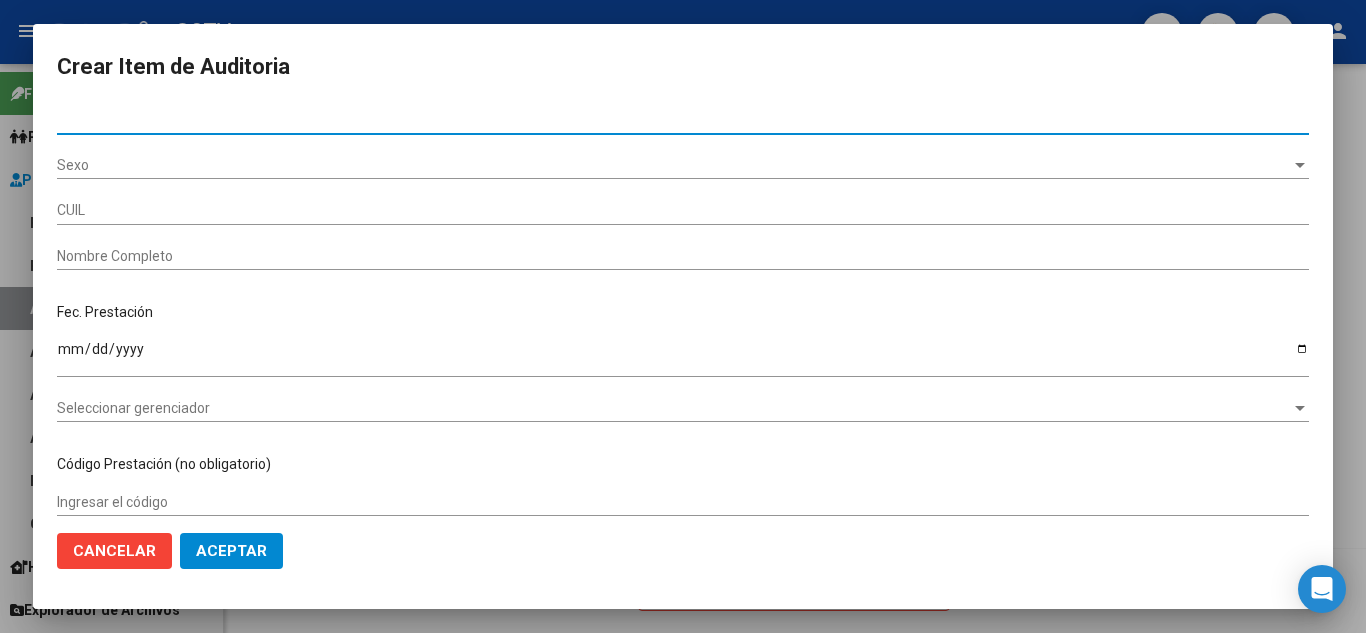 type on "[CUIL]" 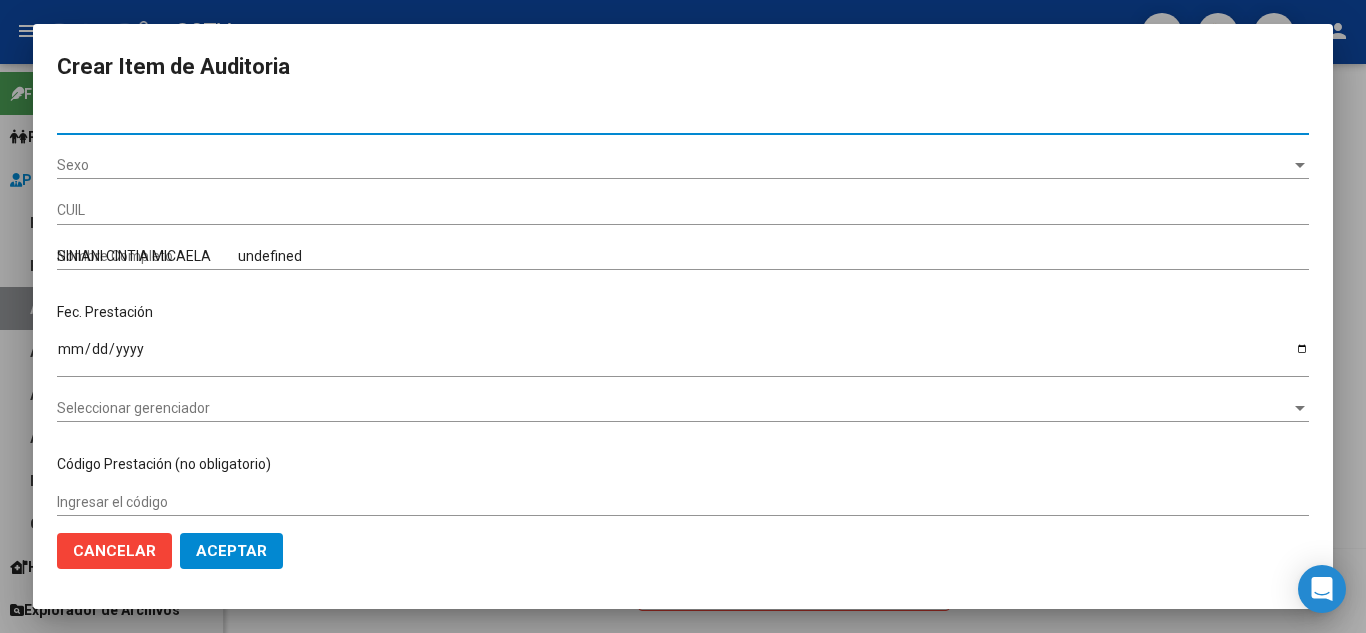 type on "[NUMBER]" 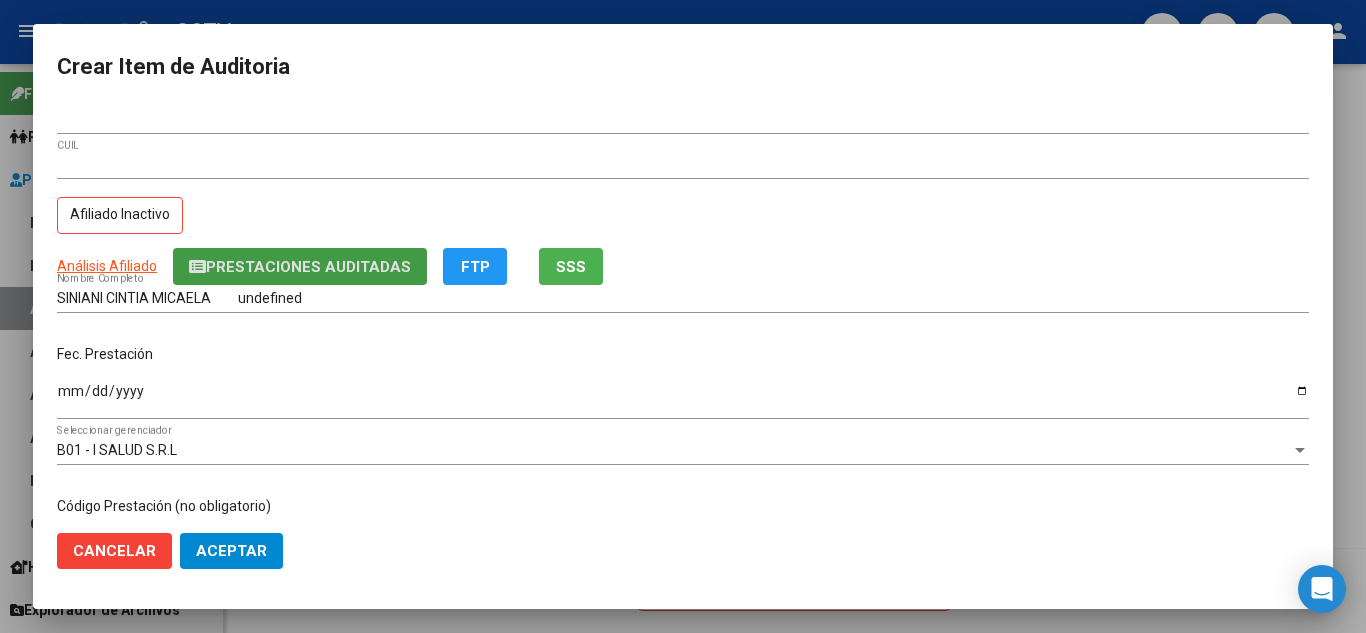 type 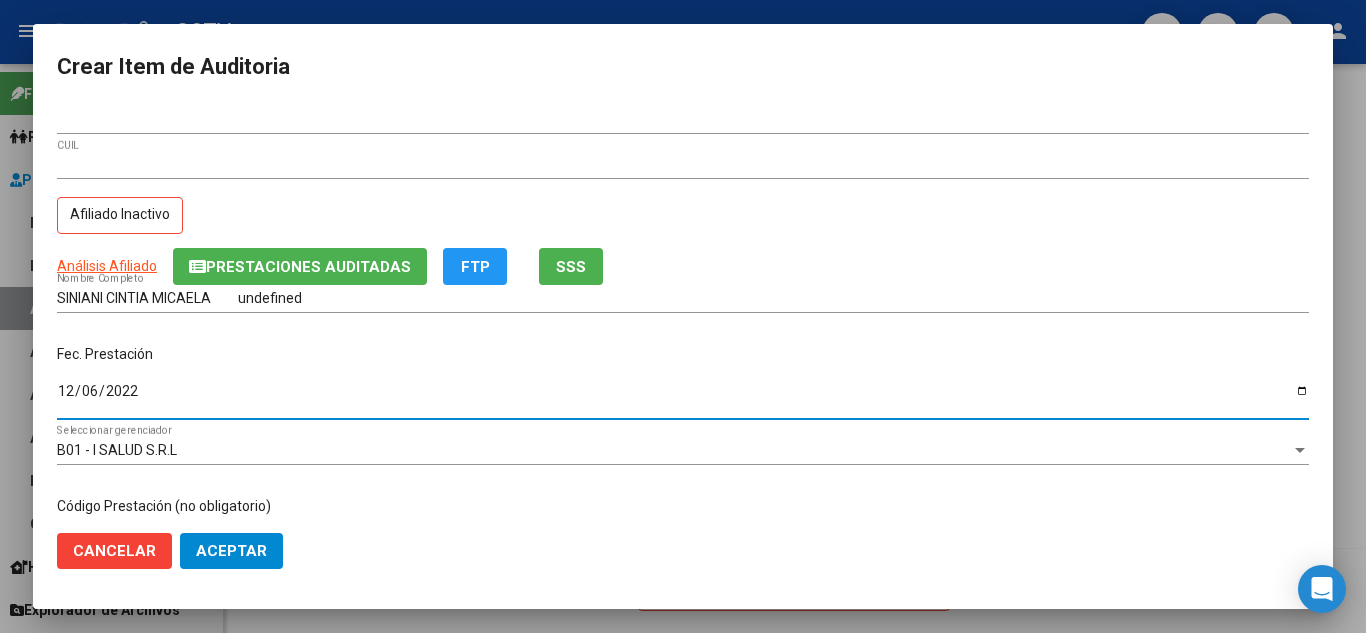 type on "[DATE]" 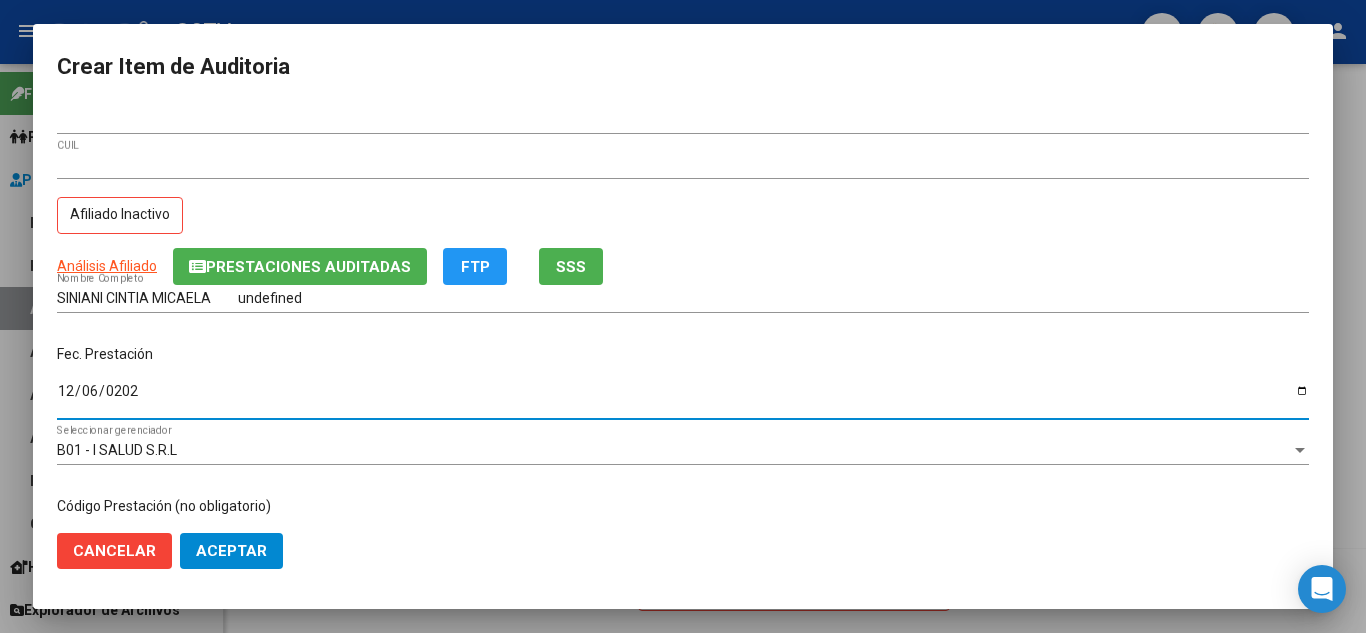 type on "[DATE]" 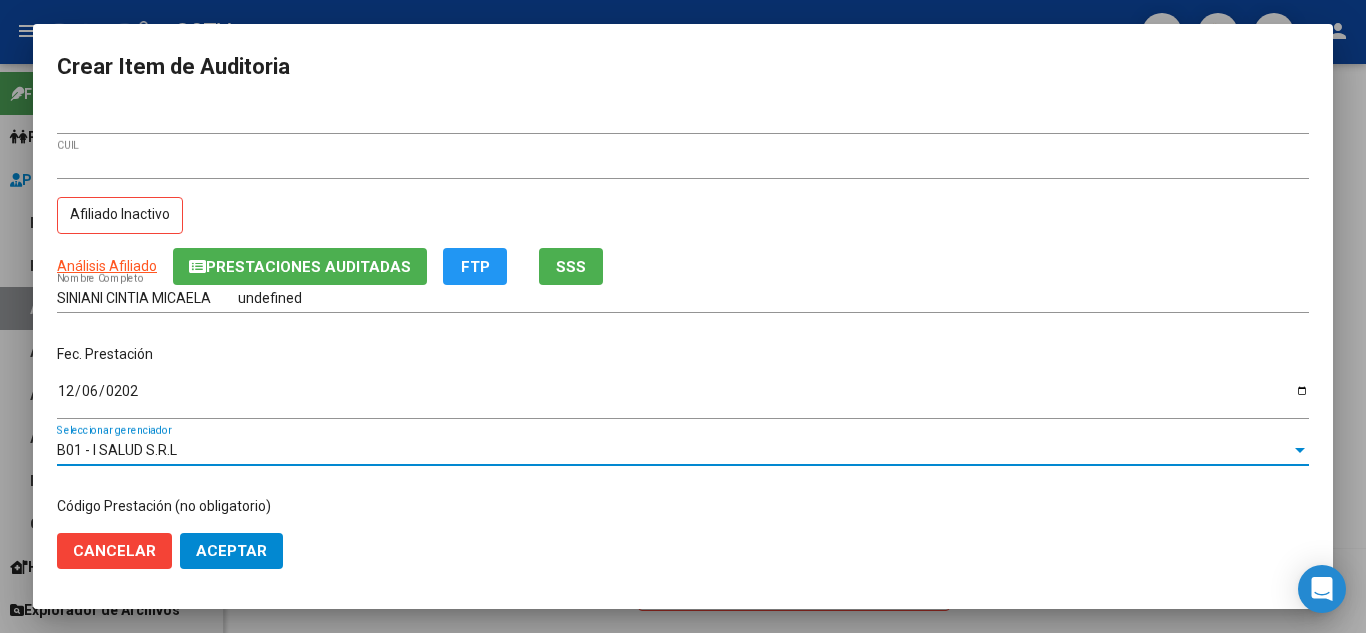 scroll, scrollTop: 234, scrollLeft: 0, axis: vertical 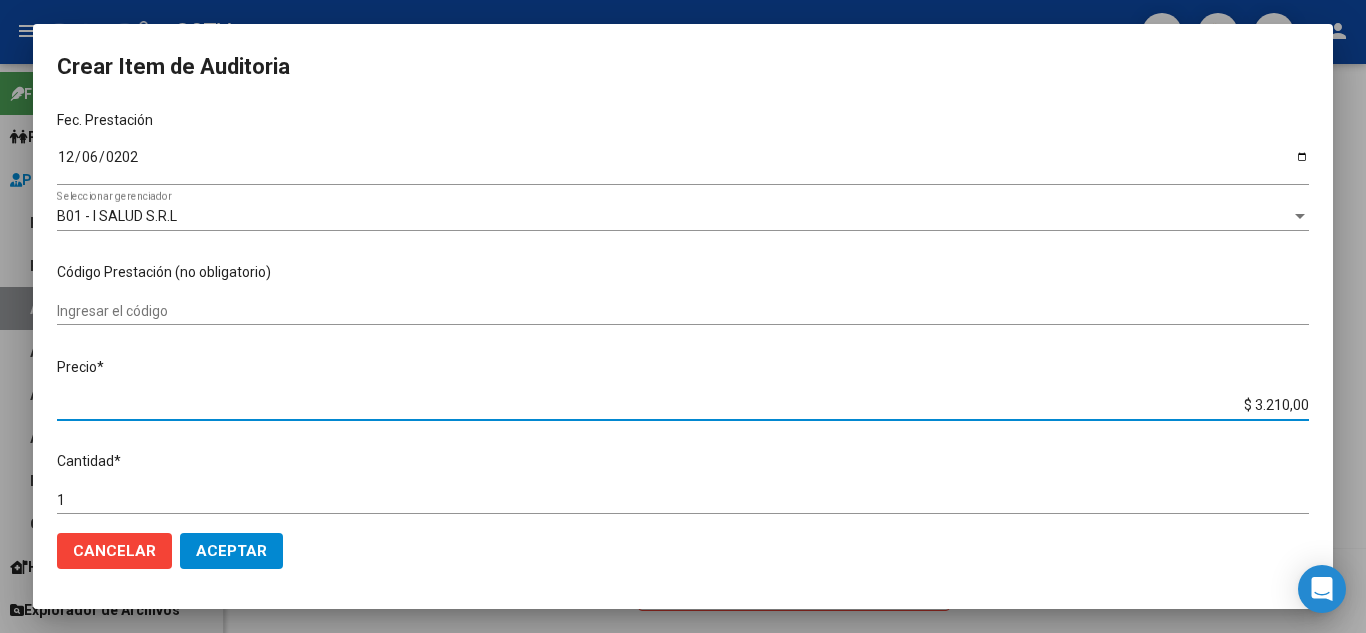 type on "$ 0,01" 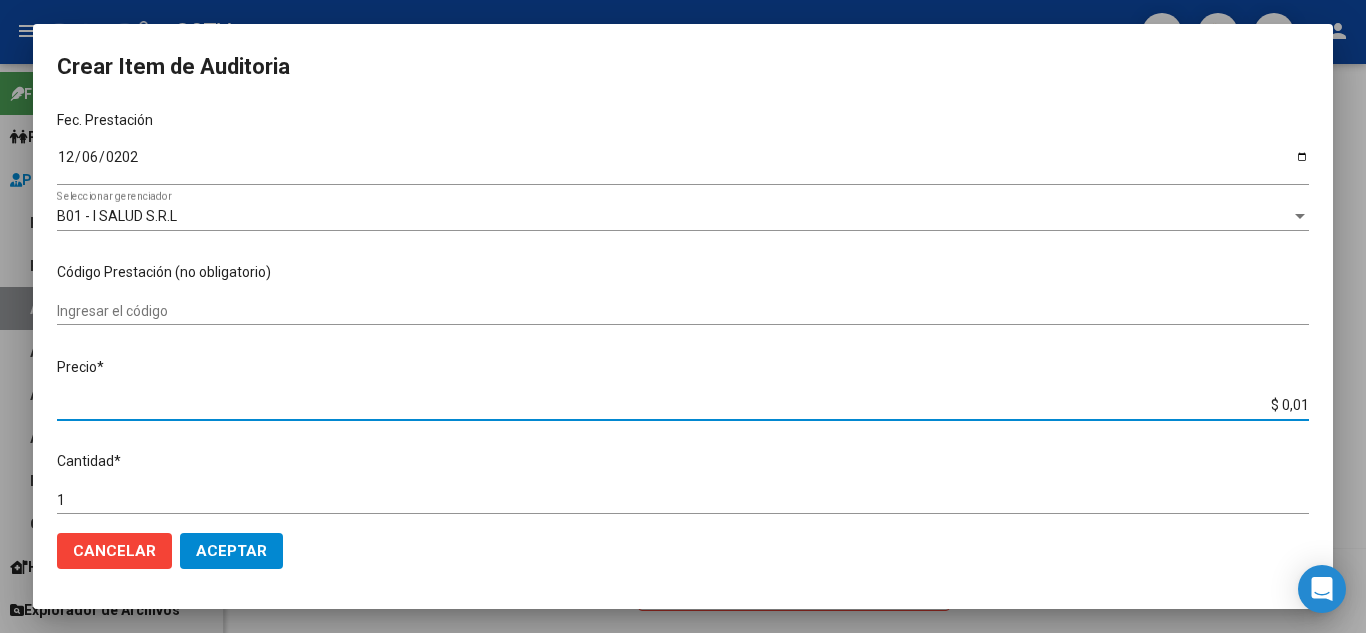 type on "$ 0,15" 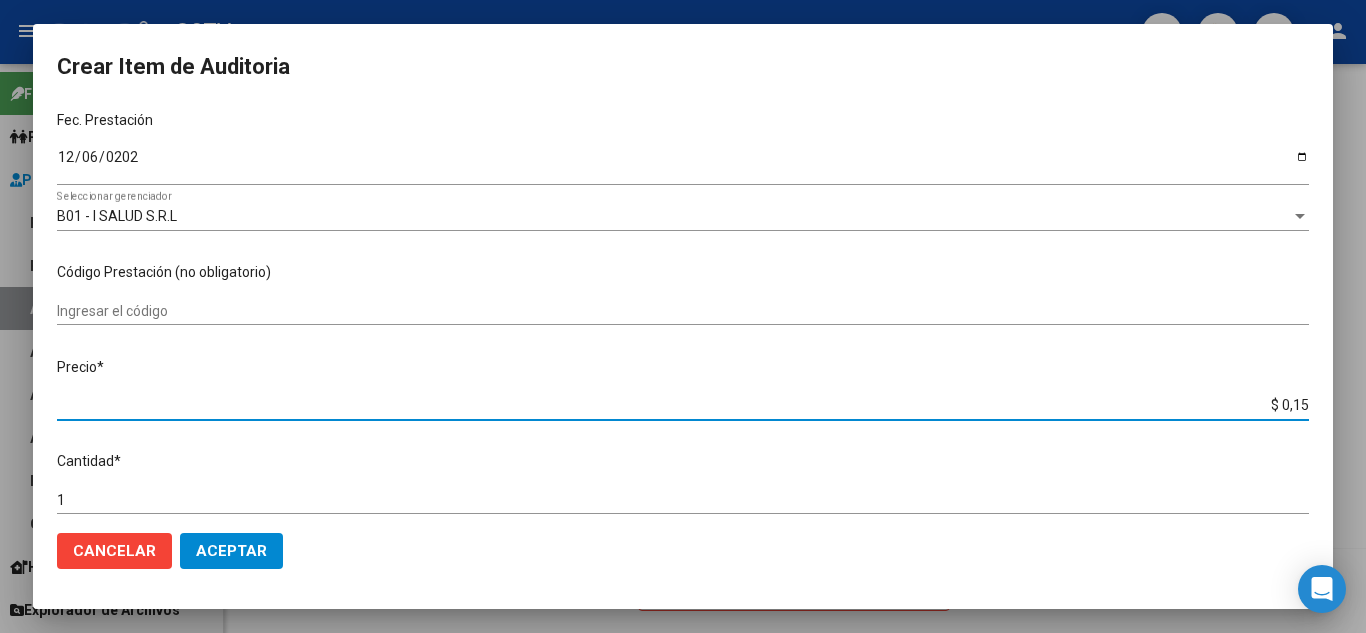 type on "$ 1,52" 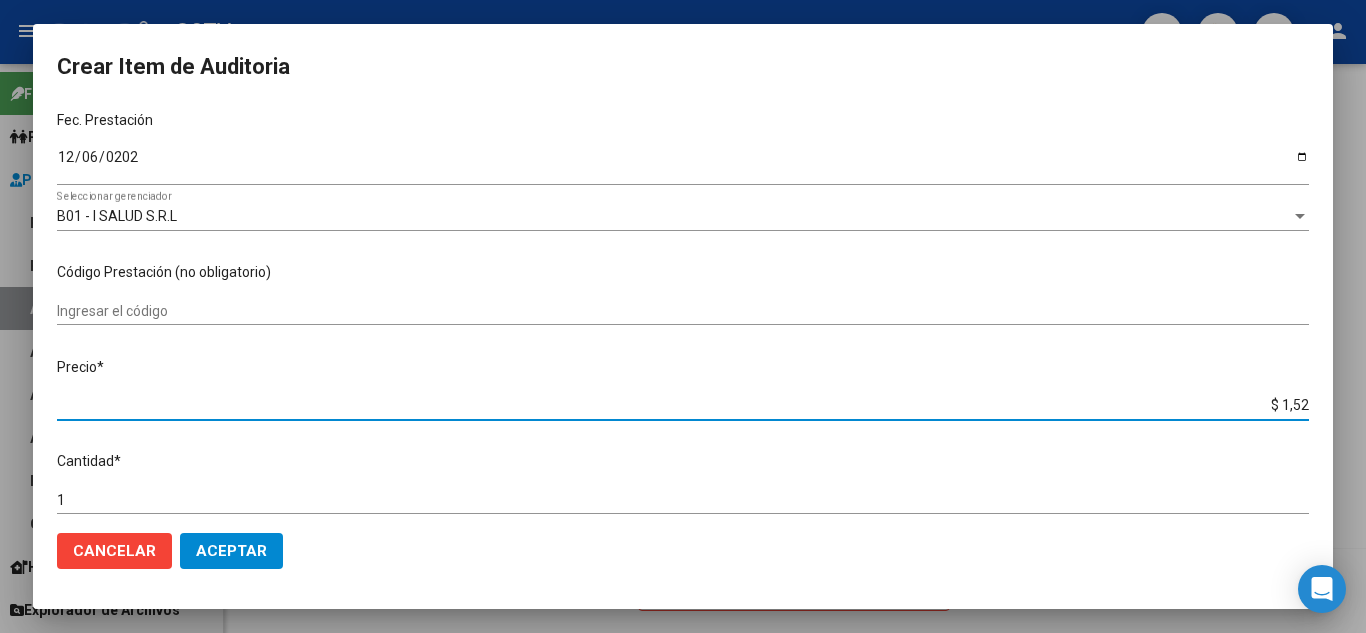 type on "$ 15,20" 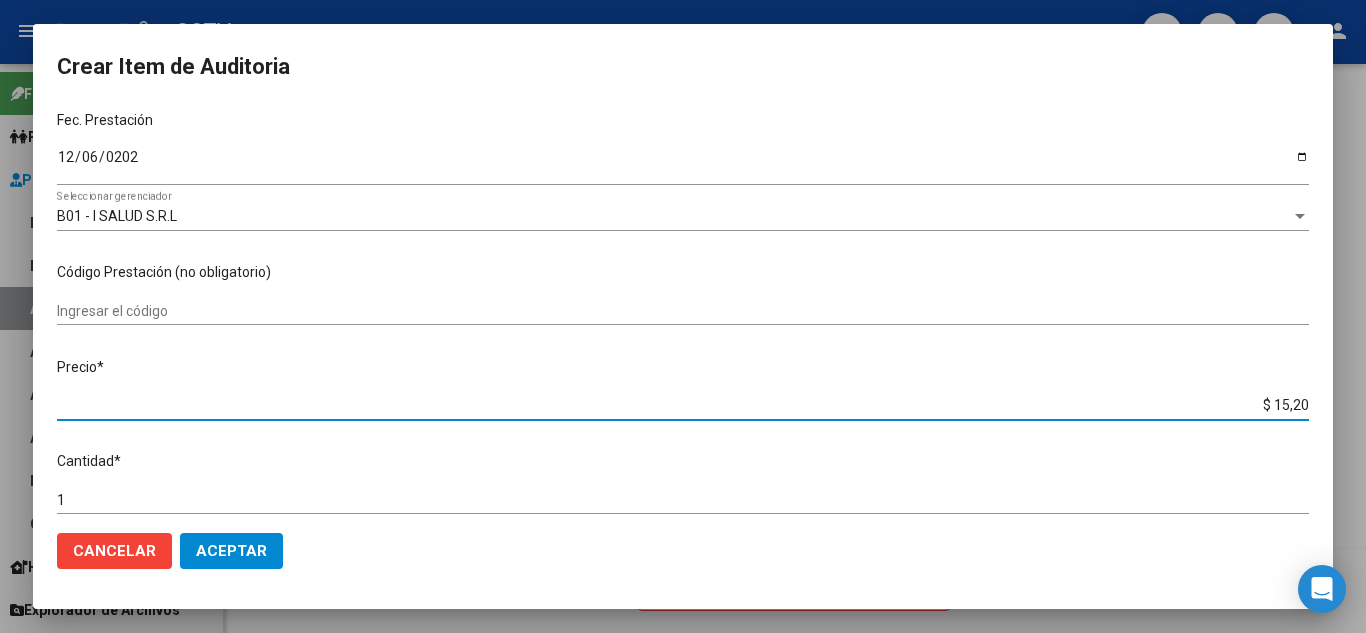 type on "$ 152,00" 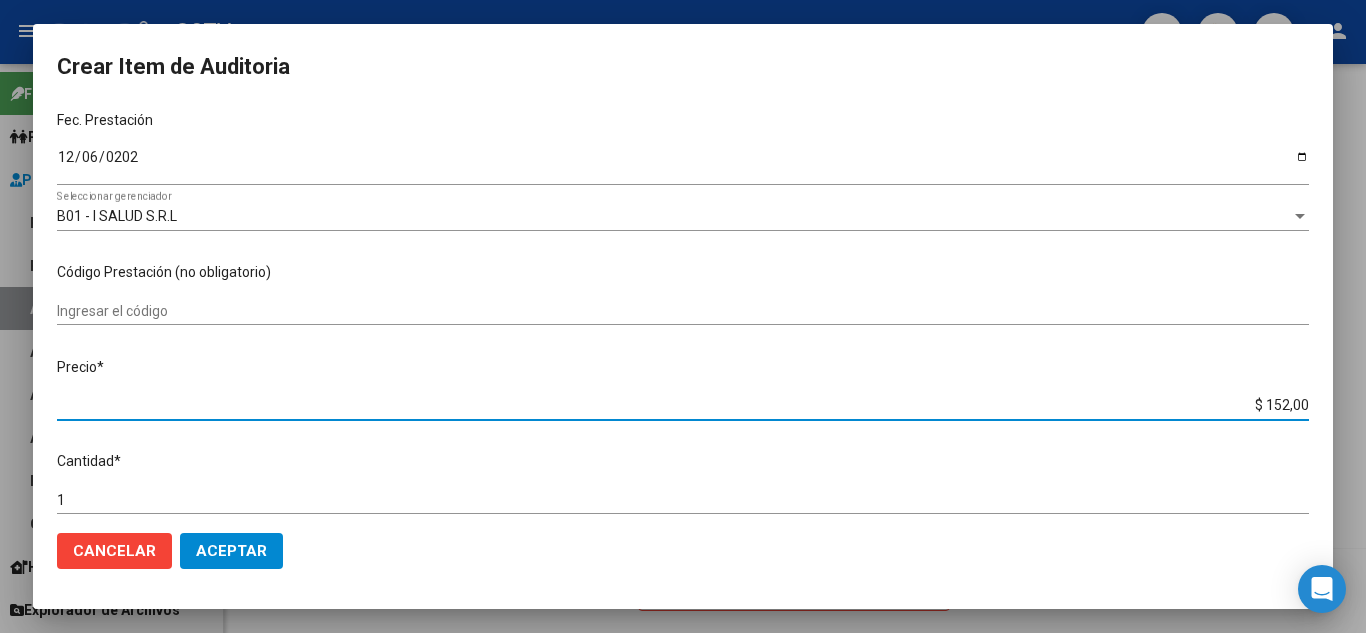 type on "$ 1.520,00" 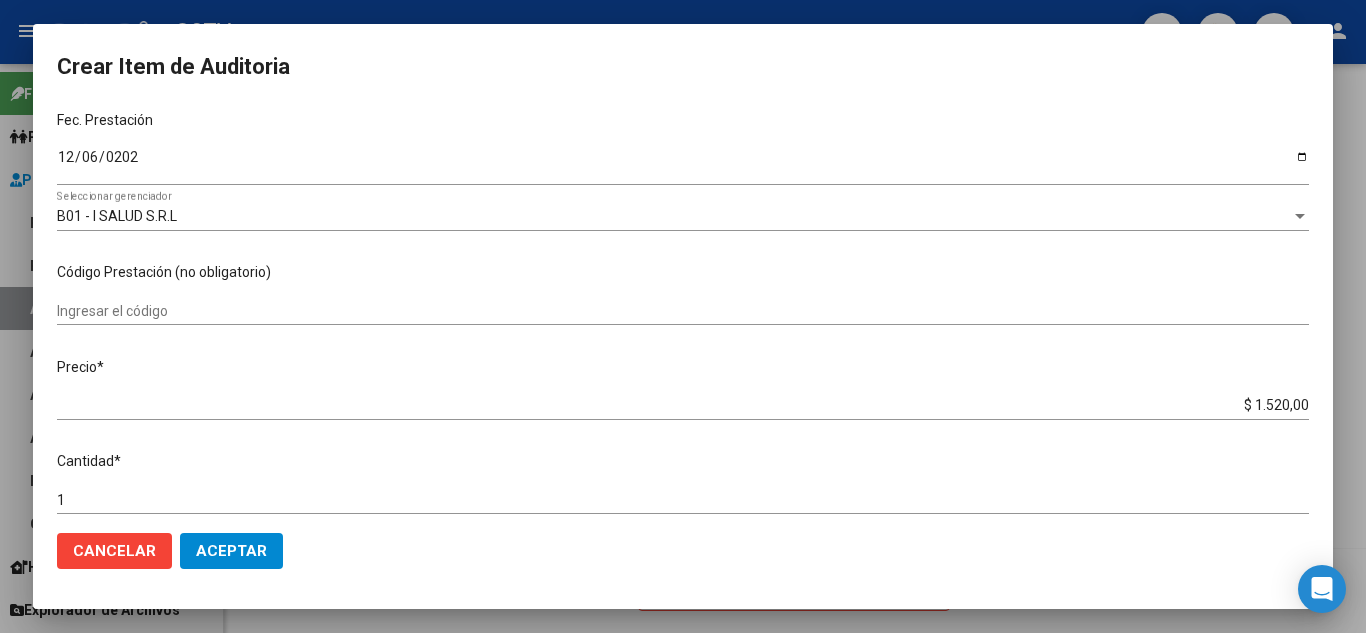 scroll, scrollTop: 611, scrollLeft: 0, axis: vertical 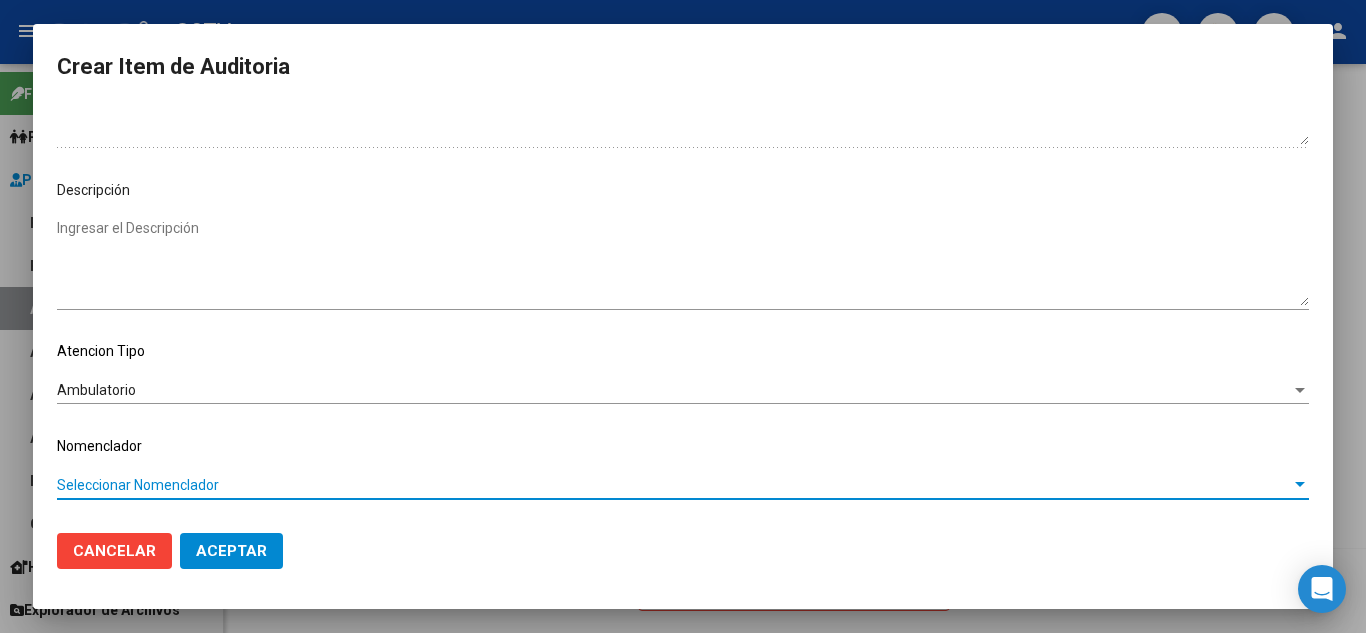 click on "Aceptar" 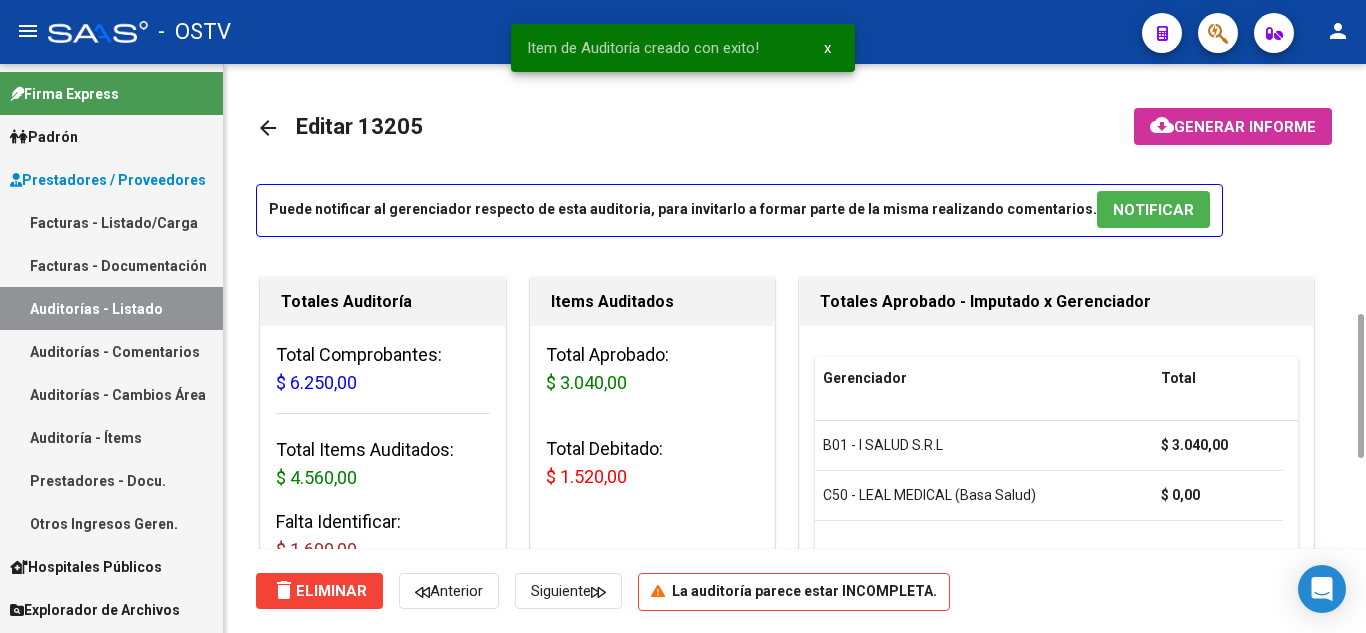 scroll, scrollTop: 200, scrollLeft: 0, axis: vertical 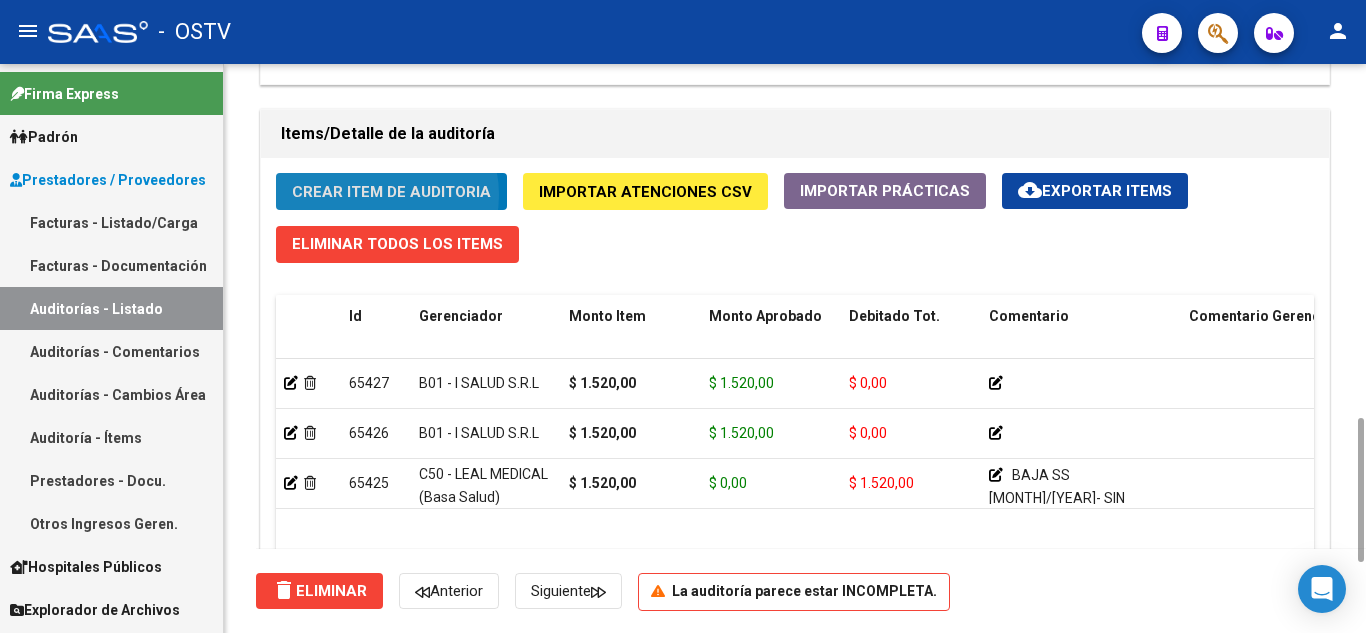 click on "Crear Item de Auditoria" 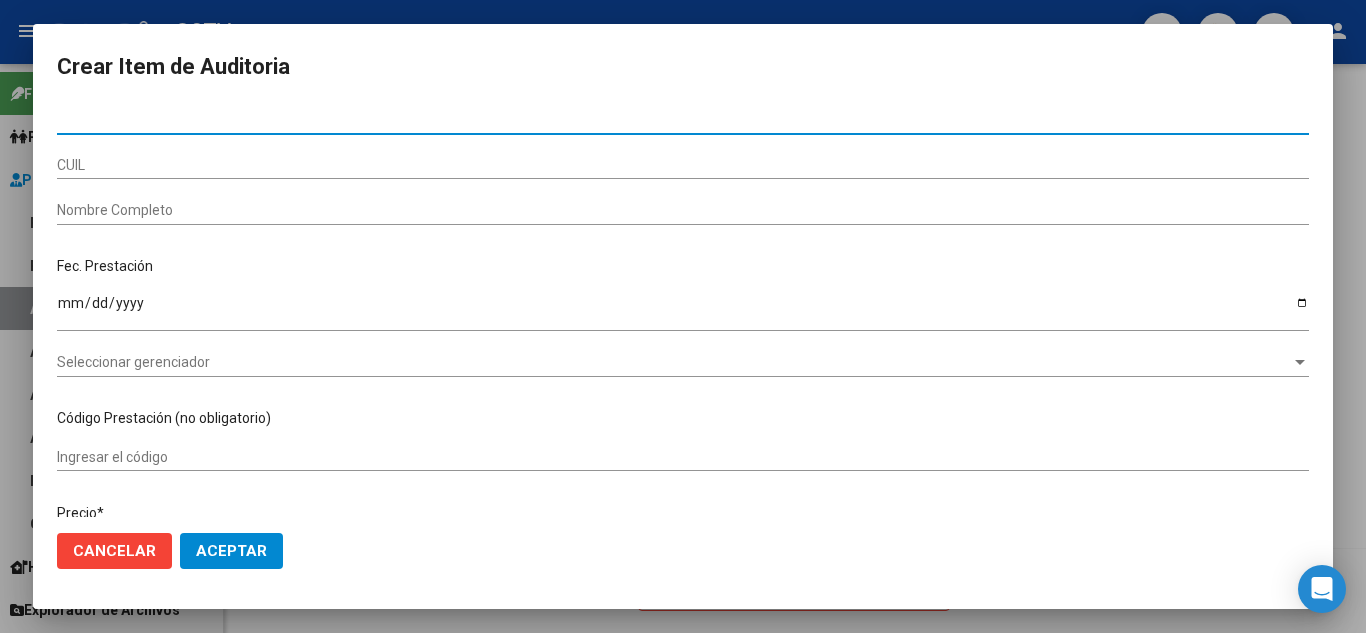 type on "[NUMBER]" 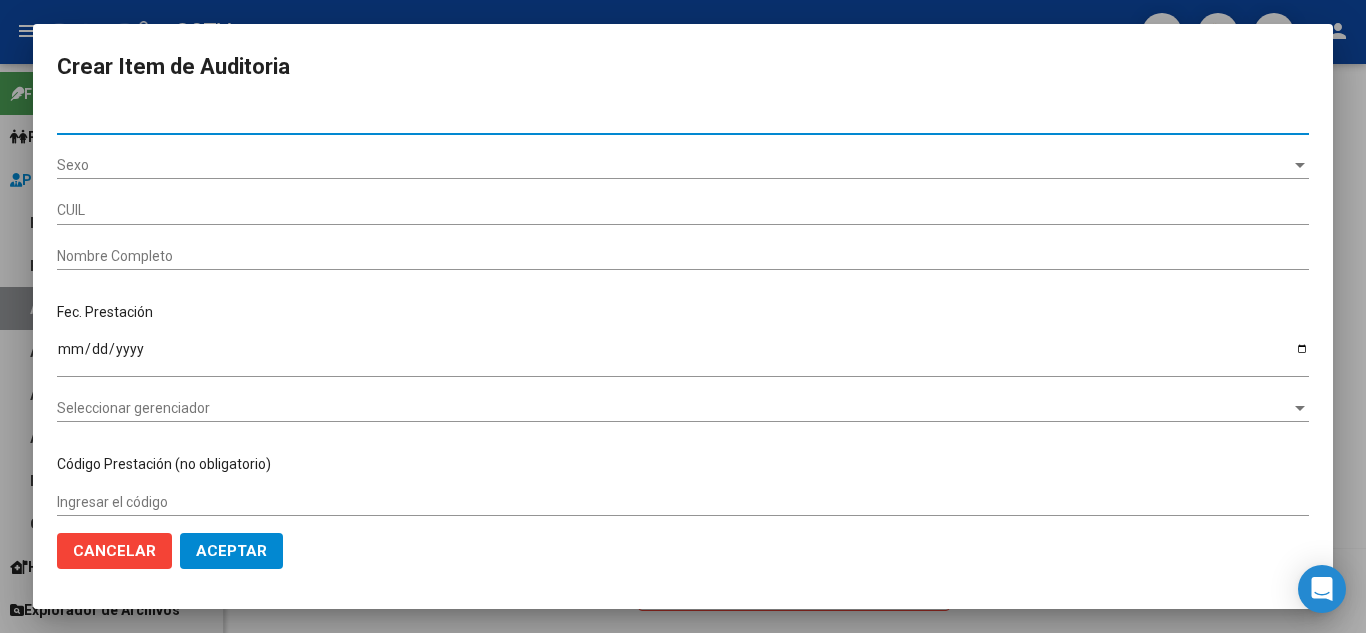 type on "[CUIL]" 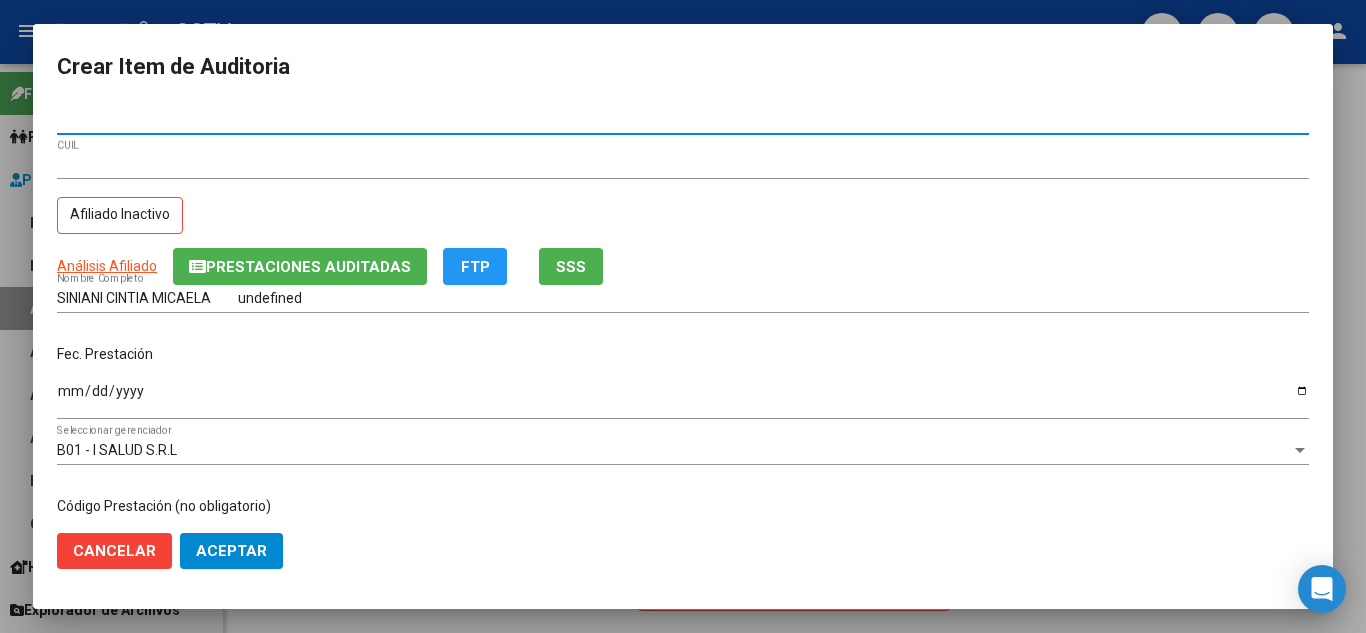 type on "[NUMBER]" 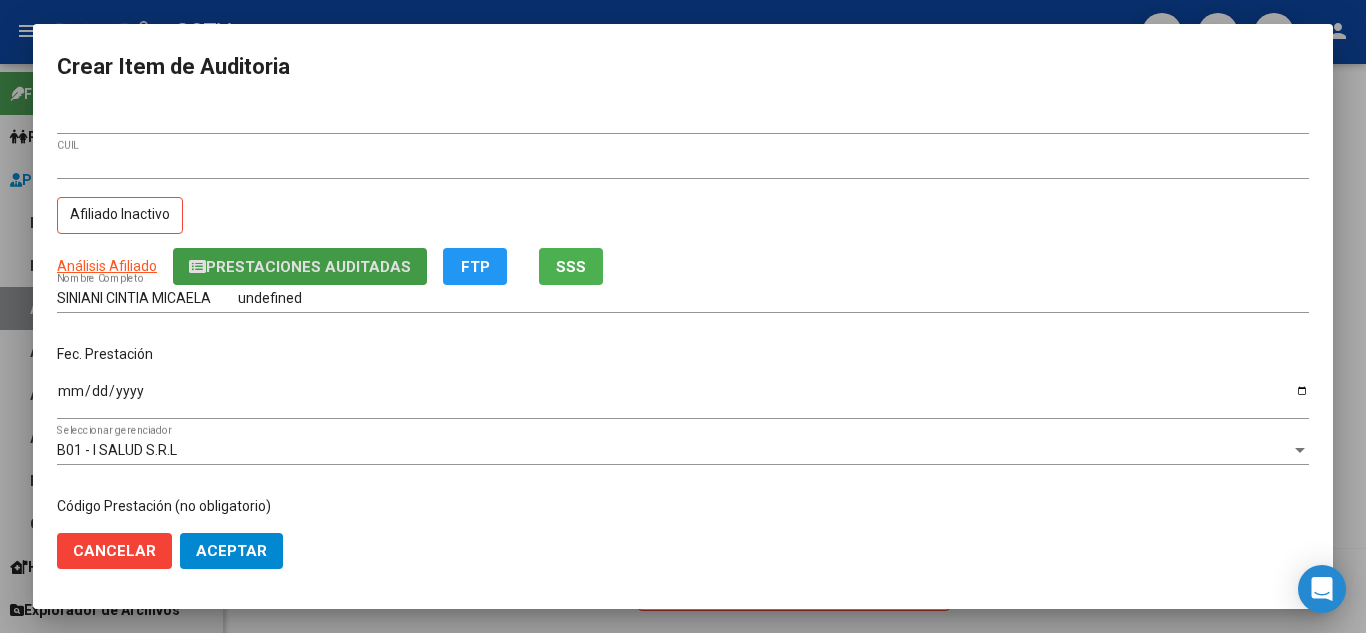 type 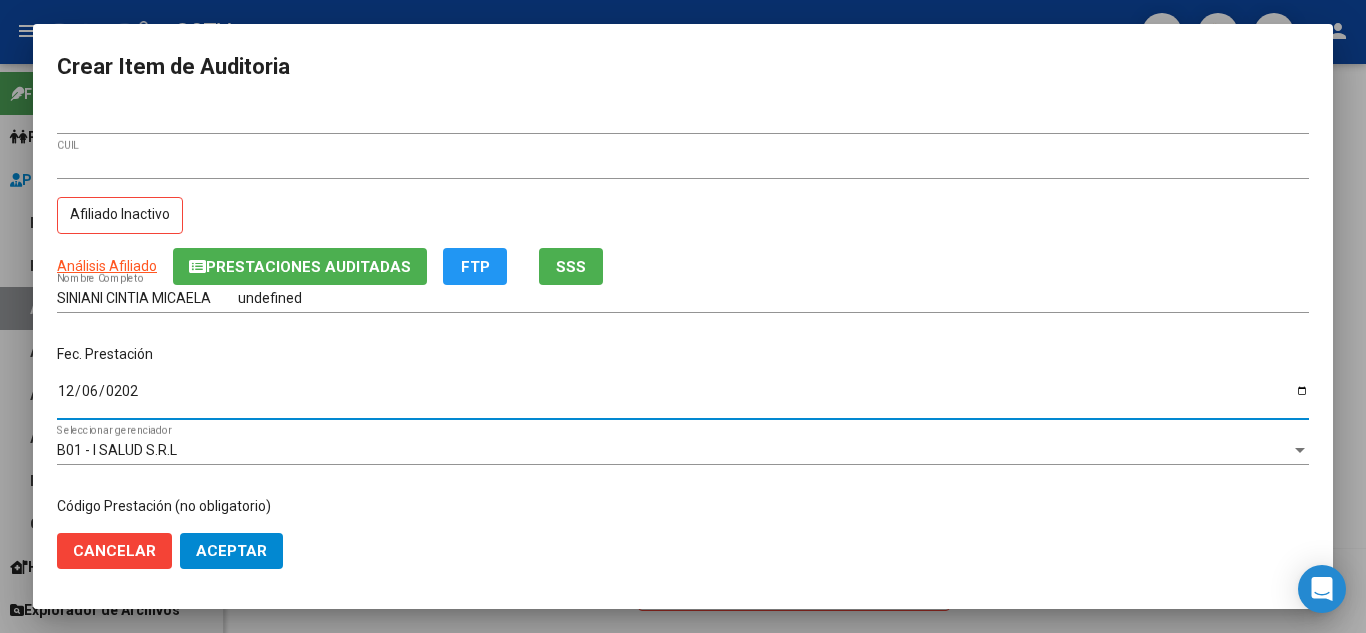 type on "[DATE]" 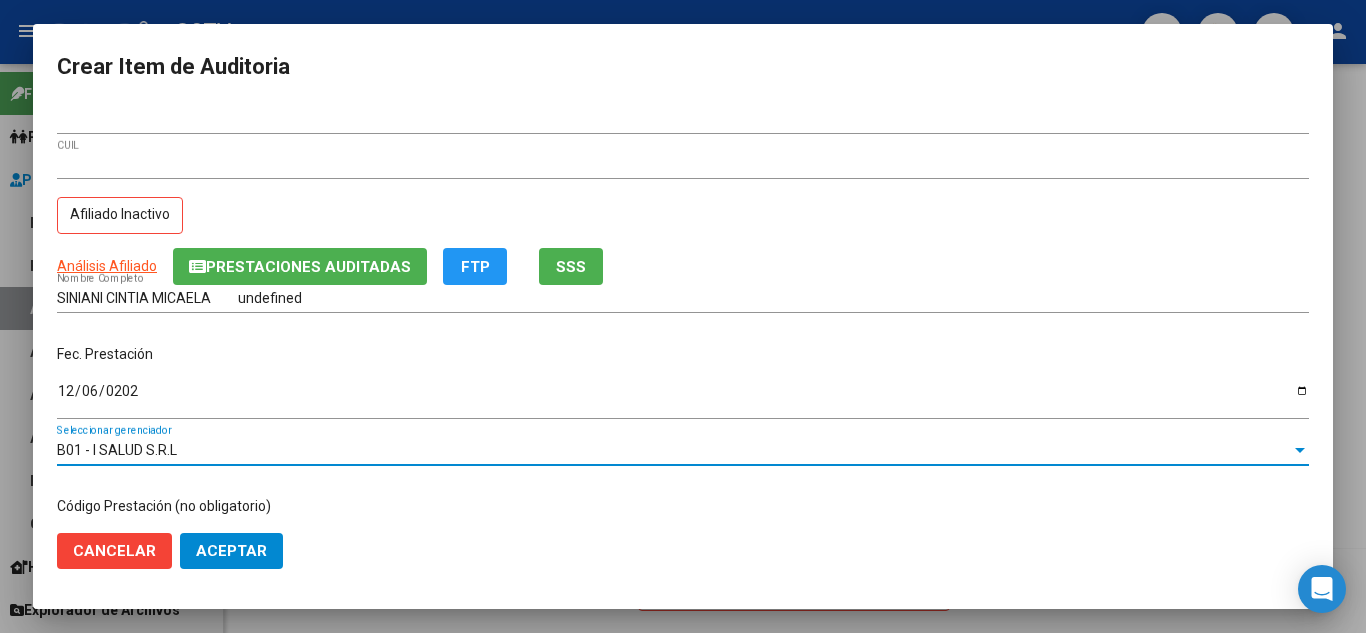 scroll, scrollTop: 234, scrollLeft: 0, axis: vertical 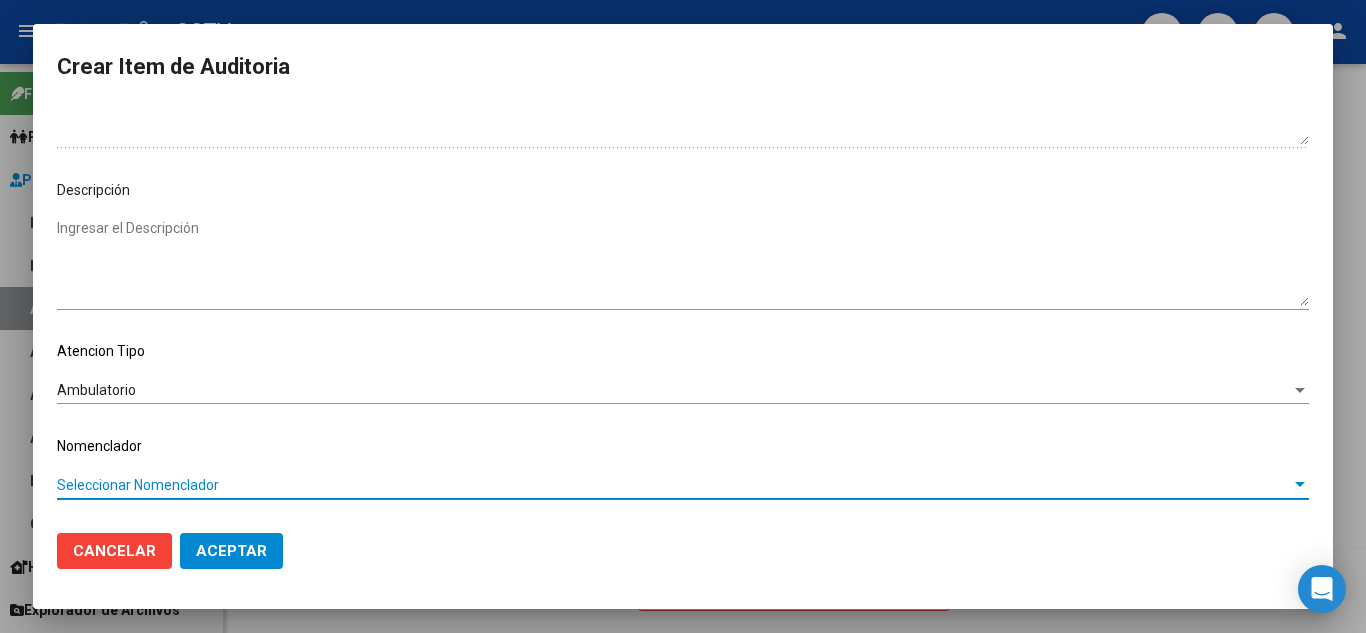 click on "Aceptar" 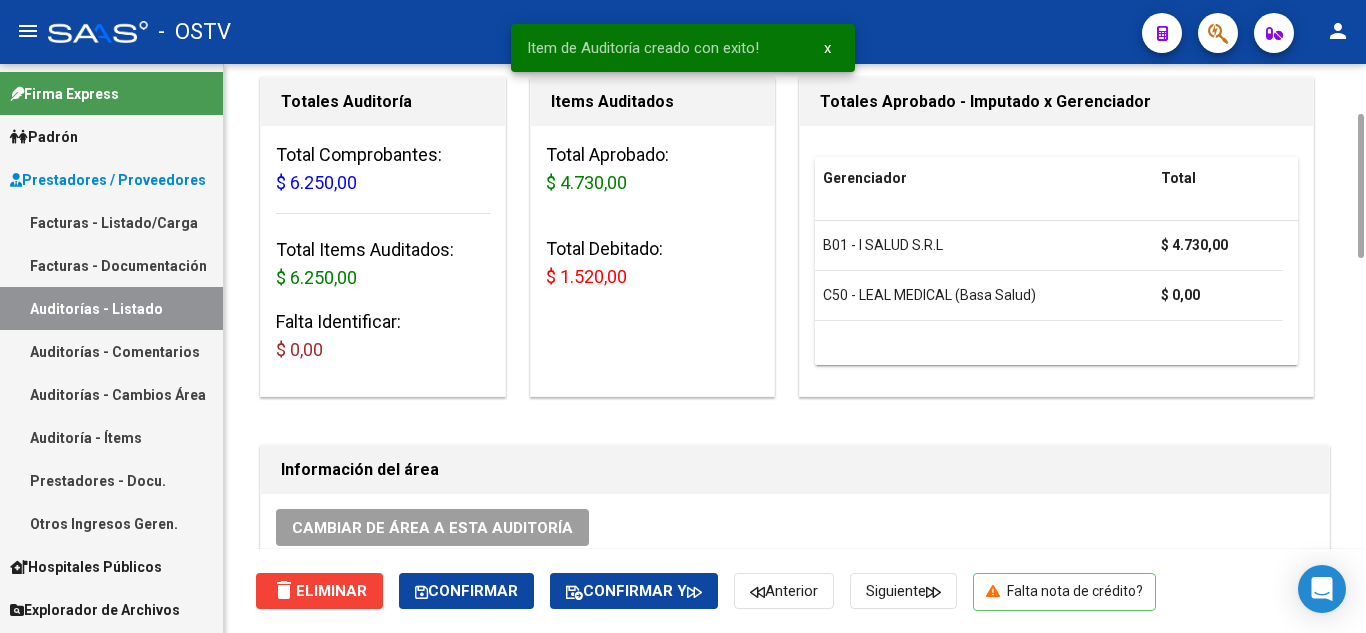 scroll, scrollTop: 0, scrollLeft: 0, axis: both 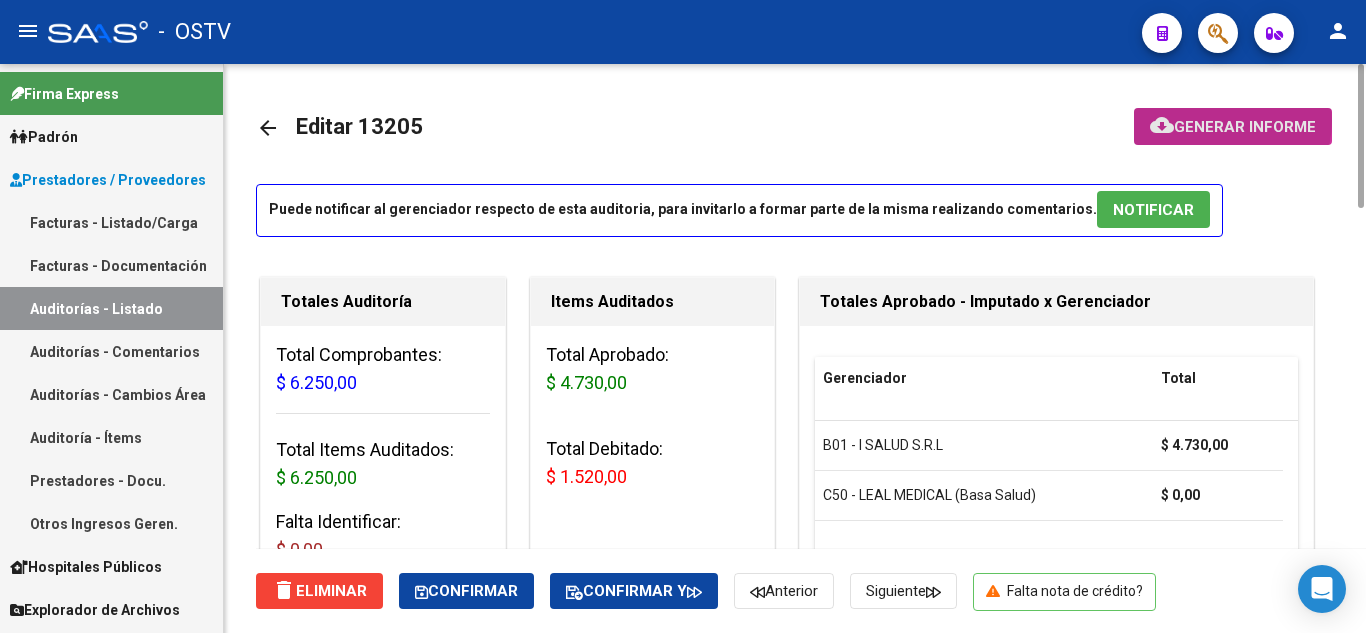 click on "Generar informe" 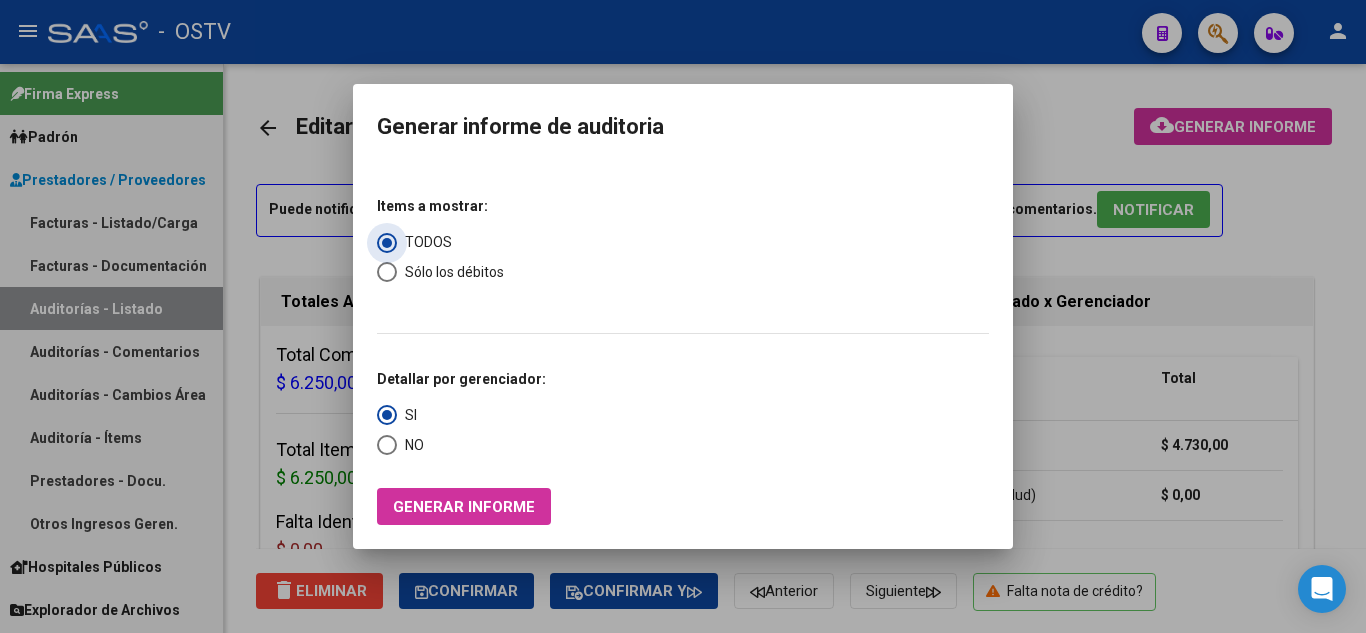 click at bounding box center [387, 272] 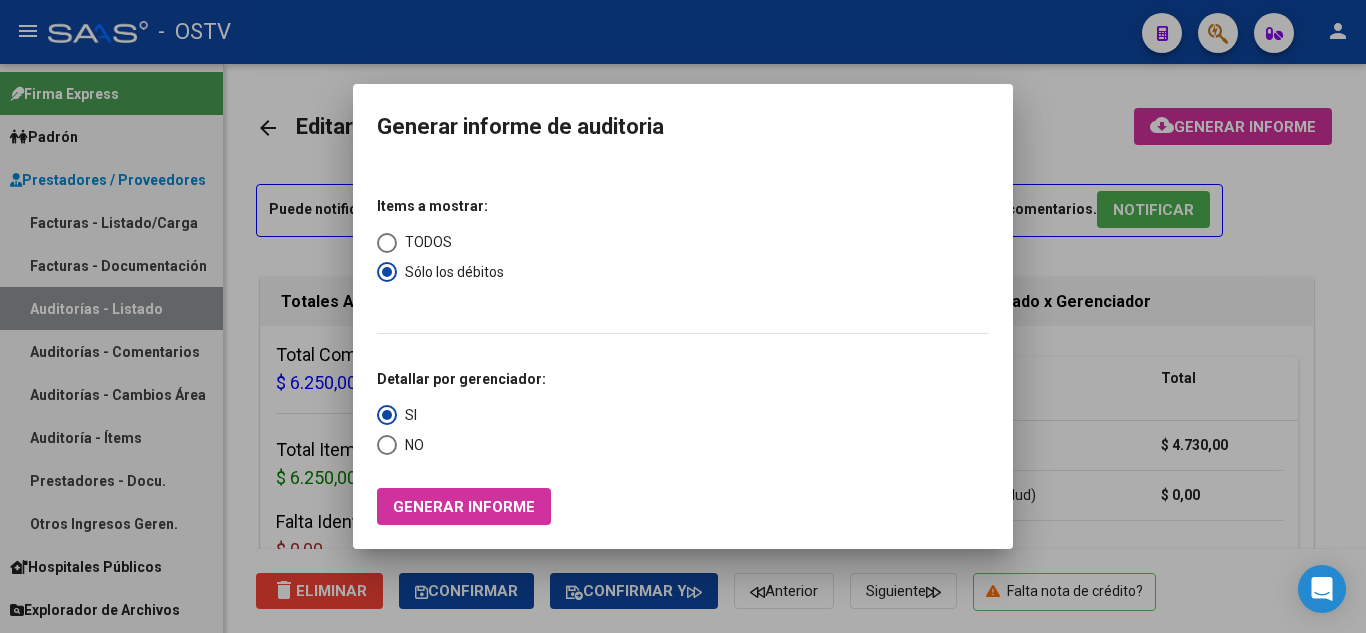 click at bounding box center (387, 445) 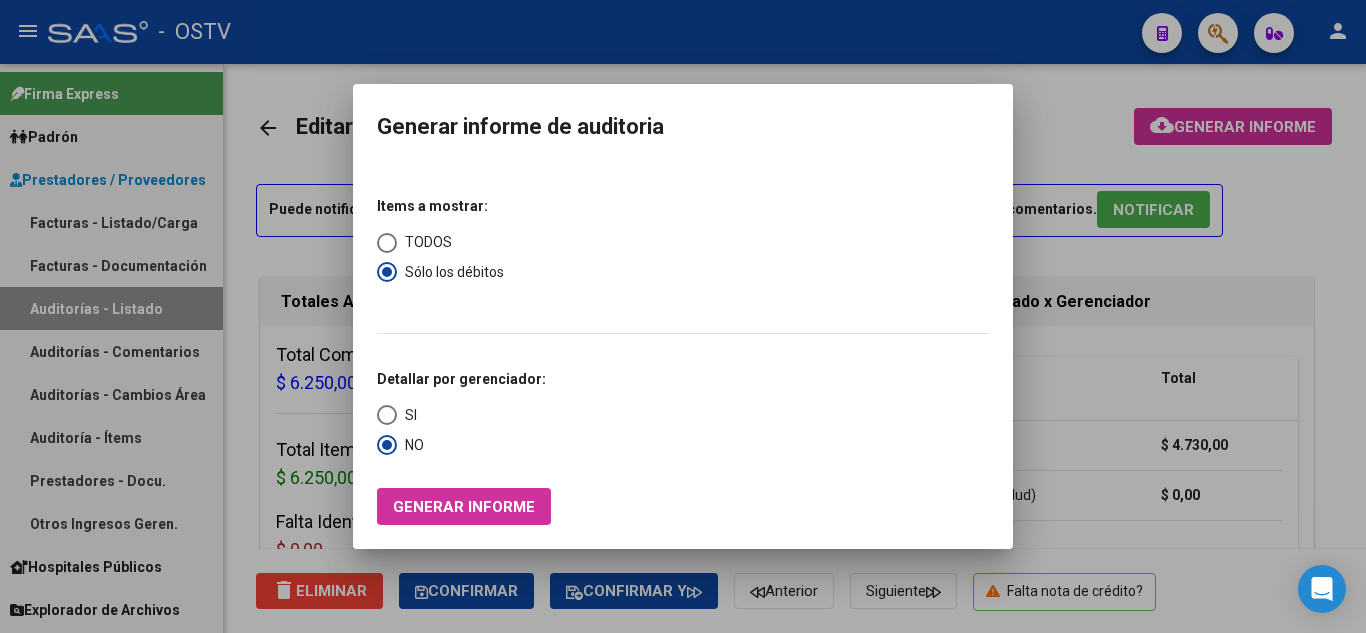 click on "Generar informe" at bounding box center (464, 507) 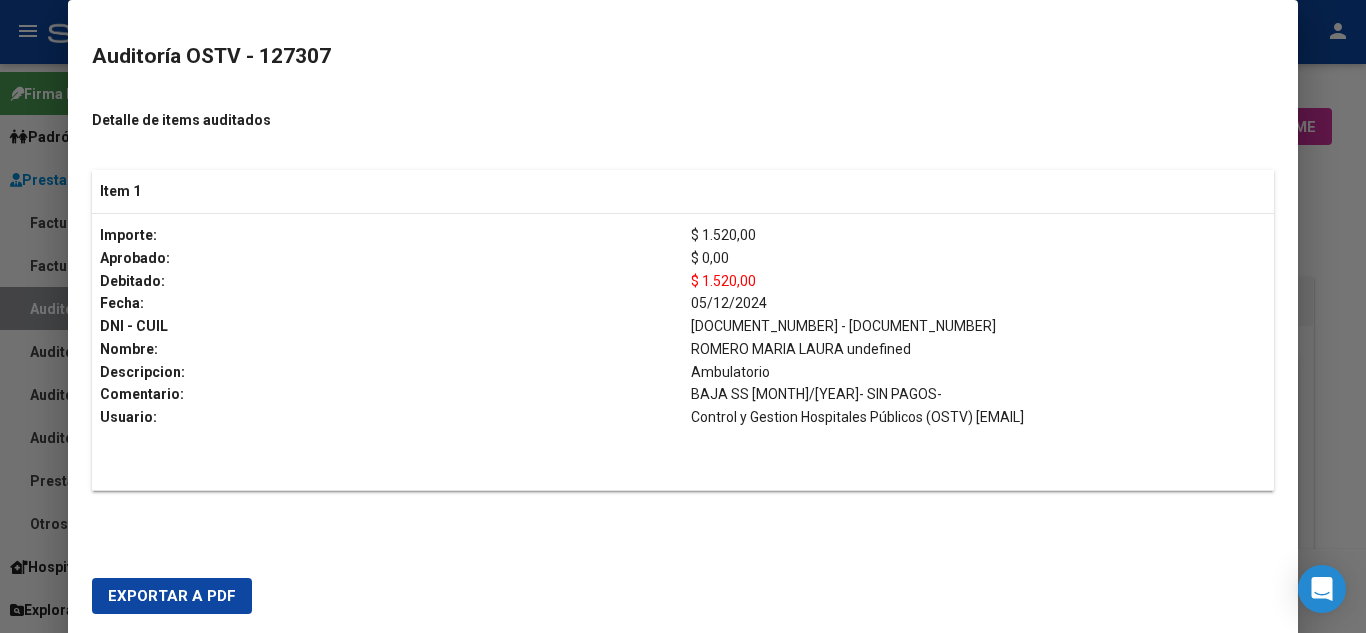 scroll, scrollTop: 325, scrollLeft: 0, axis: vertical 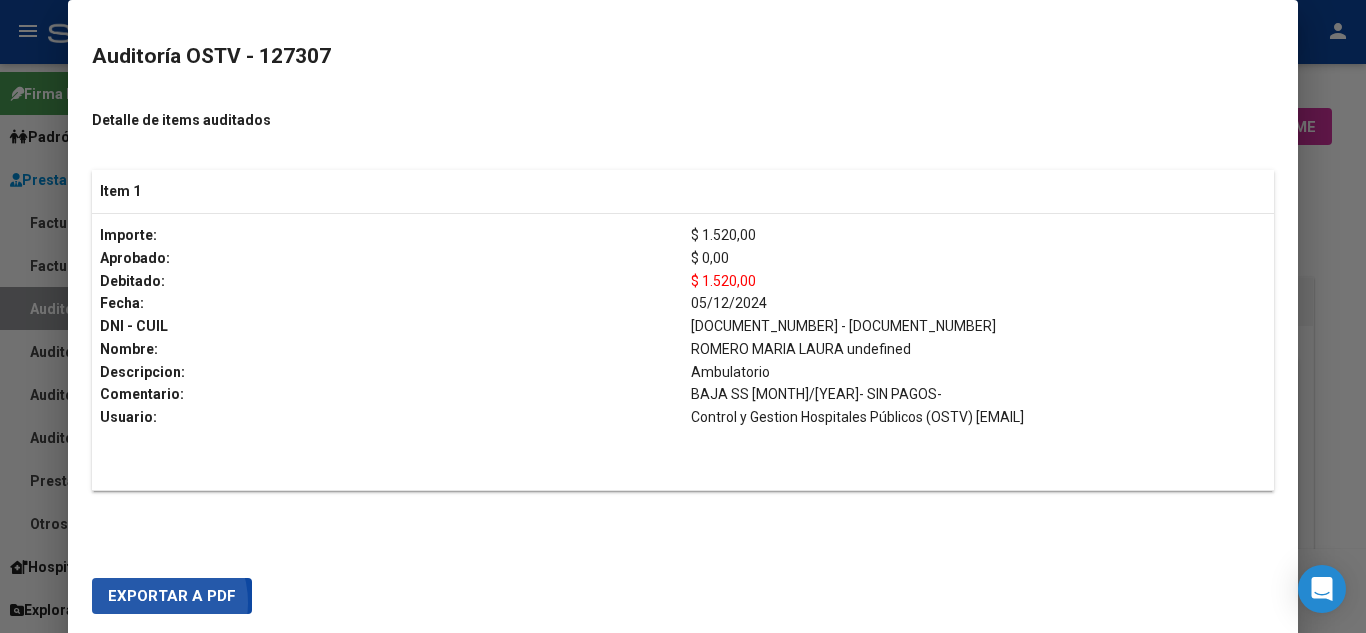 click on "Exportar a PDF" at bounding box center (172, 596) 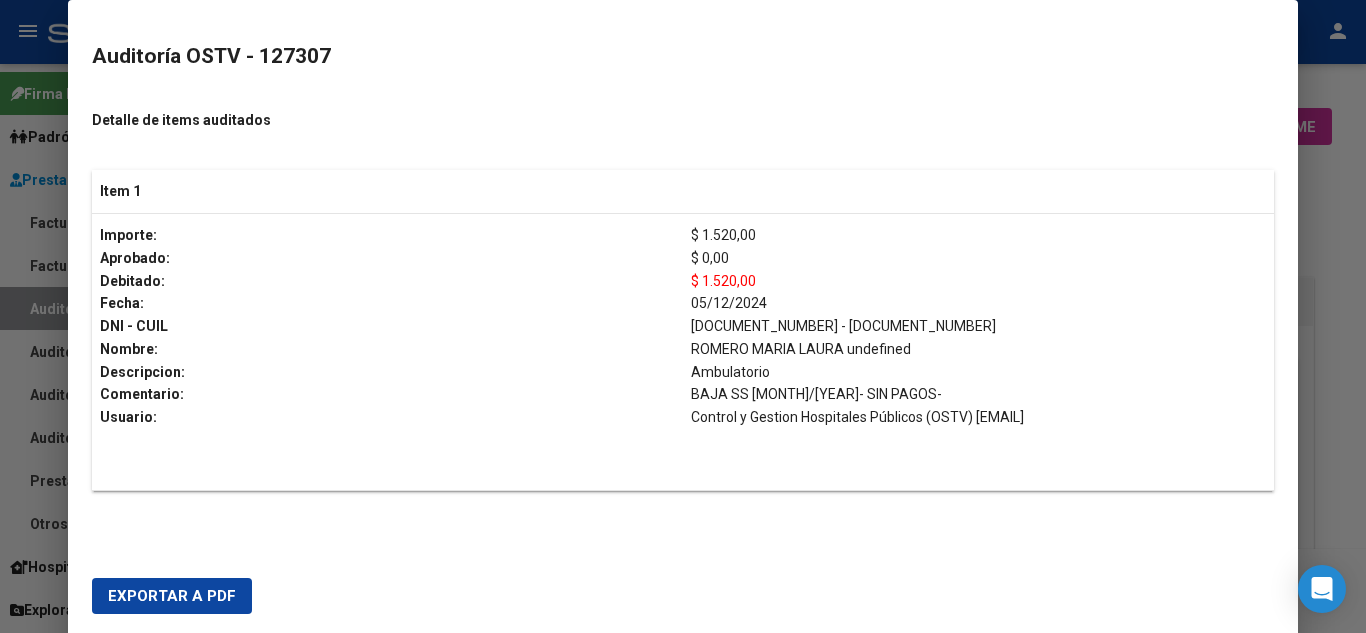 click at bounding box center [683, 316] 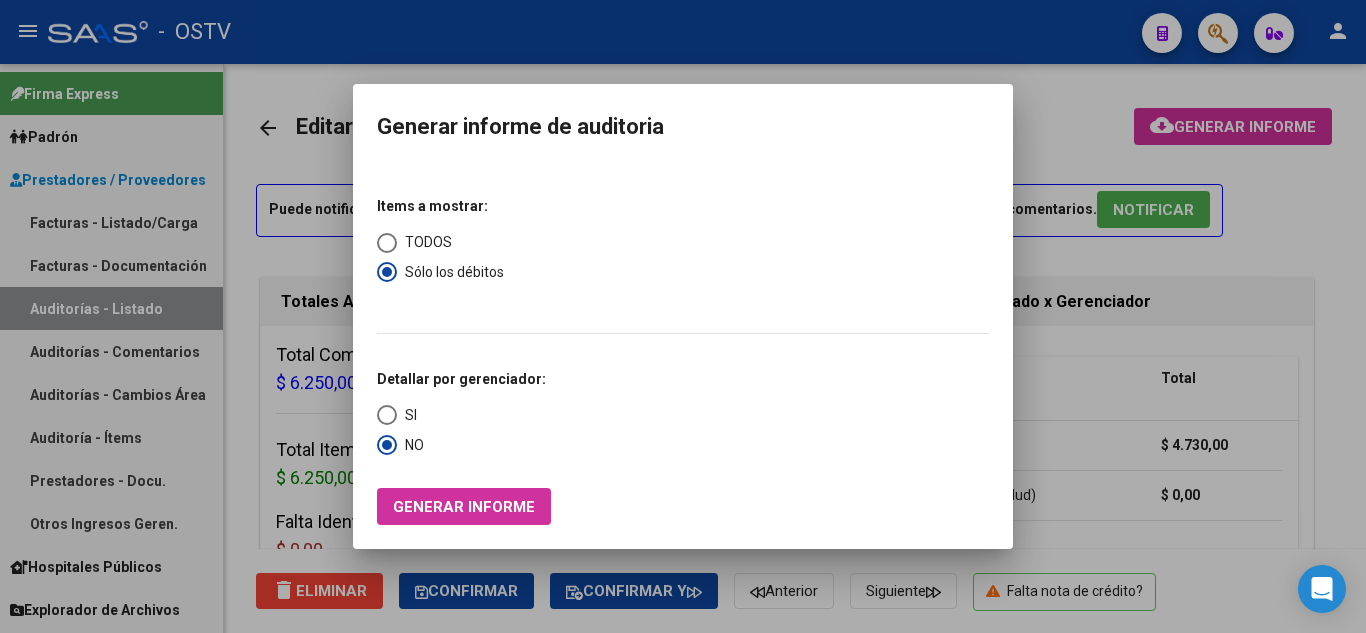 click at bounding box center (683, 316) 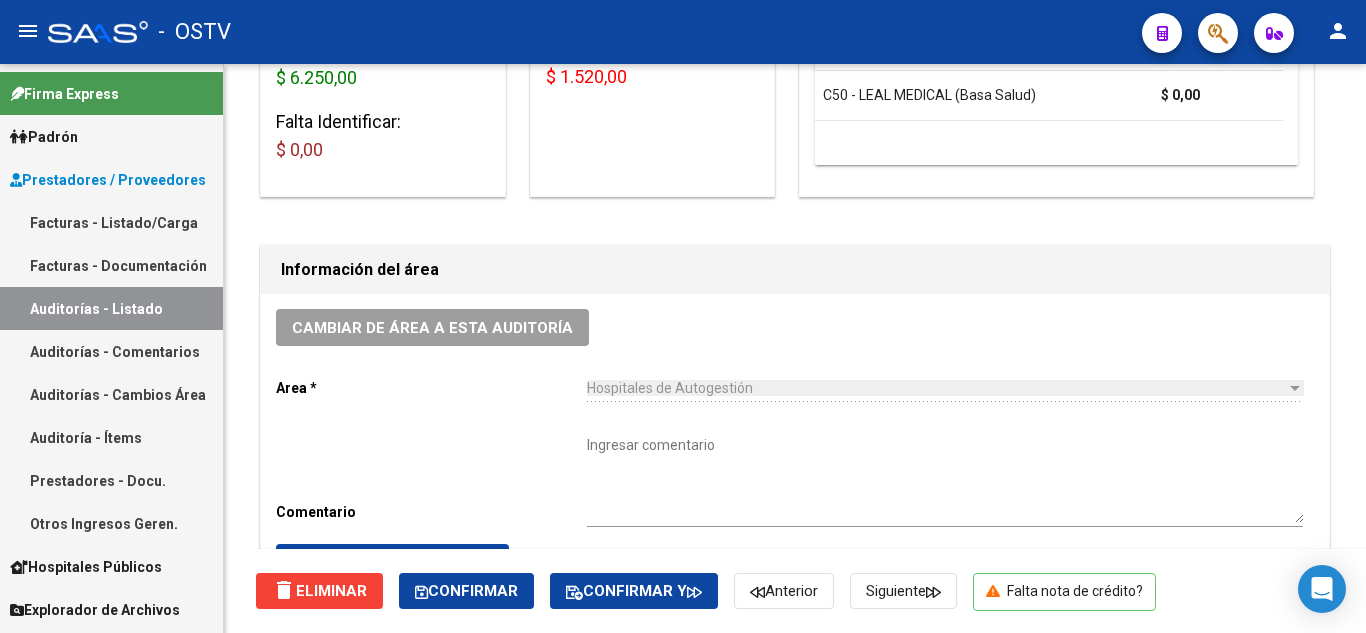 scroll, scrollTop: 1000, scrollLeft: 0, axis: vertical 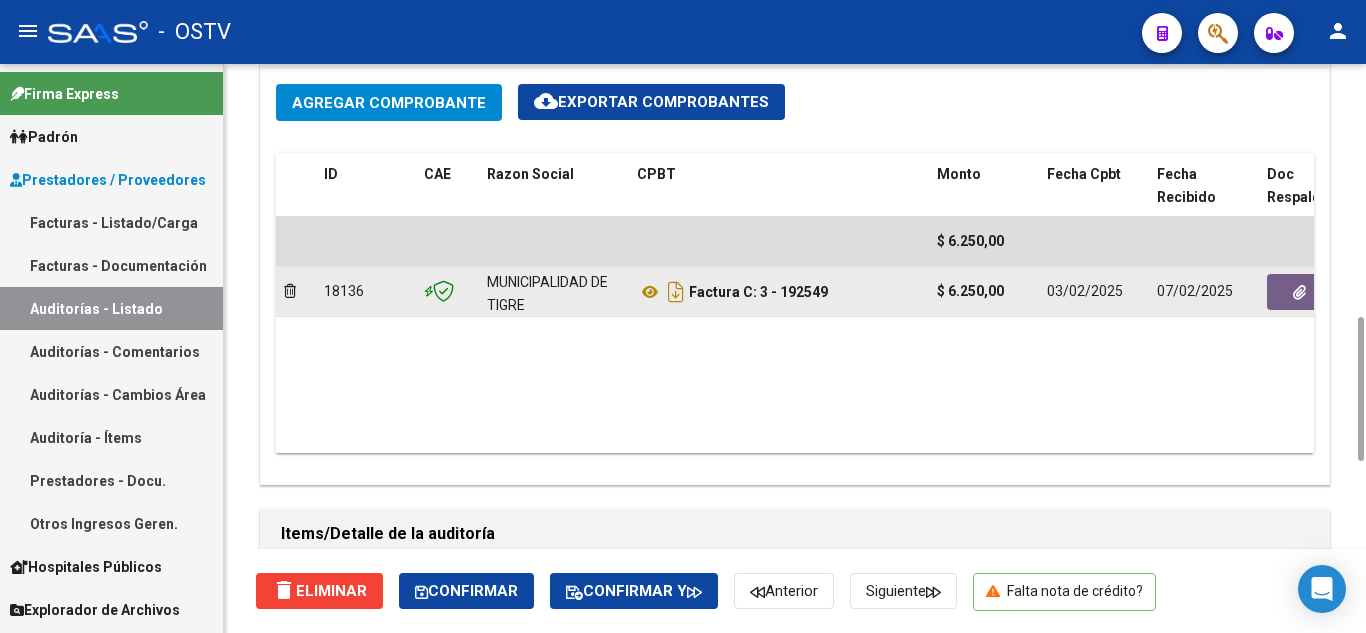 click 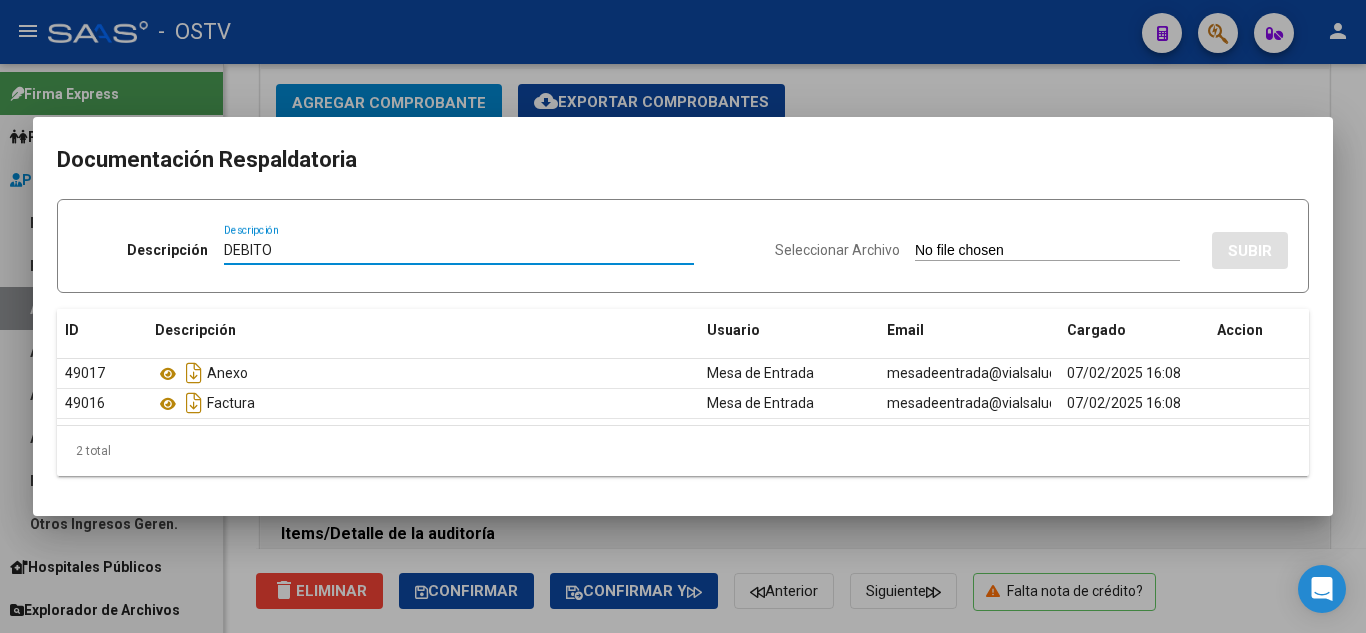 type on "DEBITO" 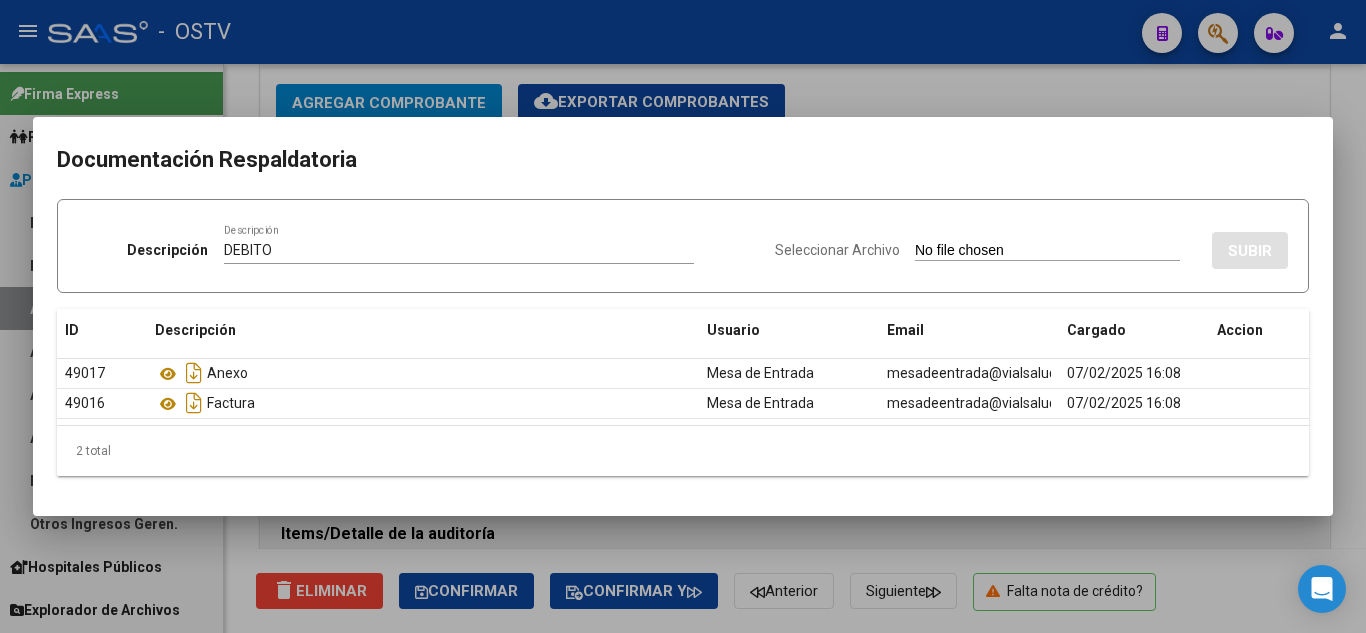click on "Seleccionar Archivo" at bounding box center [1047, 251] 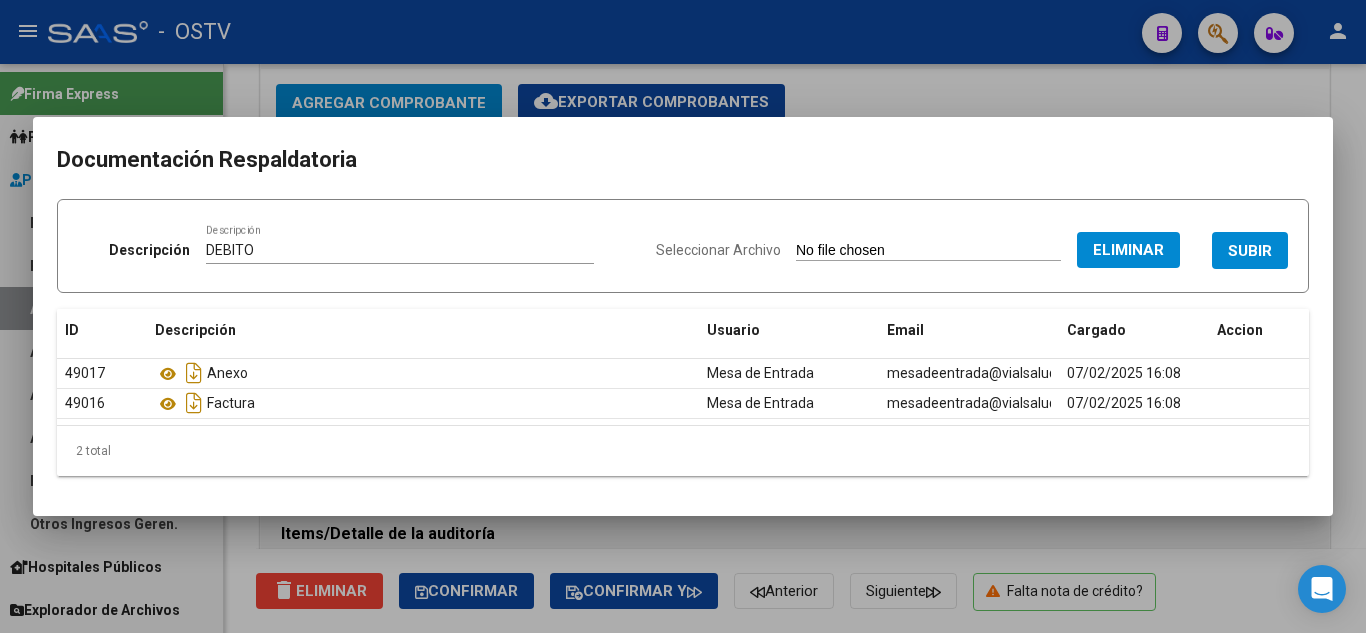 click on "SUBIR" at bounding box center (1250, 251) 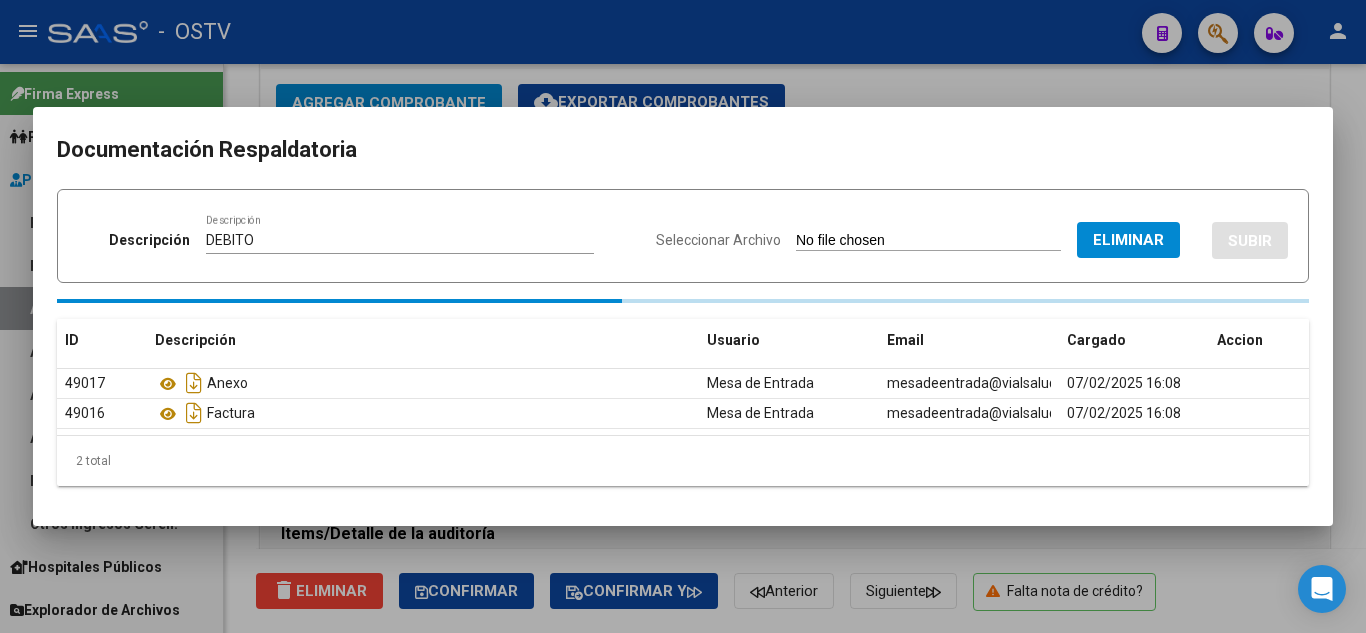 type 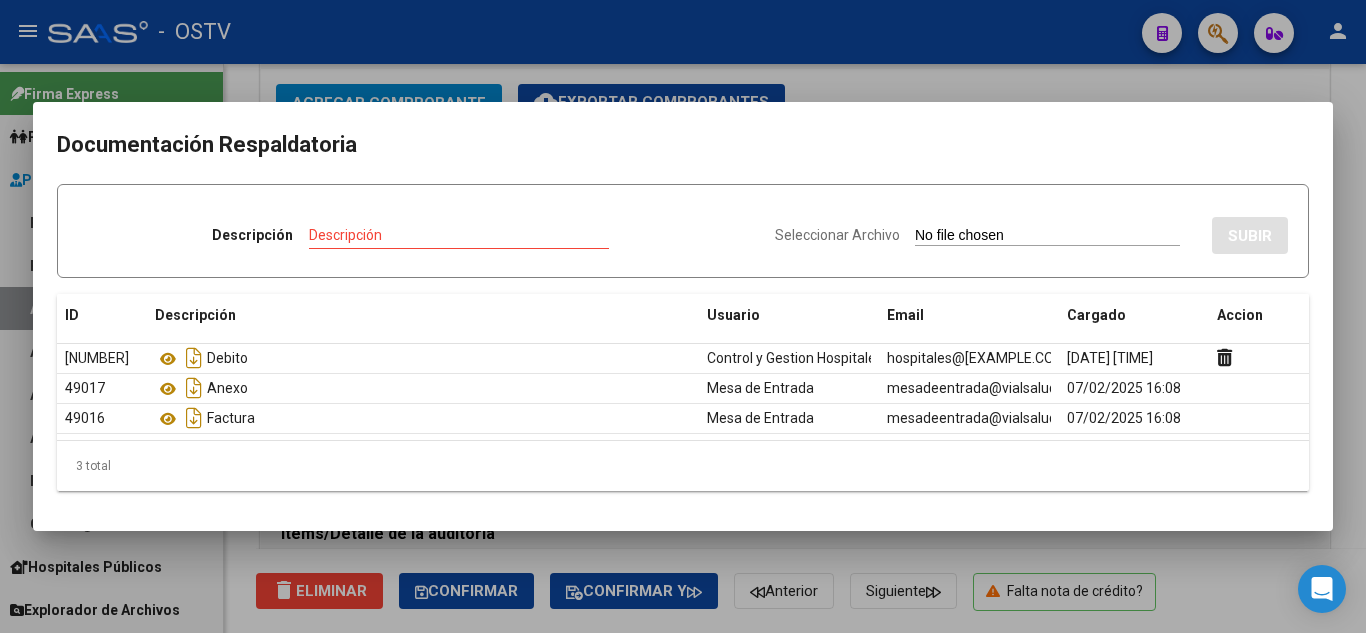 click at bounding box center (683, 316) 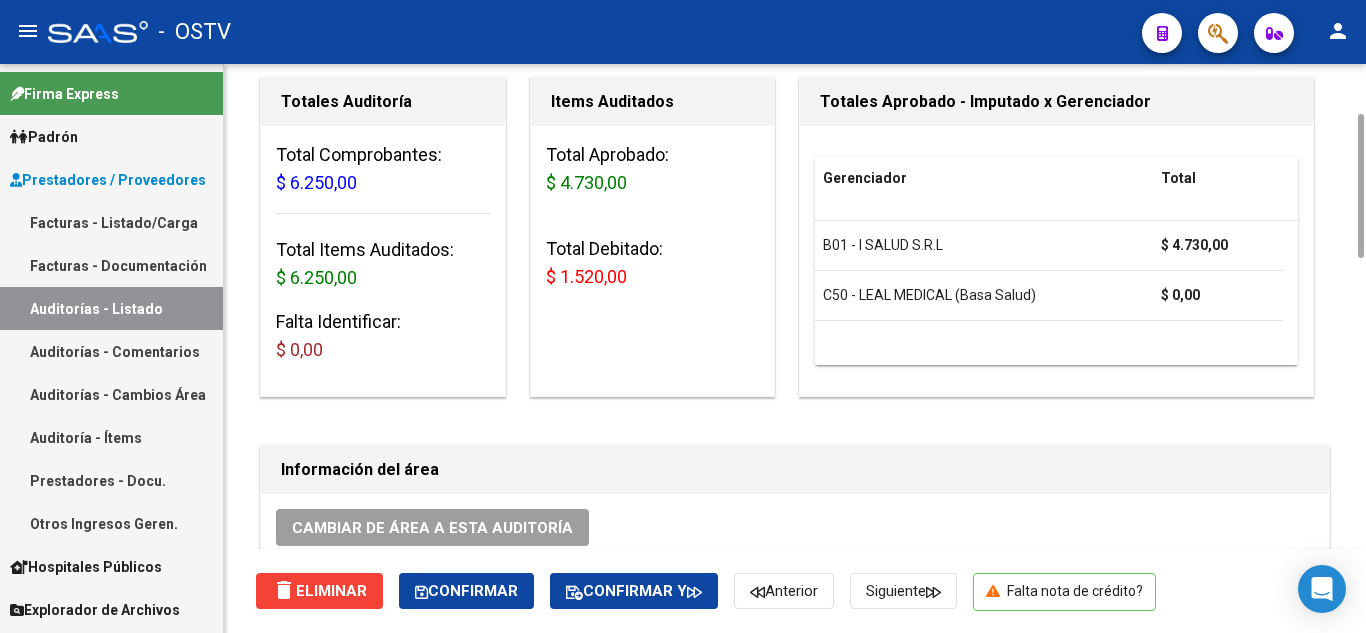 scroll, scrollTop: 600, scrollLeft: 0, axis: vertical 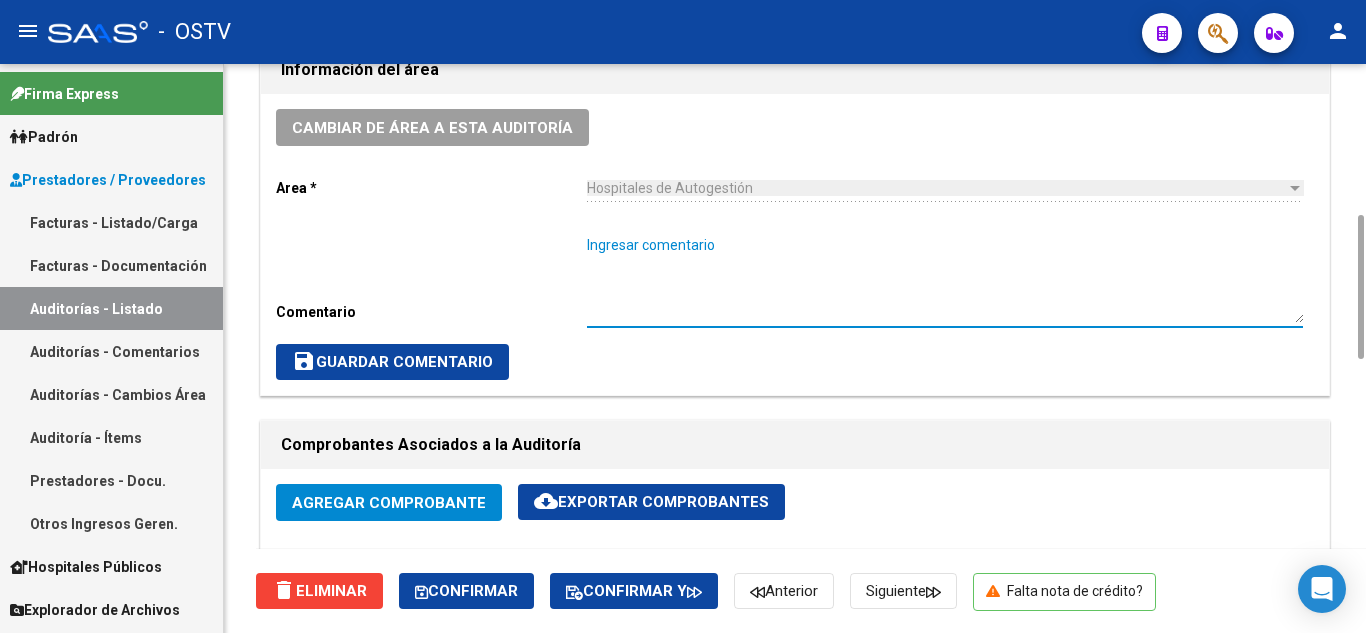 click on "Ingresar comentario" at bounding box center (945, 279) 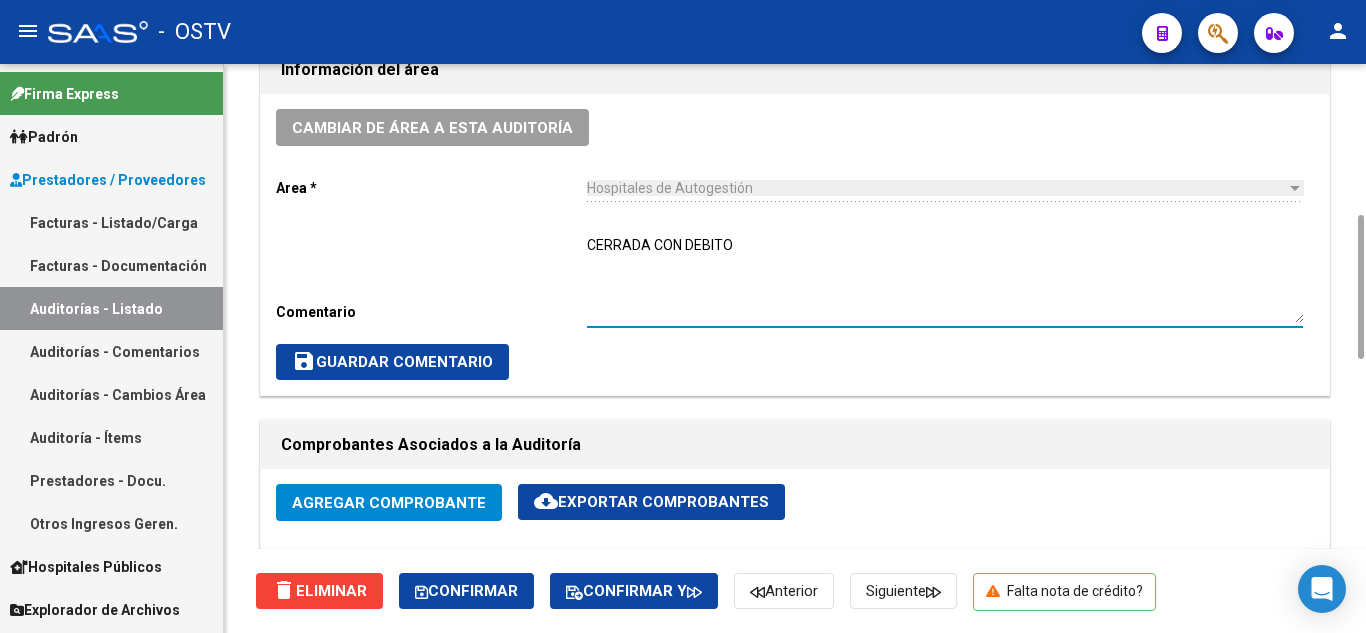 type on "CERRADA CON DEBITO" 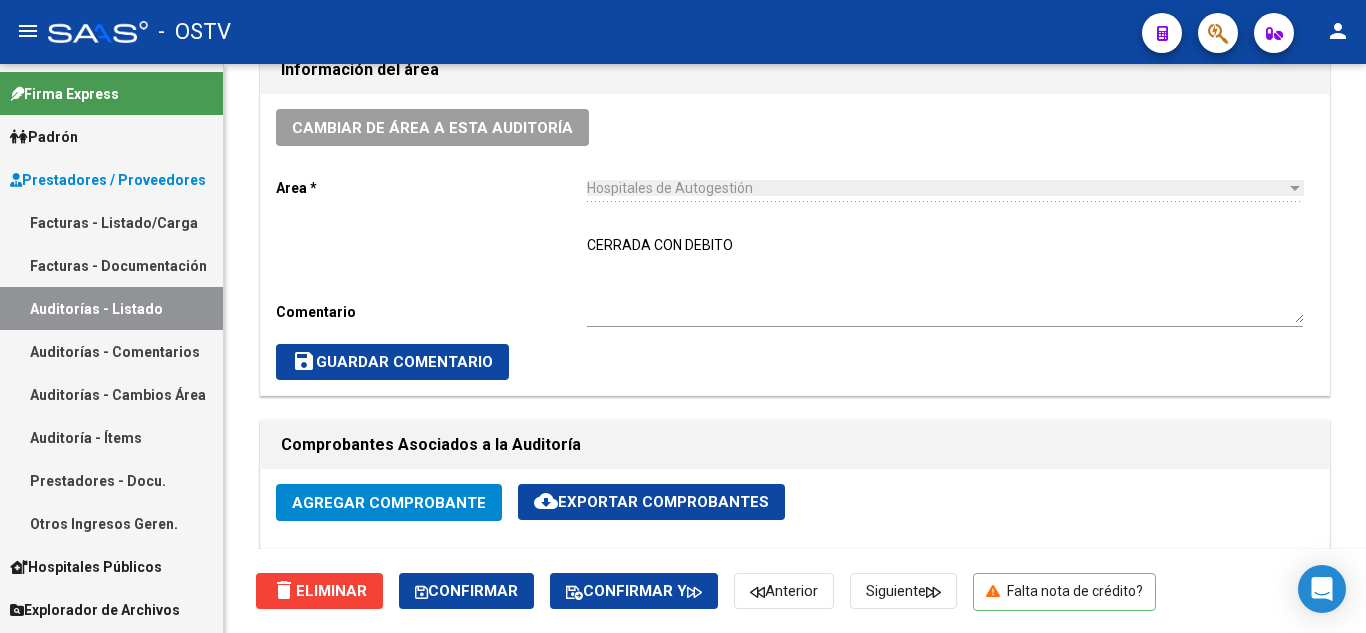 click on "Auditorías - Listado" at bounding box center (111, 308) 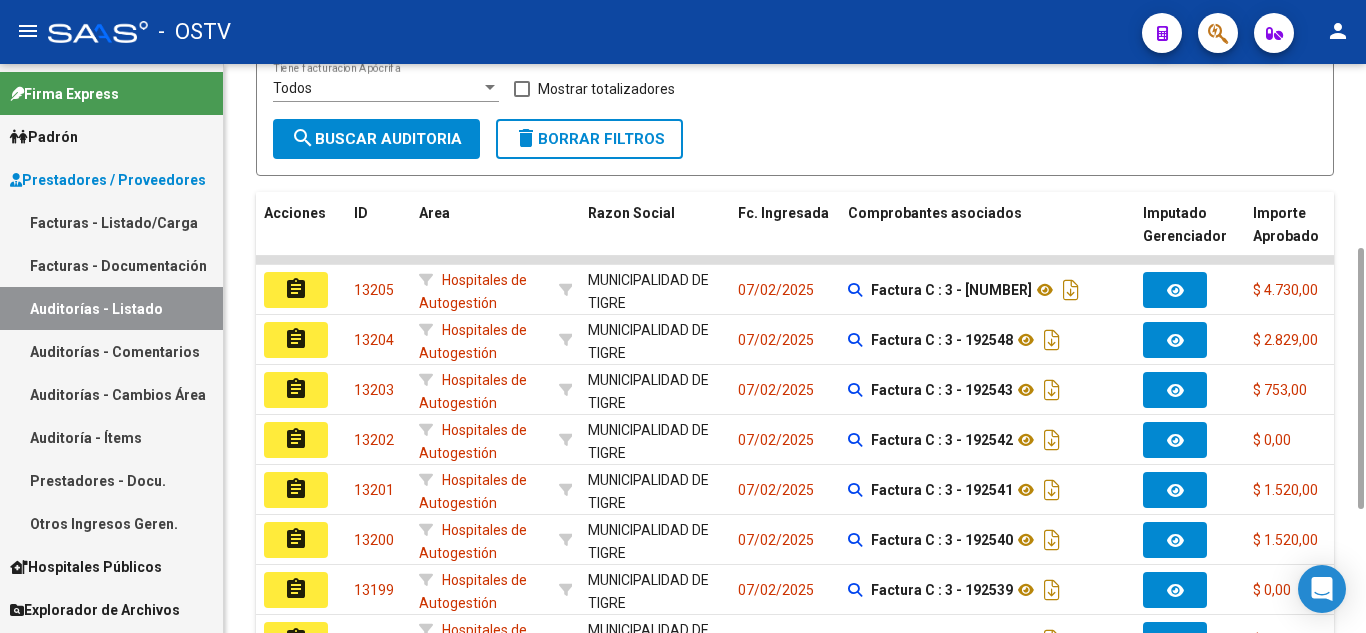 scroll, scrollTop: 0, scrollLeft: 0, axis: both 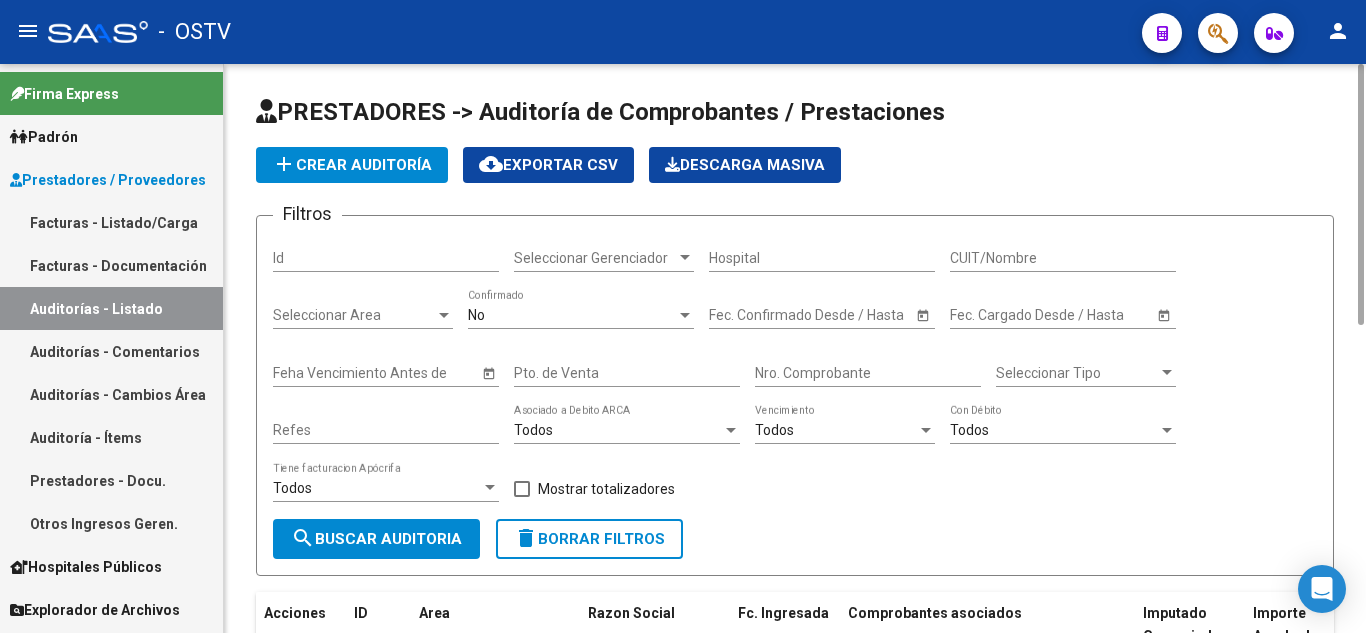 click on "Nro. Comprobante" 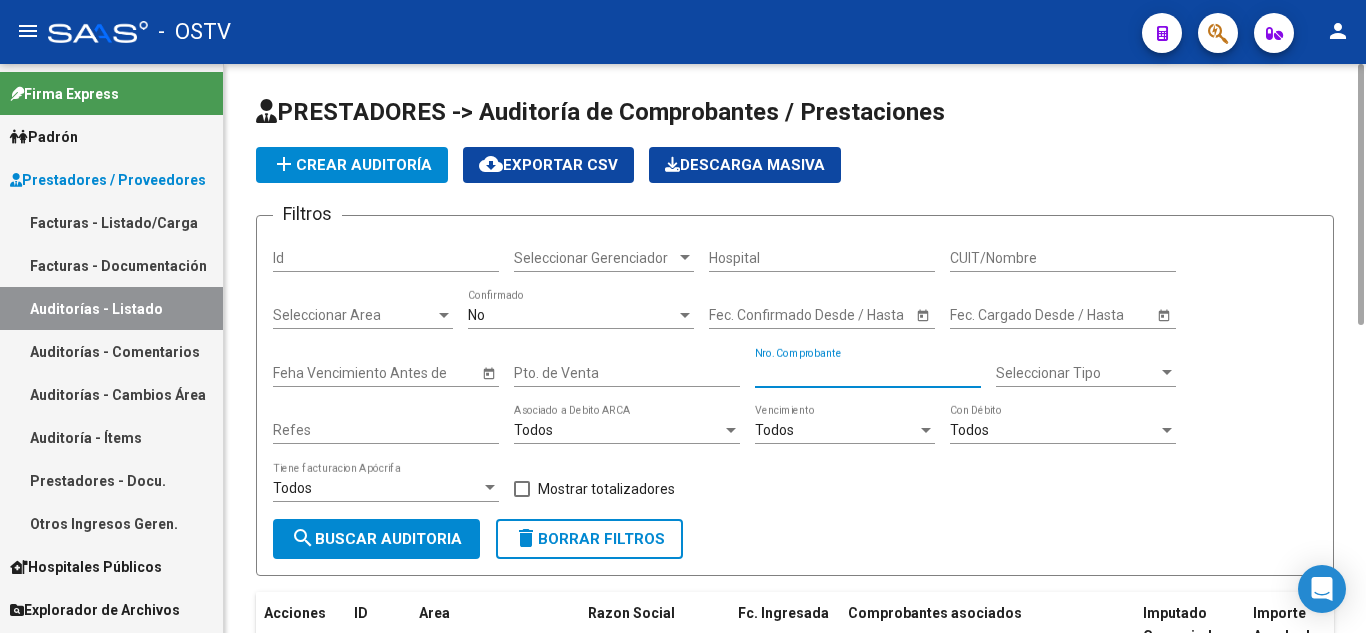 paste on "191678" 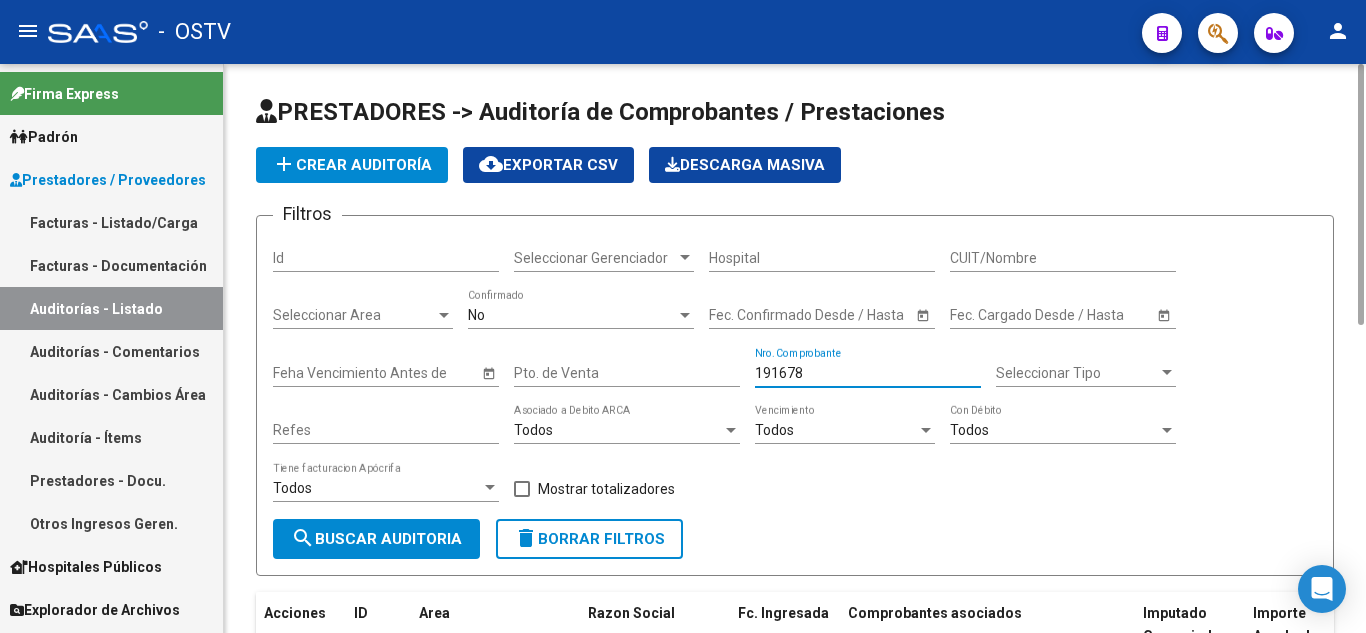 type on "191678" 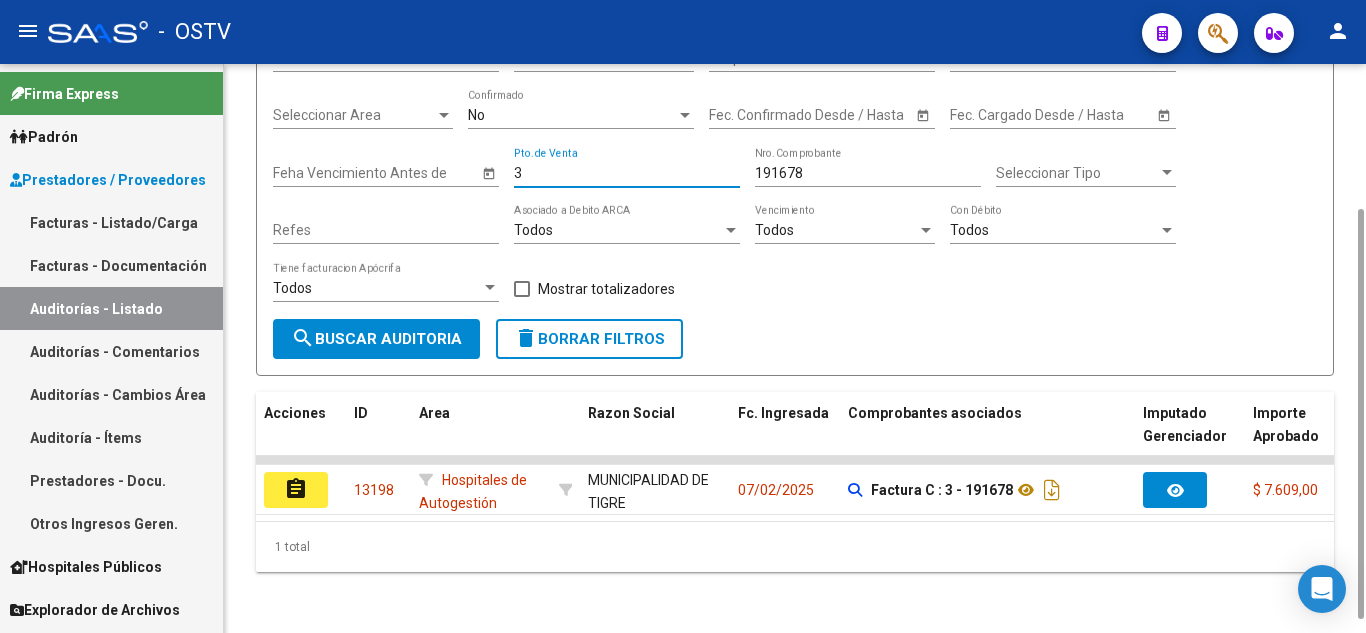 scroll, scrollTop: 219, scrollLeft: 0, axis: vertical 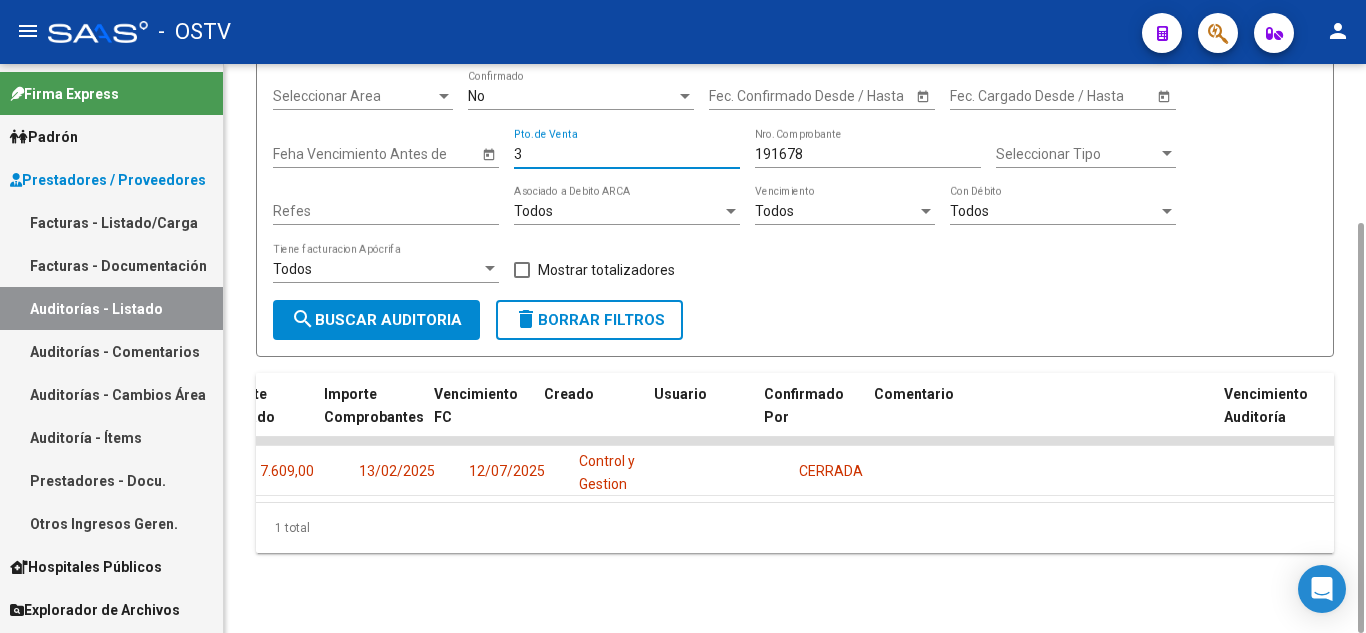 type on "3" 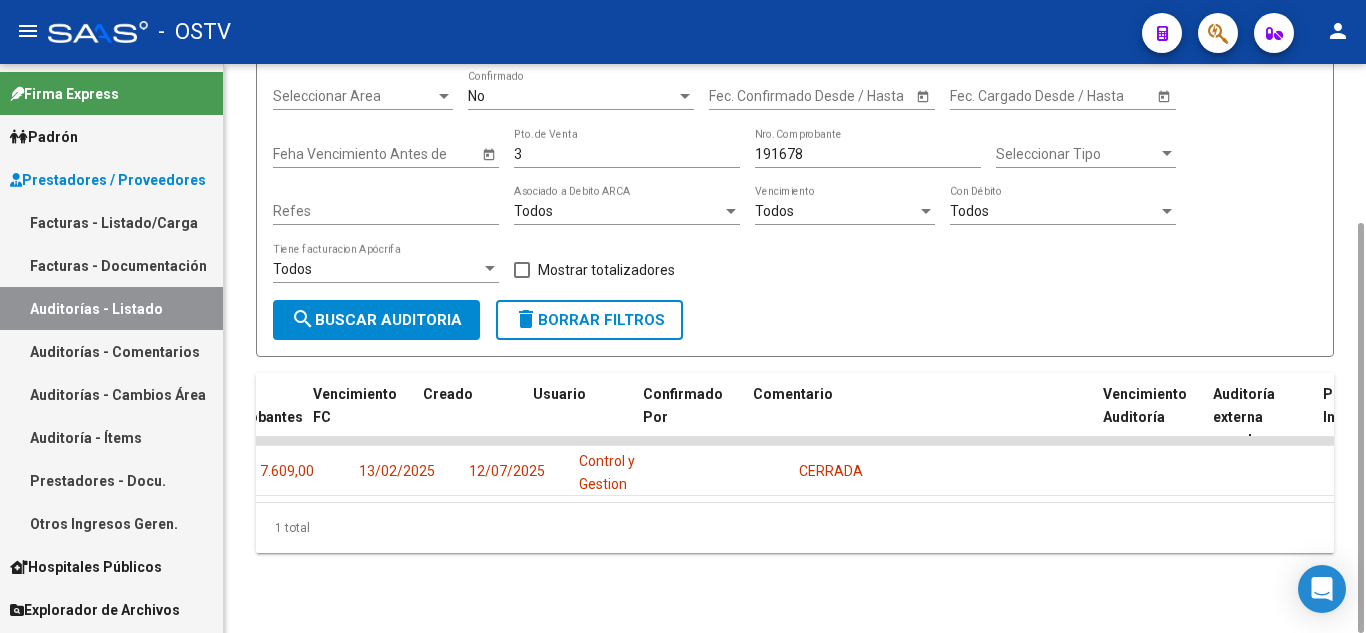 scroll, scrollTop: 0, scrollLeft: 1270, axis: horizontal 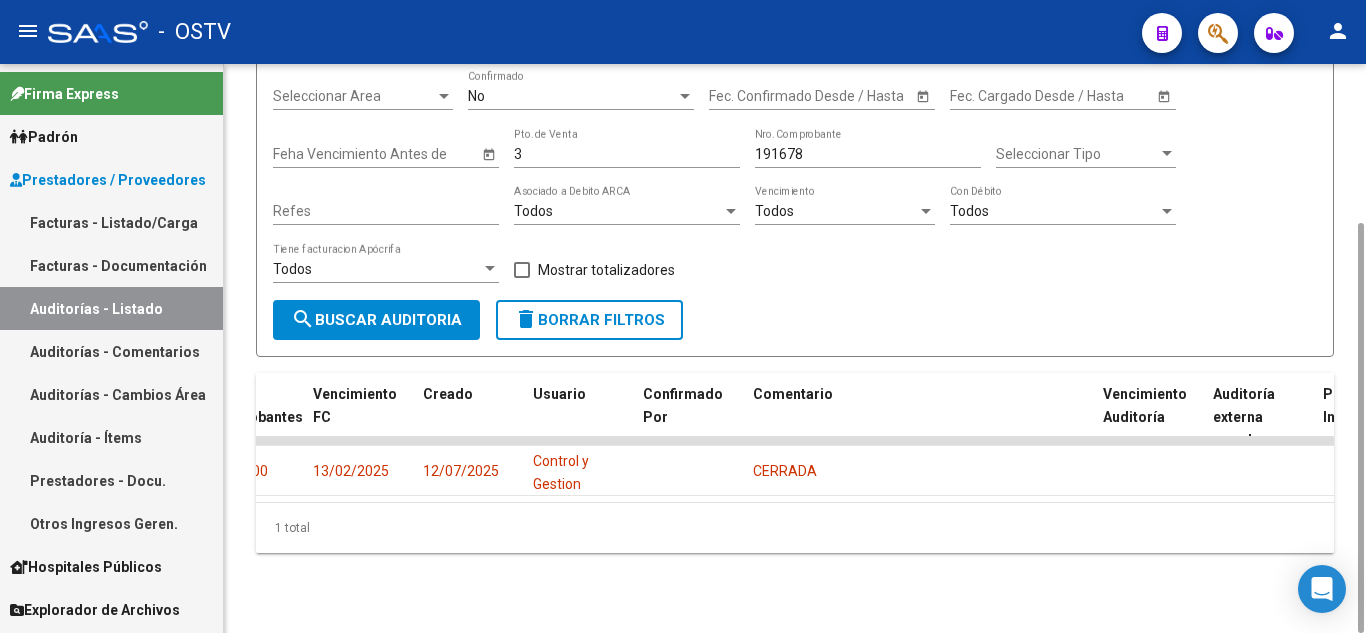 click on "Acciones ID Area Razon Social Fc. Ingresada Comprobantes asociados Imputado Gerenciador Importe Aprobado Importe Debitado Importe Comprobantes Vencimiento FC Creado Usuario Confirmado Por Comentario Vencimiento Auditoría Auditoría externa creada Período Imputado Fecha Debitado x ARCA Monto Debitado x ARCA assignment [NUMBER]      Hospitales de Autogestión  MUNICIPALIDAD DE TIGRE  - [CUIL]  [DATE]      Factura C : 3 - [NUMBER]  $ 7.609,00 $ 0,00 $ 7.609,00 [DATE] [DATE] Control y Gestion  Hospitales Públicos (OSTV) CERRADA  1 total   1" 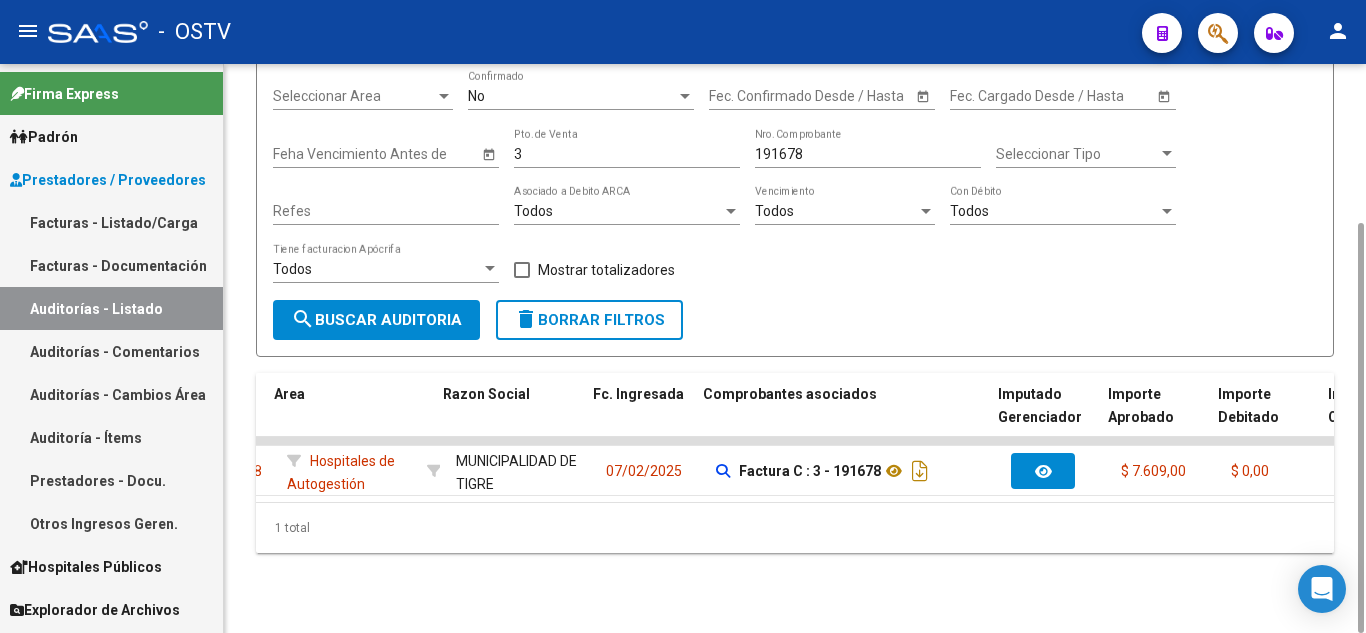 scroll, scrollTop: 0, scrollLeft: 0, axis: both 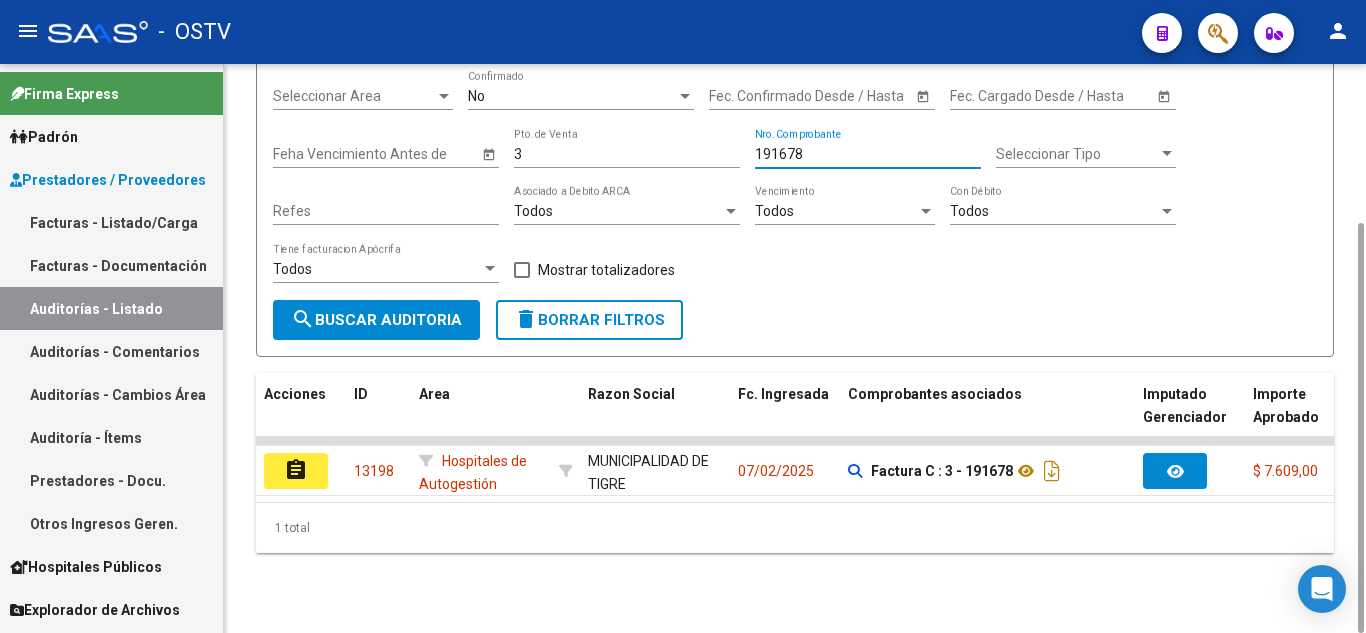 click on "191678" at bounding box center [868, 154] 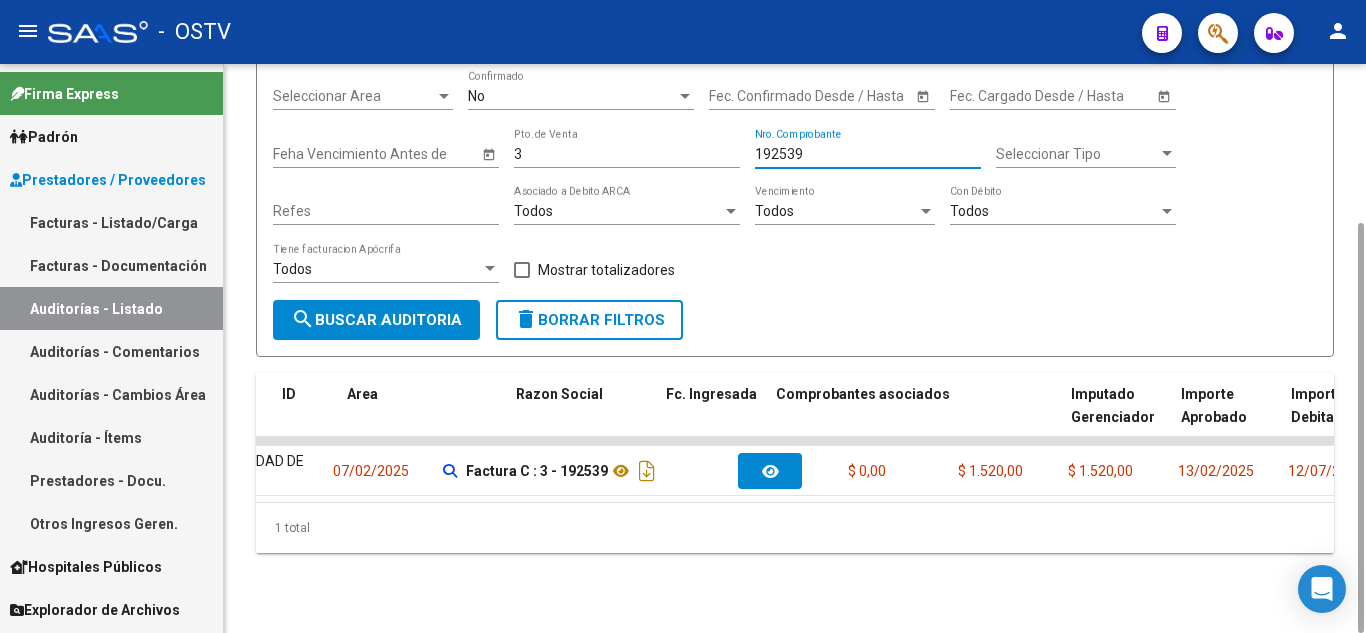 scroll, scrollTop: 0, scrollLeft: 0, axis: both 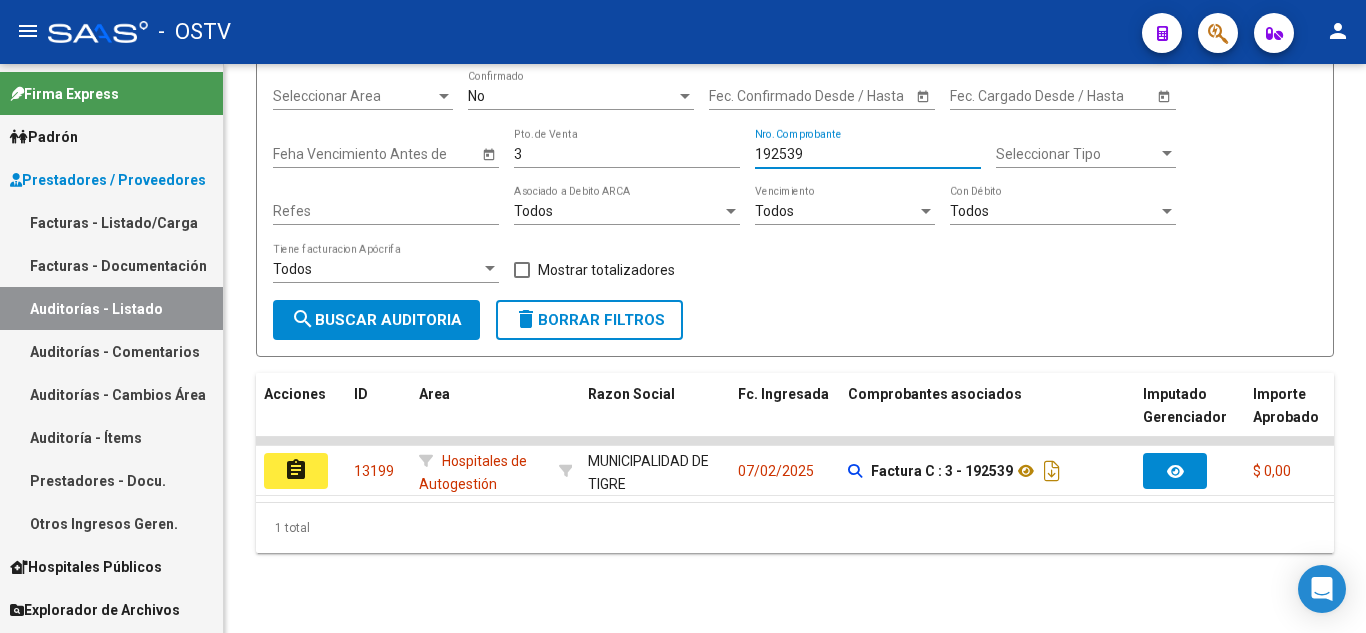 type on "192539" 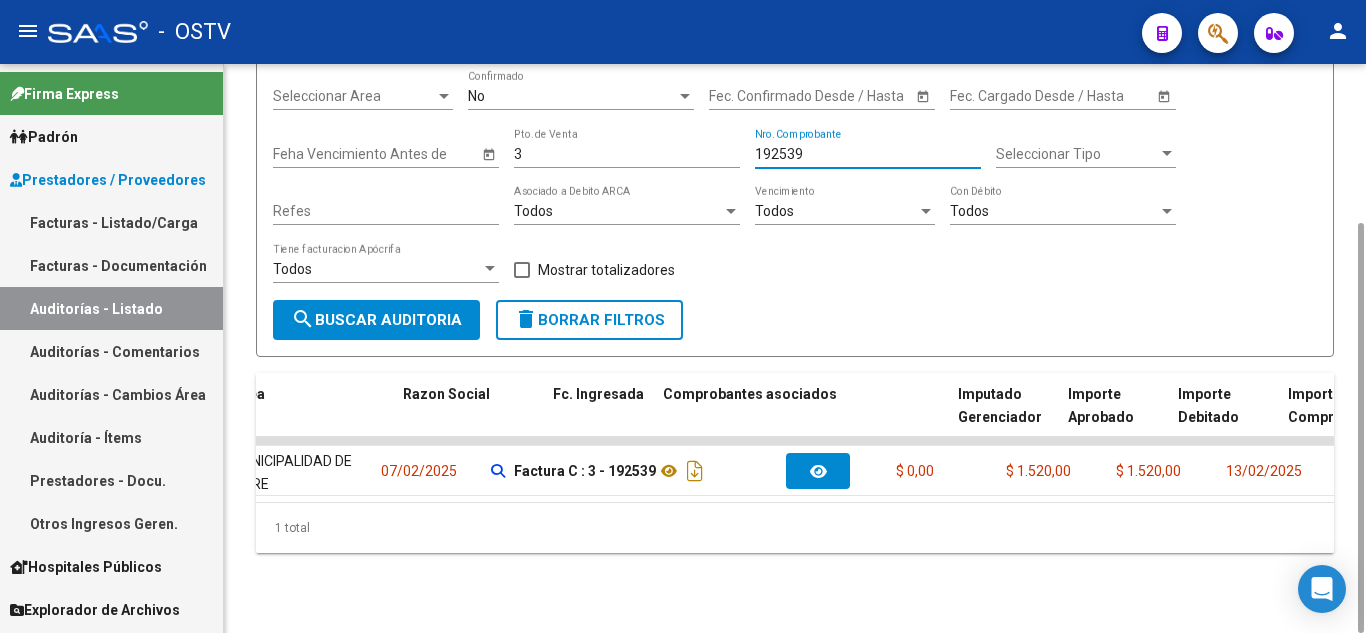 scroll, scrollTop: 0, scrollLeft: 0, axis: both 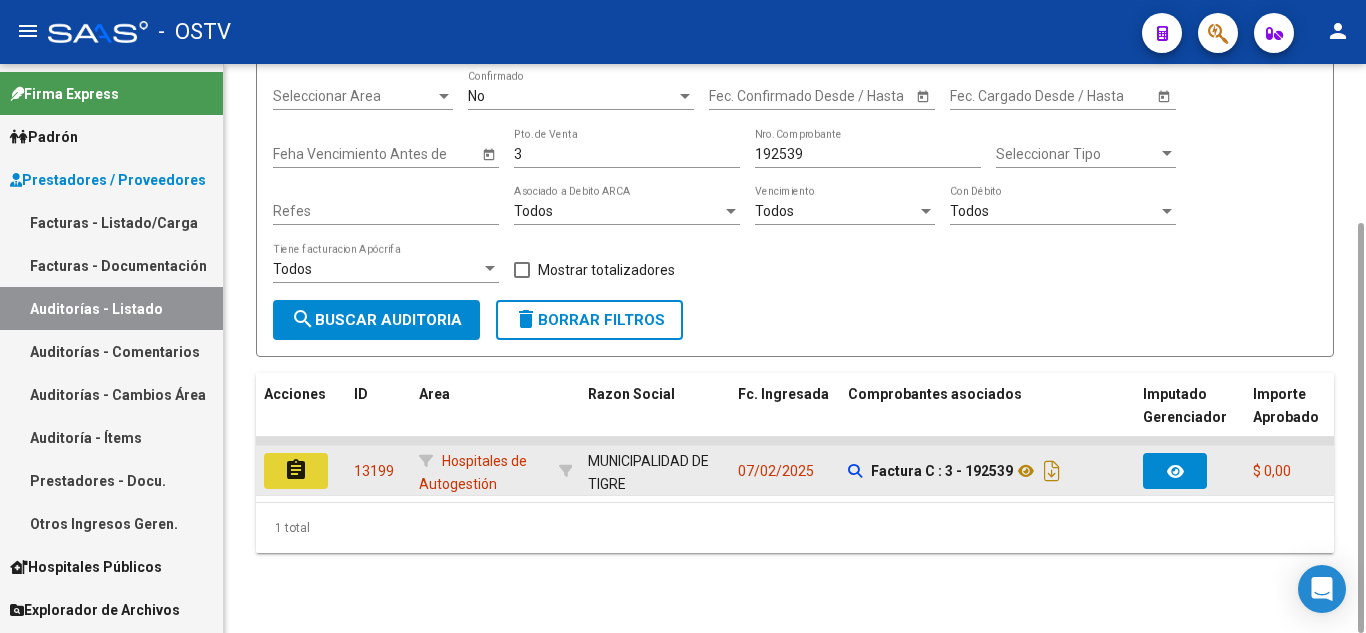 click on "assignment" 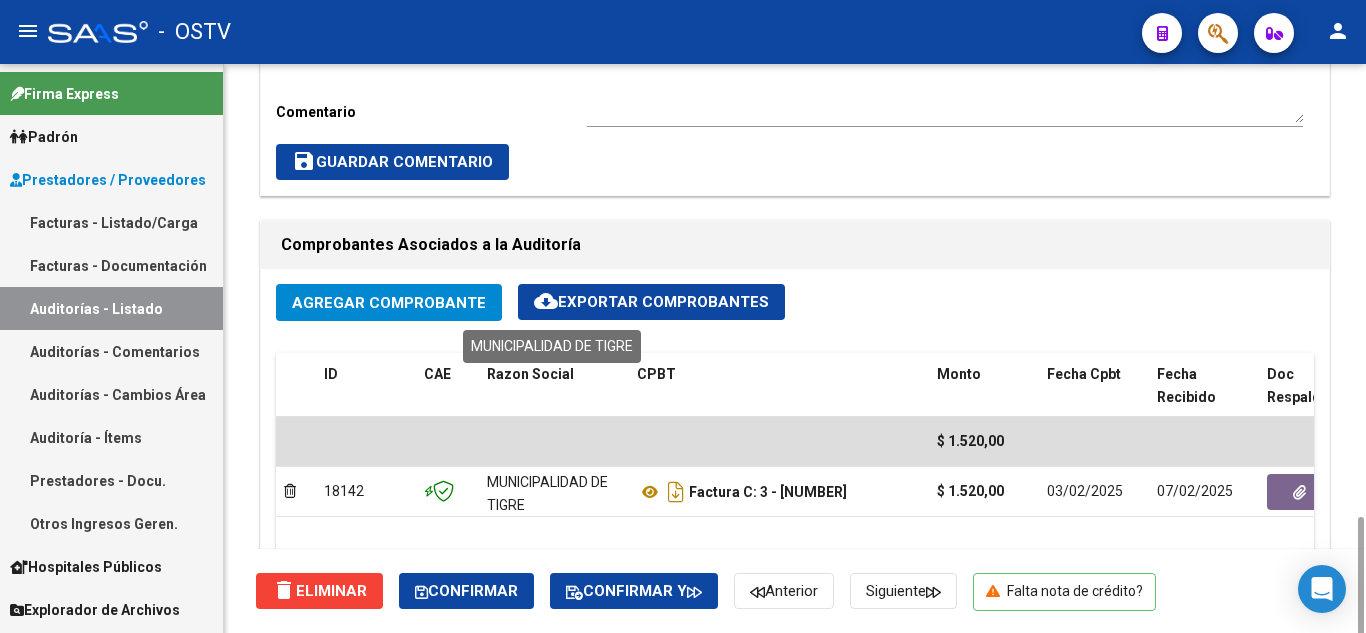 scroll, scrollTop: 1000, scrollLeft: 0, axis: vertical 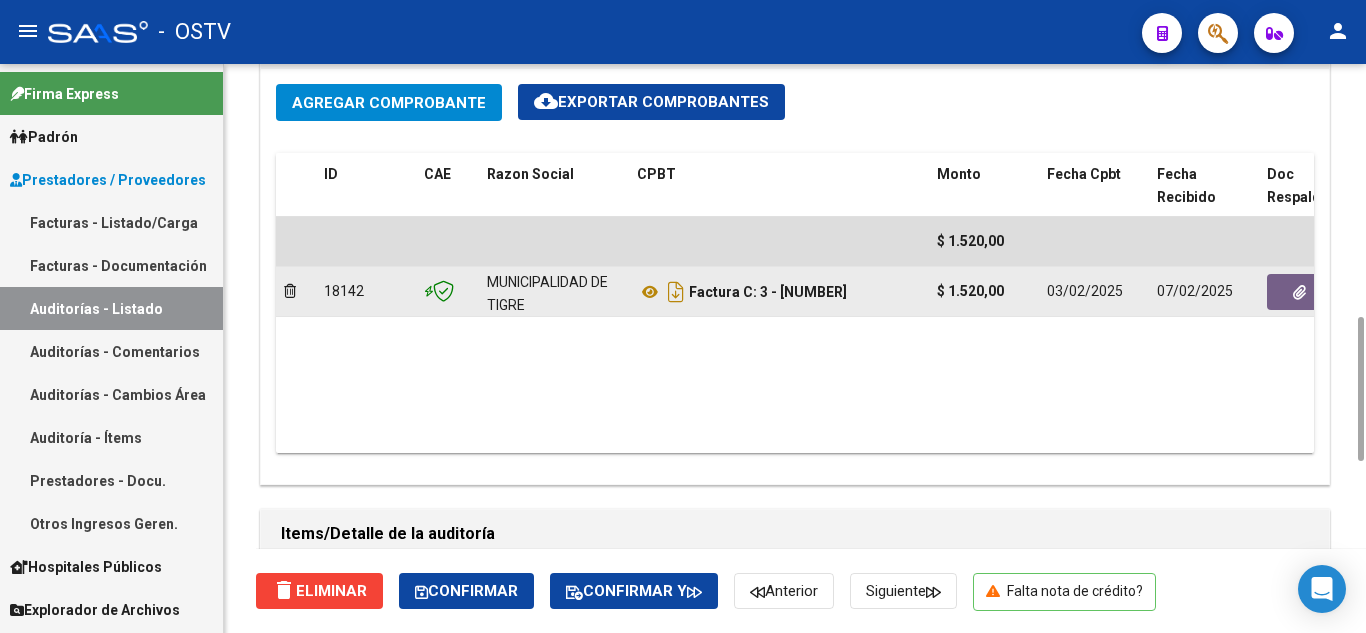 click 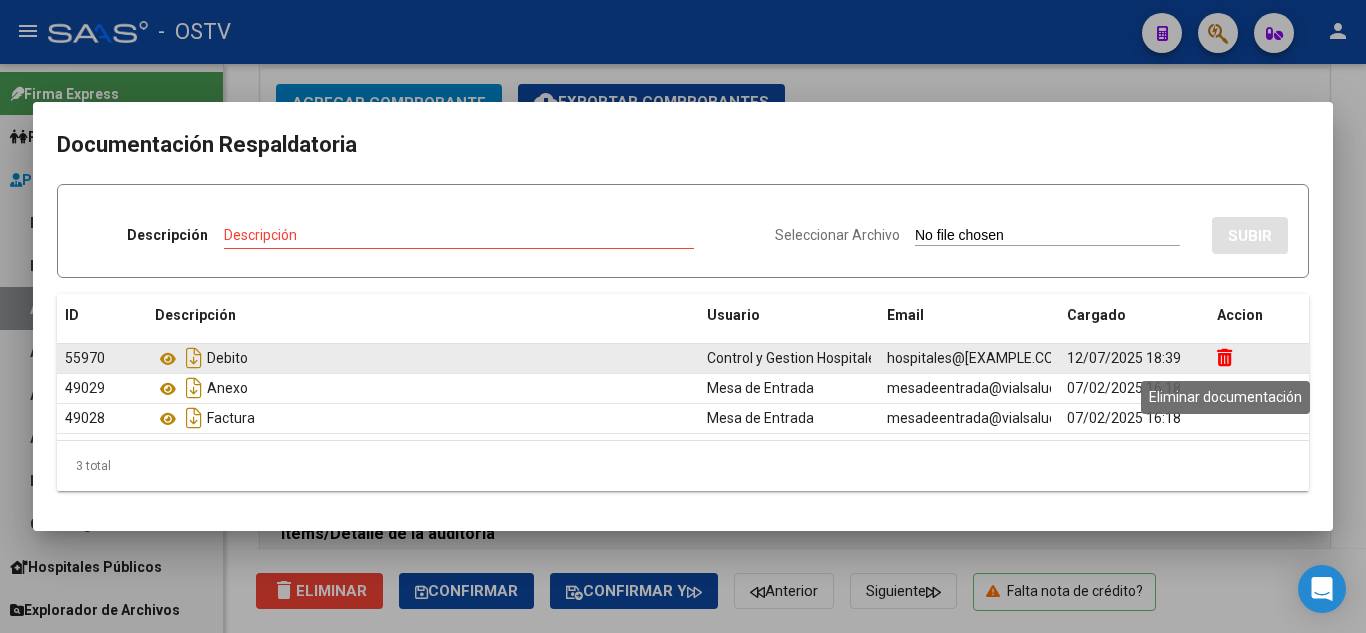 click 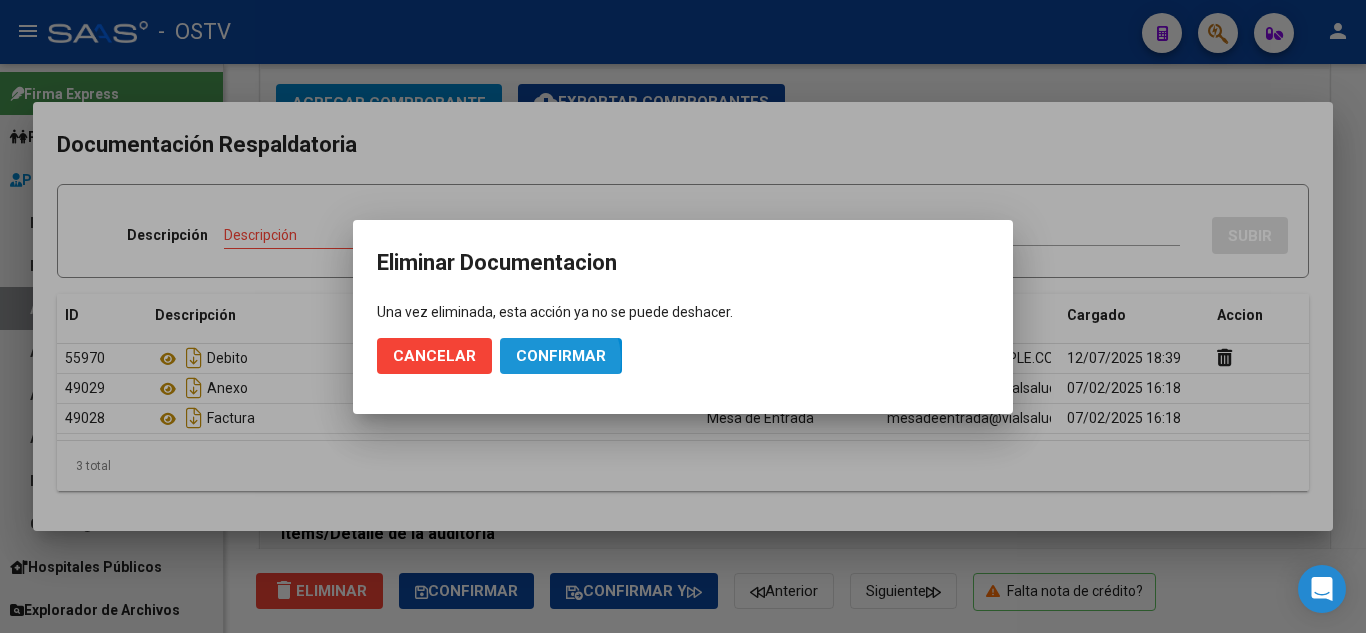 click on "Confirmar" 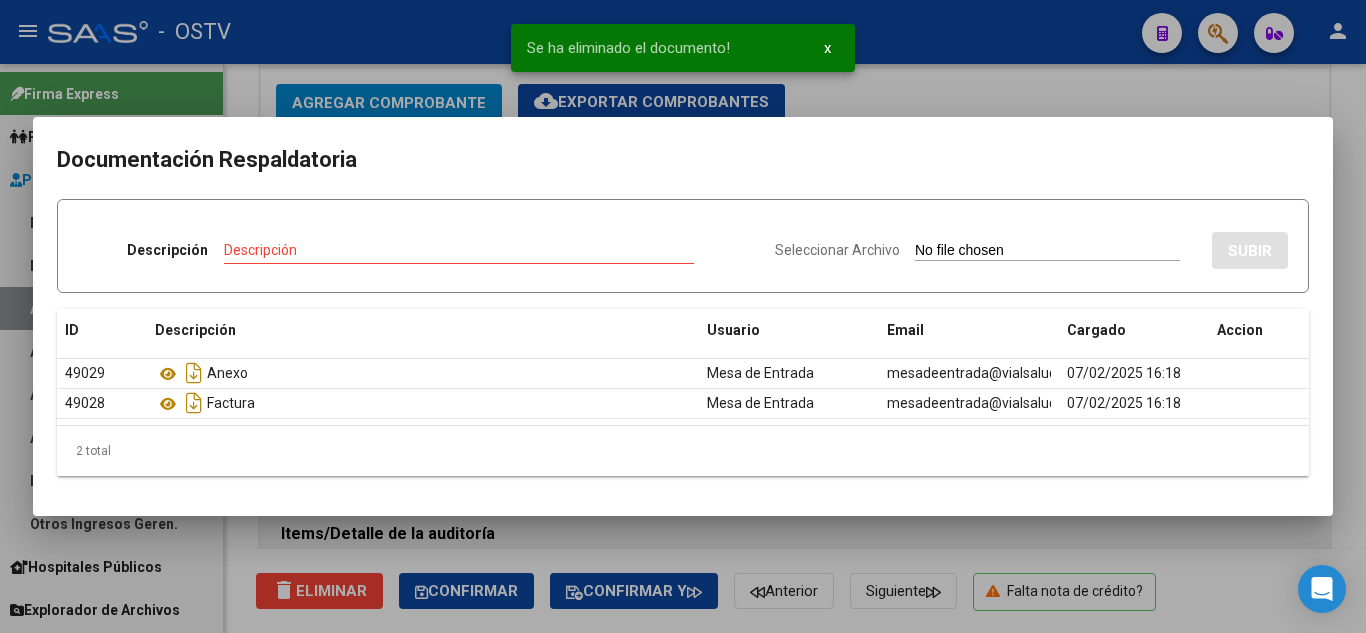 click at bounding box center [683, 316] 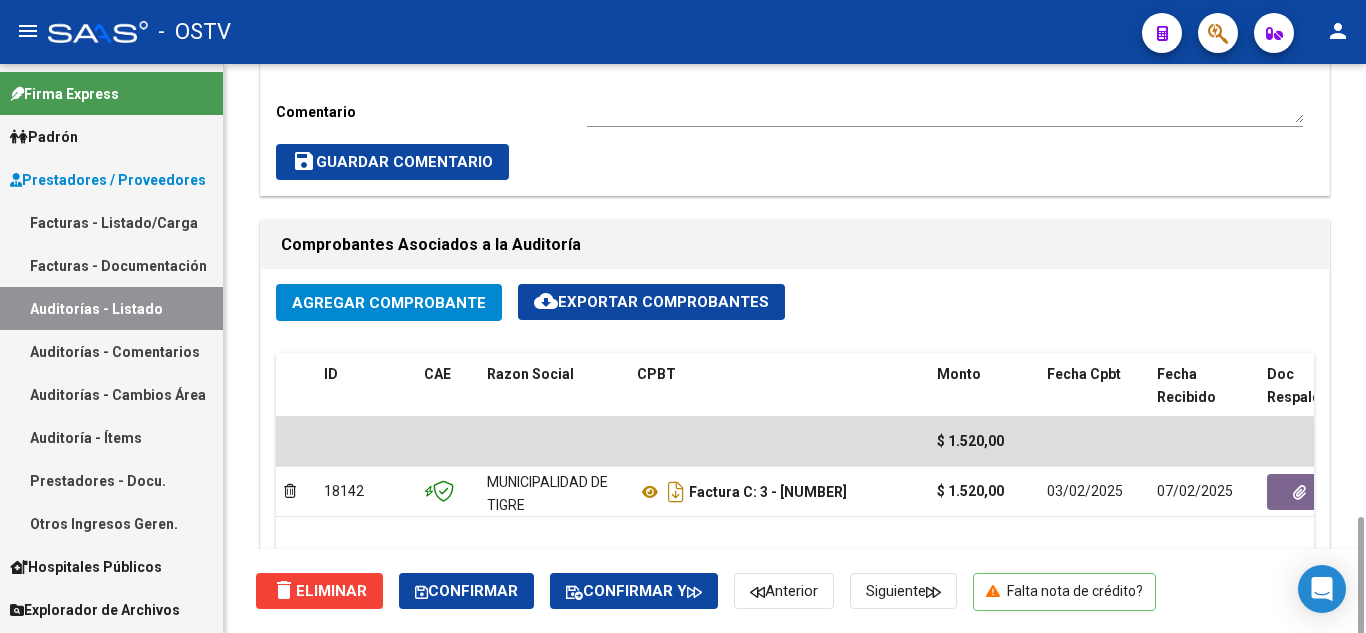 scroll, scrollTop: 1000, scrollLeft: 0, axis: vertical 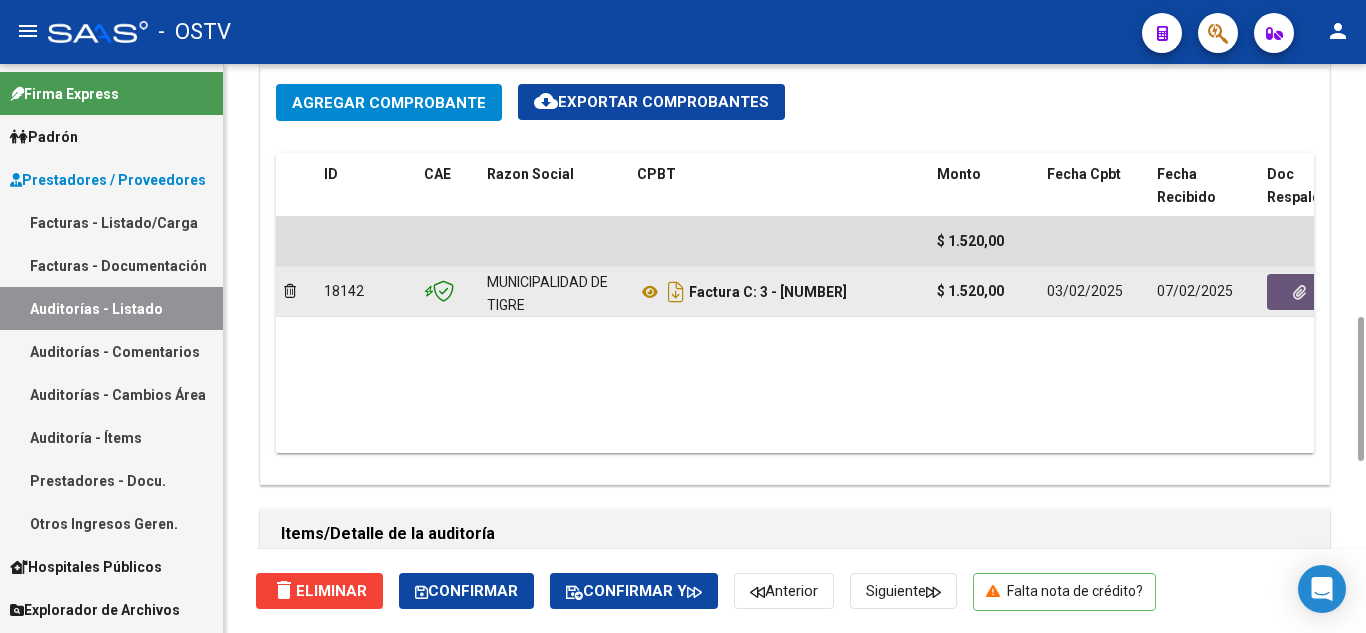 click 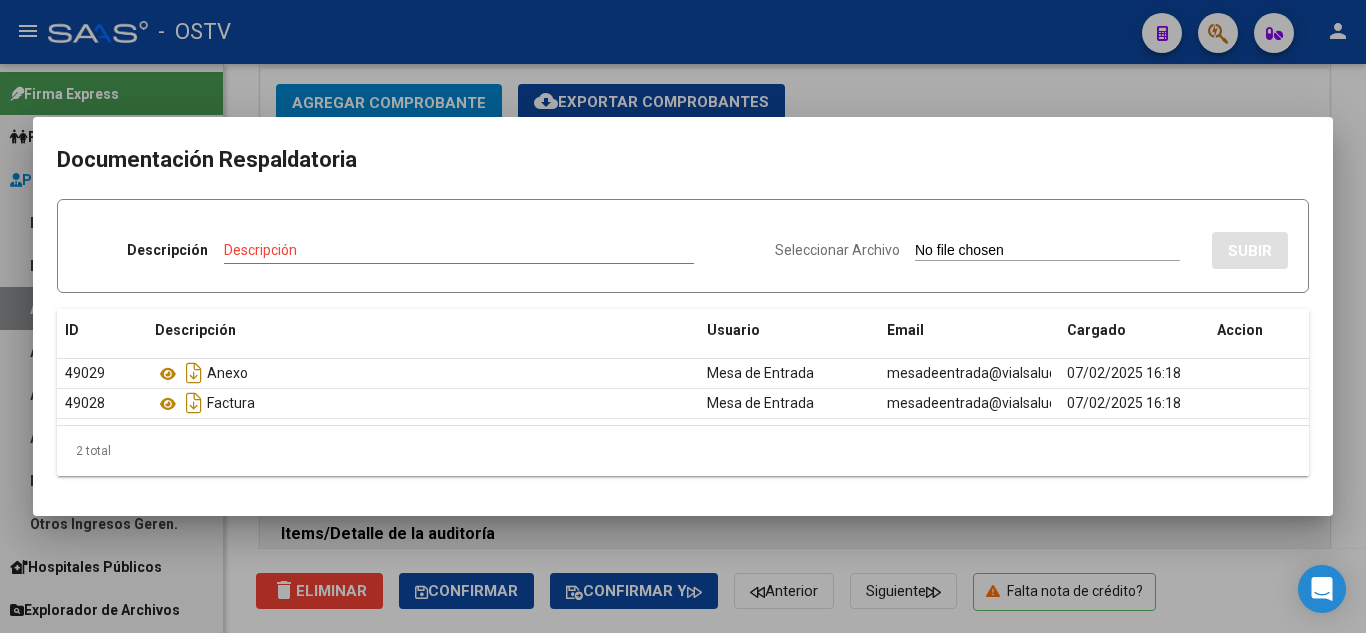 click at bounding box center [683, 316] 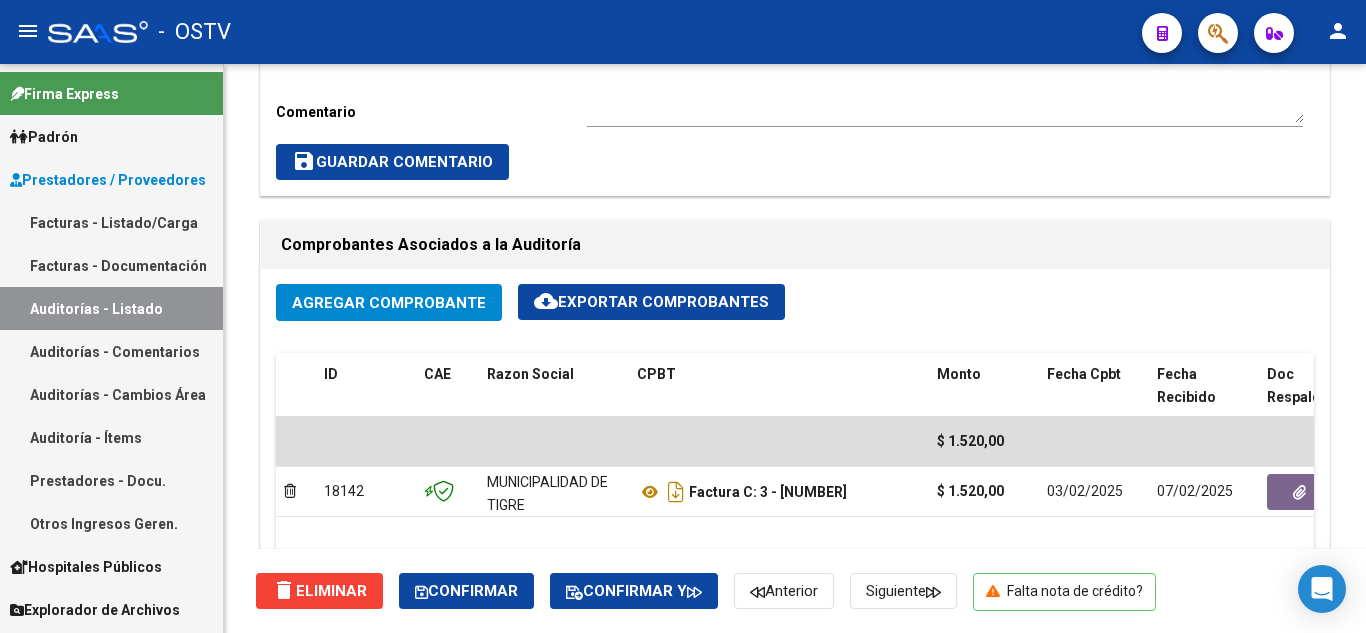 scroll, scrollTop: 1000, scrollLeft: 0, axis: vertical 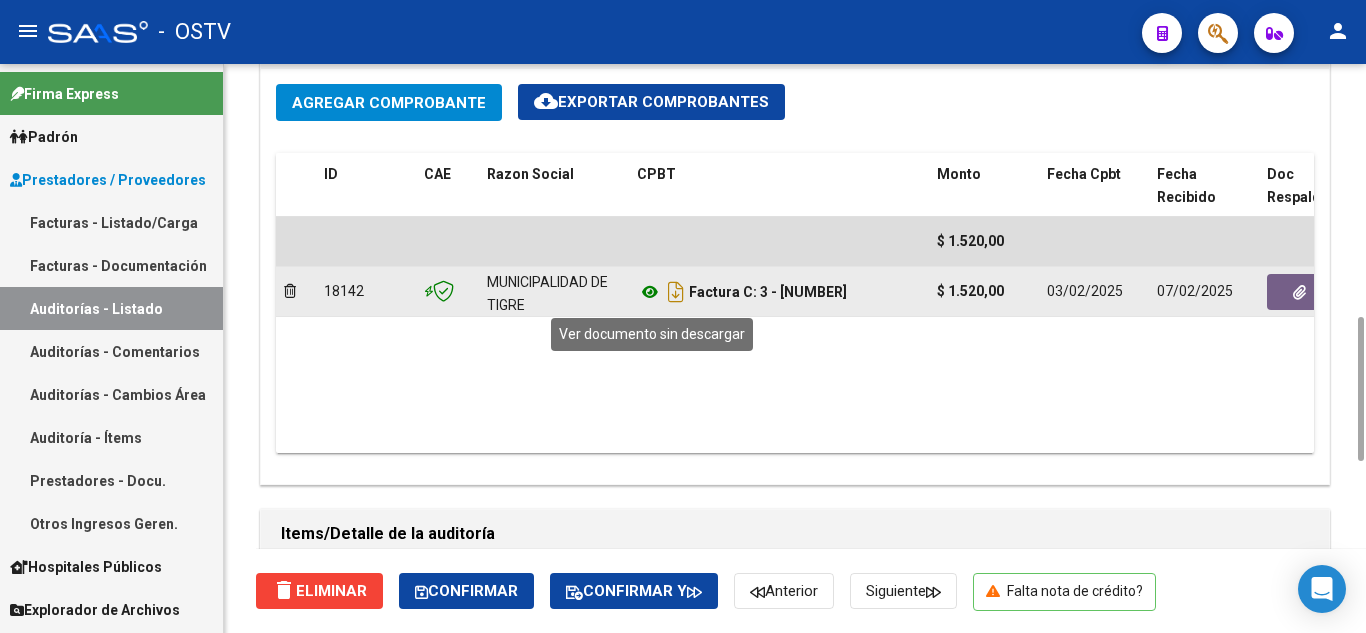 click 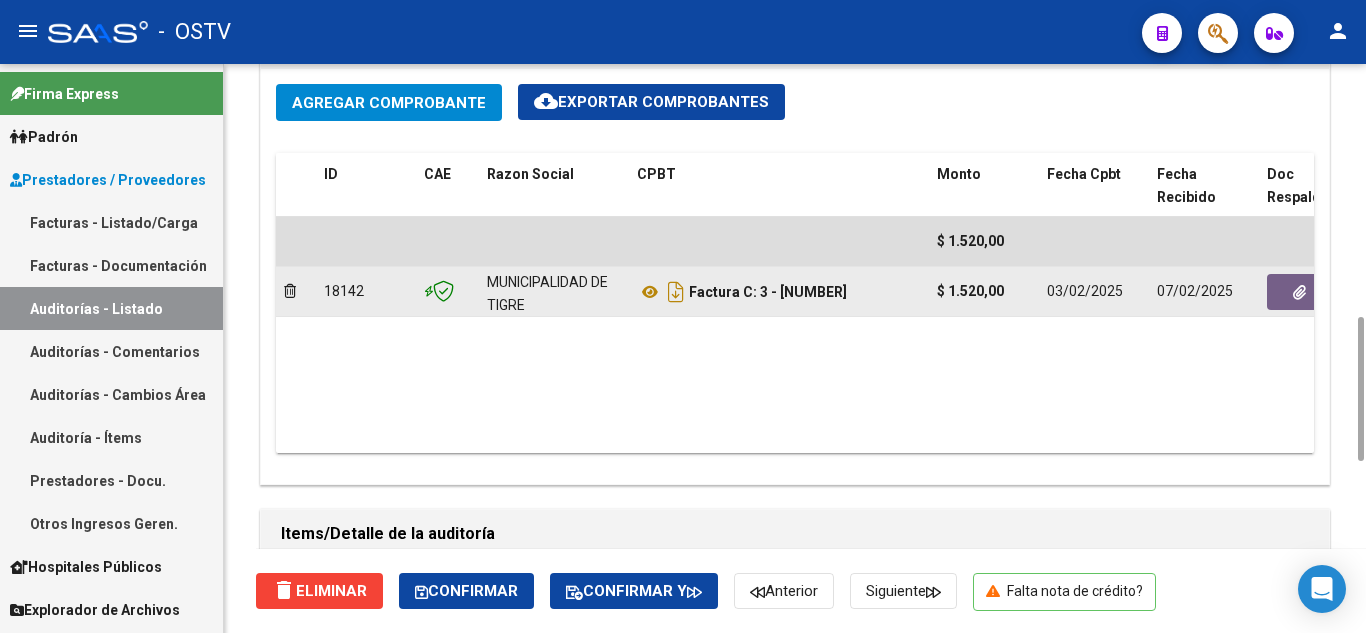 click 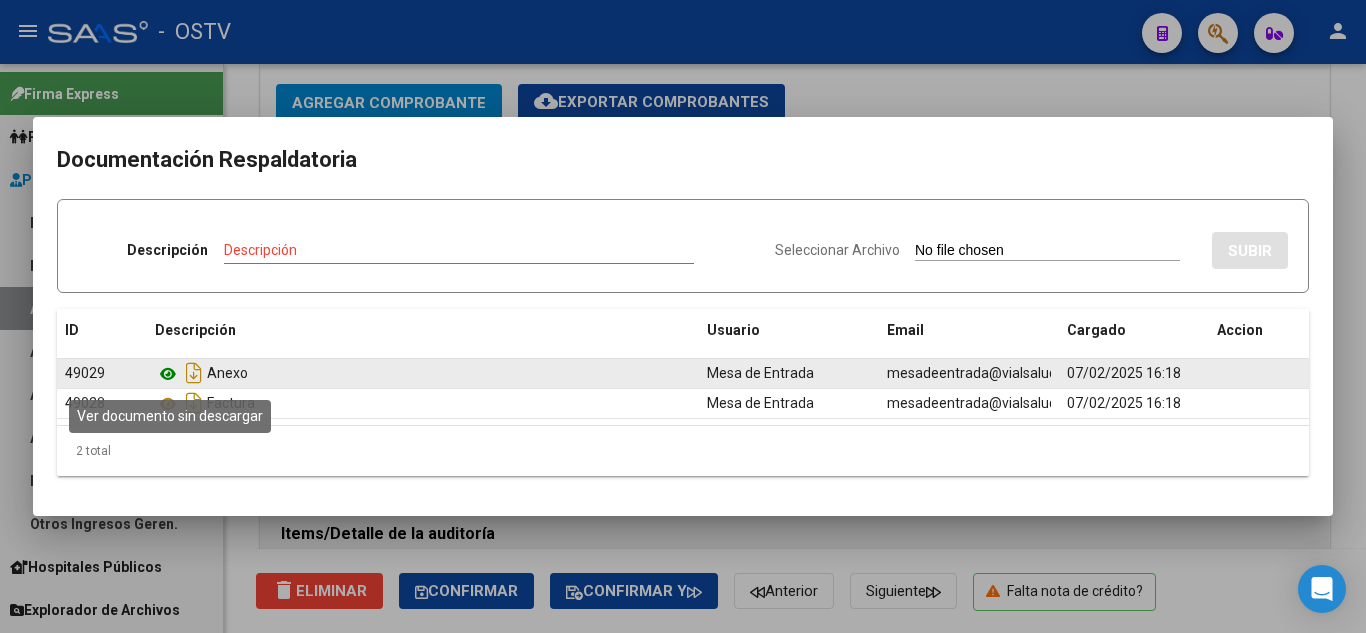 click 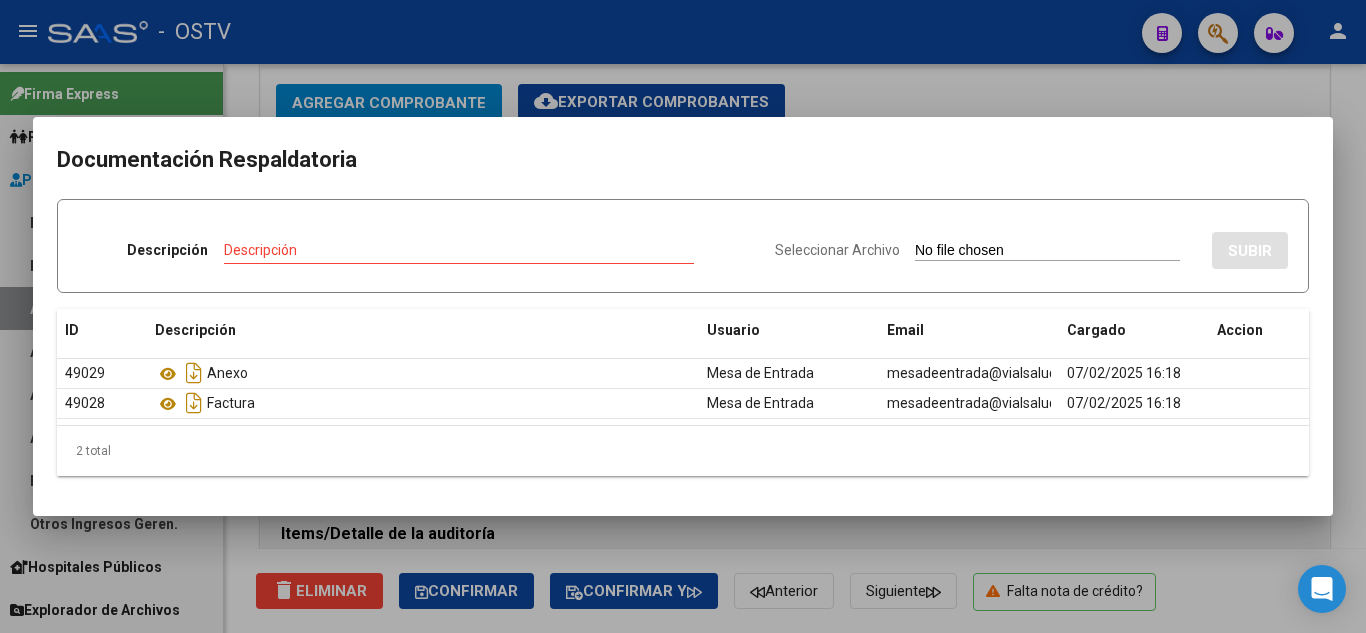 click at bounding box center [683, 316] 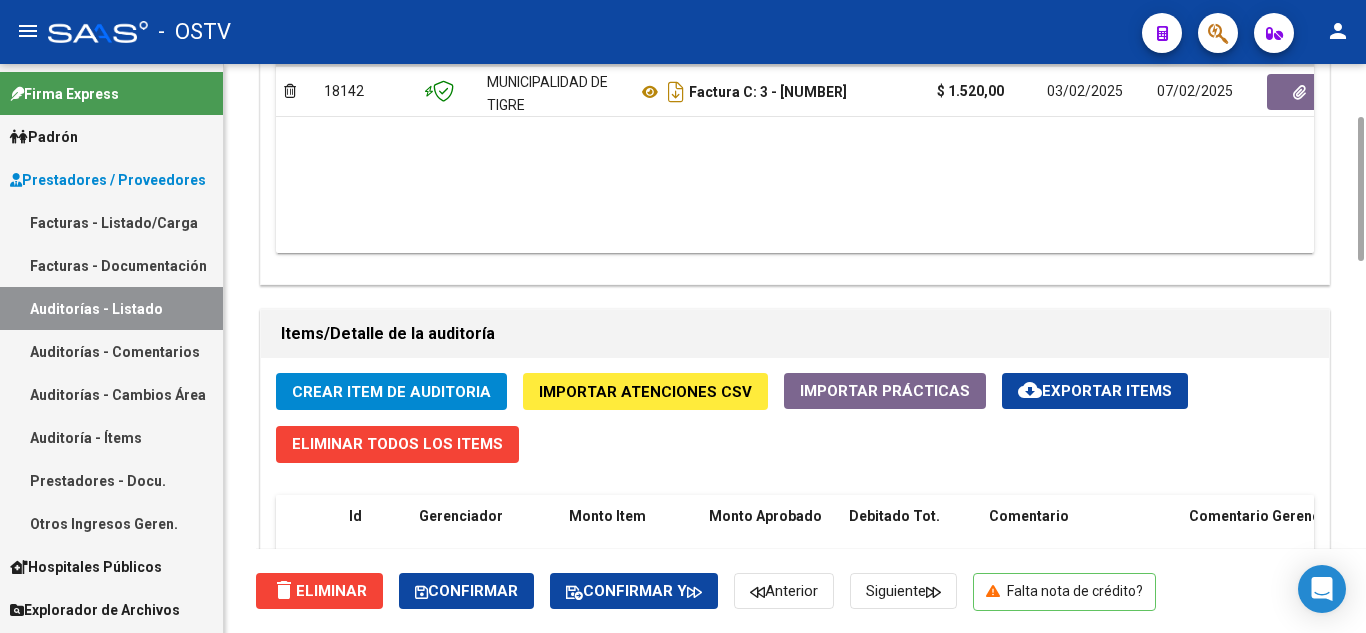 scroll, scrollTop: 1000, scrollLeft: 0, axis: vertical 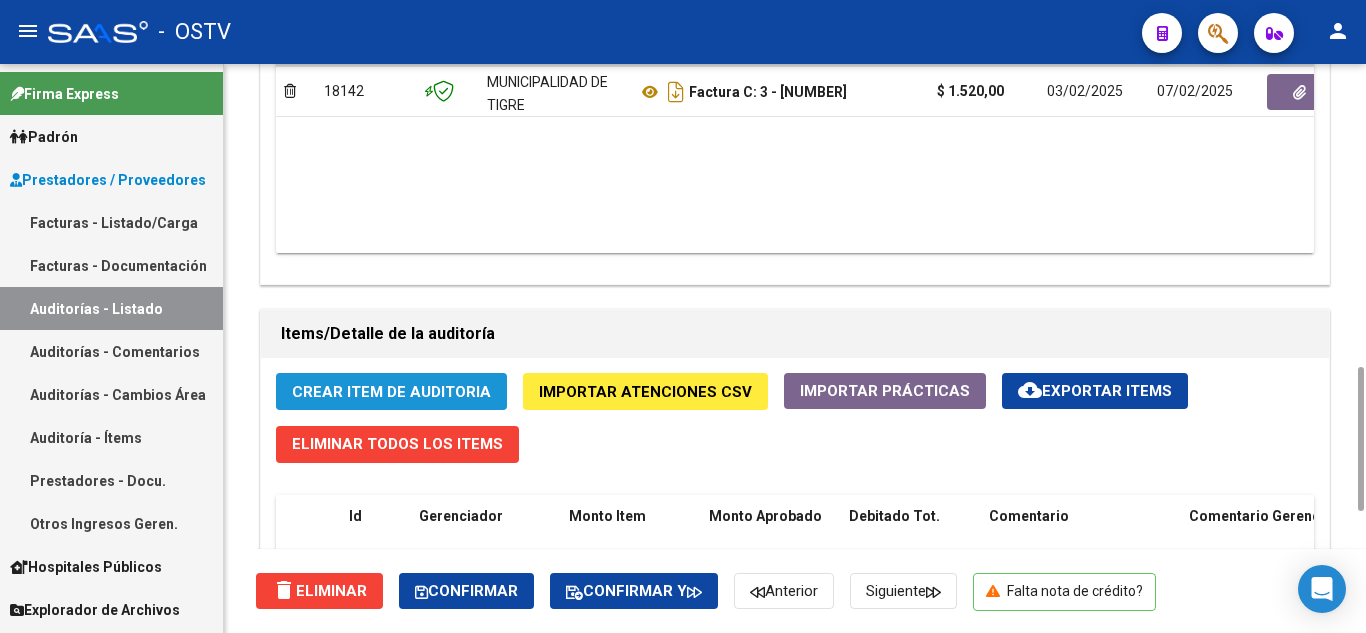 click on "Crear Item de Auditoria" 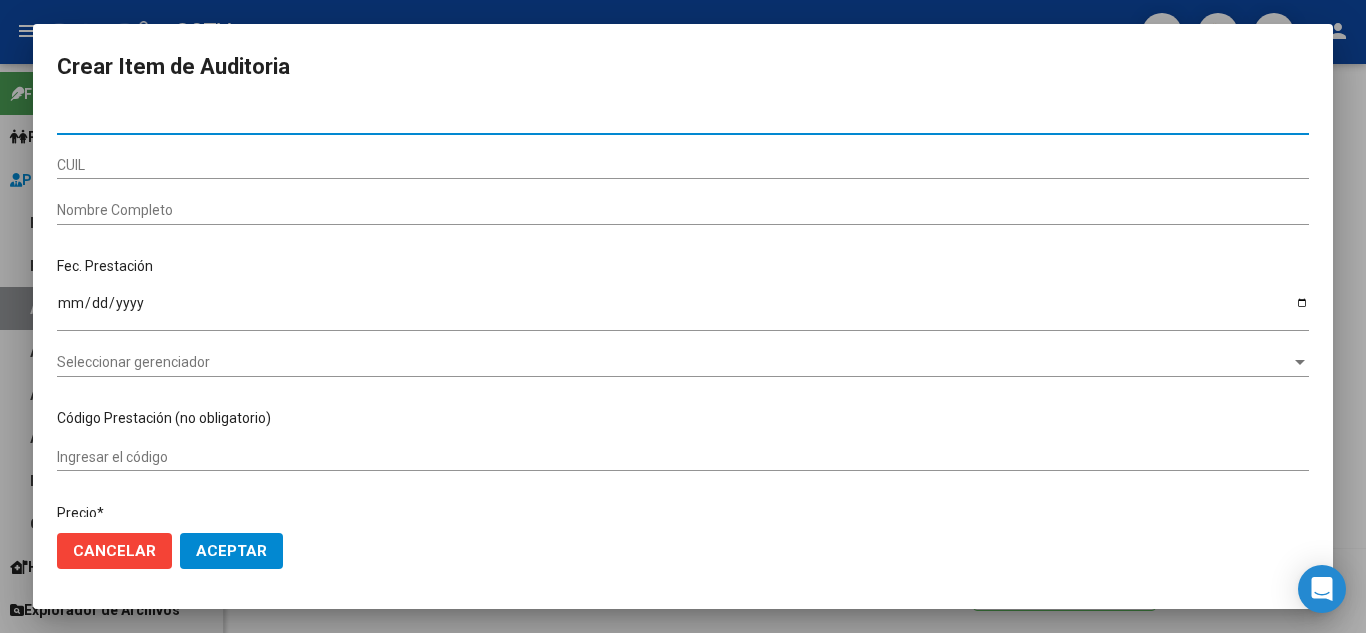 paste on "40022977" 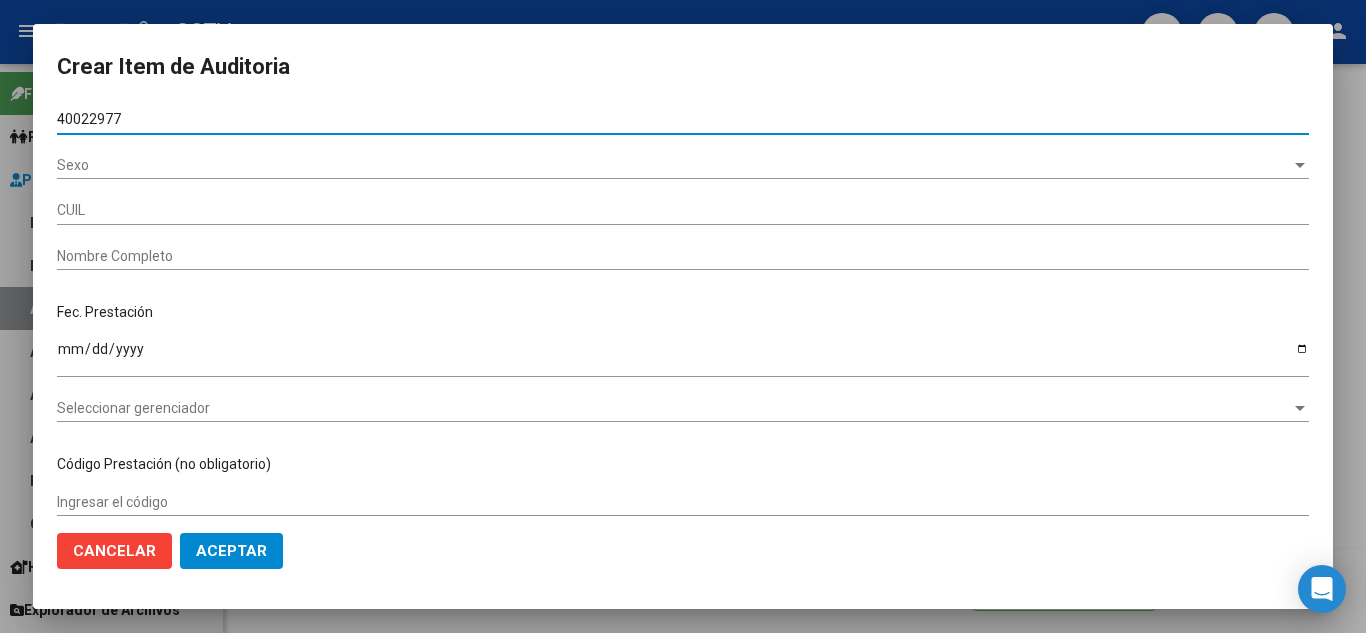 type on "[CUIL]" 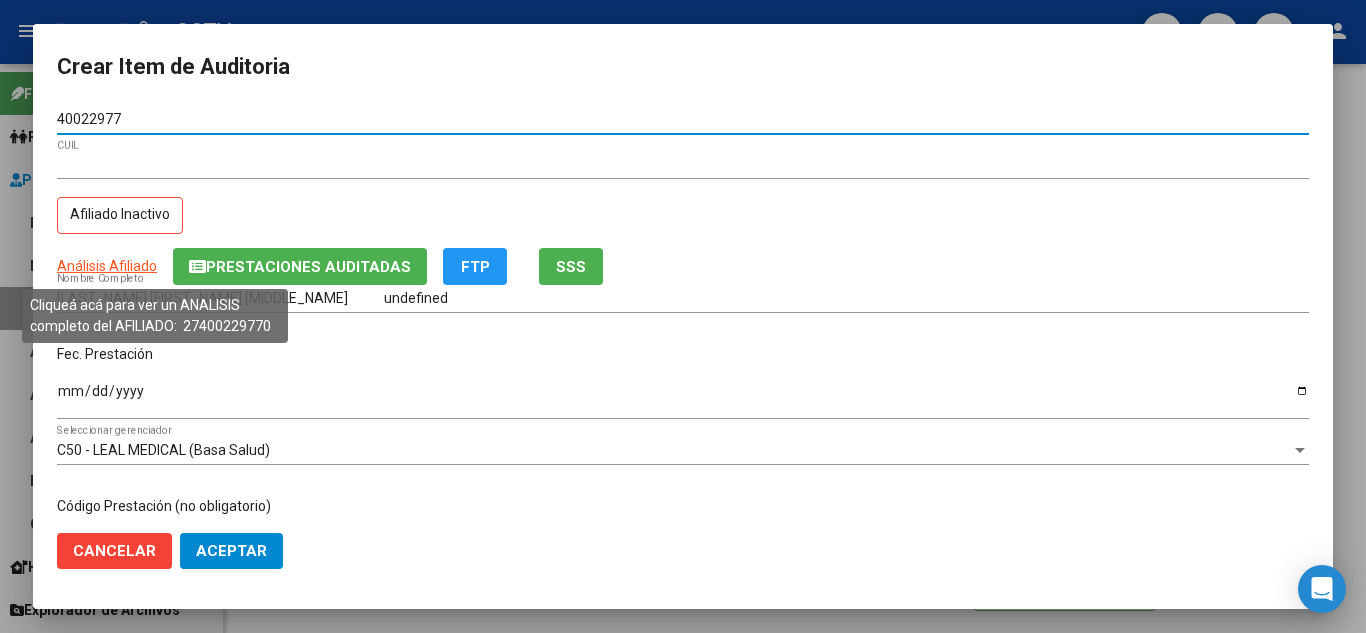type on "40022977" 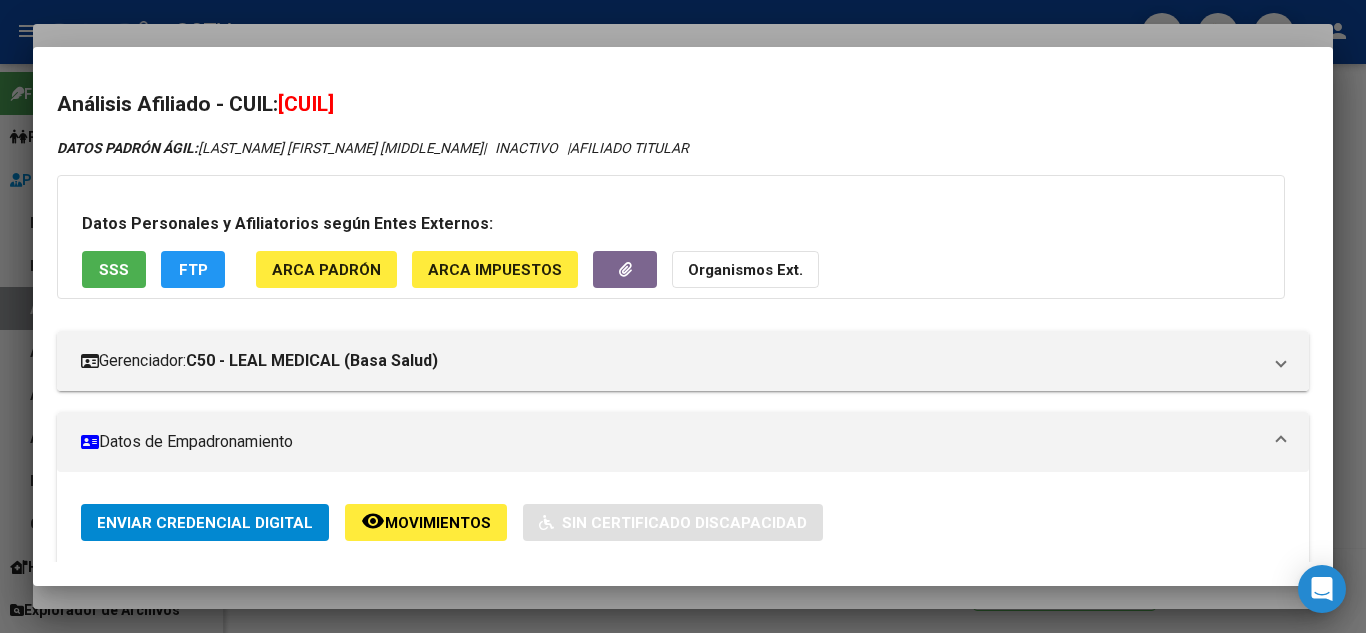 drag, startPoint x: 419, startPoint y: 111, endPoint x: 287, endPoint y: 100, distance: 132.45753 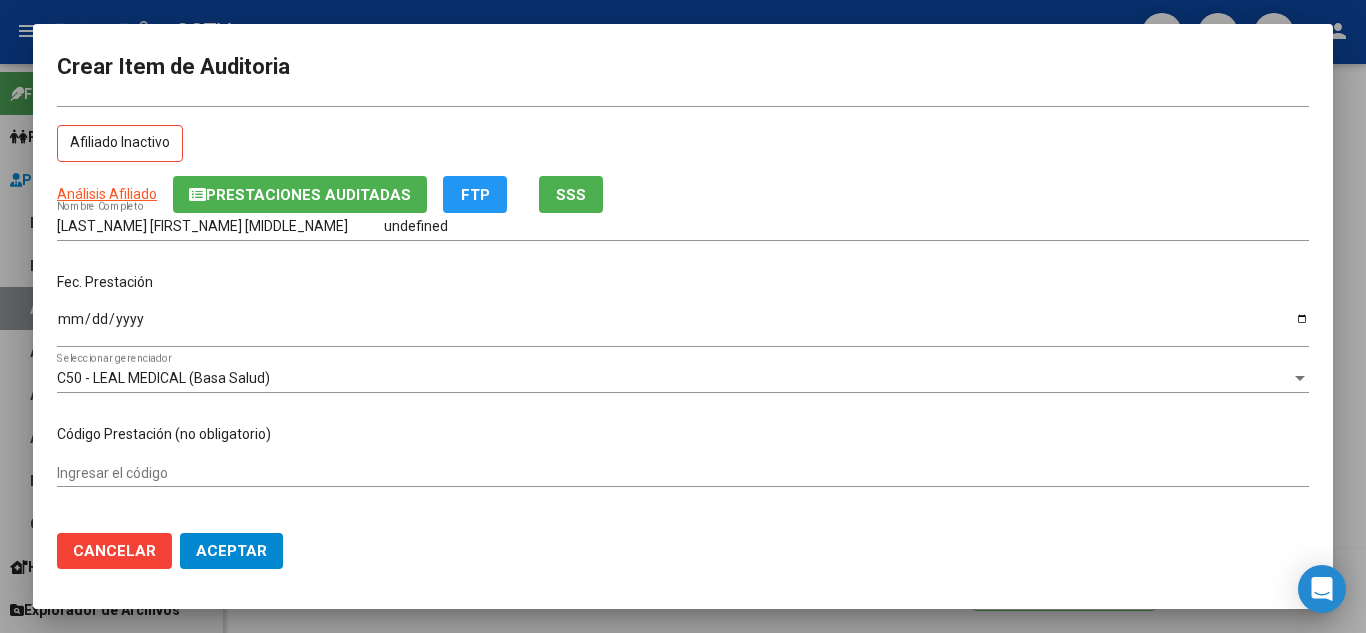 scroll, scrollTop: 100, scrollLeft: 0, axis: vertical 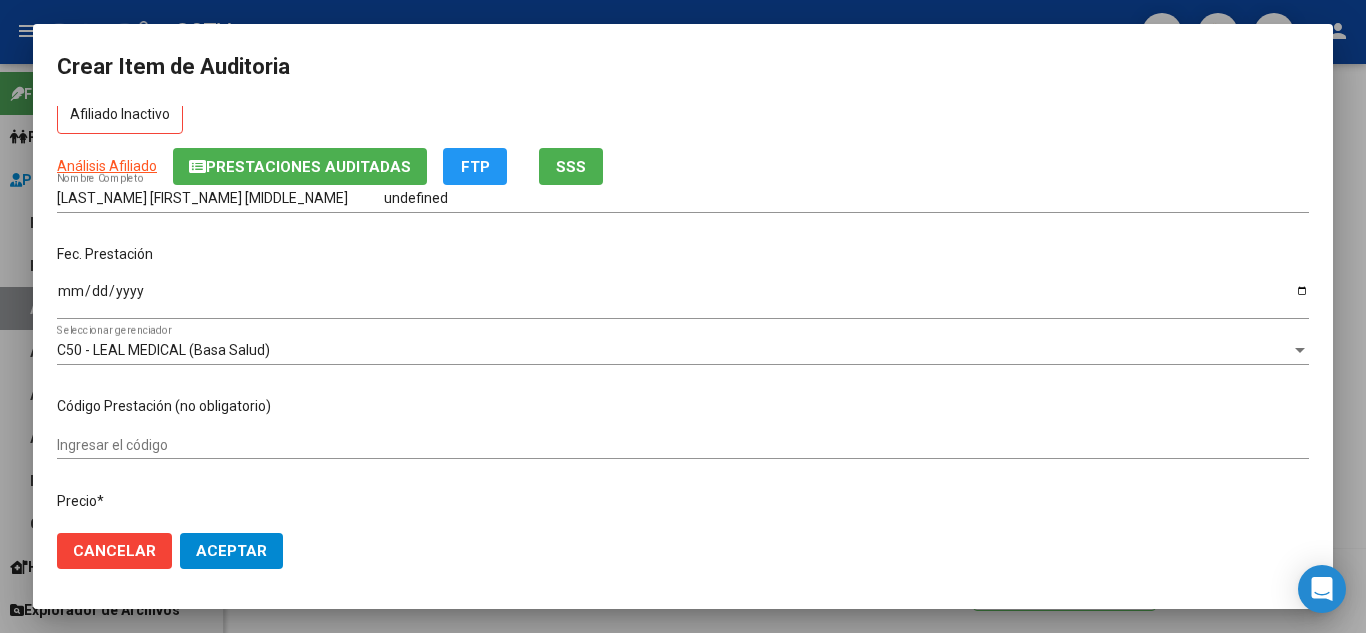 click on "Cancelar" 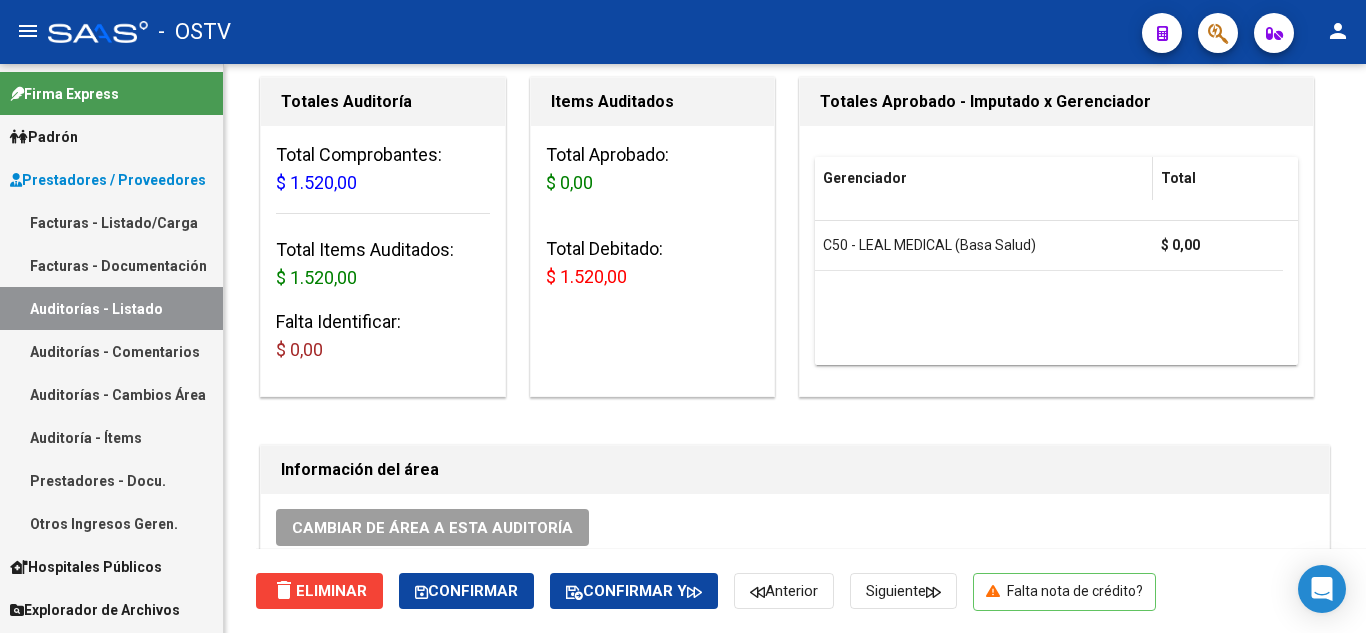 scroll, scrollTop: 0, scrollLeft: 0, axis: both 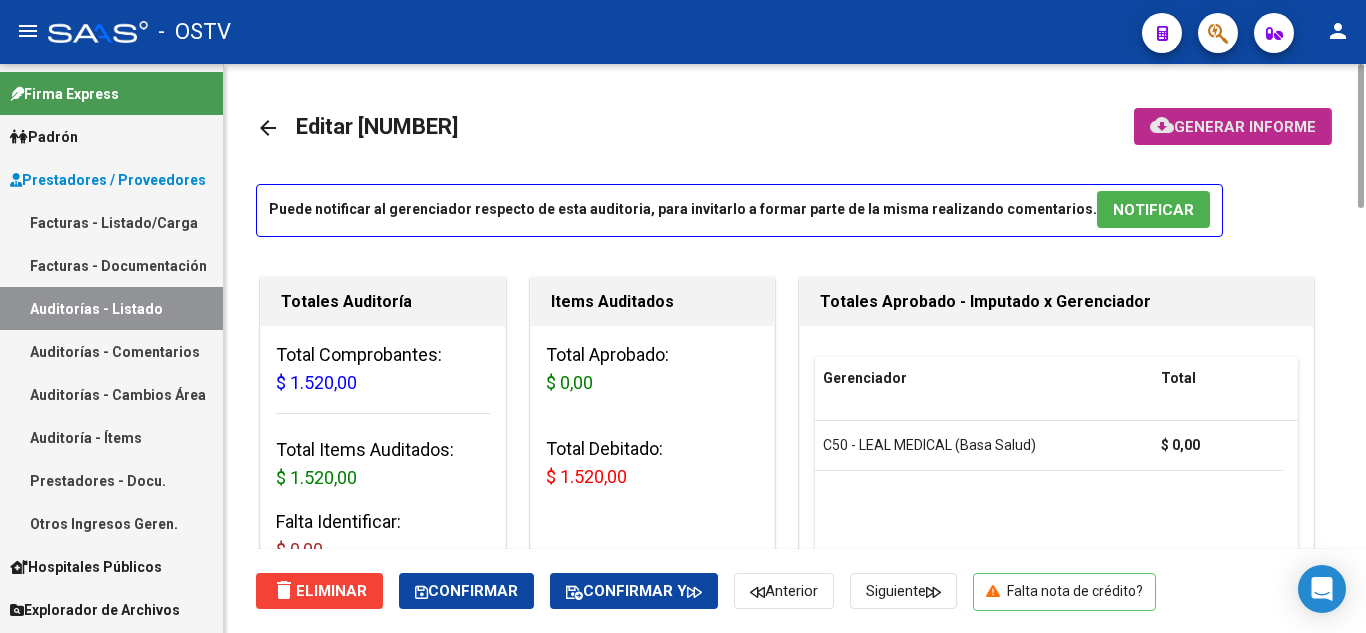 click on "Generar informe" 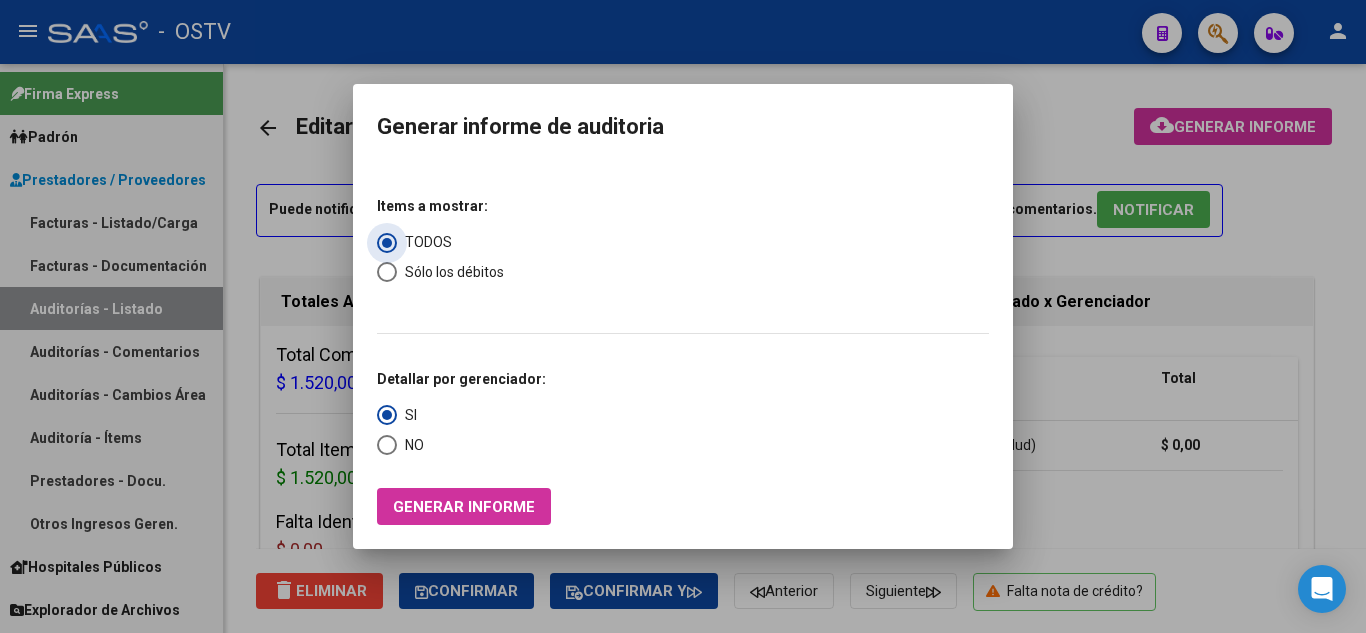 click at bounding box center [387, 272] 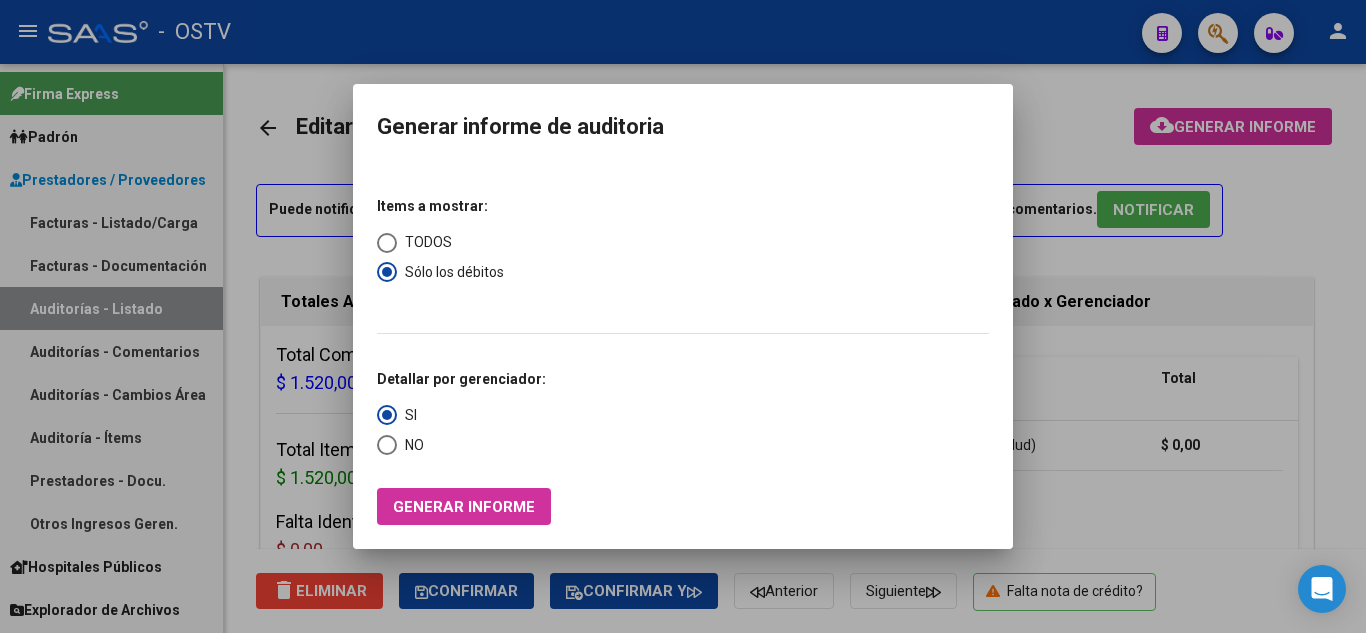 click at bounding box center [387, 445] 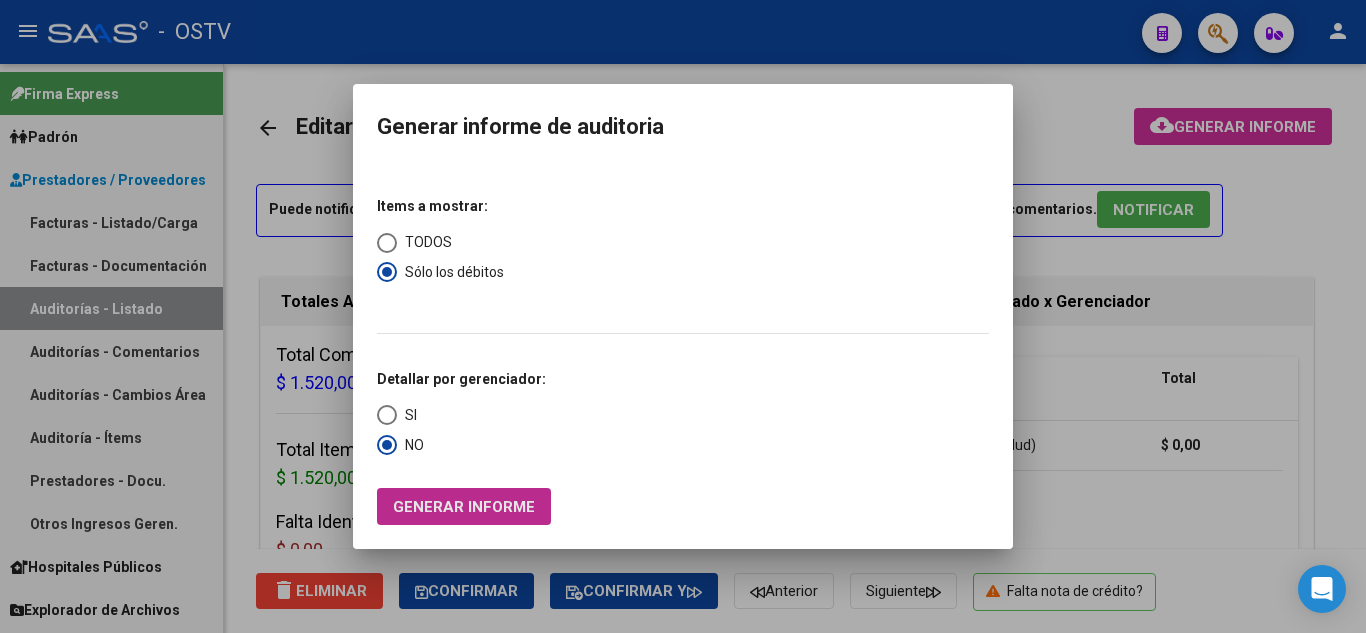 click on "Generar informe" at bounding box center [464, 507] 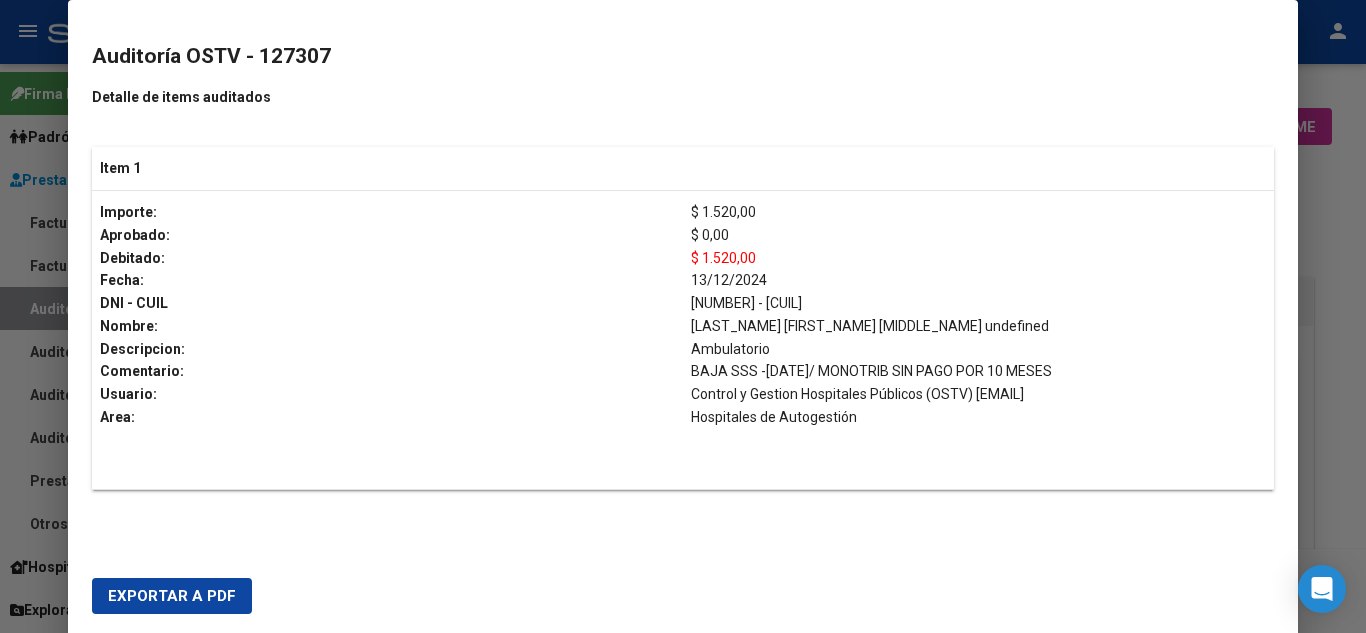 scroll, scrollTop: 348, scrollLeft: 0, axis: vertical 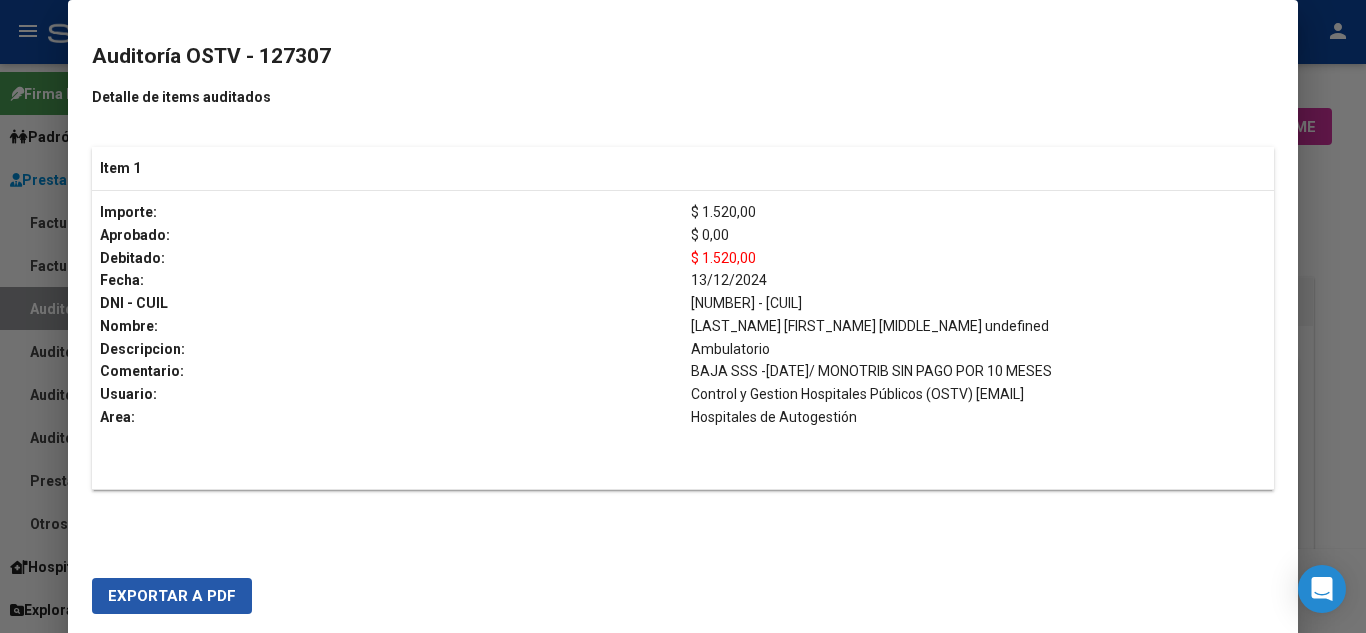 click on "Exportar a PDF" at bounding box center (172, 596) 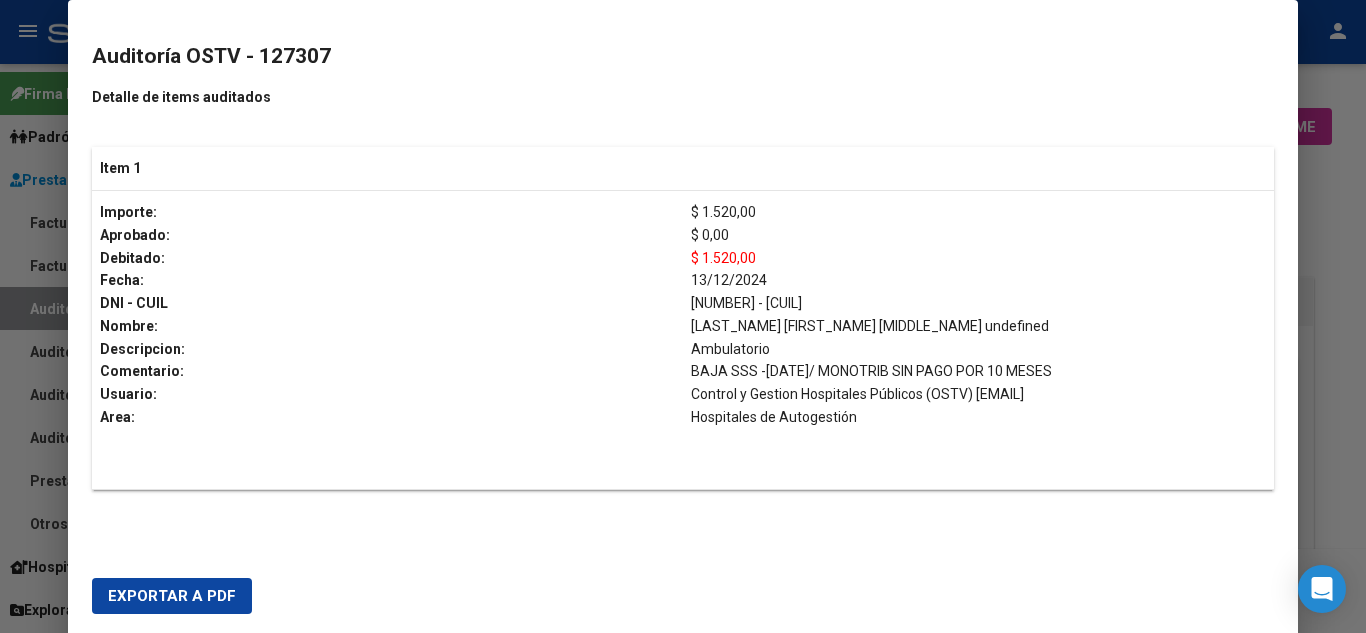 click at bounding box center (683, 316) 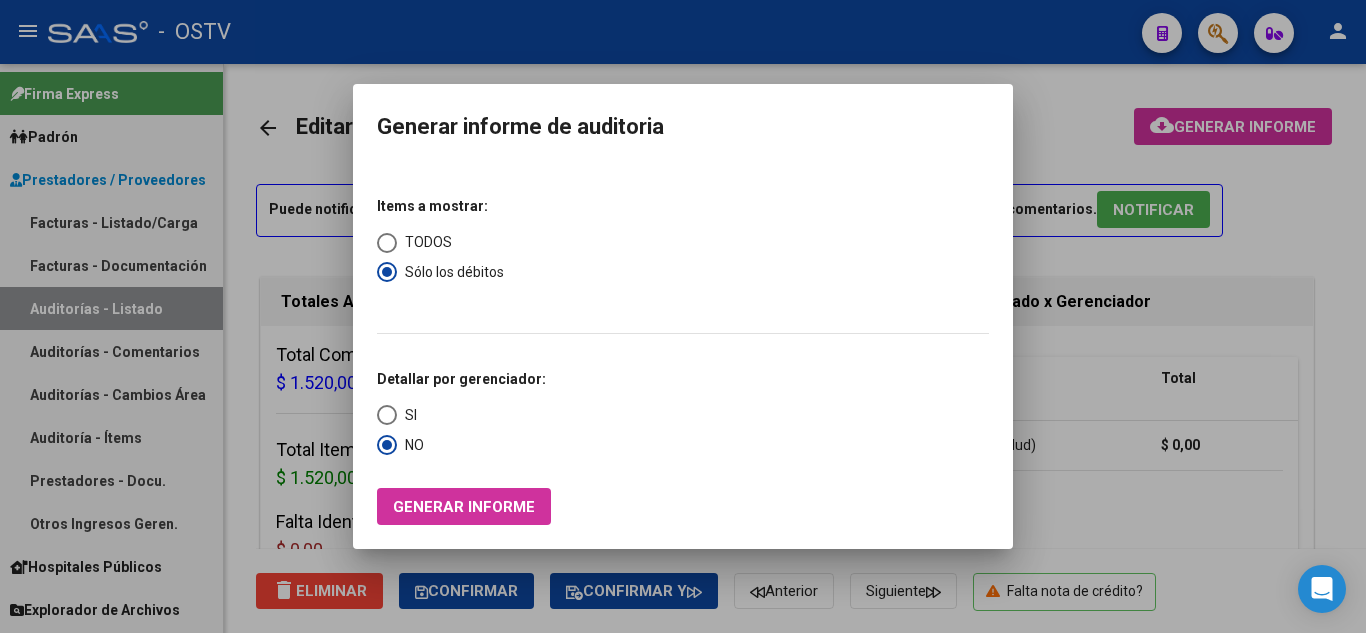 click at bounding box center [683, 316] 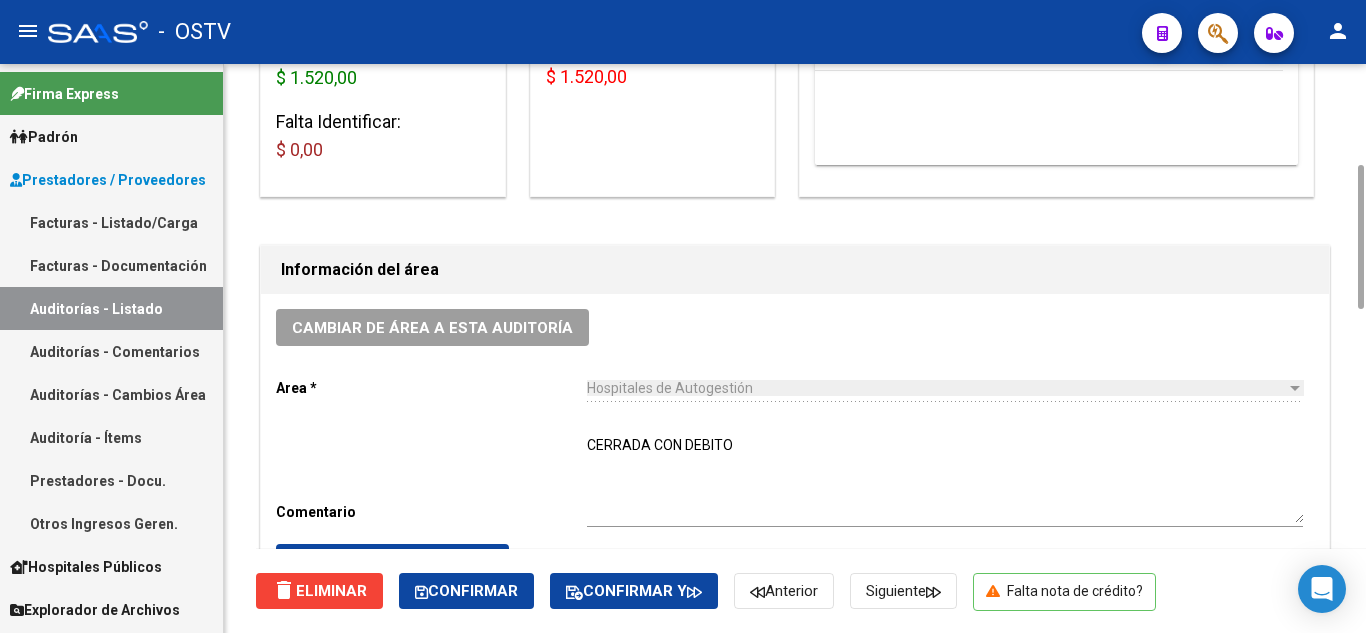 scroll, scrollTop: 200, scrollLeft: 0, axis: vertical 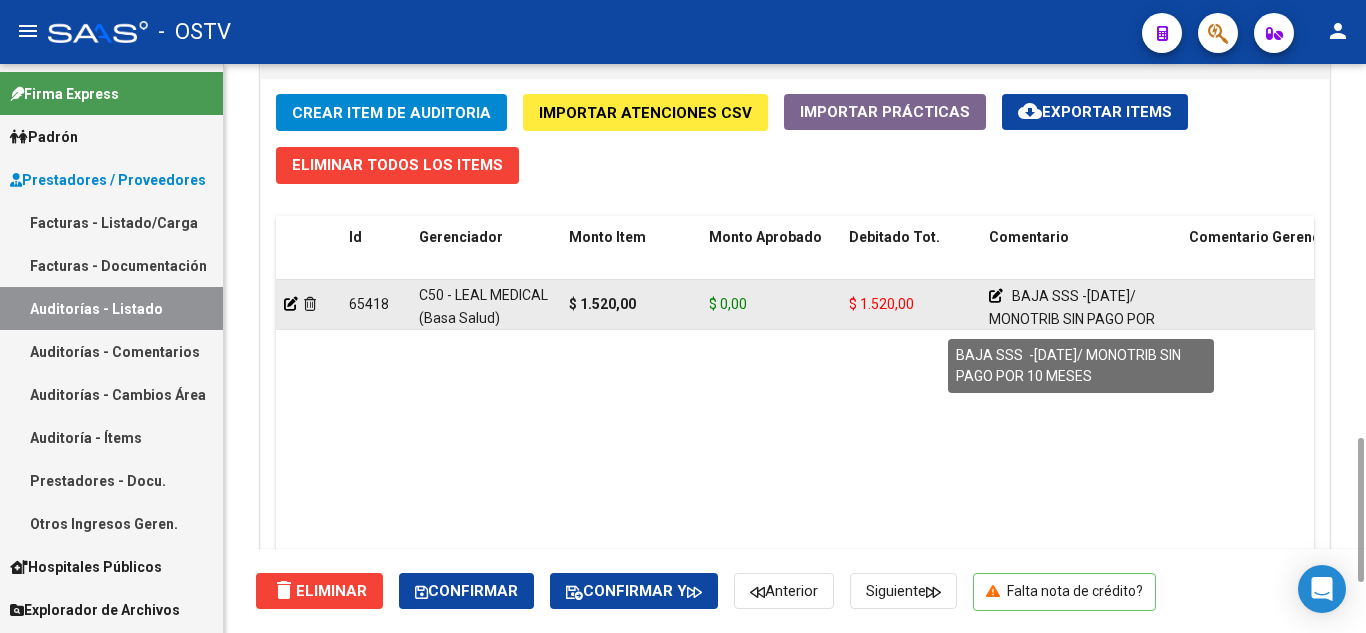 click 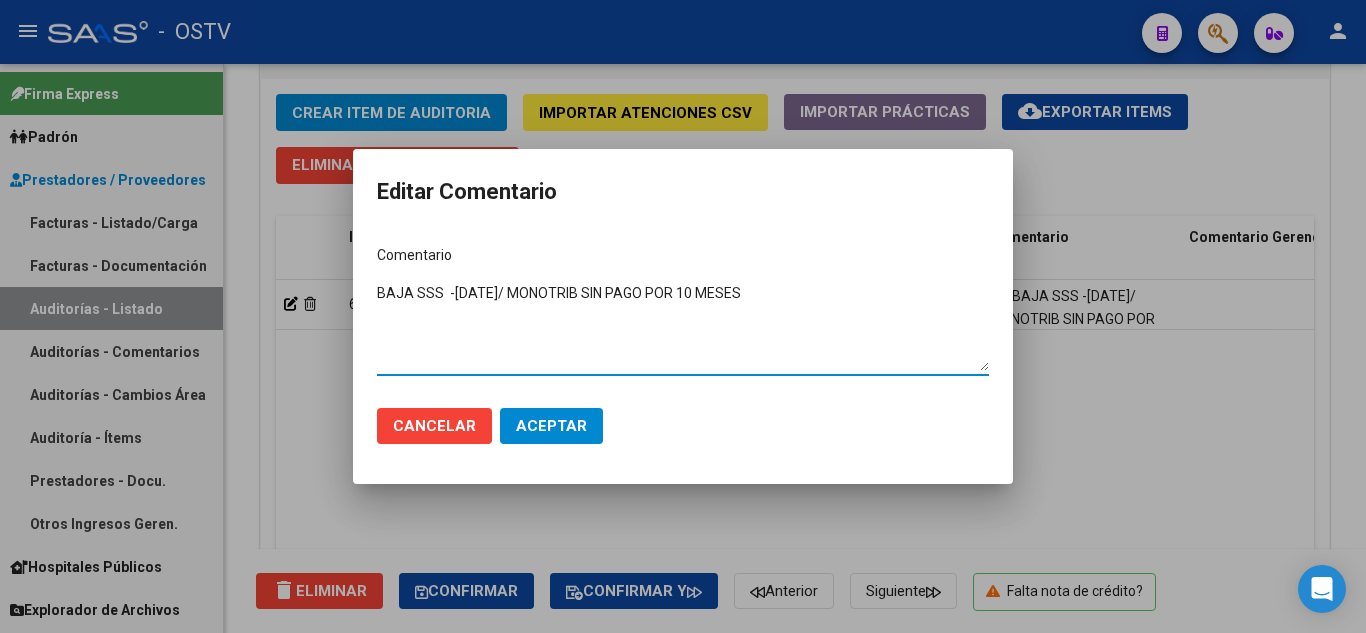 click on "BAJA SSS  -[DATE]/ MONOTRIB SIN PAGO POR 10 MESES" at bounding box center [683, 327] 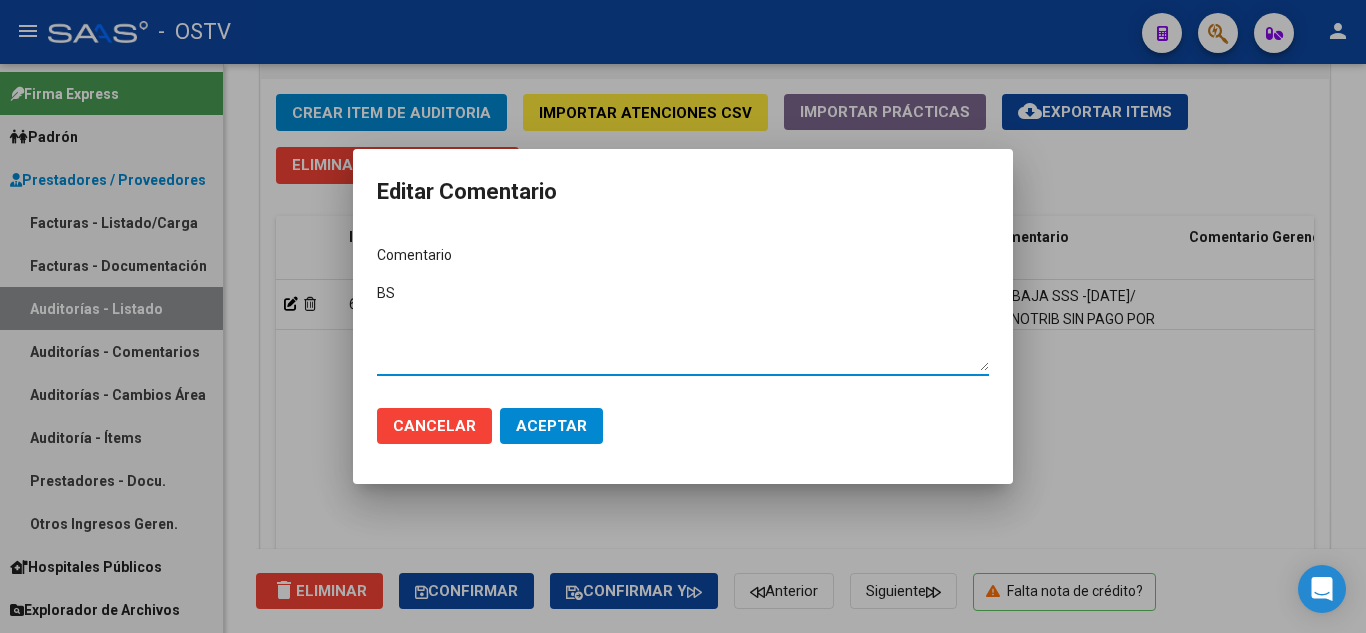 type on "S" 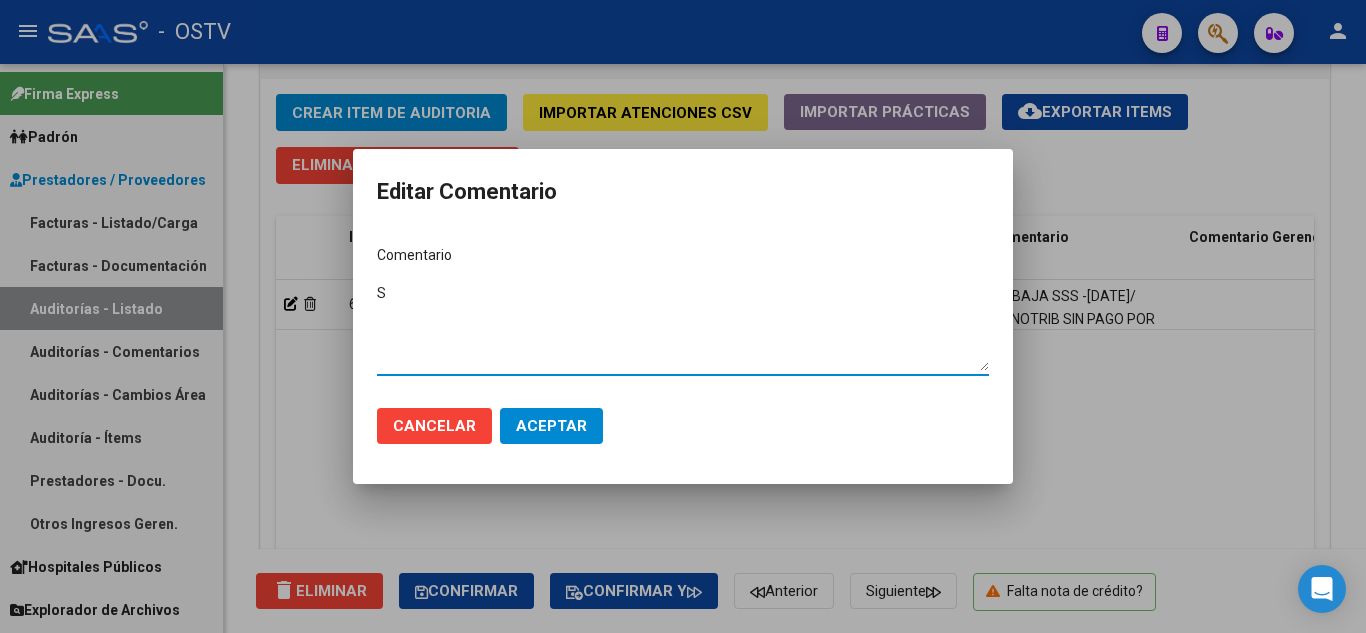 click on "S" at bounding box center [683, 327] 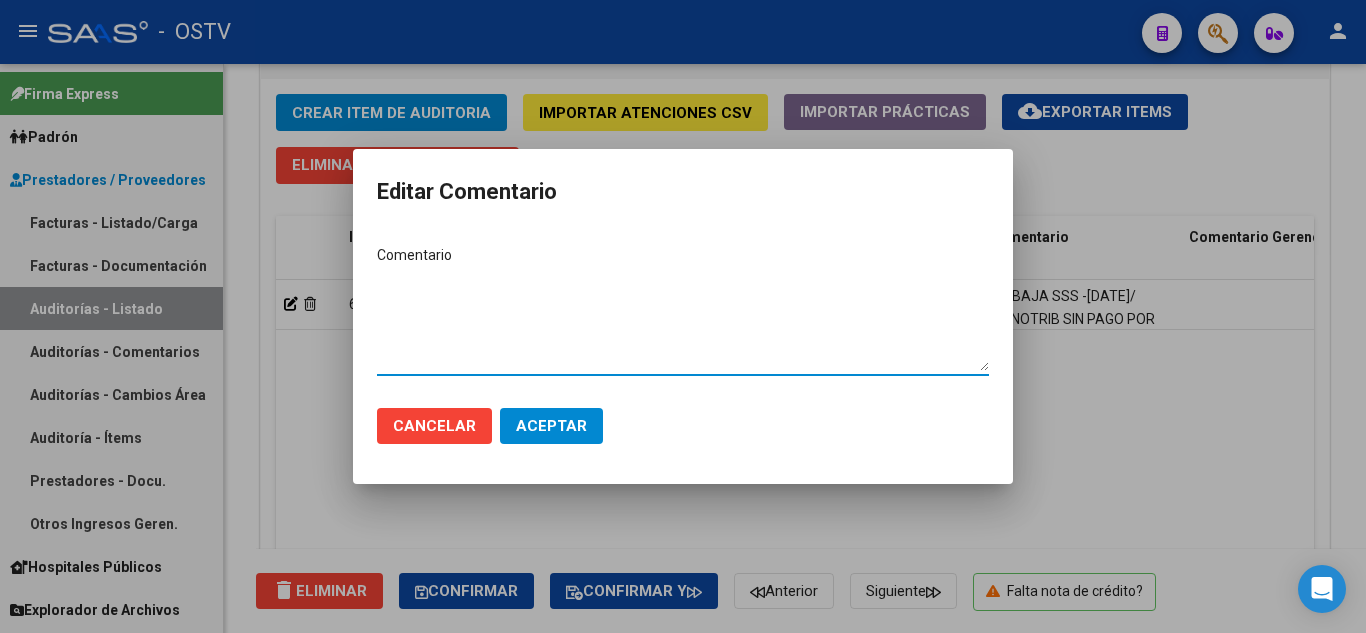 paste on "BAJA SIN APORTES CORRESPONDIENTE PARA COBERTURA, ULTIMO PAGO REGISTRADO 04/2024" 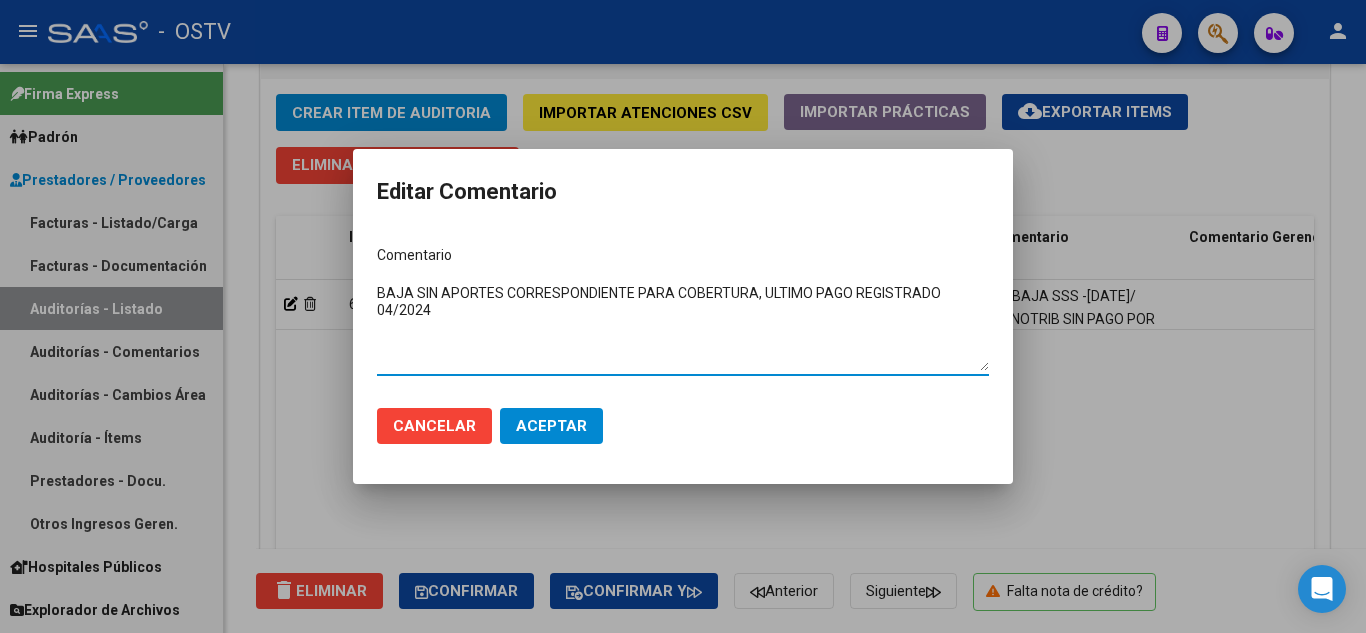 type on "BAJA SIN APORTES CORRESPONDIENTE PARA COBERTURA, ULTIMO PAGO REGISTRADO 04/2024" 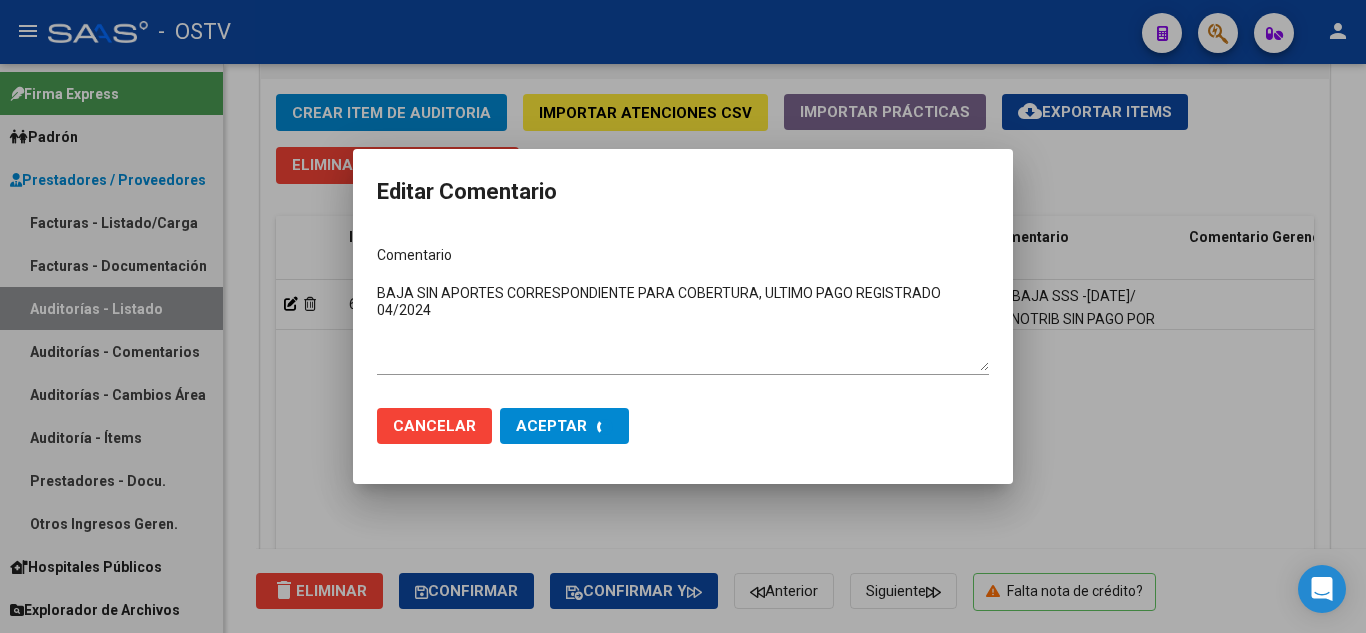 type 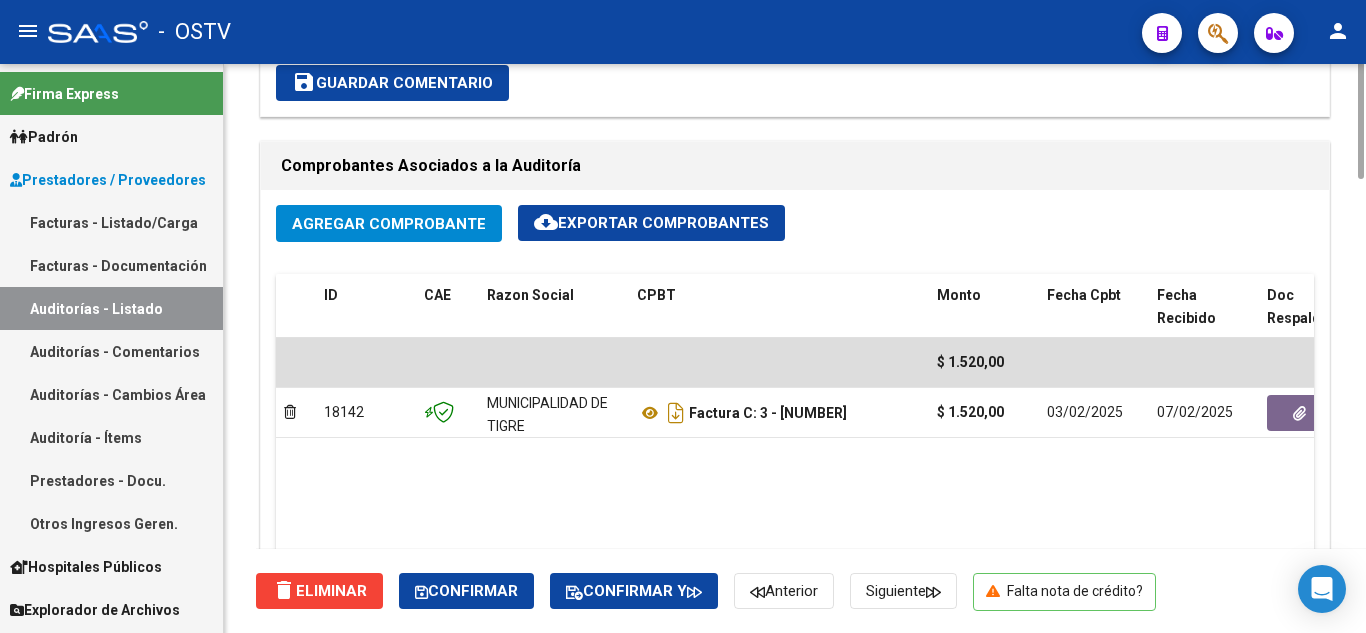 scroll, scrollTop: 1079, scrollLeft: 0, axis: vertical 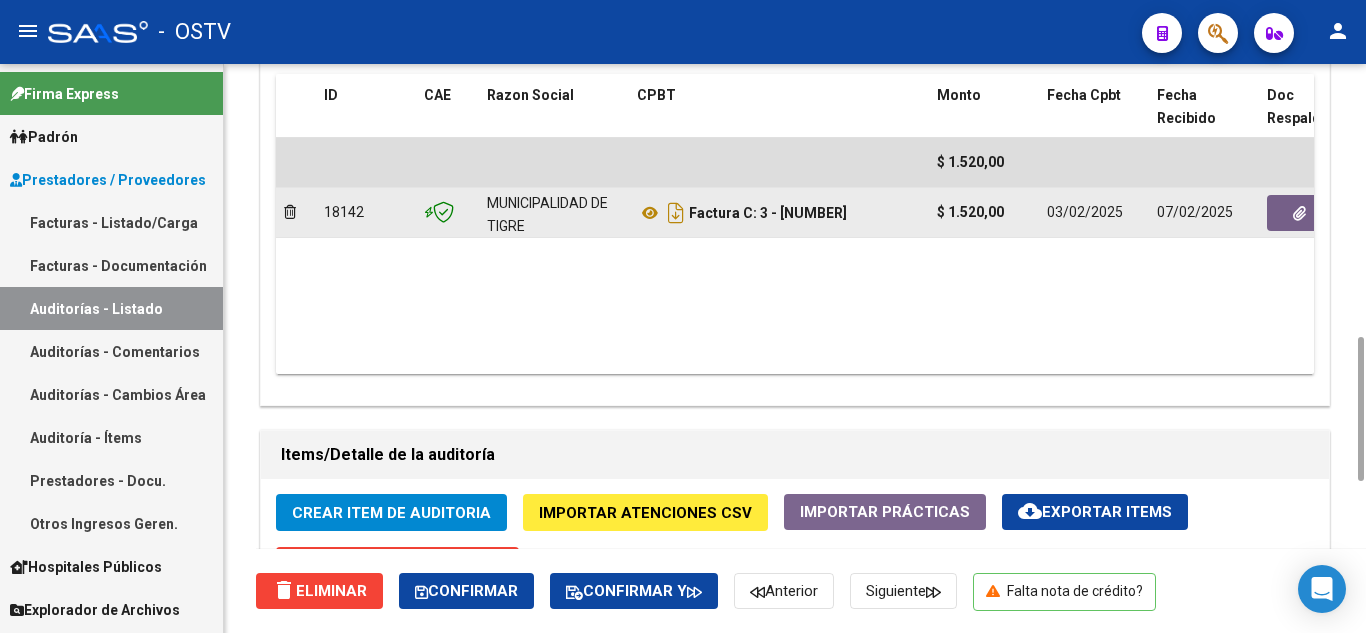 click 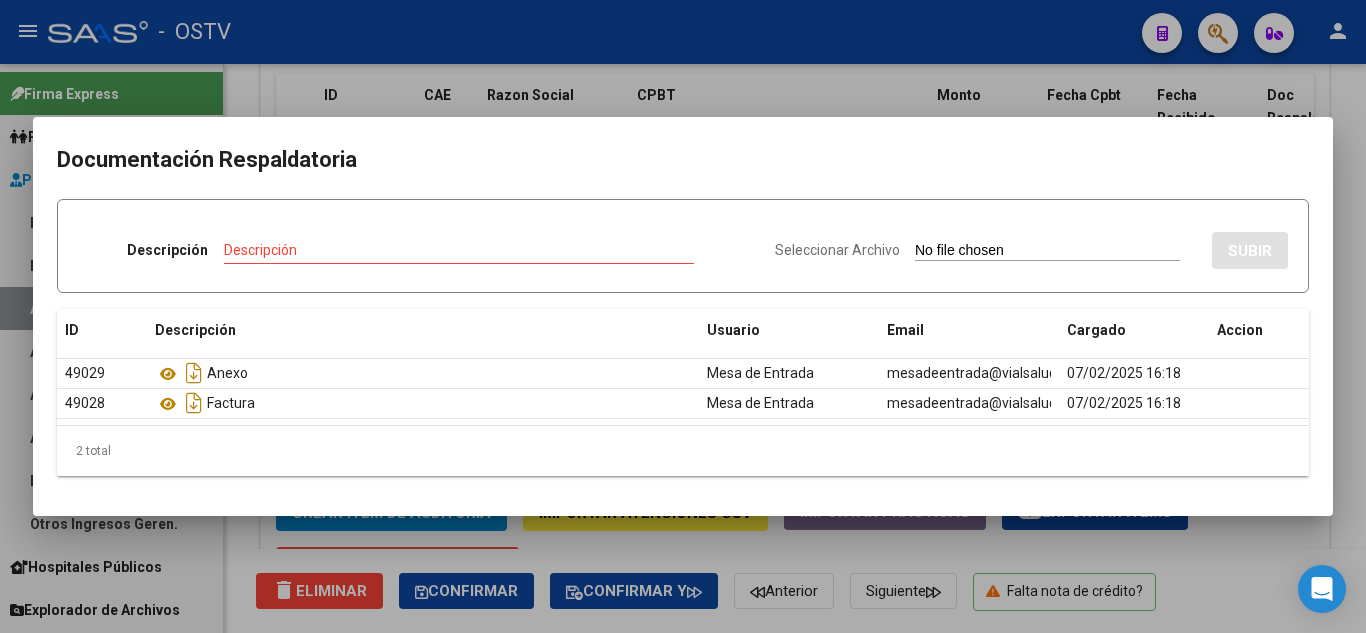 click at bounding box center [683, 316] 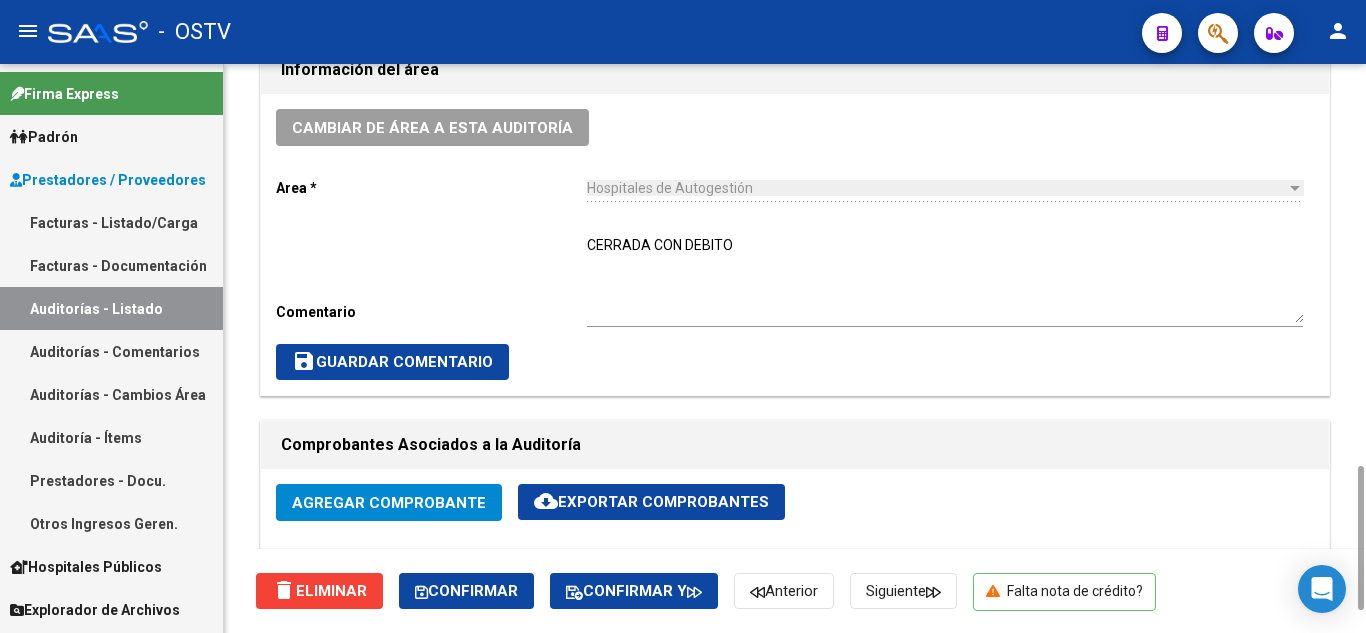 scroll, scrollTop: 1200, scrollLeft: 0, axis: vertical 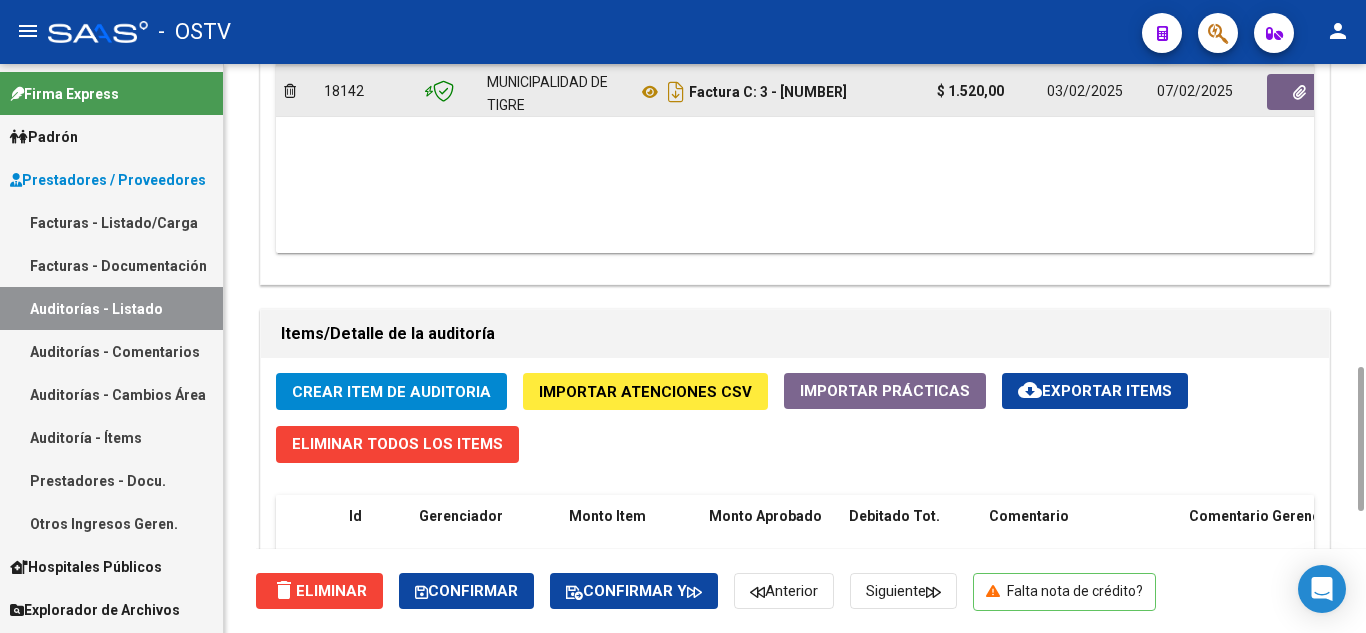 click 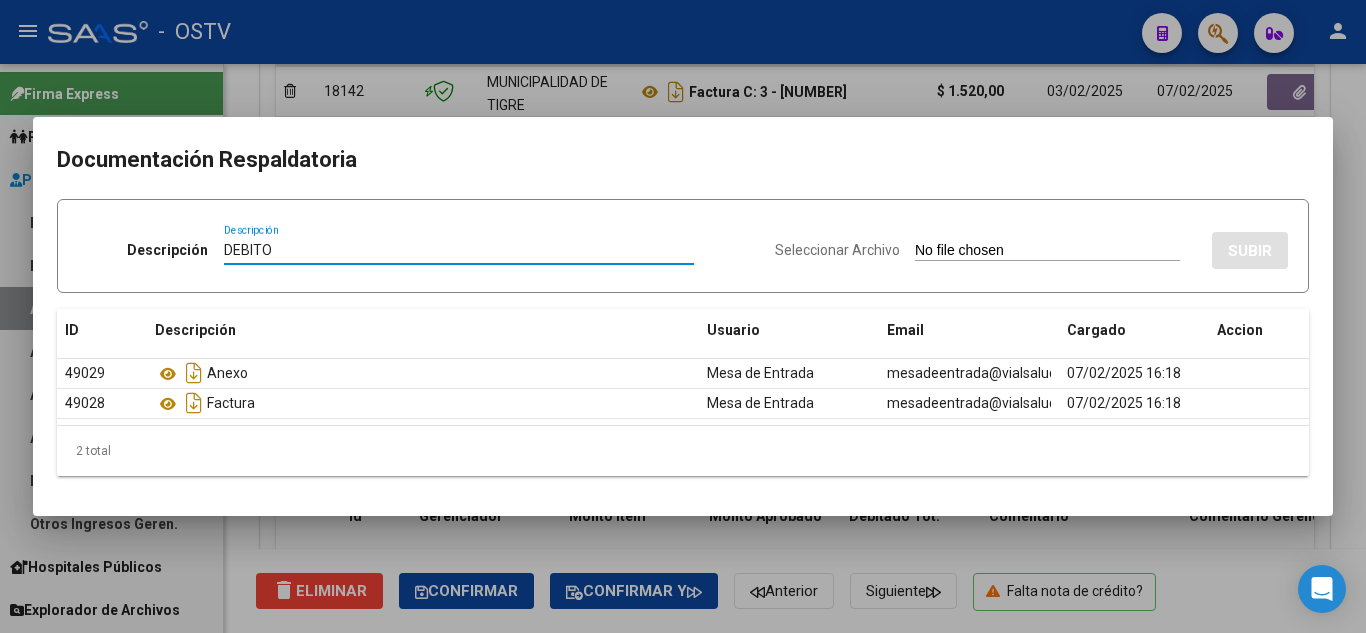 type on "DEBITO" 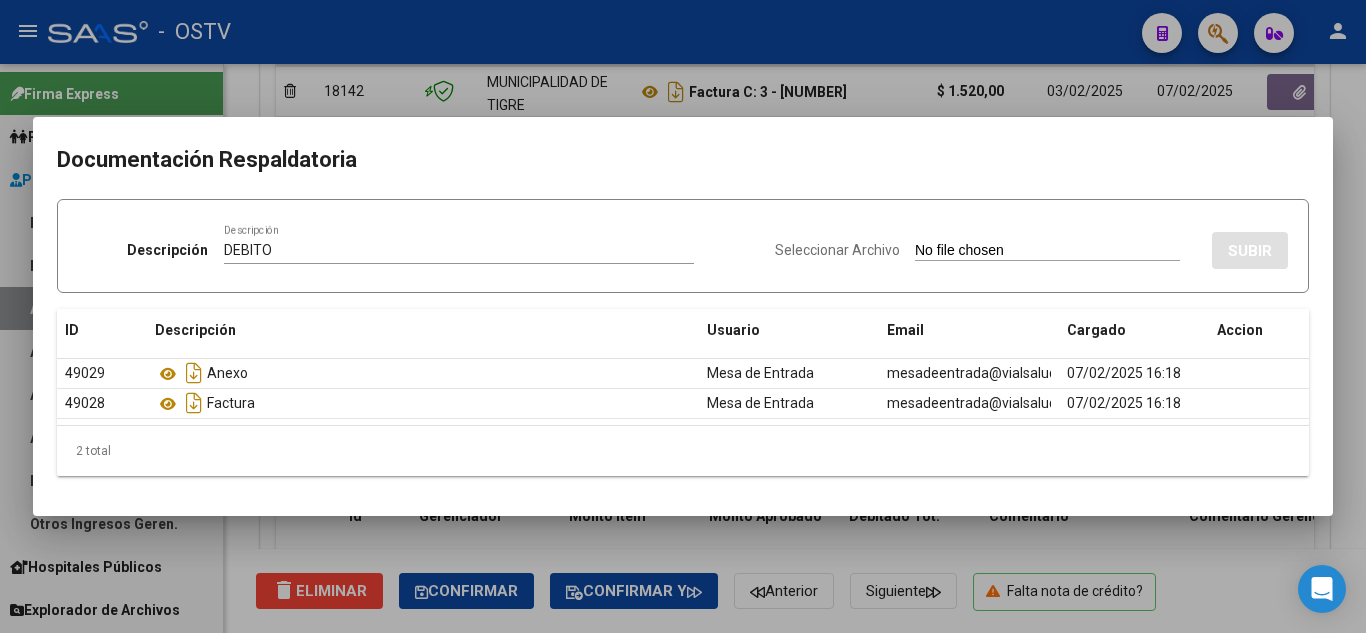 type on "C:\fakepath\DEBITO FC-3-192539-.pdf" 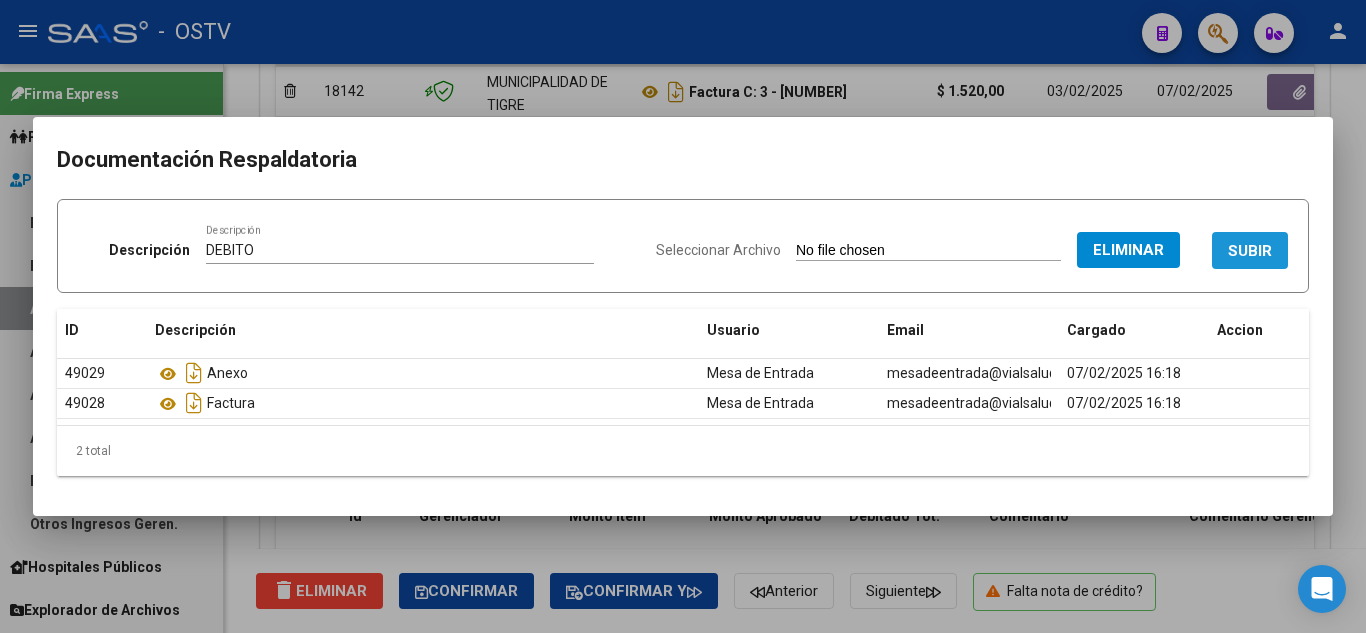 click on "SUBIR" at bounding box center [1250, 251] 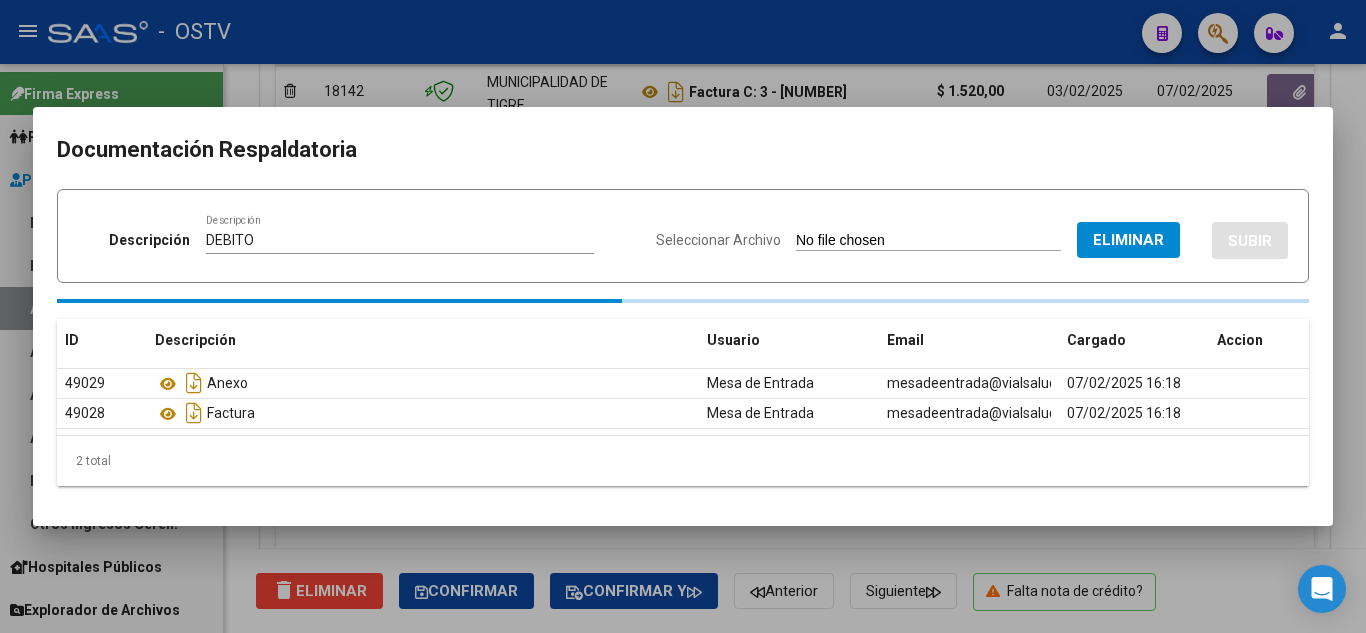 type 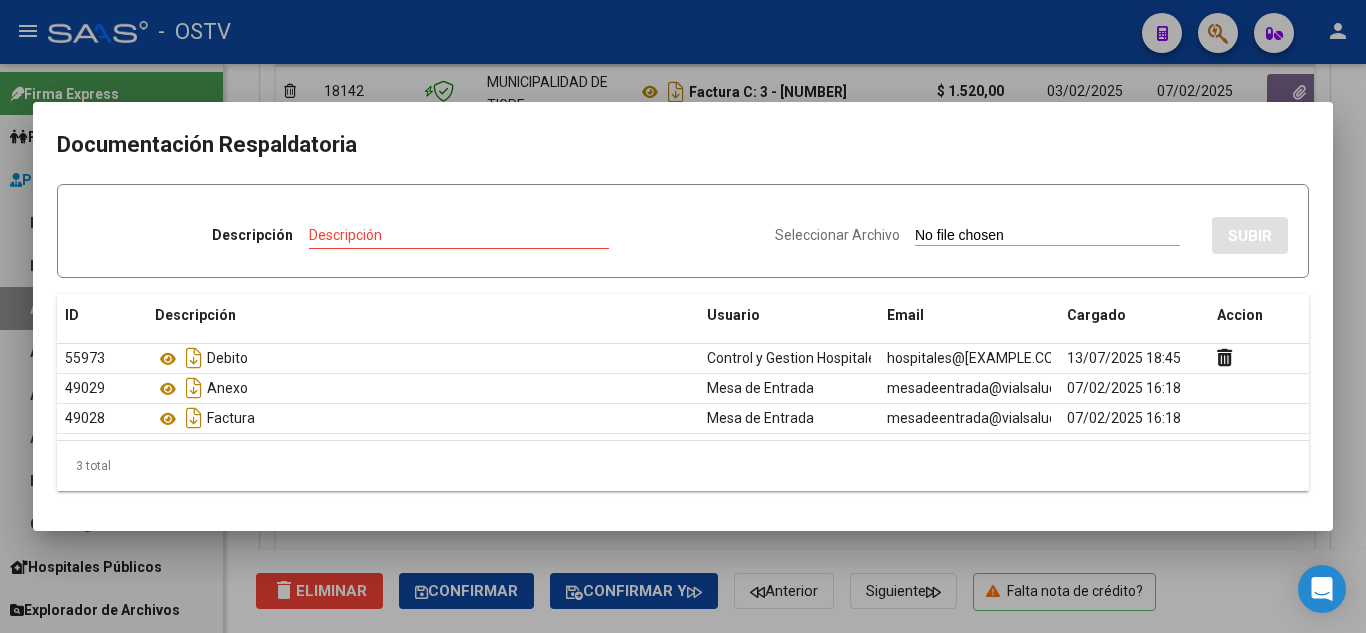 click at bounding box center [683, 316] 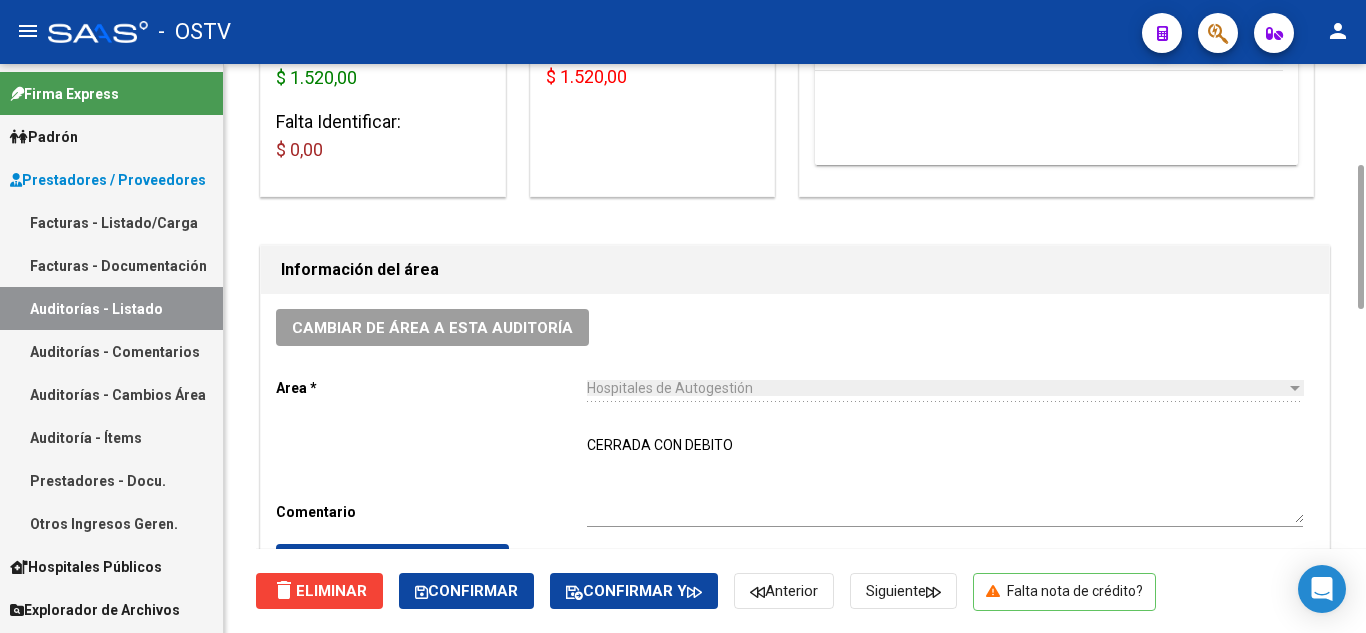 scroll, scrollTop: 600, scrollLeft: 0, axis: vertical 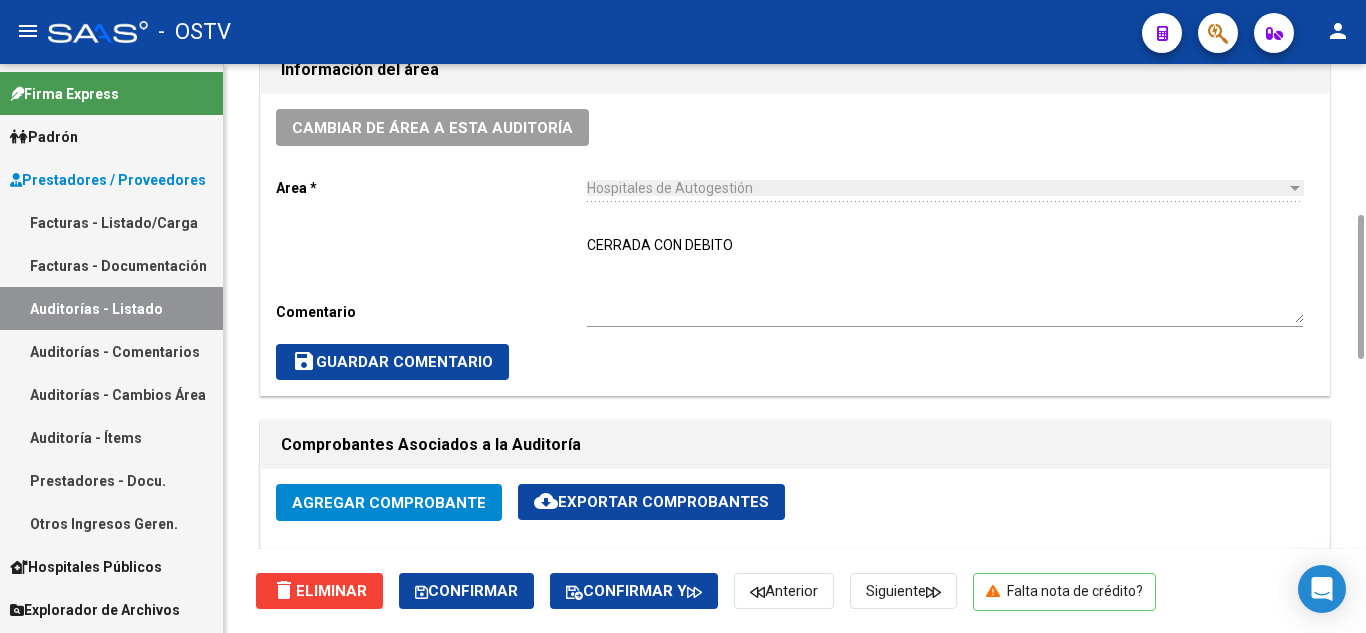 click on "save  Guardar Comentario" 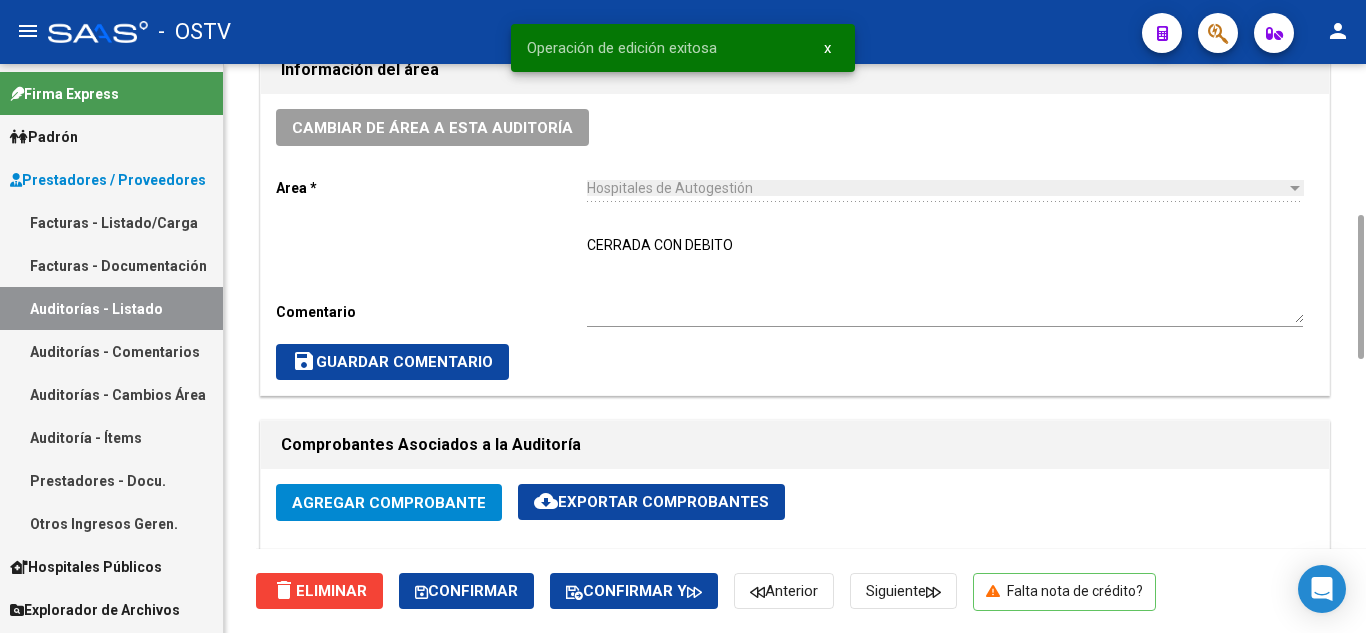 scroll, scrollTop: 800, scrollLeft: 0, axis: vertical 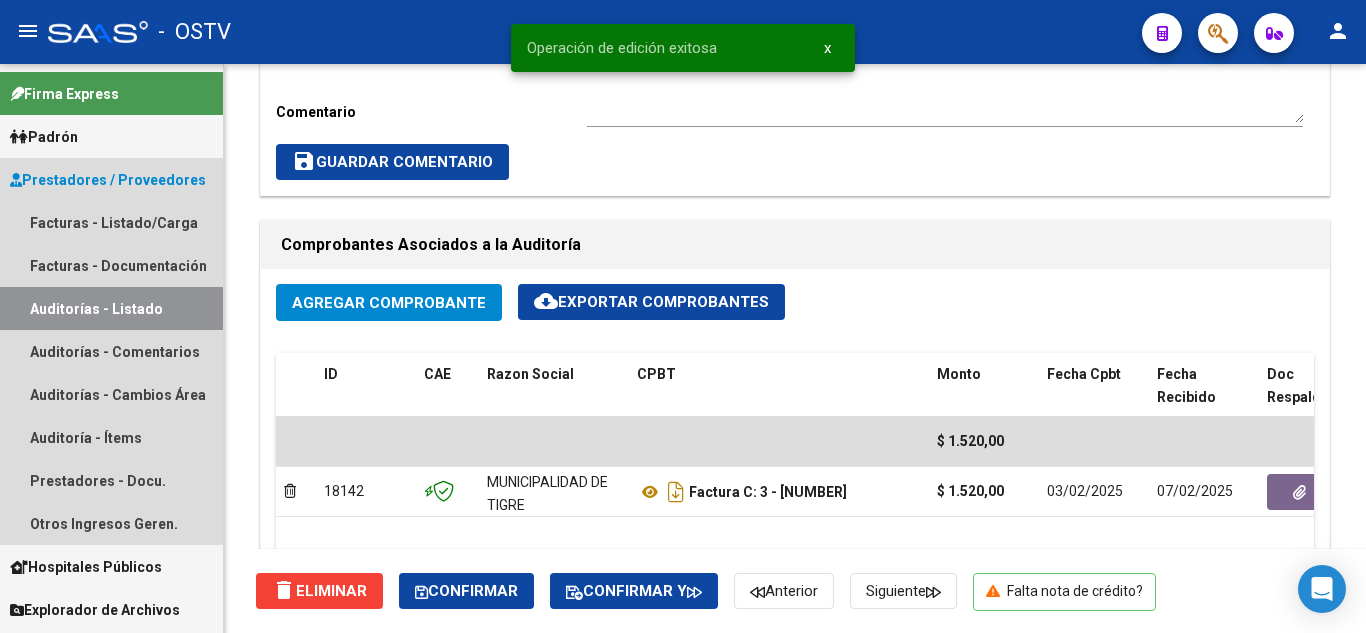 click on "Auditorías - Listado" at bounding box center (111, 308) 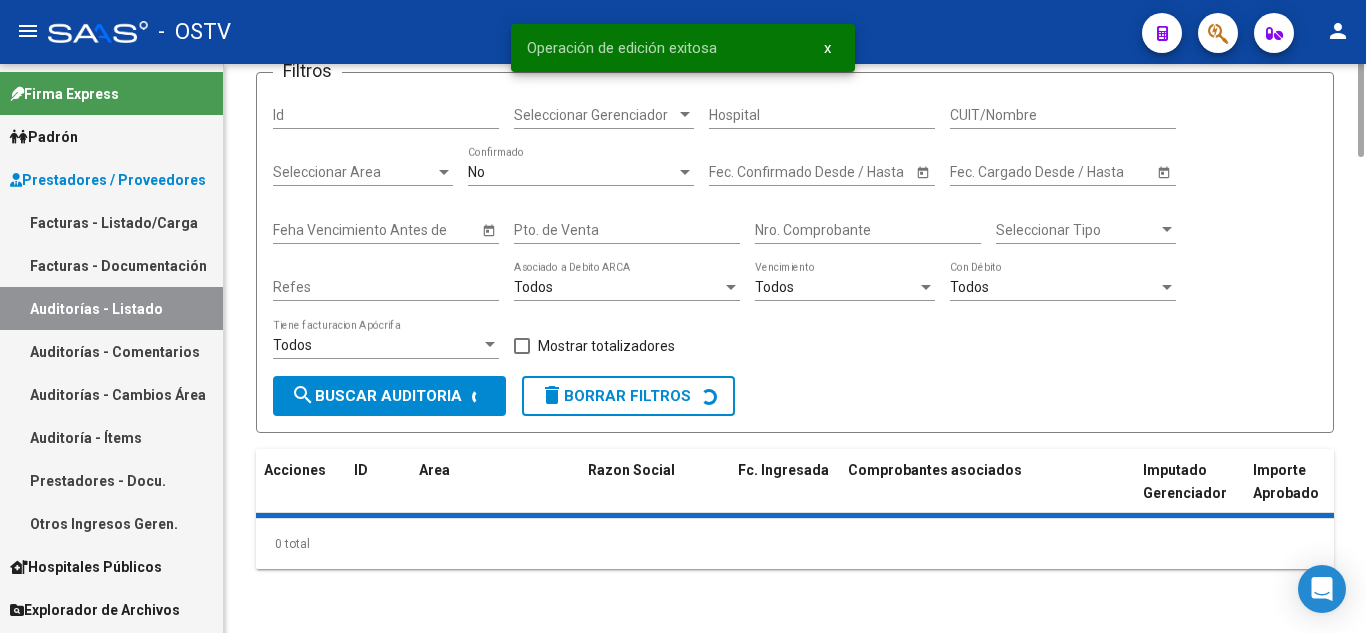 scroll, scrollTop: 0, scrollLeft: 0, axis: both 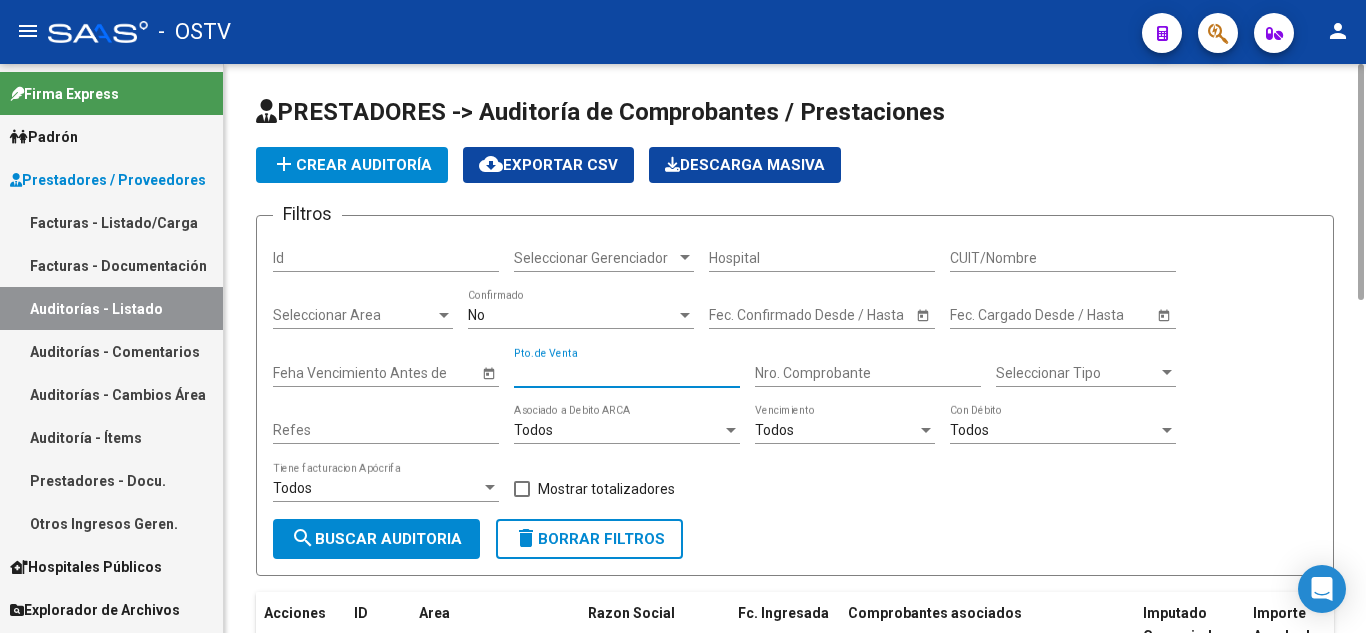 click on "Pto. de Venta" at bounding box center (627, 373) 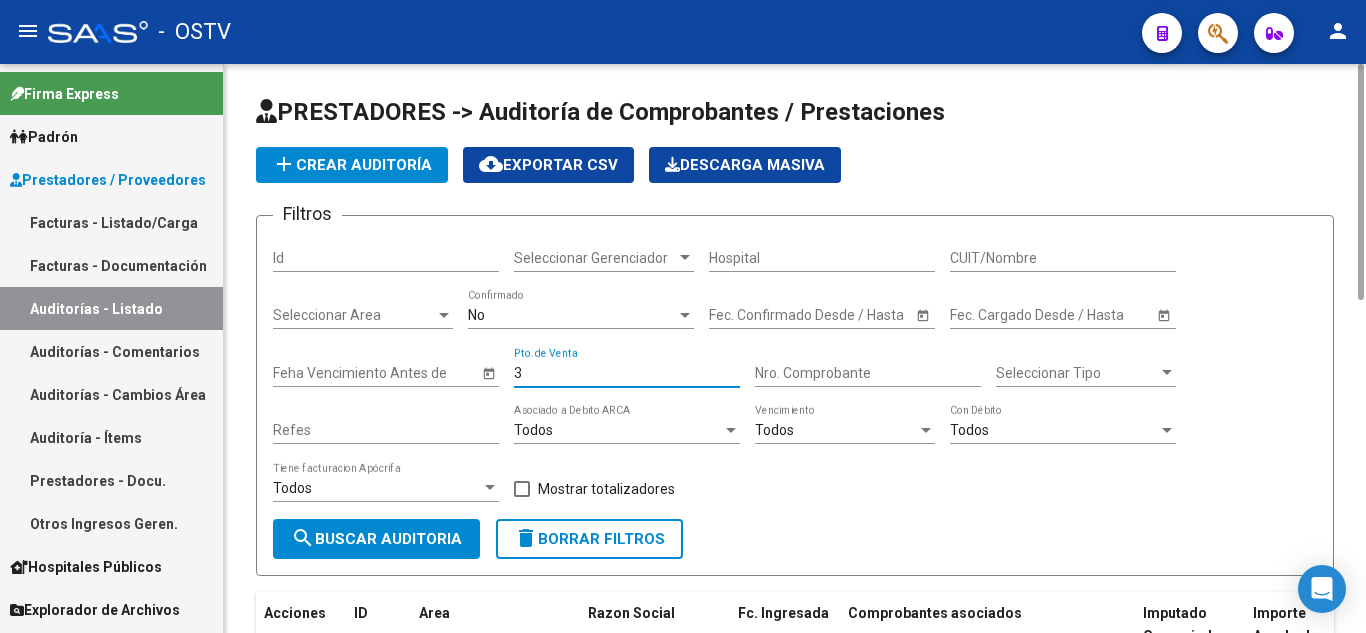 type on "3" 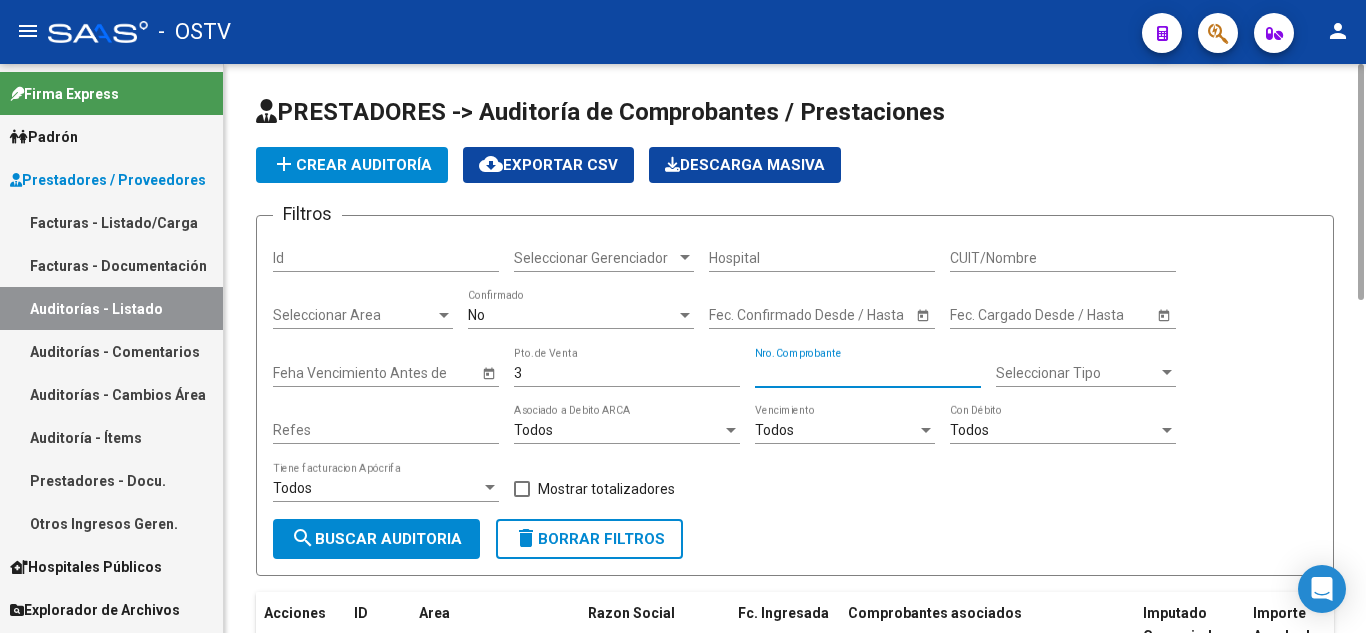 paste on "192548" 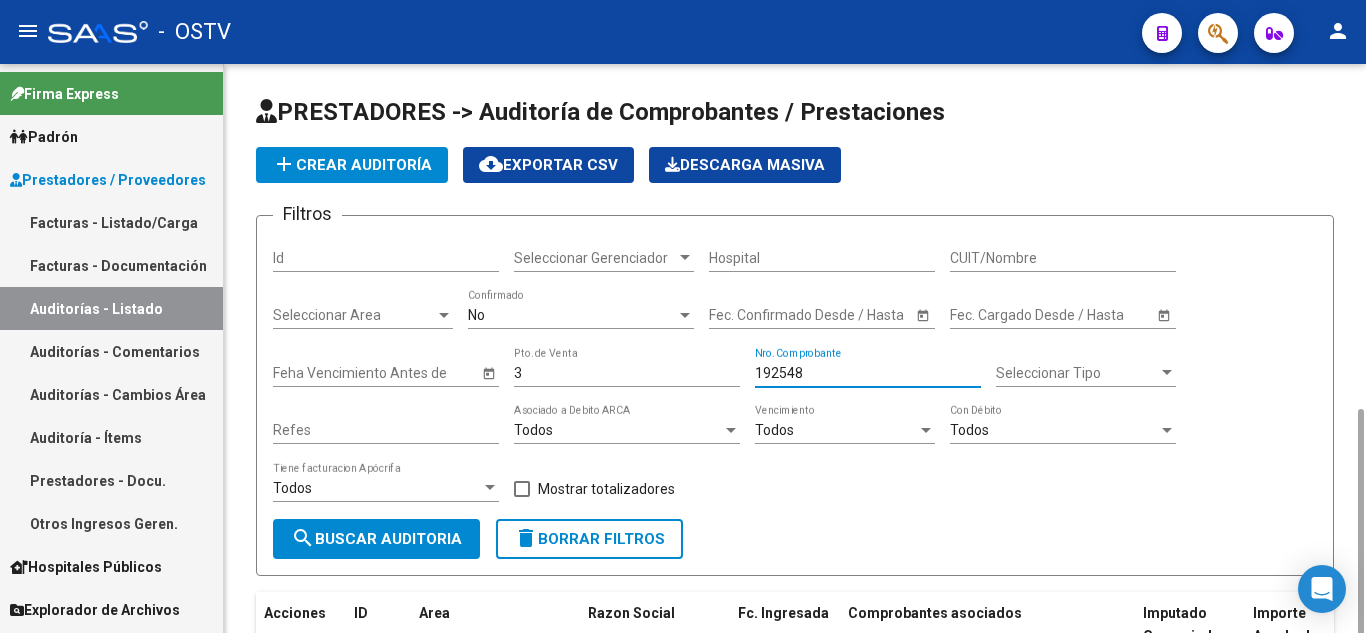 scroll, scrollTop: 219, scrollLeft: 0, axis: vertical 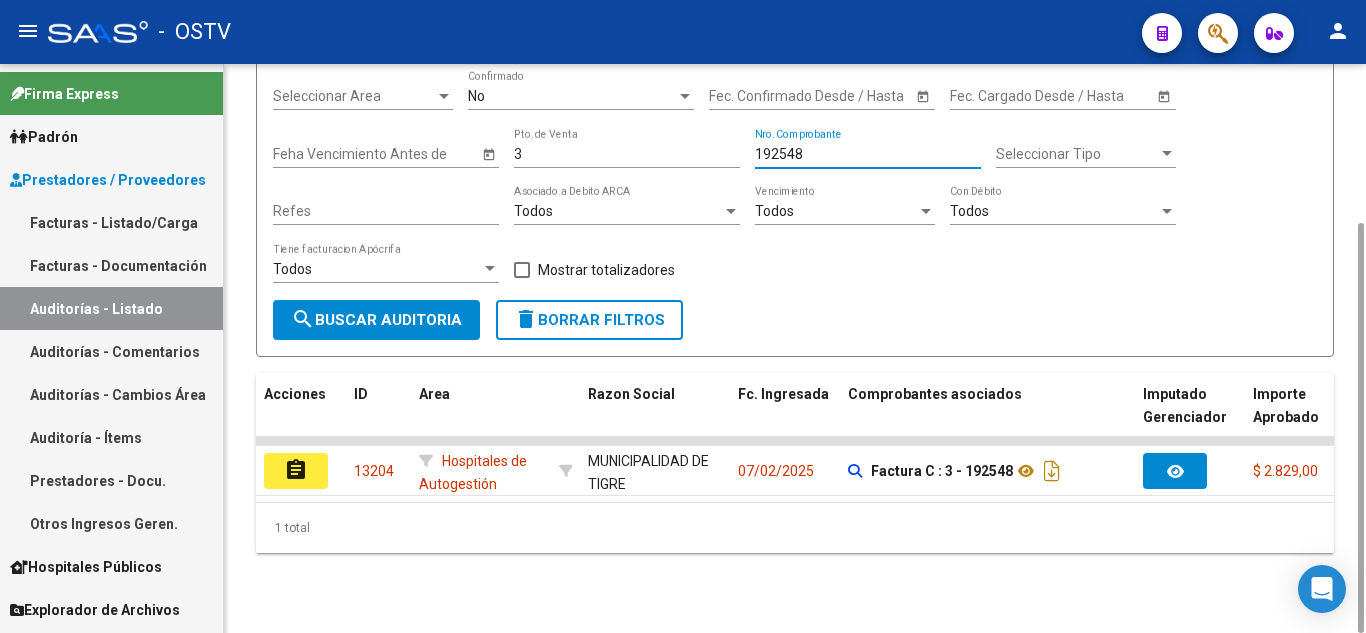 type on "192548" 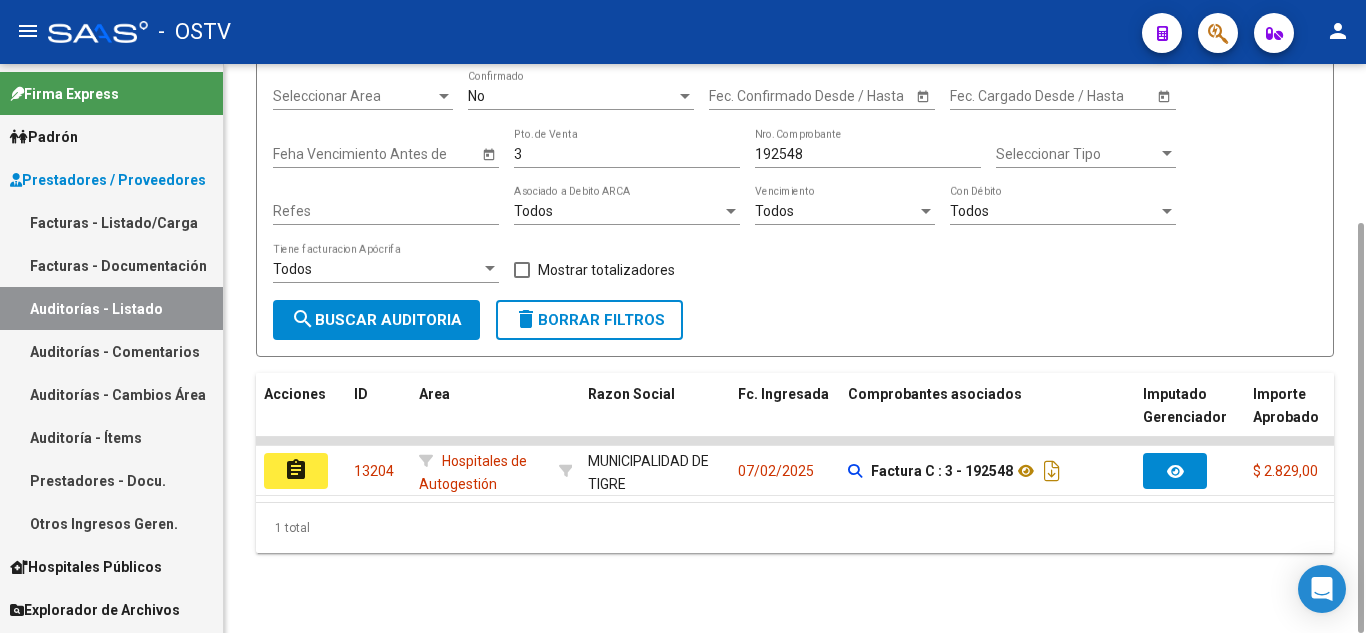 drag, startPoint x: 499, startPoint y: 519, endPoint x: 648, endPoint y: 518, distance: 149.00336 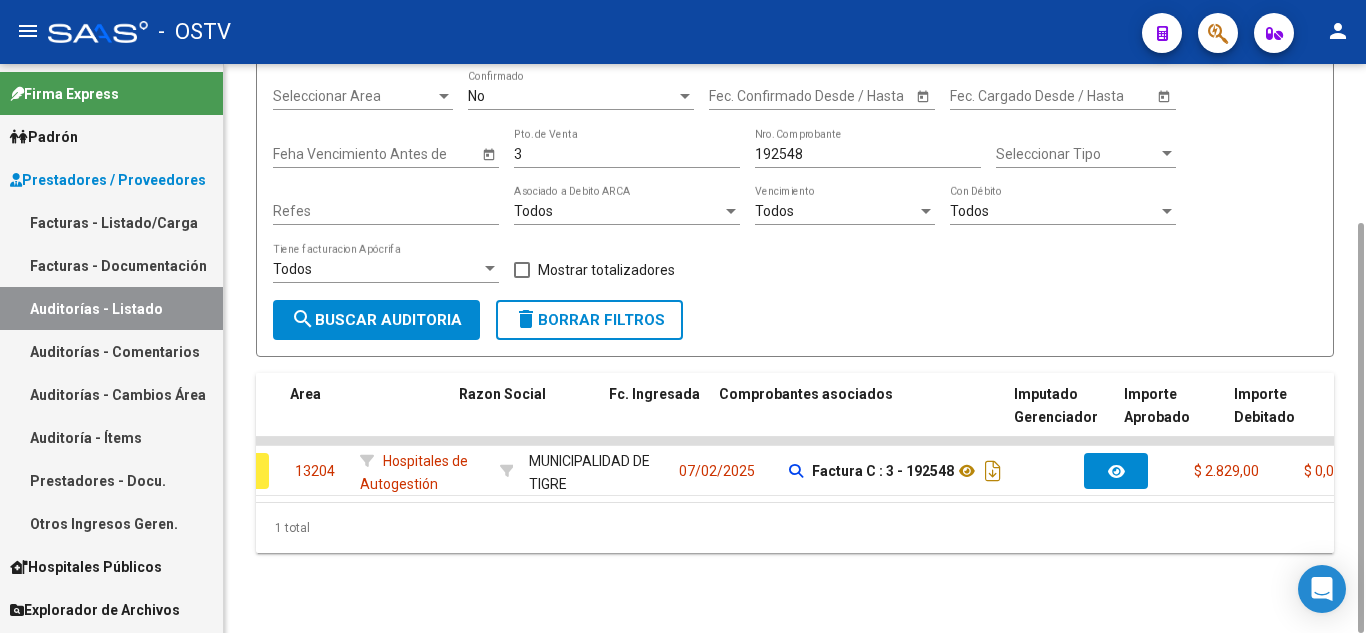 scroll, scrollTop: 0, scrollLeft: 0, axis: both 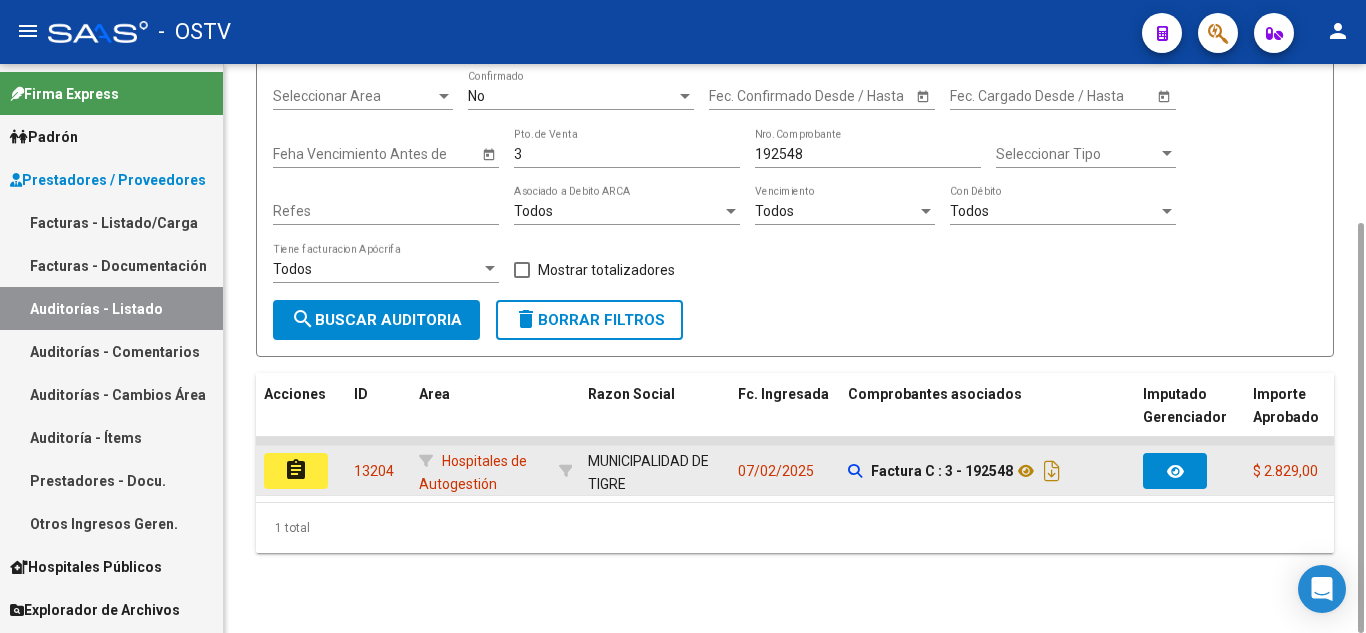 click on "assignment" 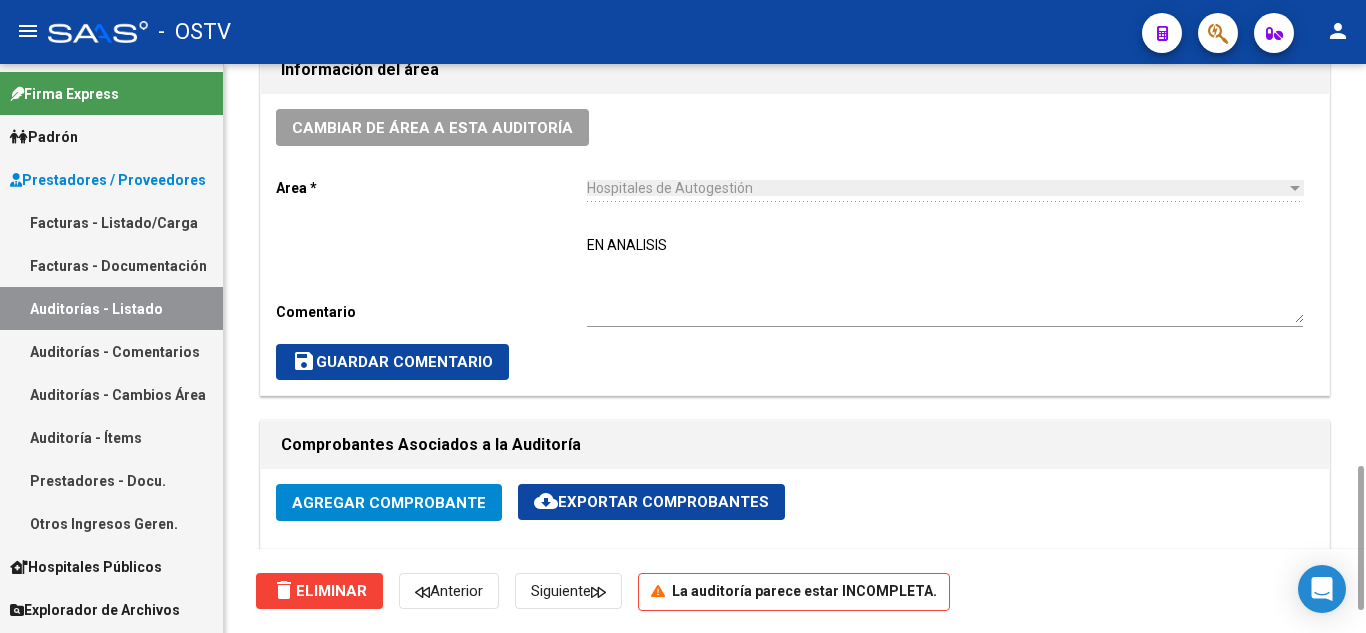 scroll, scrollTop: 800, scrollLeft: 0, axis: vertical 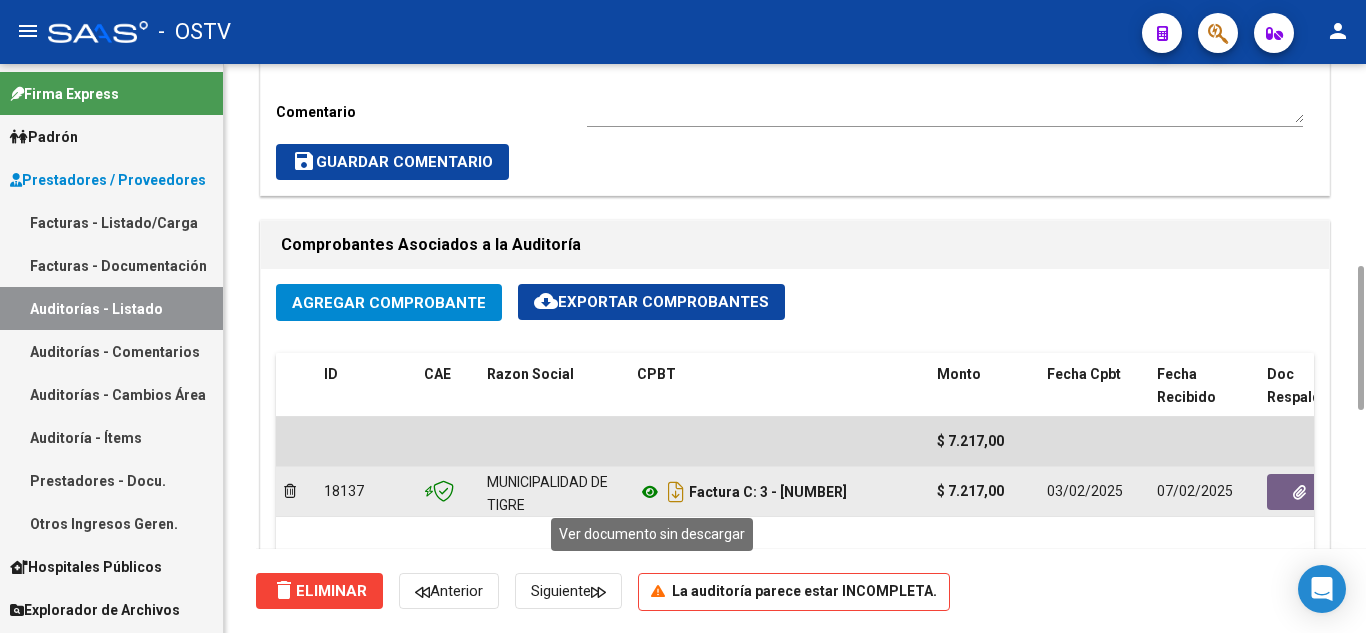 click 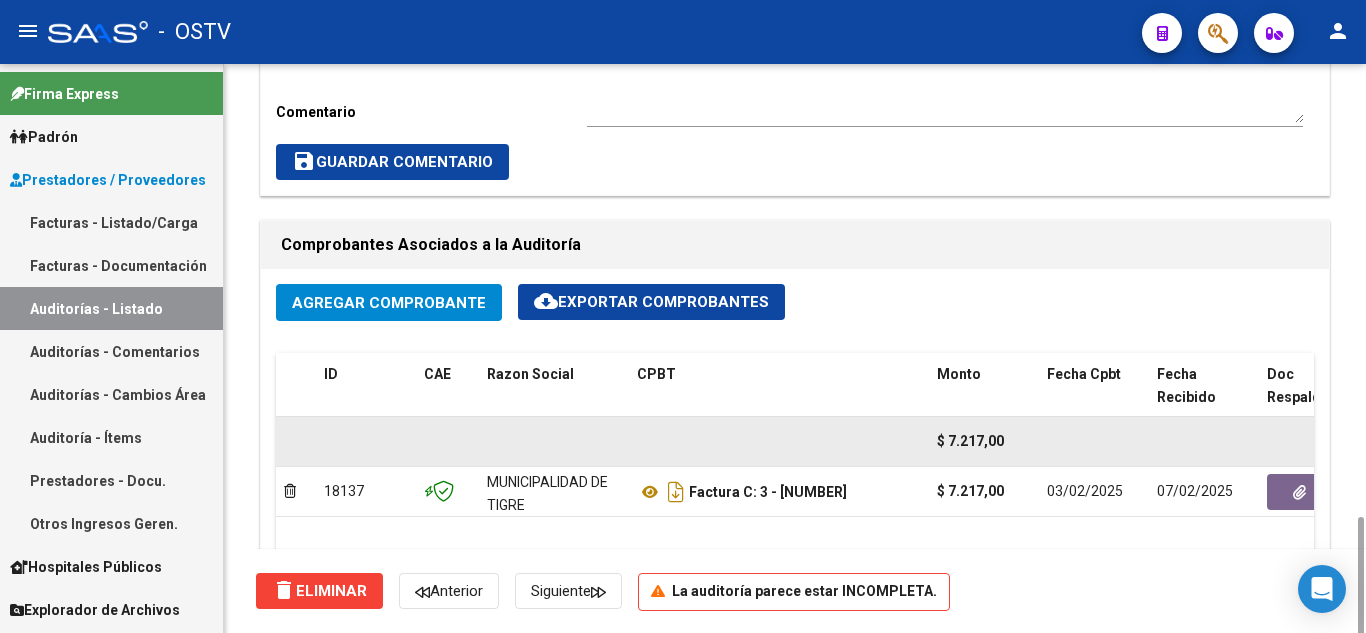 scroll, scrollTop: 1000, scrollLeft: 0, axis: vertical 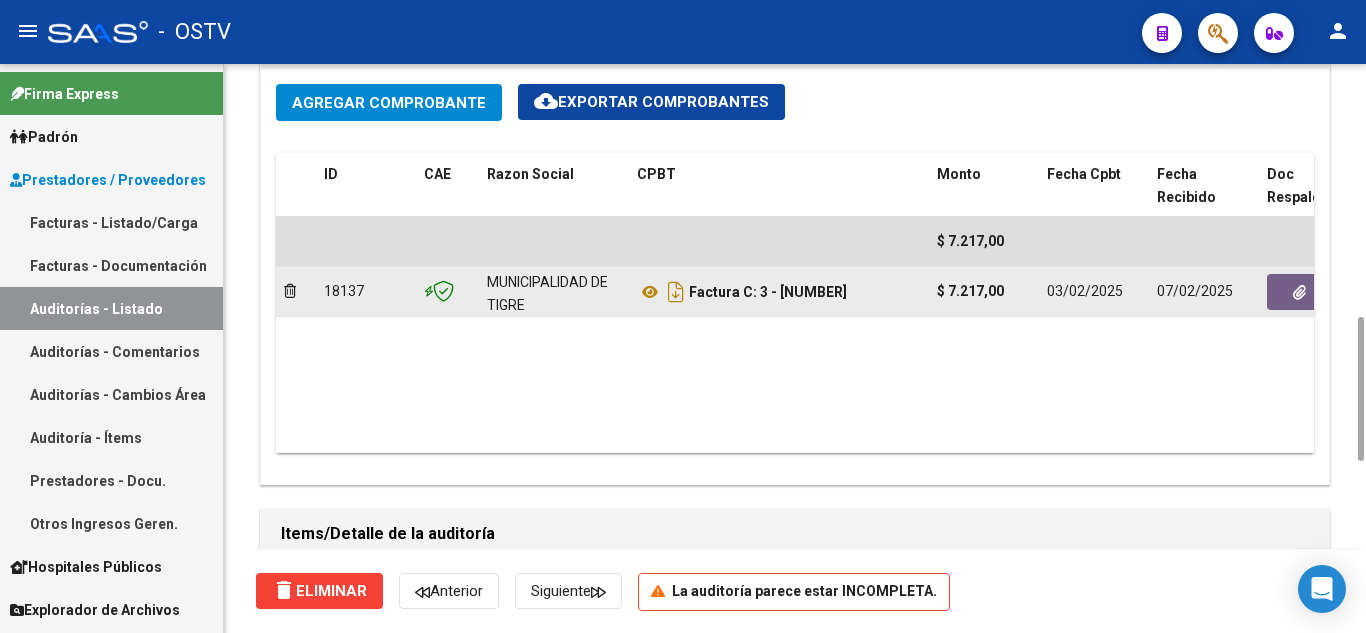 click 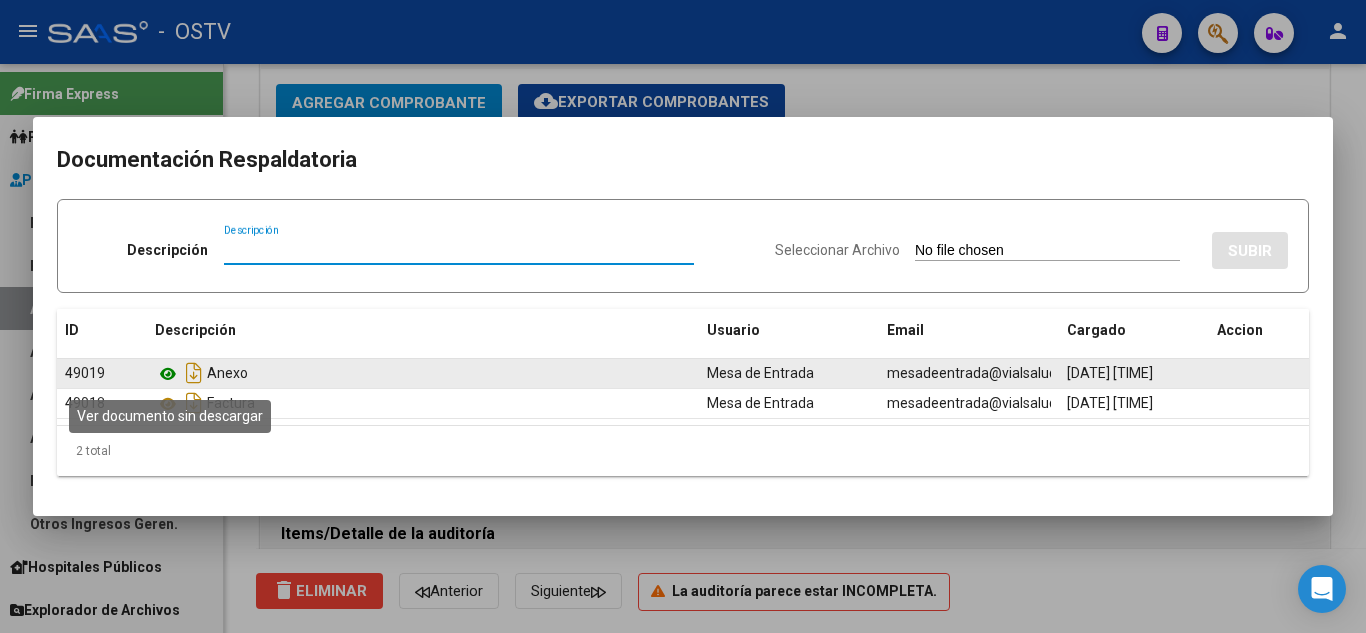 click 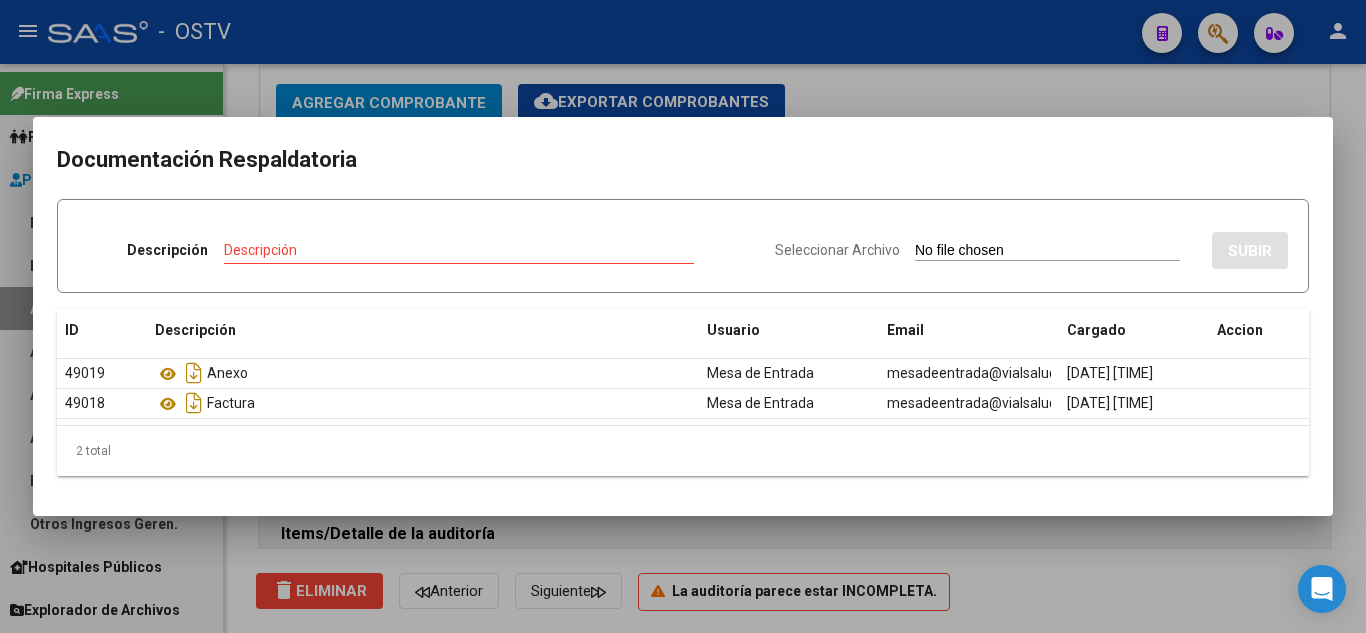 click at bounding box center (683, 316) 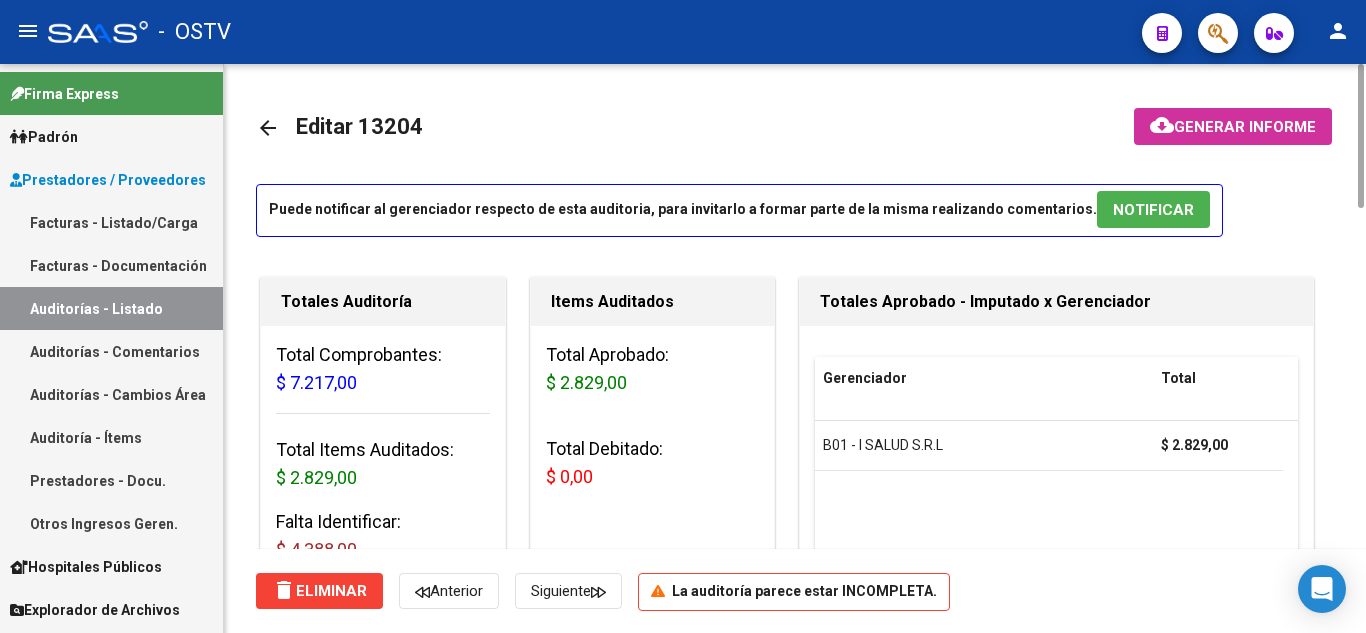 scroll, scrollTop: 200, scrollLeft: 0, axis: vertical 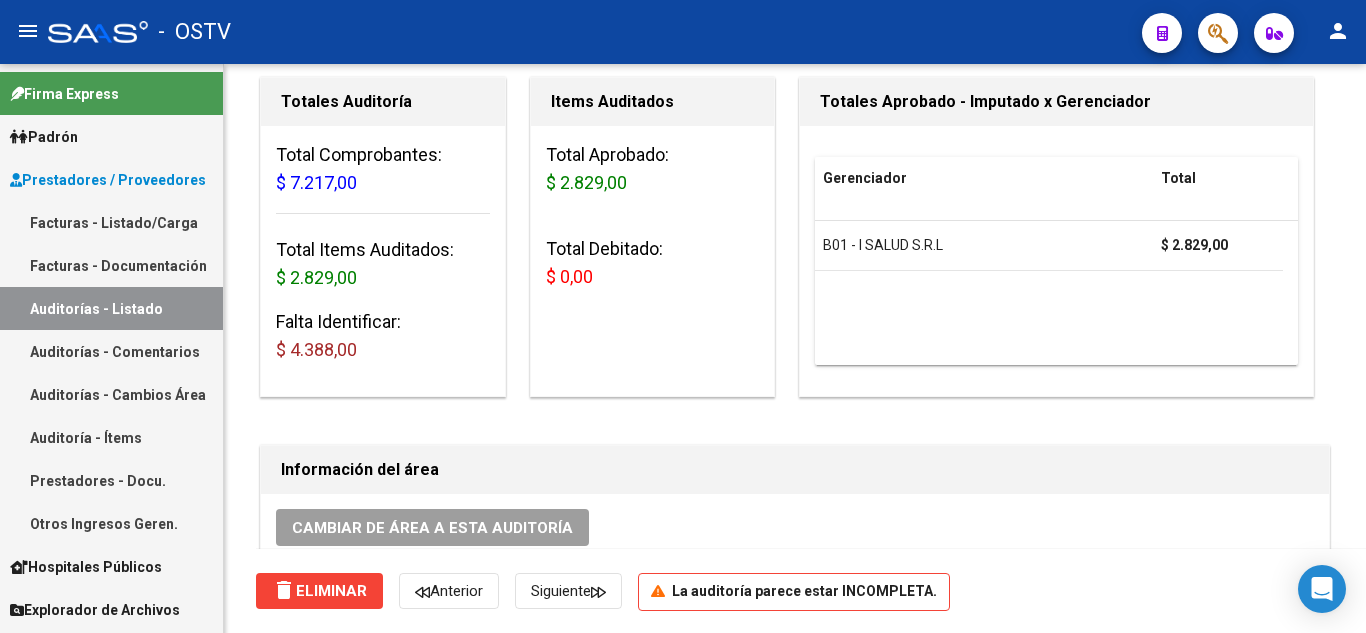 type 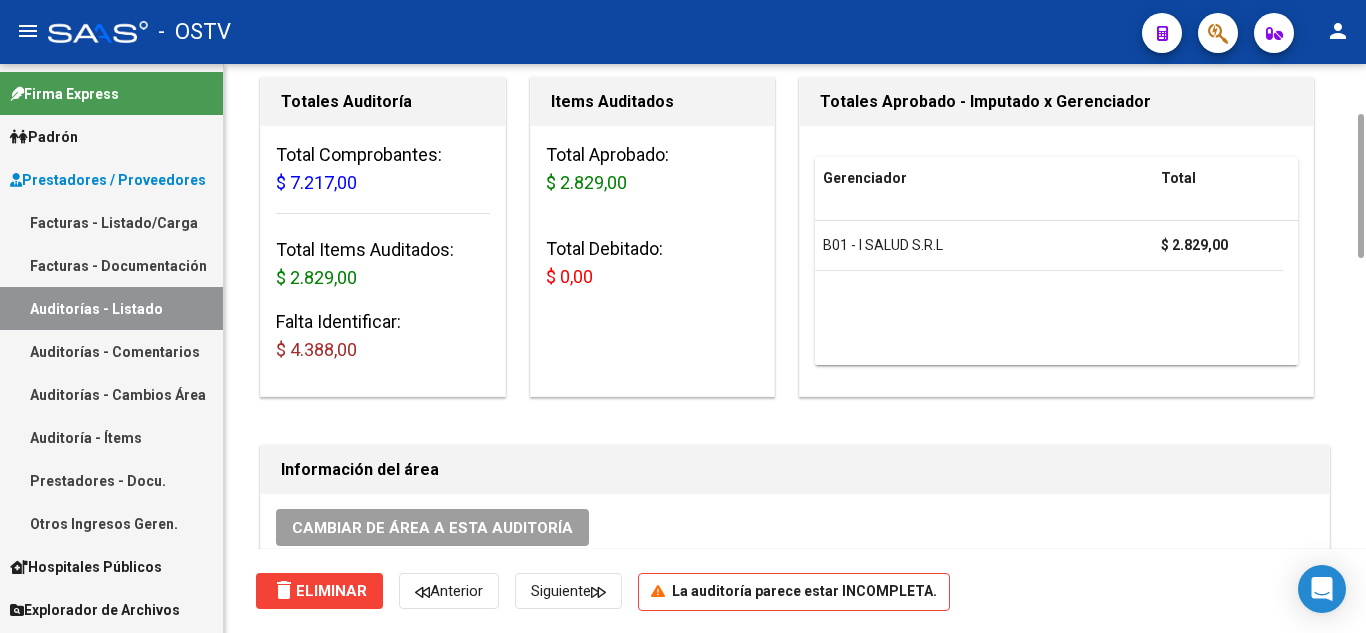 scroll, scrollTop: 0, scrollLeft: 0, axis: both 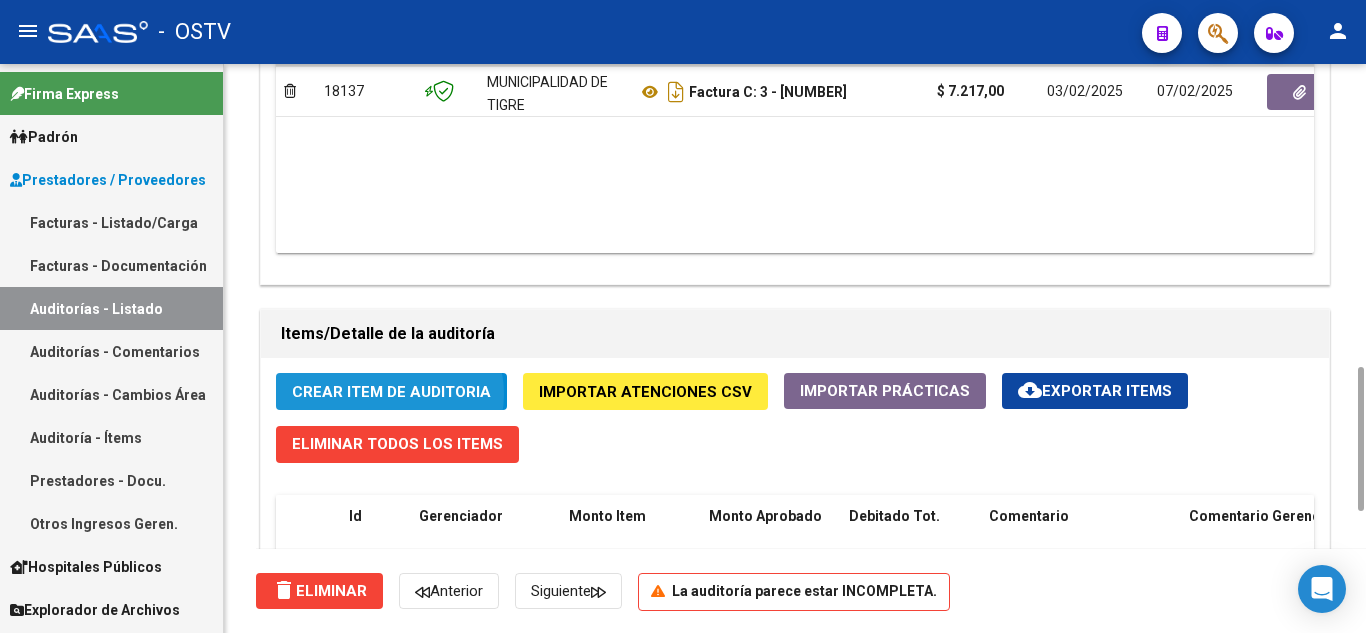 click on "Crear Item de Auditoria" 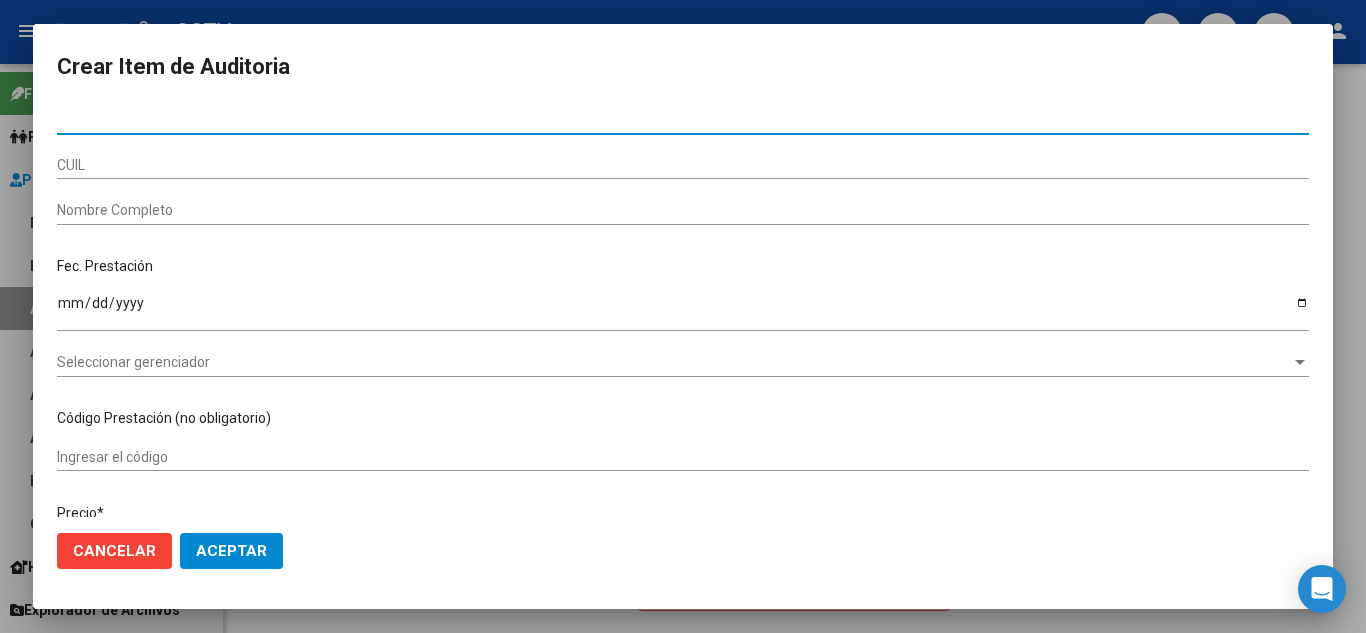 paste on "53516163" 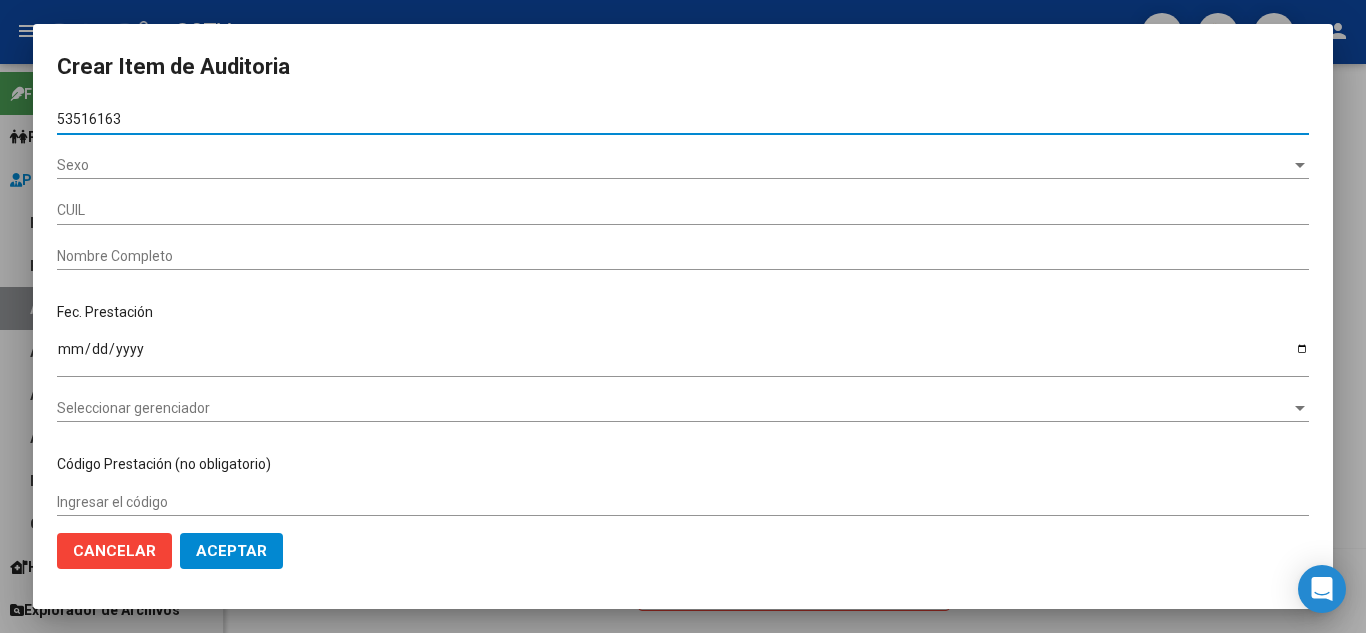 type on "[DOCUMENT_NUMBER]" 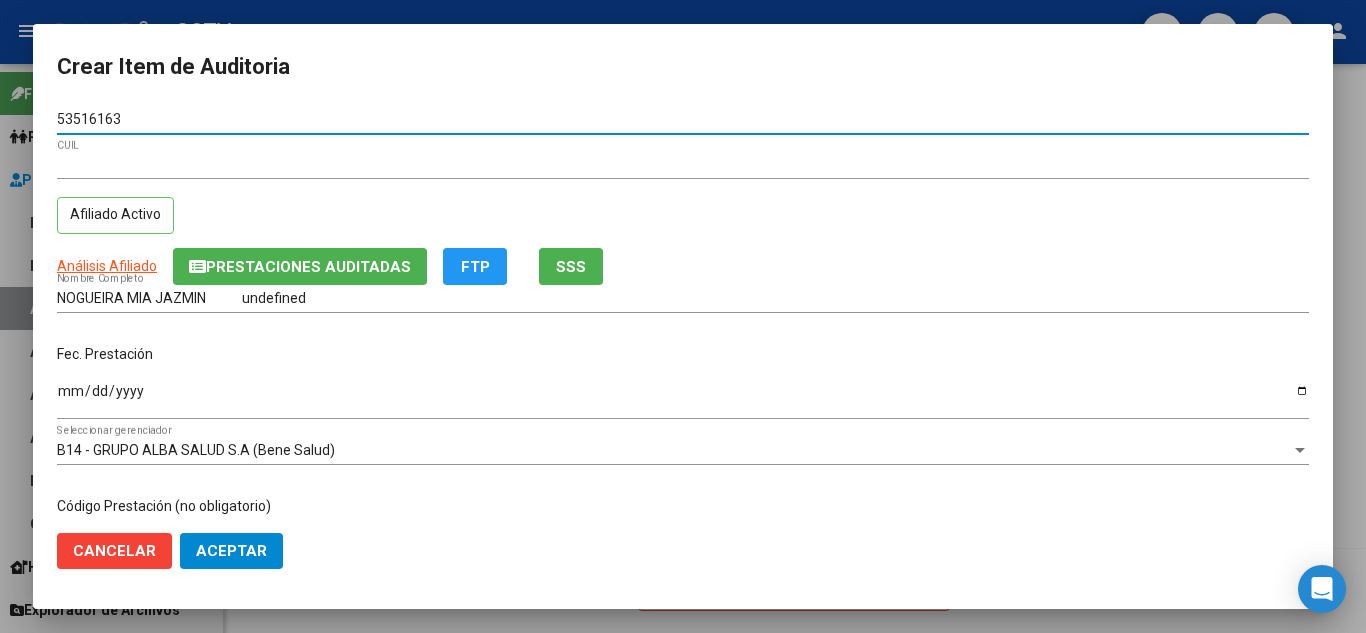 scroll, scrollTop: 100, scrollLeft: 0, axis: vertical 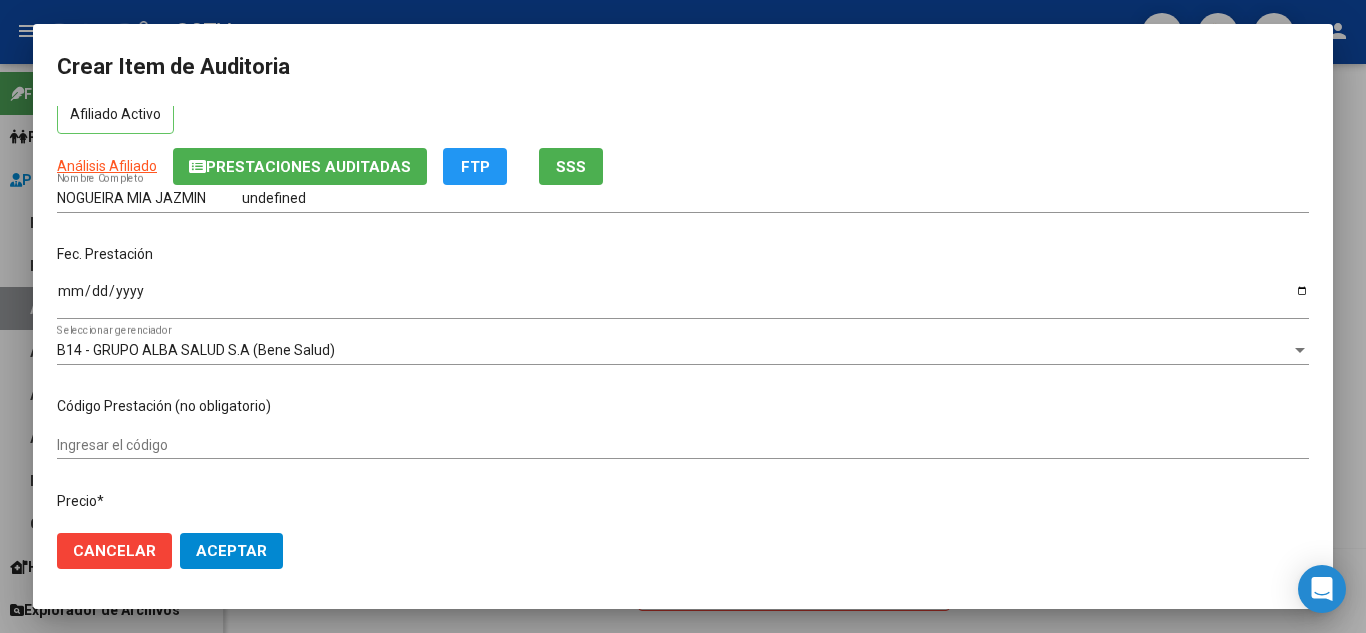 type on "53516163" 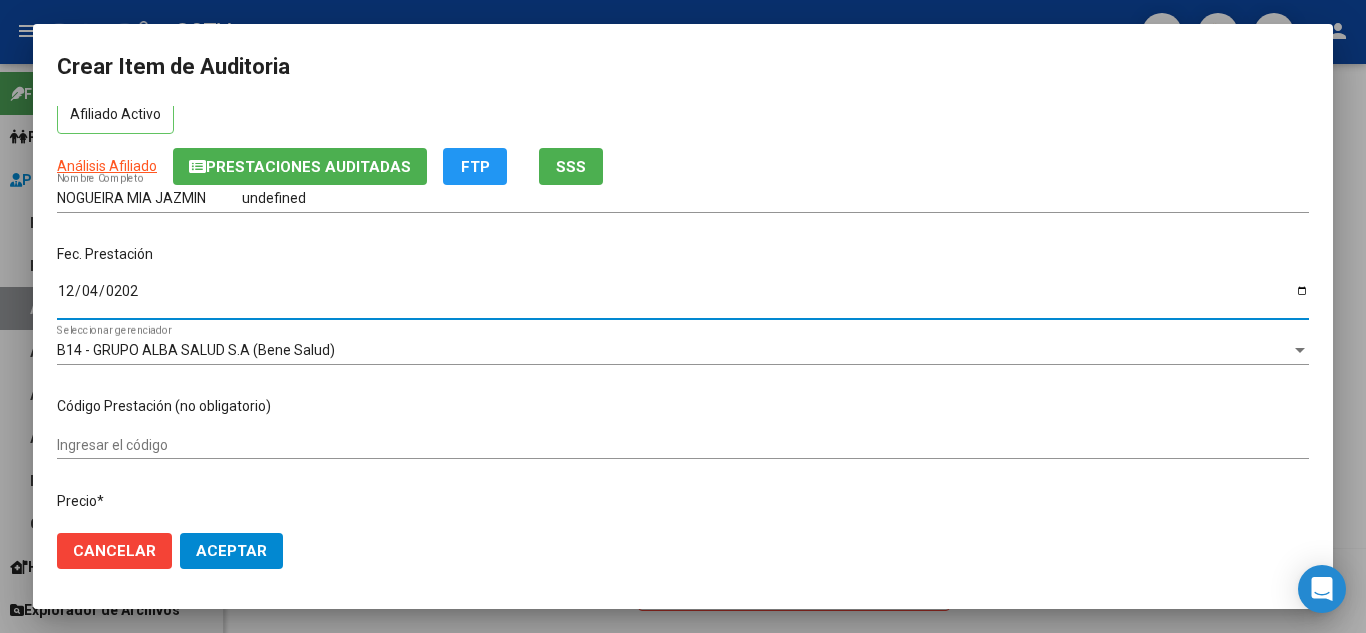 type on "2024-12-04" 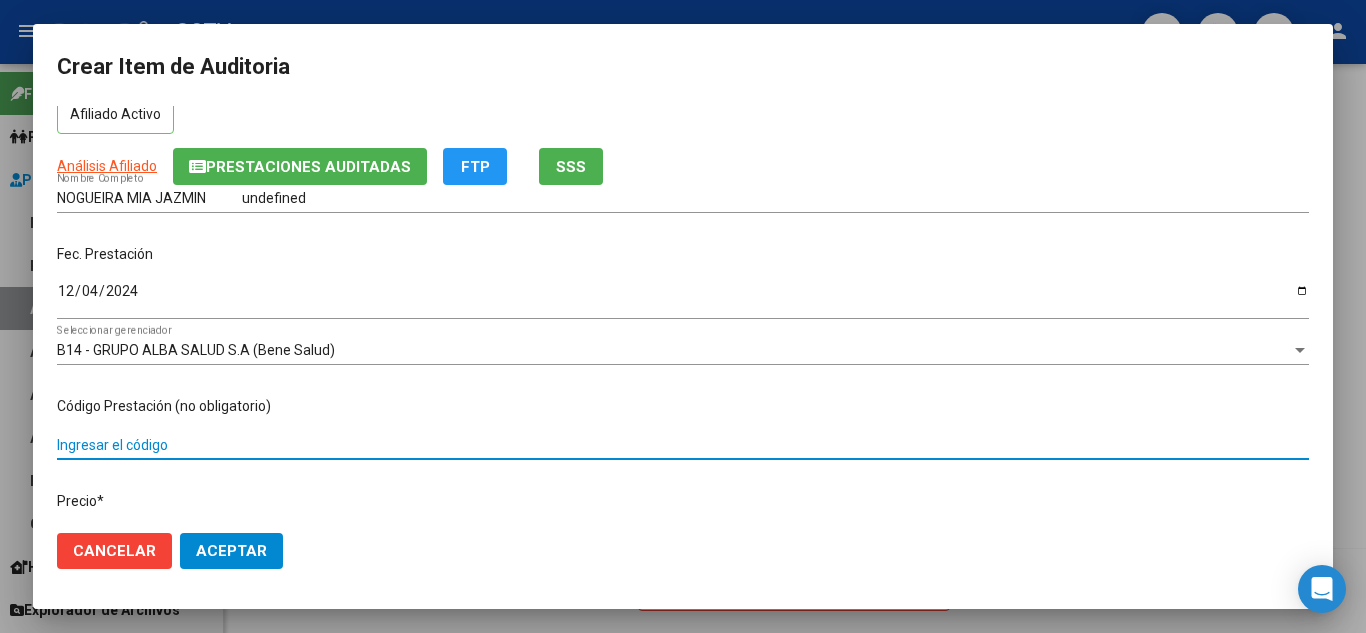 scroll, scrollTop: 328, scrollLeft: 0, axis: vertical 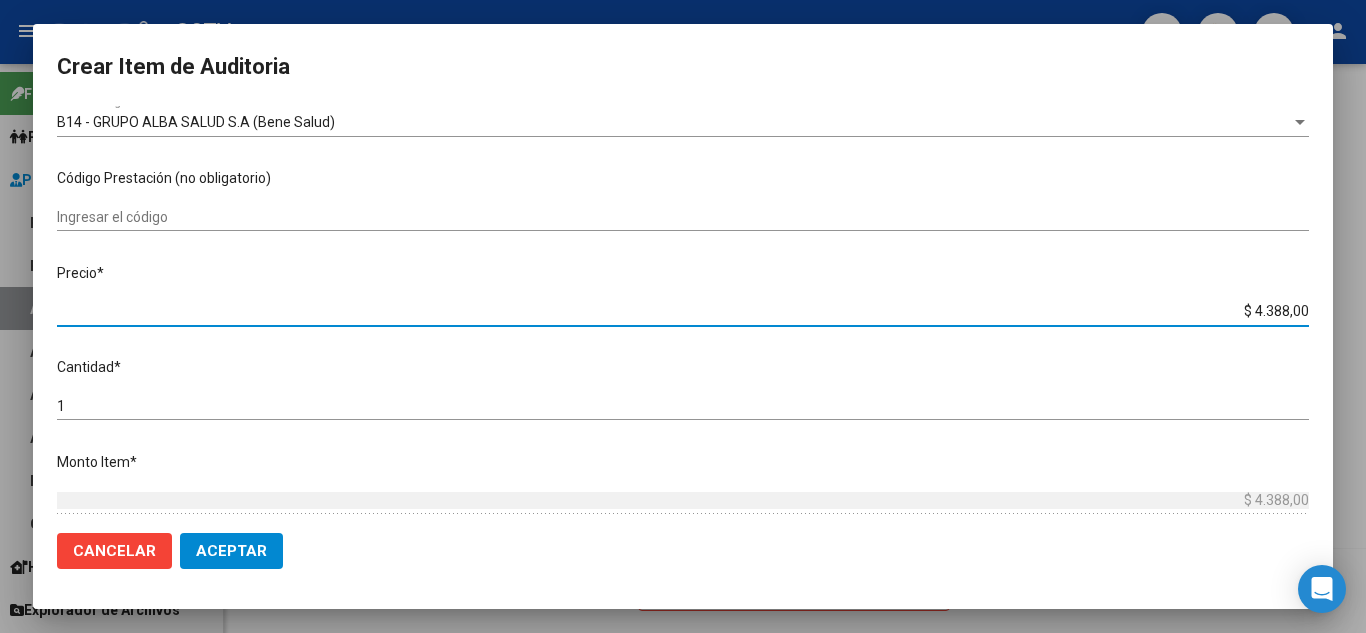 type on "$ 0,06" 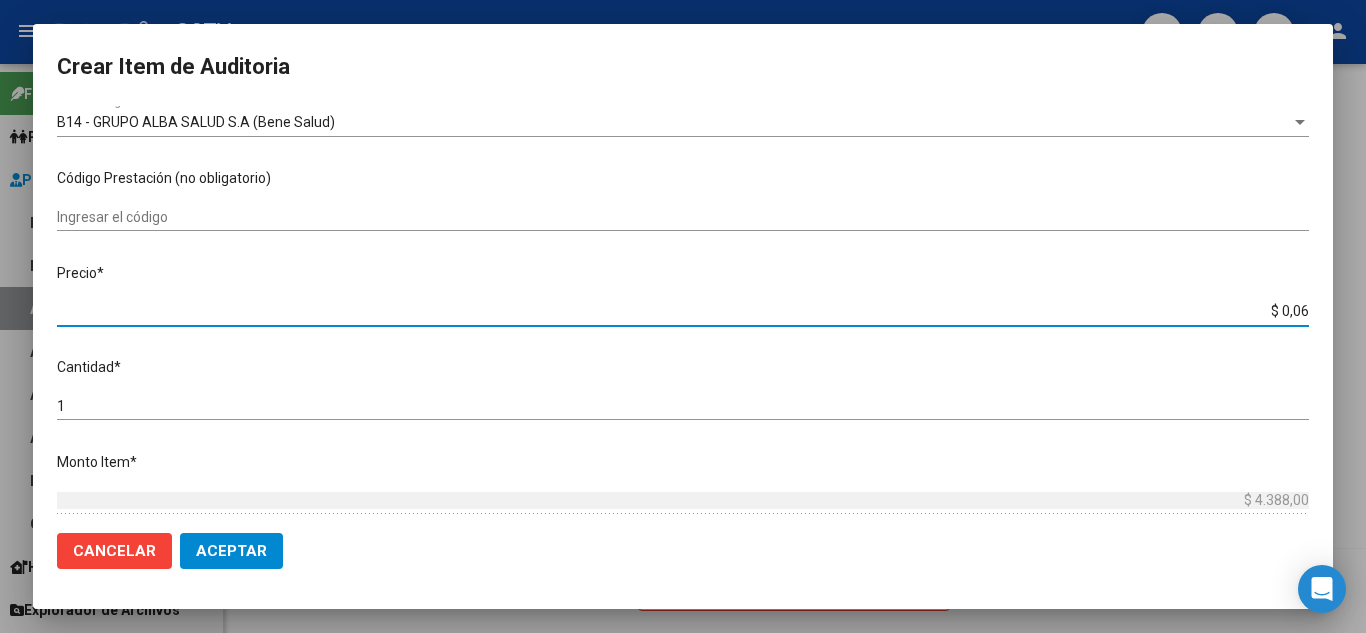type on "$ 0,06" 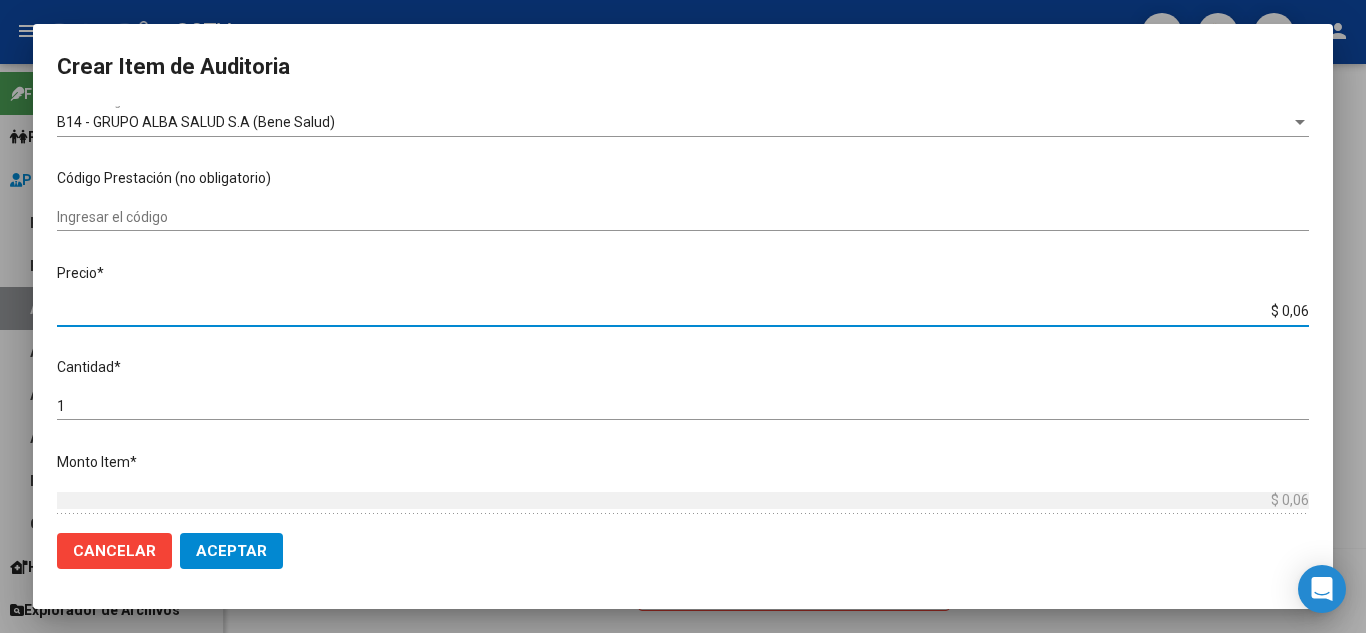 type on "$ 0,65" 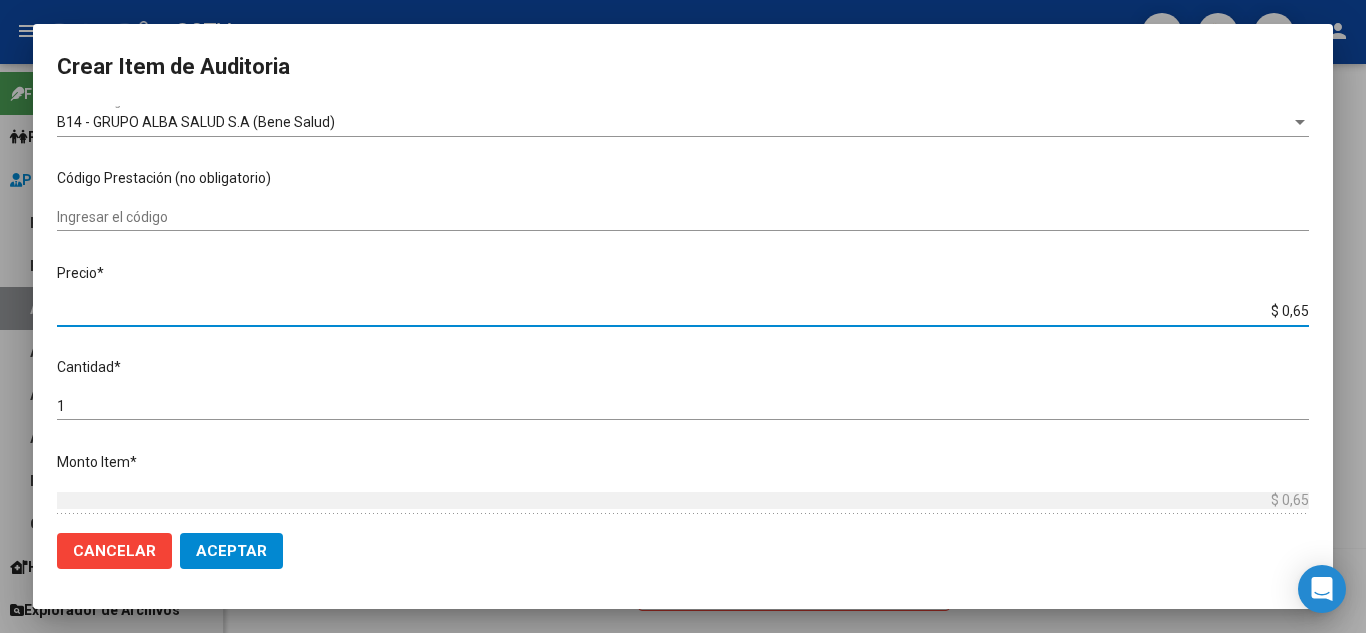 type on "$ 6,54" 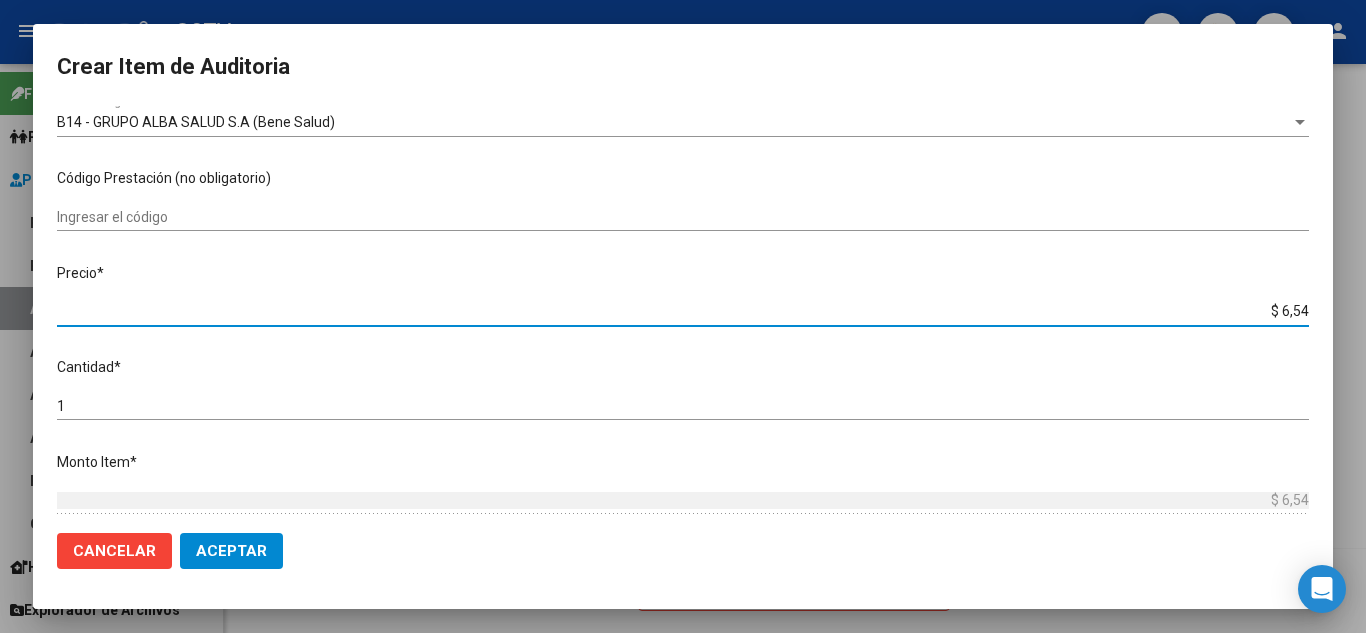 type on "$ 65,40" 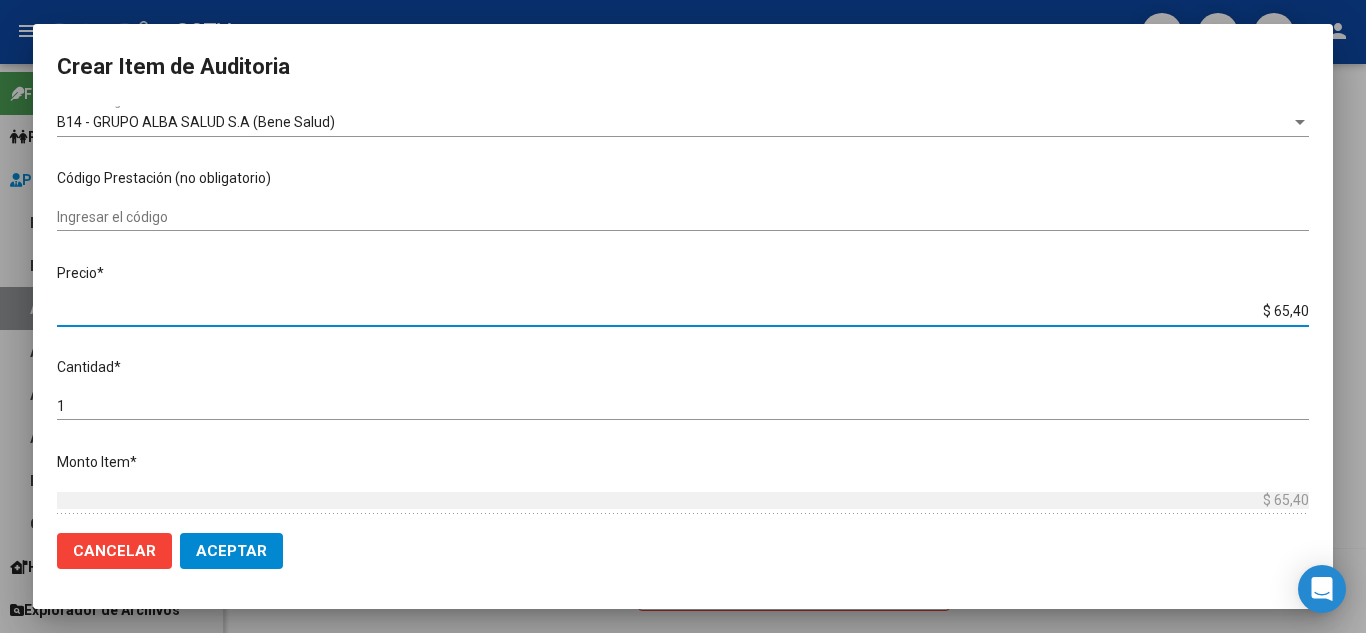 type on "$ 654,00" 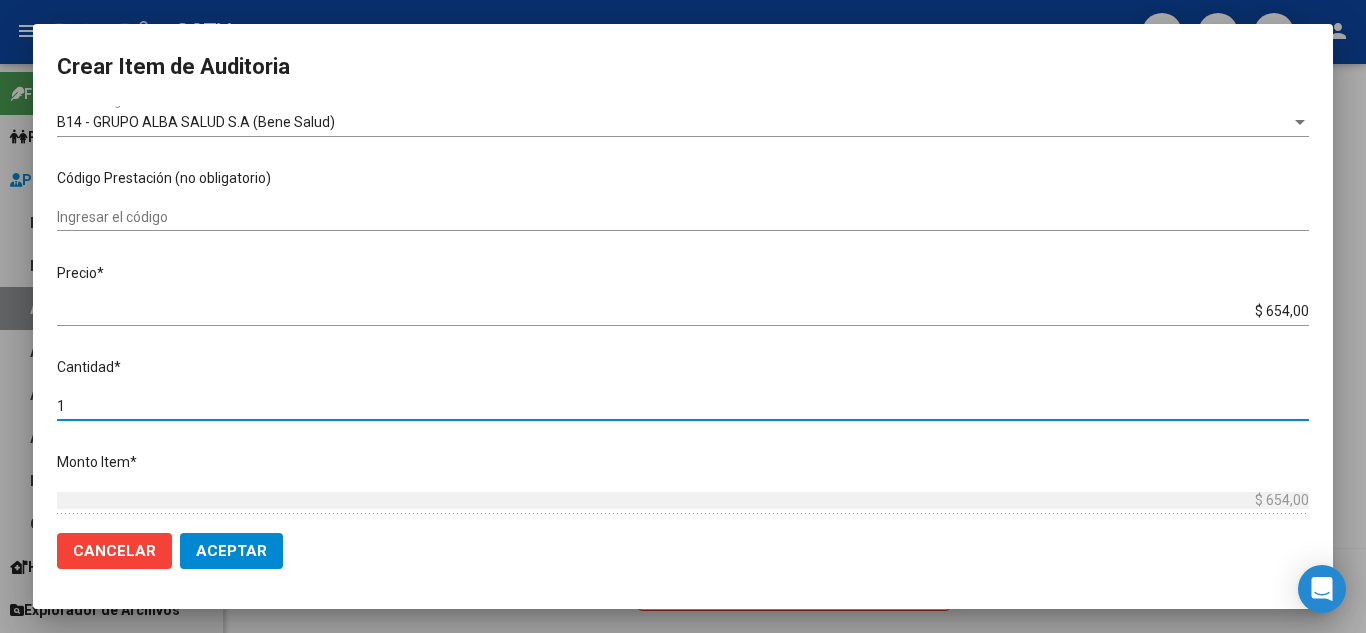 scroll, scrollTop: 611, scrollLeft: 0, axis: vertical 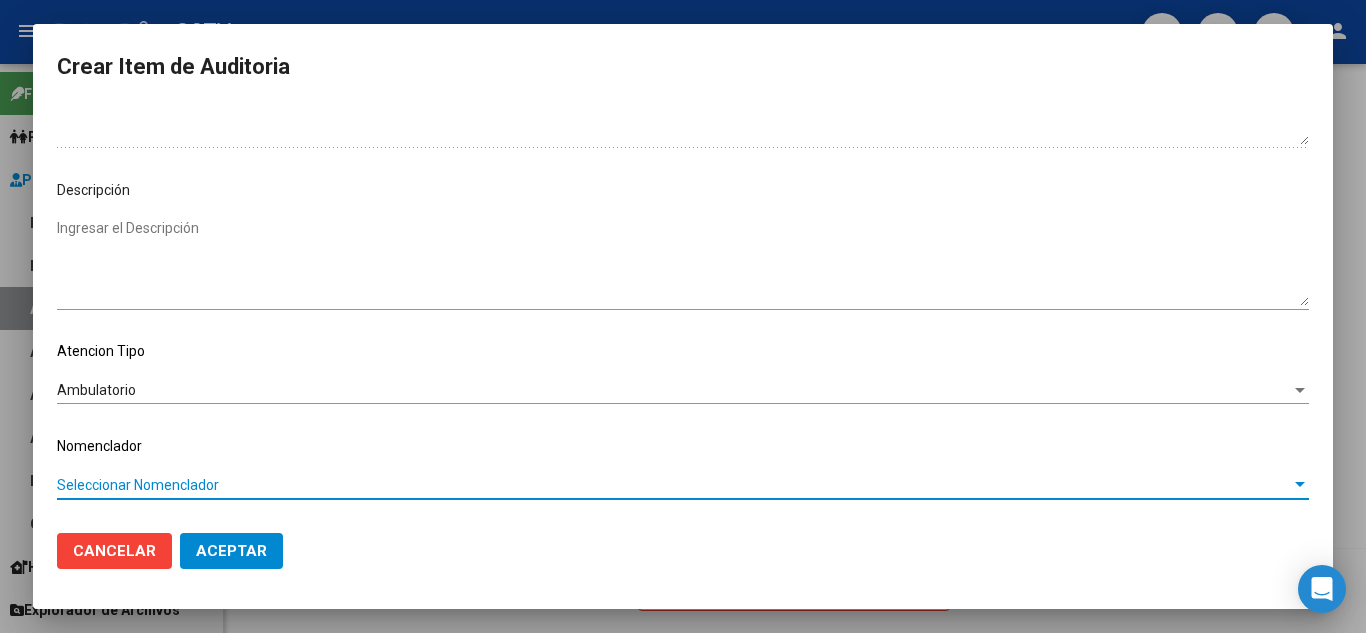 type 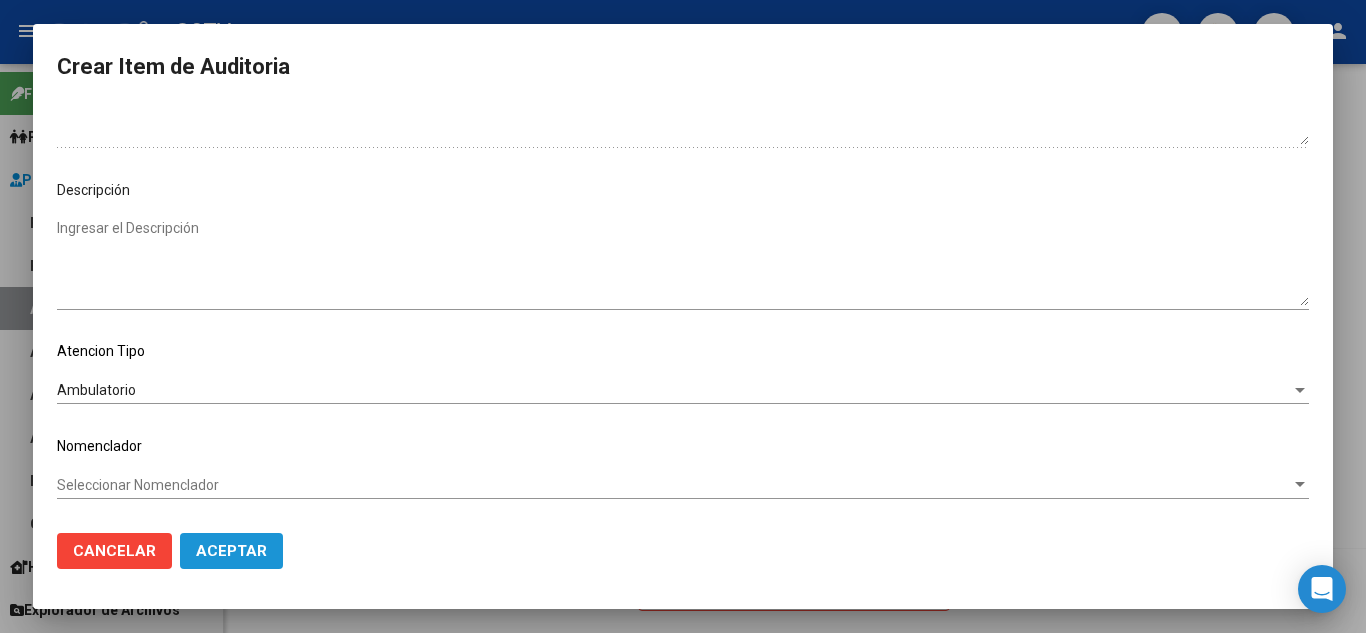 click on "Aceptar" 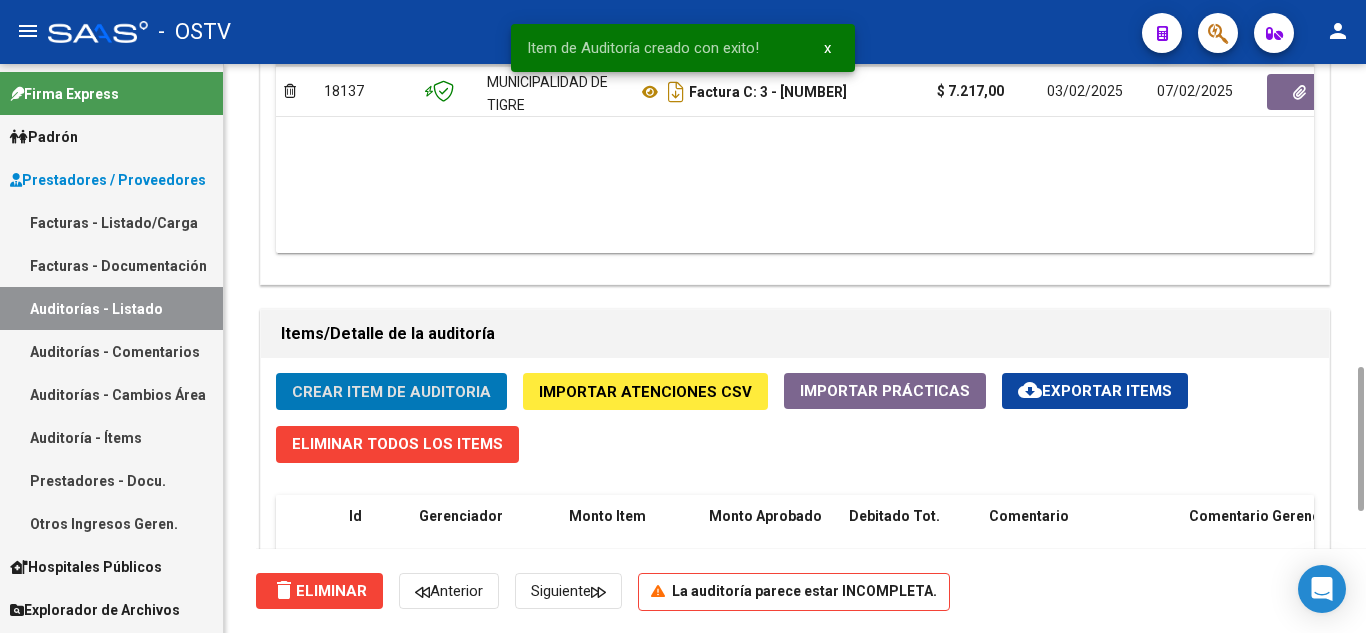 click on "Crear Item de Auditoria" 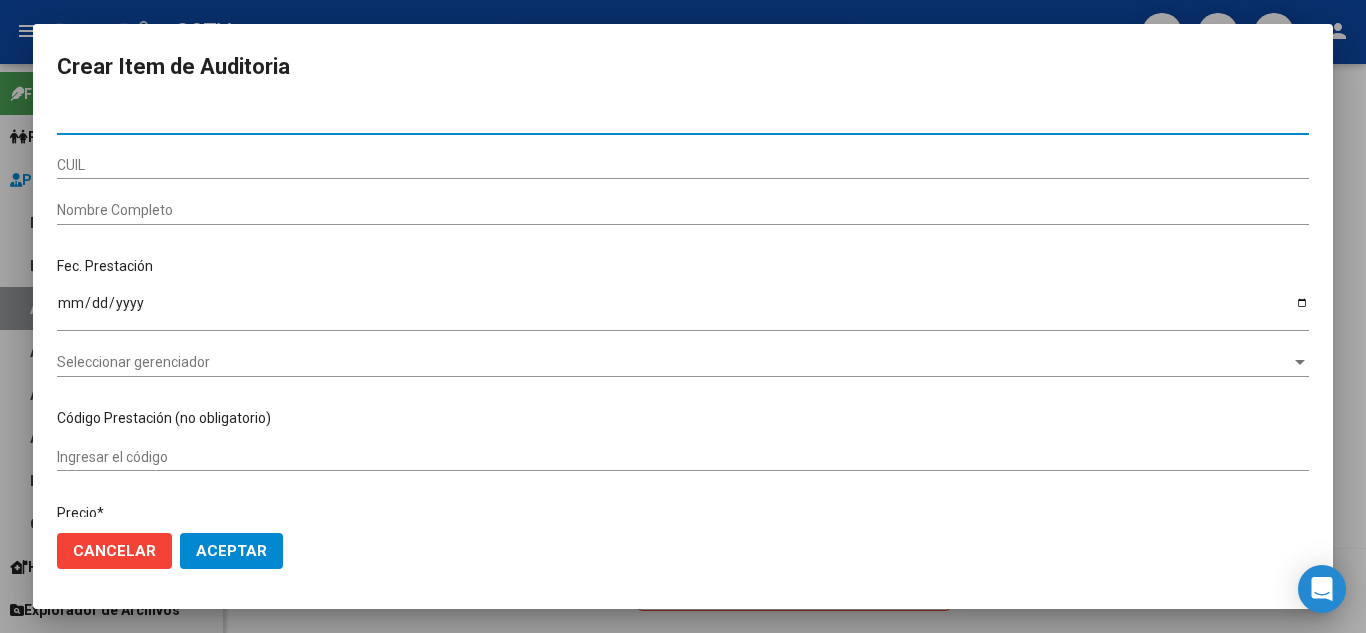 paste on "53516163" 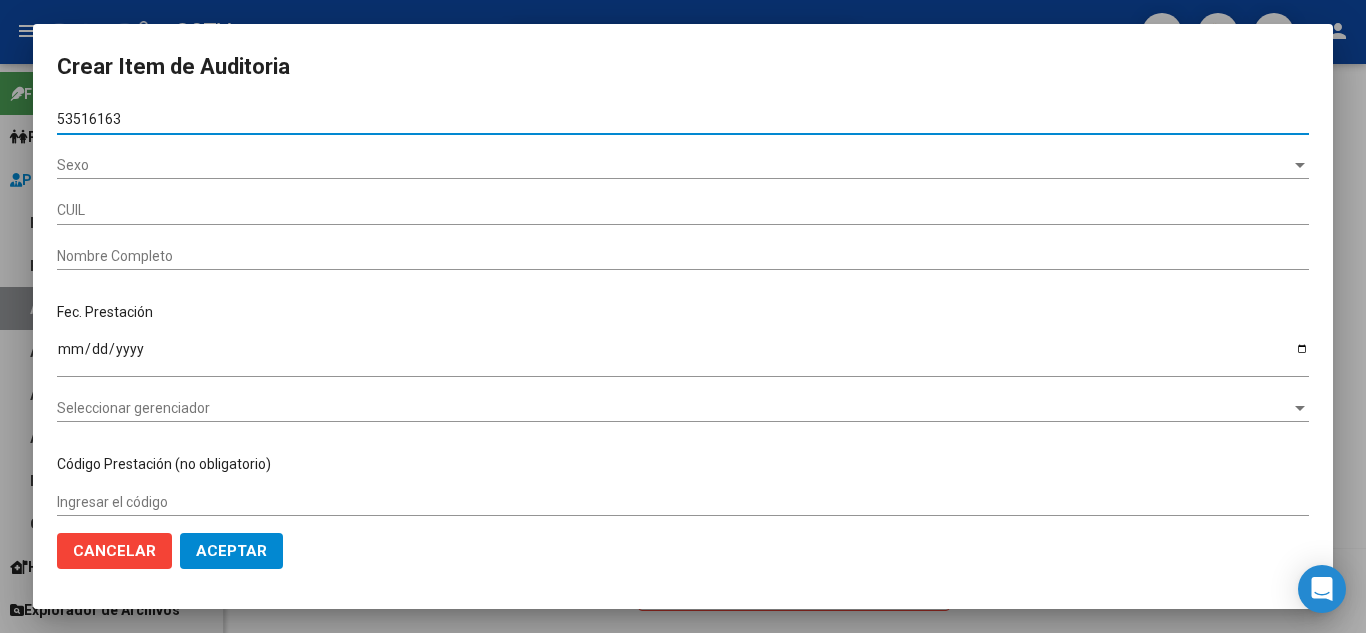 type on "53516163" 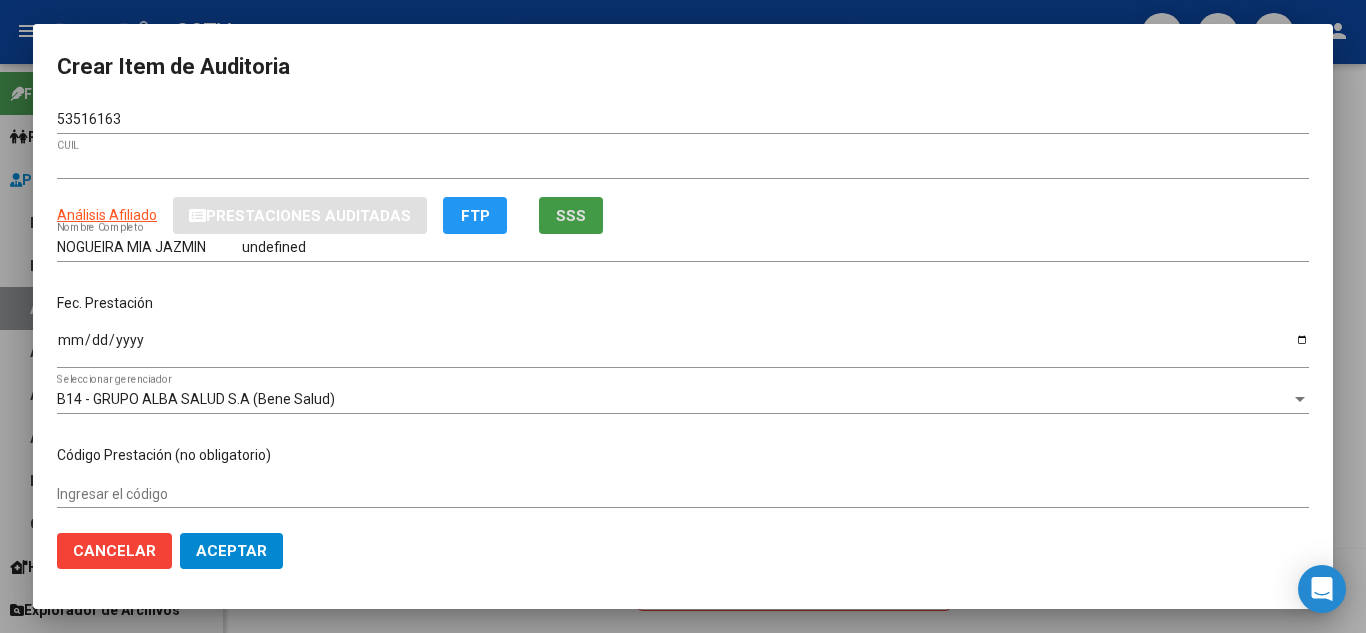 type 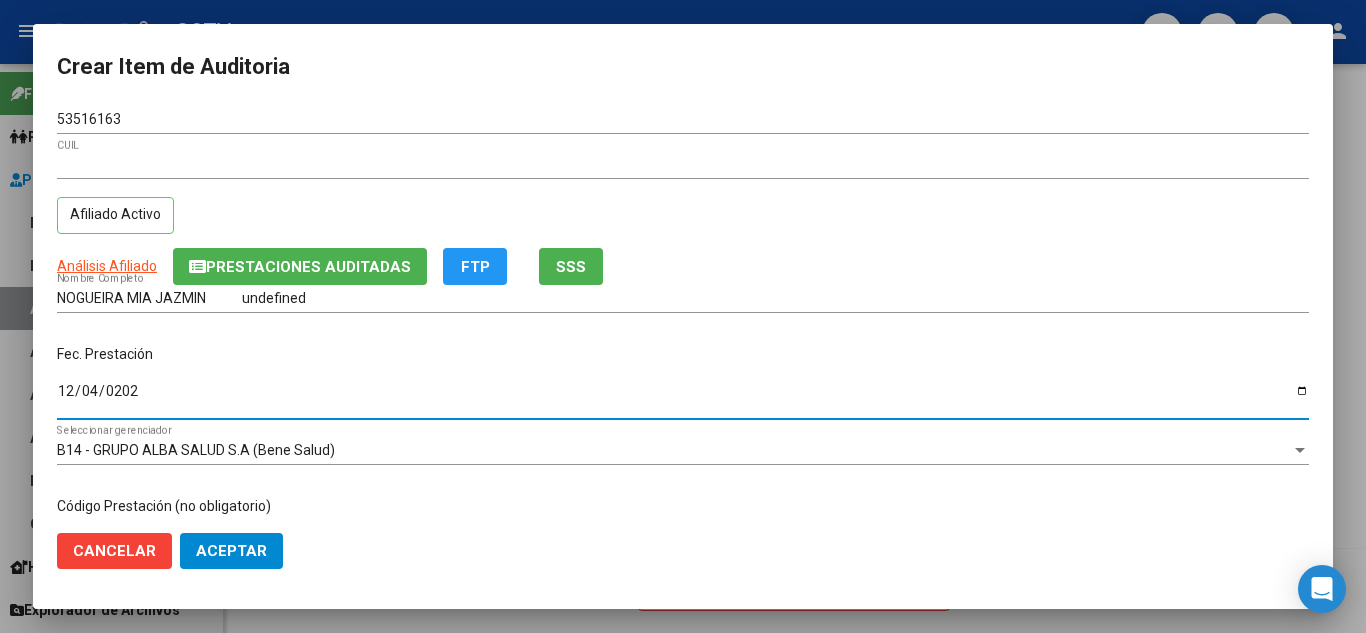 type on "2024-12-04" 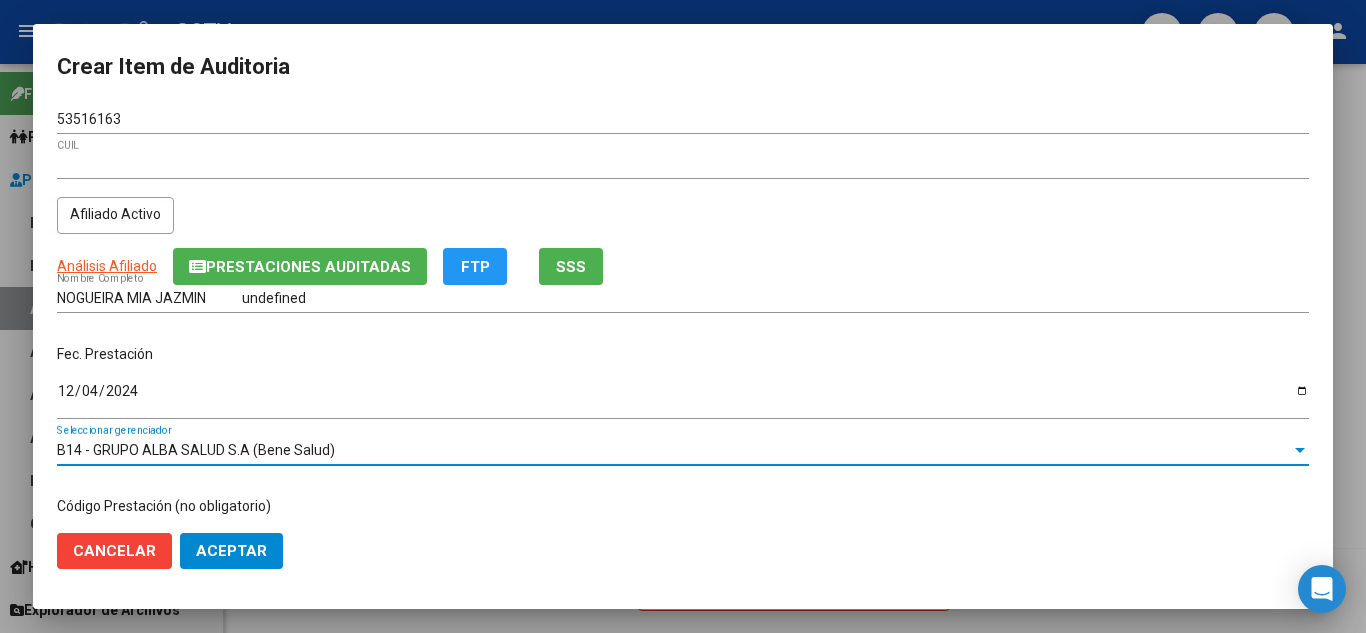scroll, scrollTop: 234, scrollLeft: 0, axis: vertical 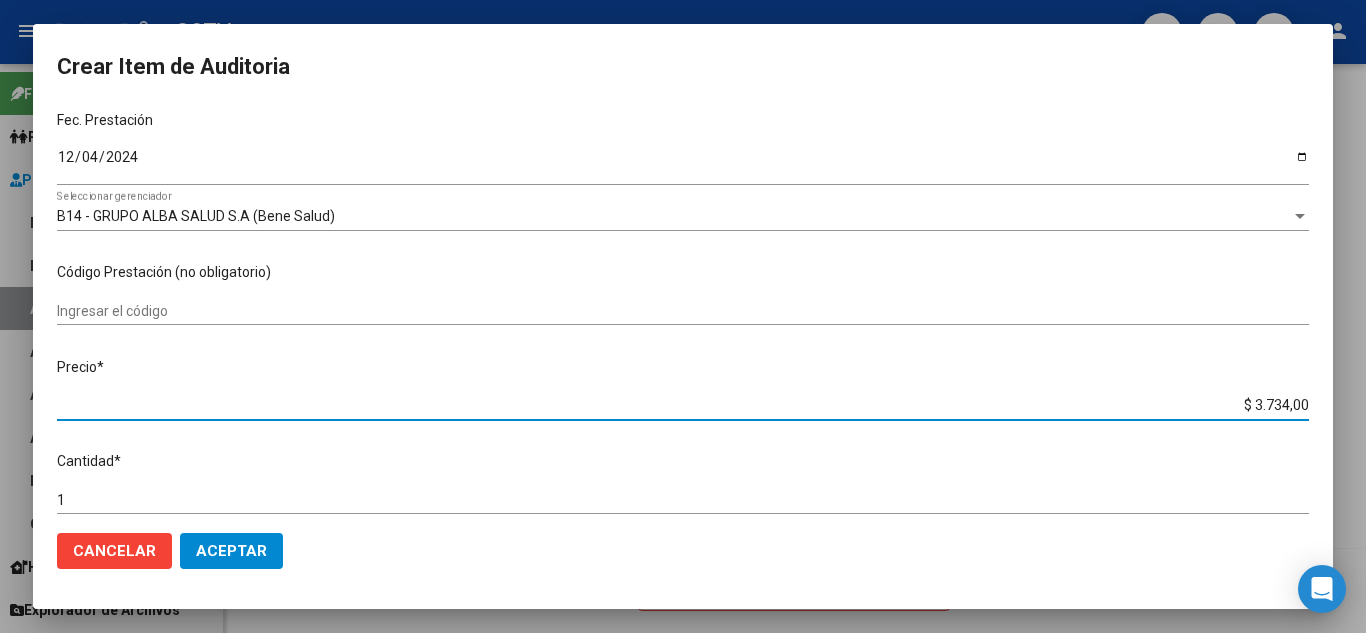 type on "$ 0,01" 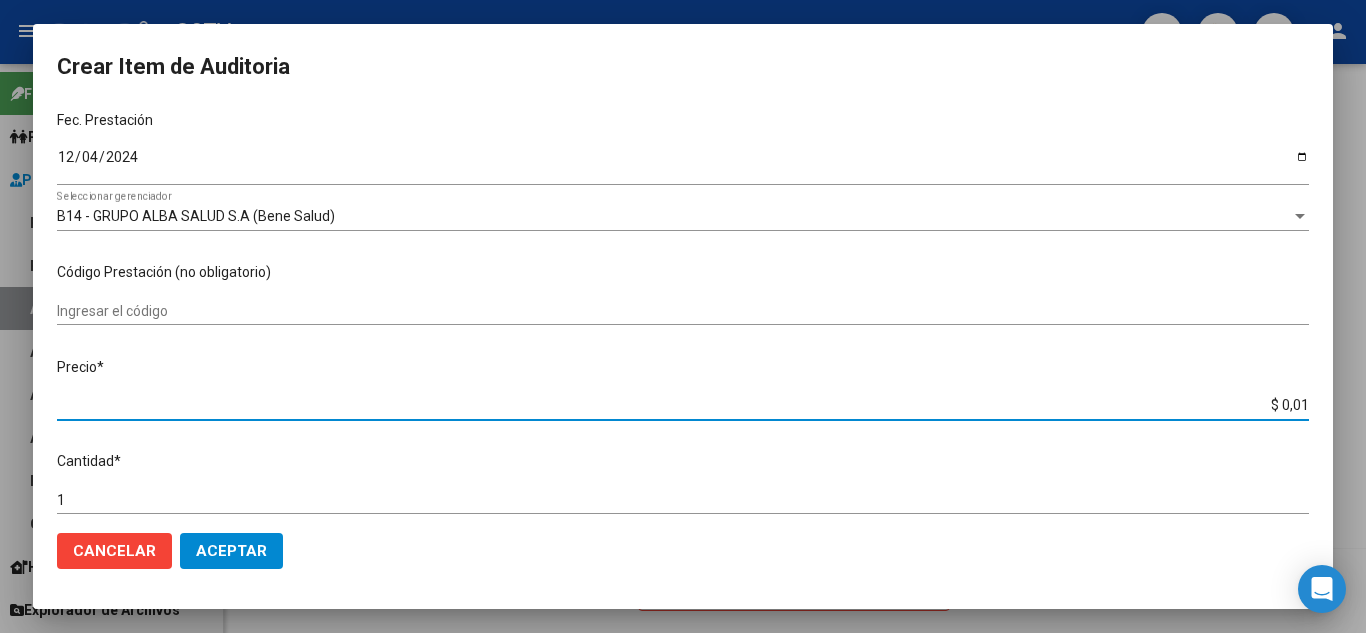 type on "$ 0,10" 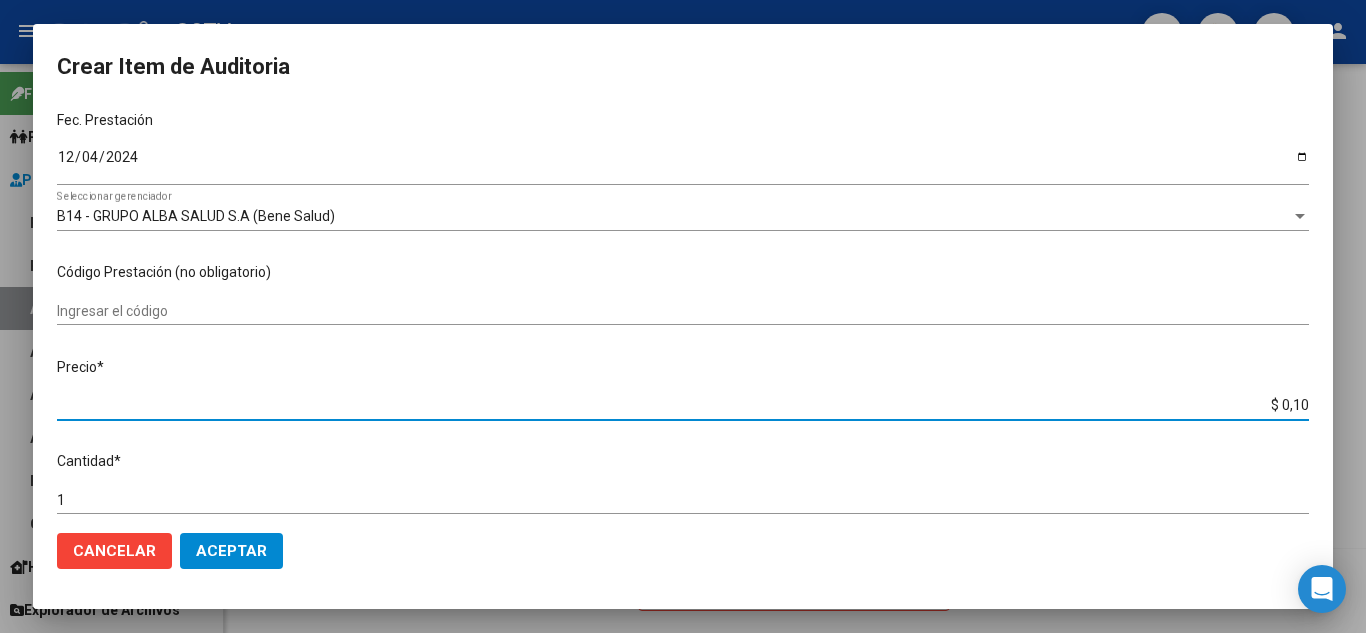 type on "$ 1,09" 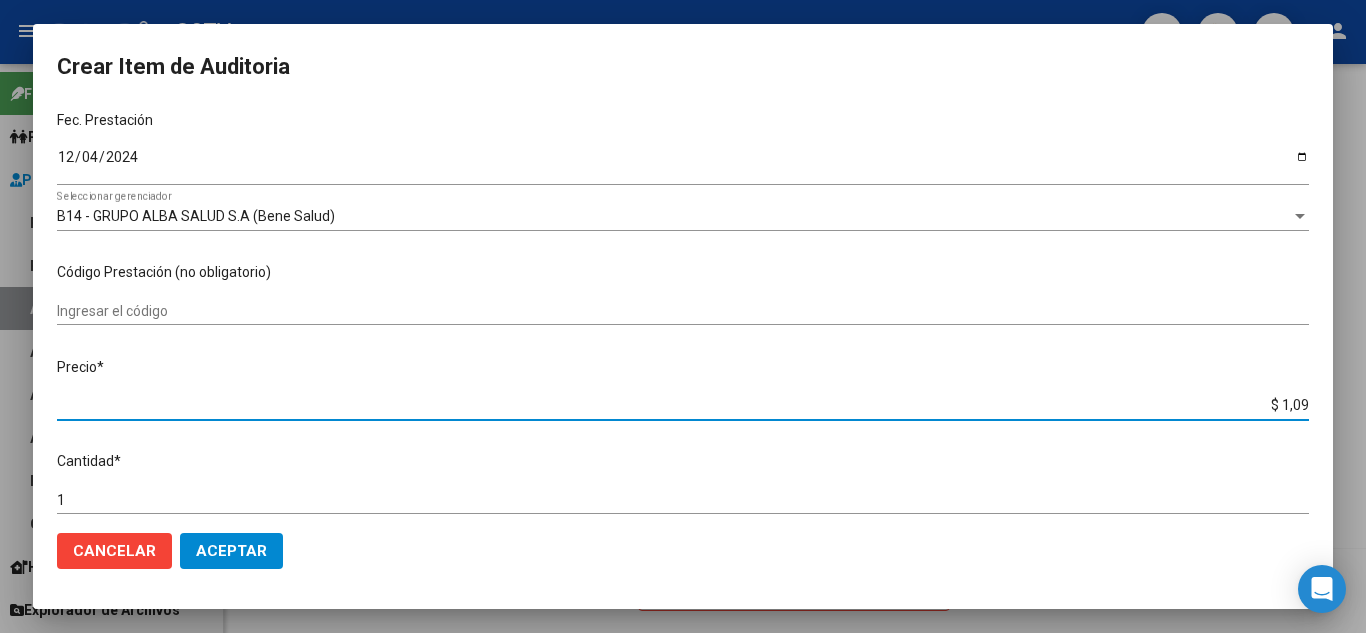 type on "$ 10,97" 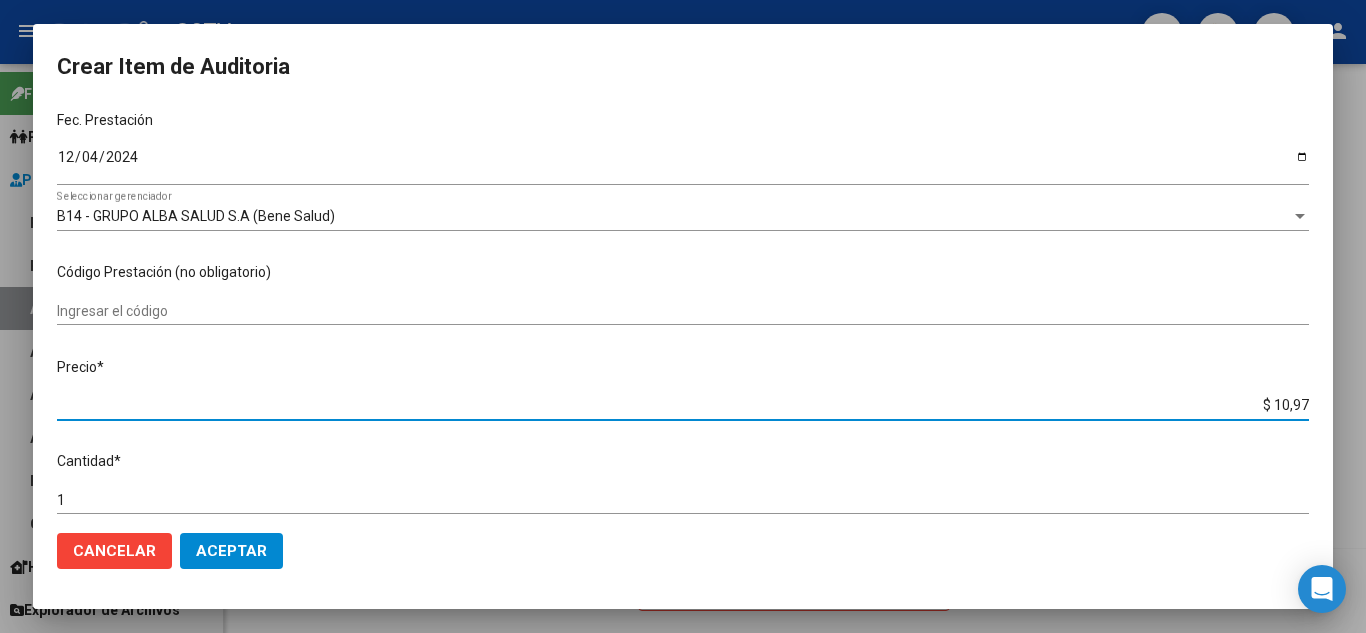 type on "$ 109,70" 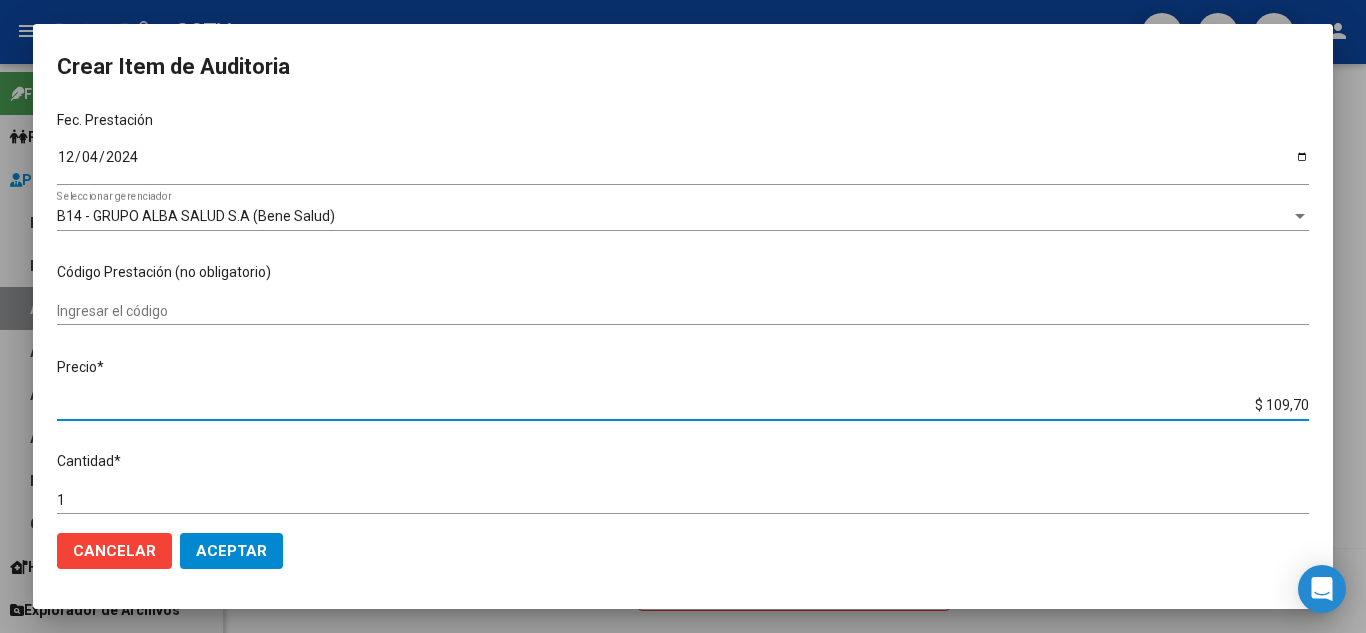type on "$ 1.097,00" 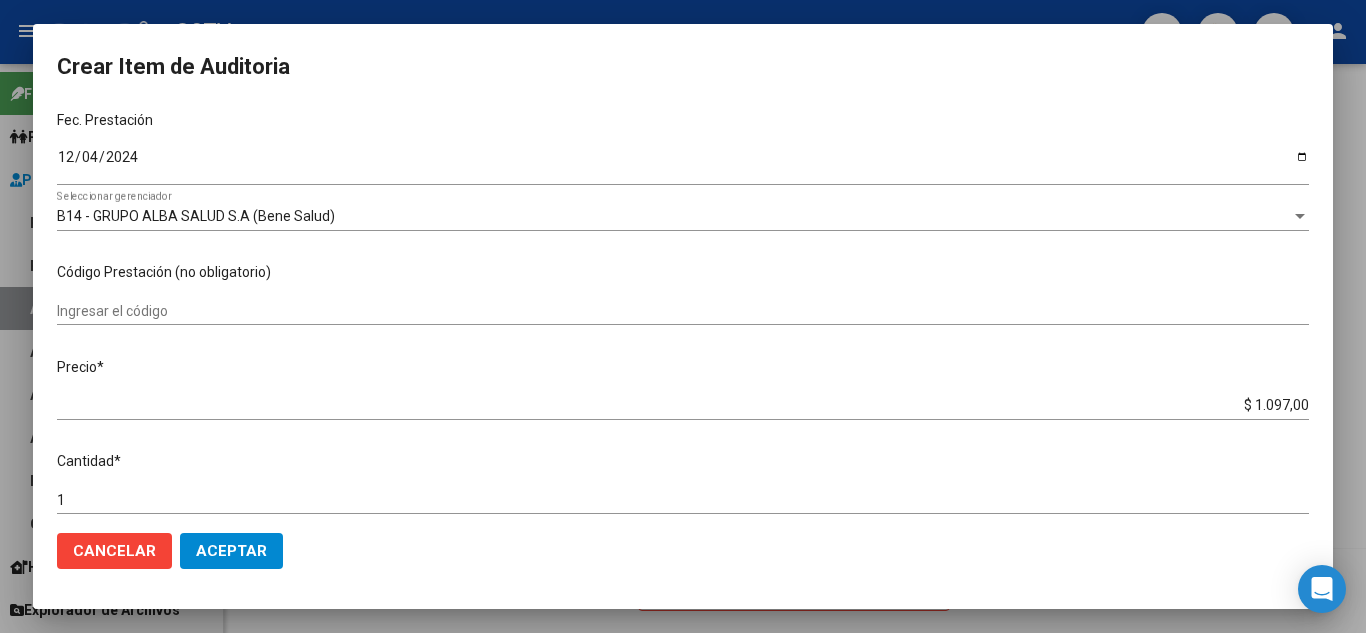 scroll, scrollTop: 611, scrollLeft: 0, axis: vertical 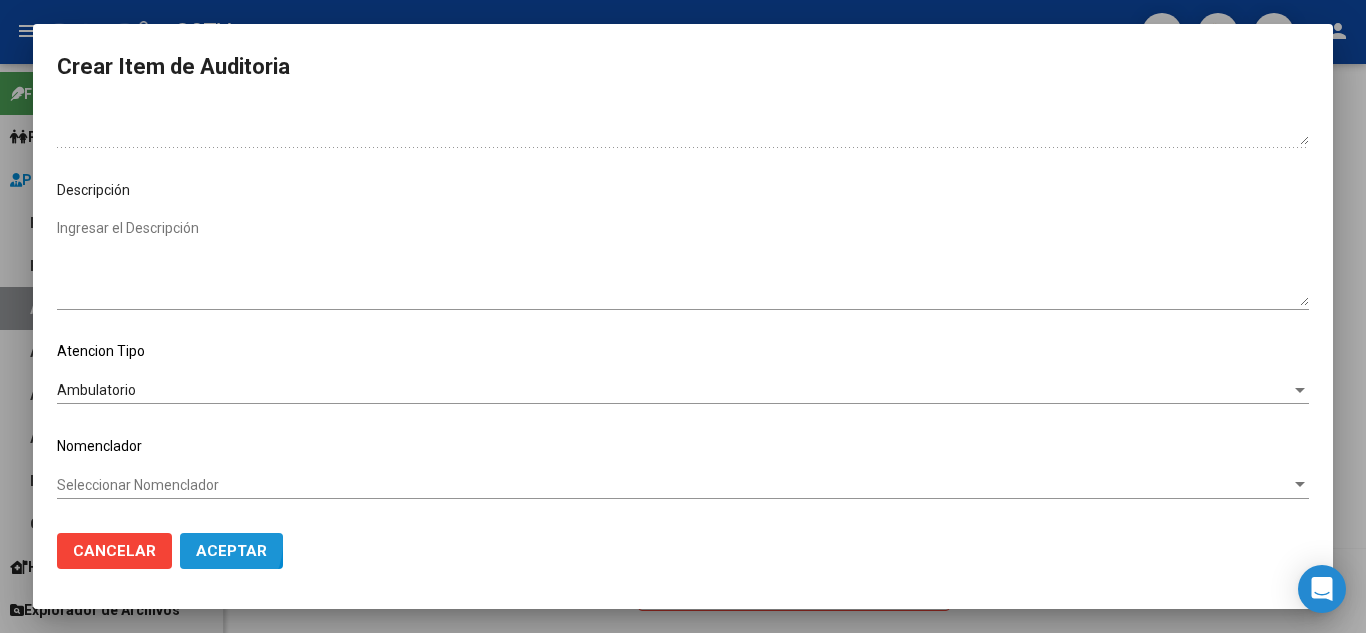 click on "Aceptar" 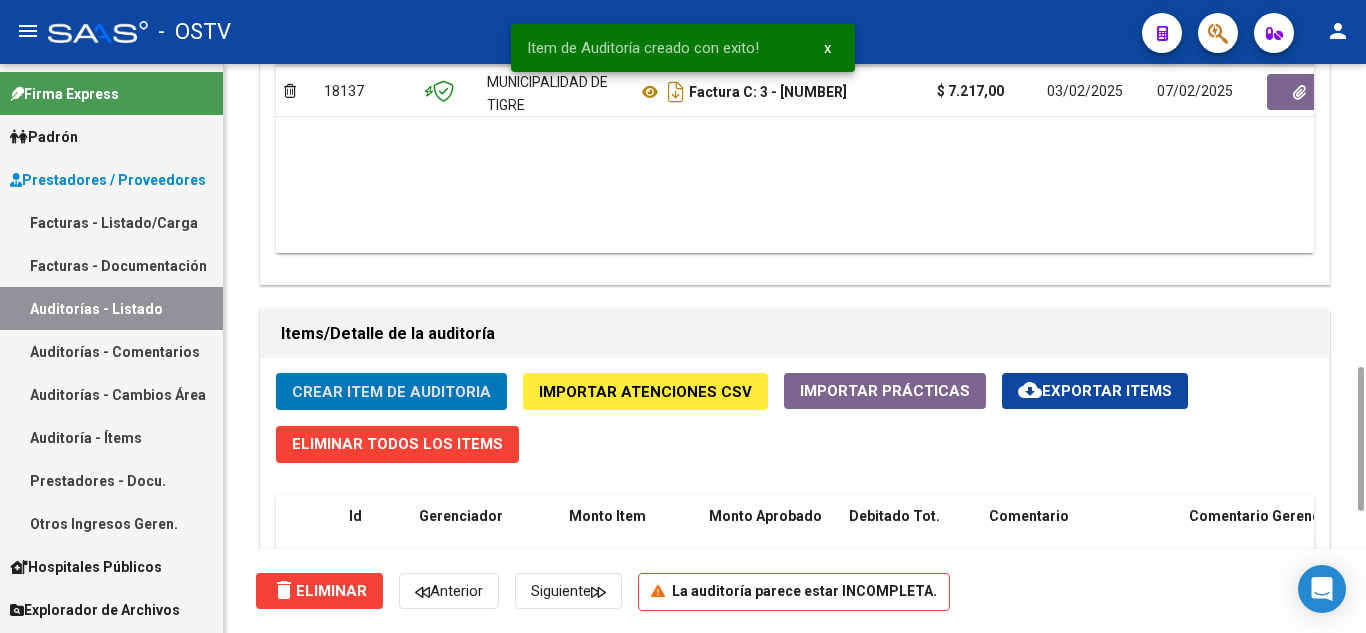 click on "Crear Item de Auditoria" 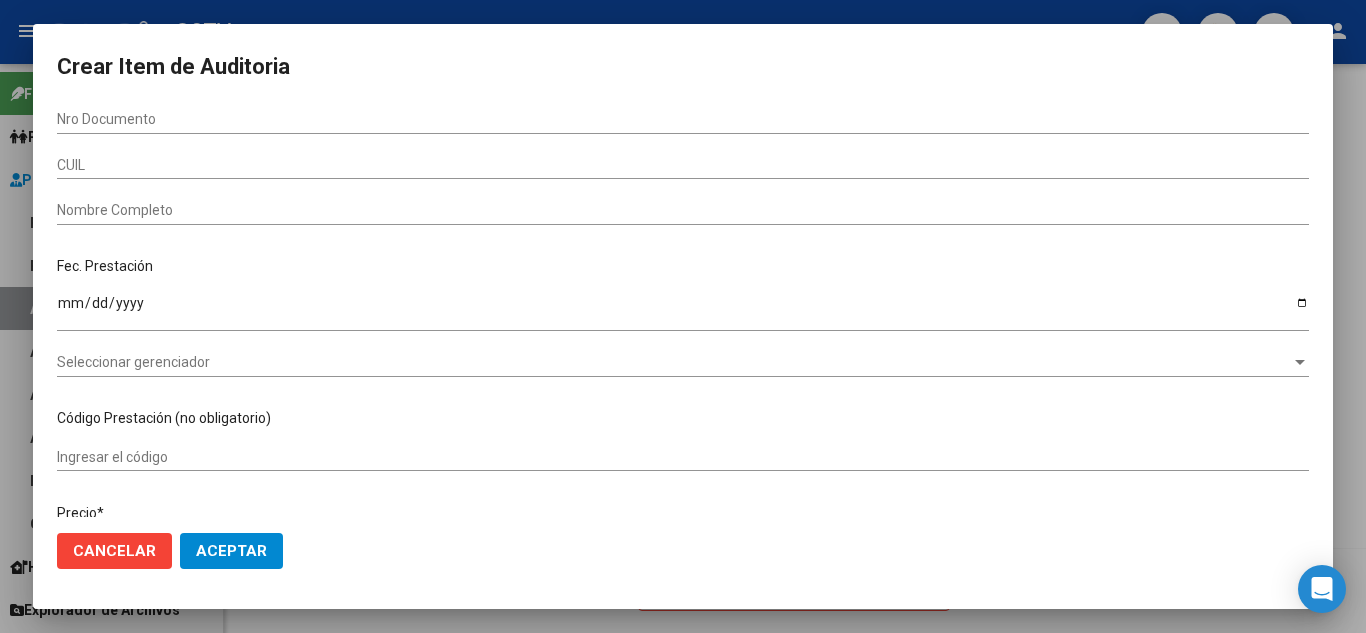 click on "Nro Documento" at bounding box center [683, 119] 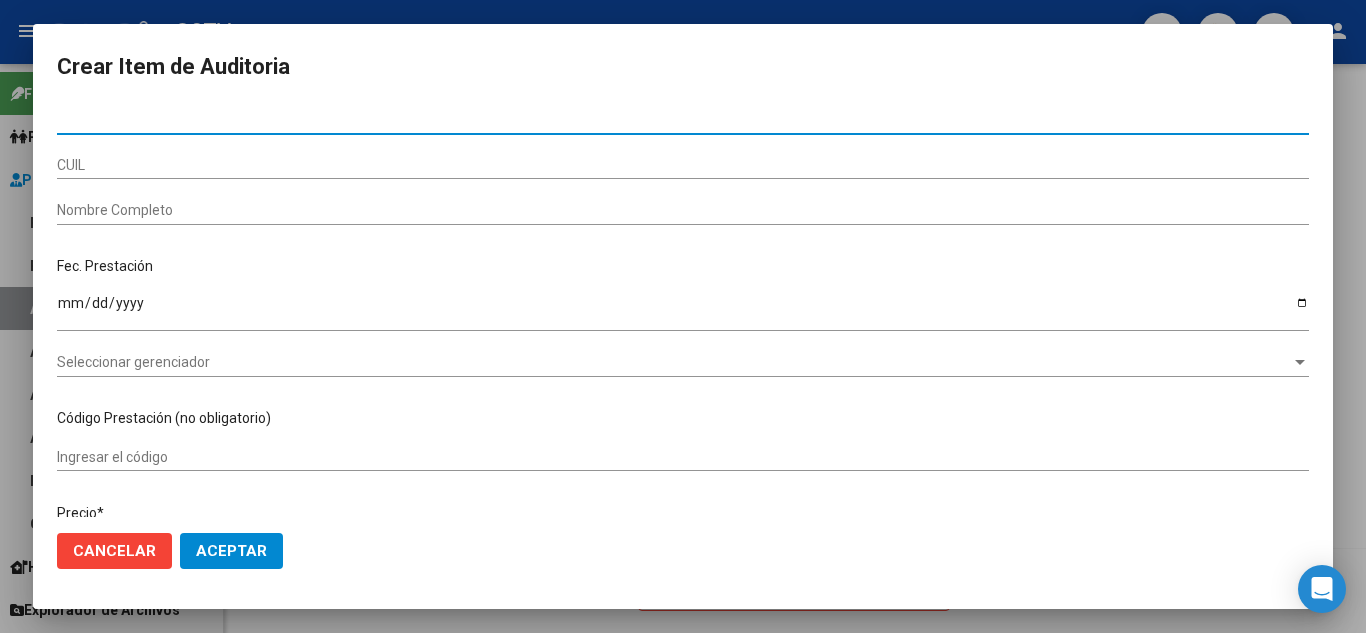 paste on "54814709" 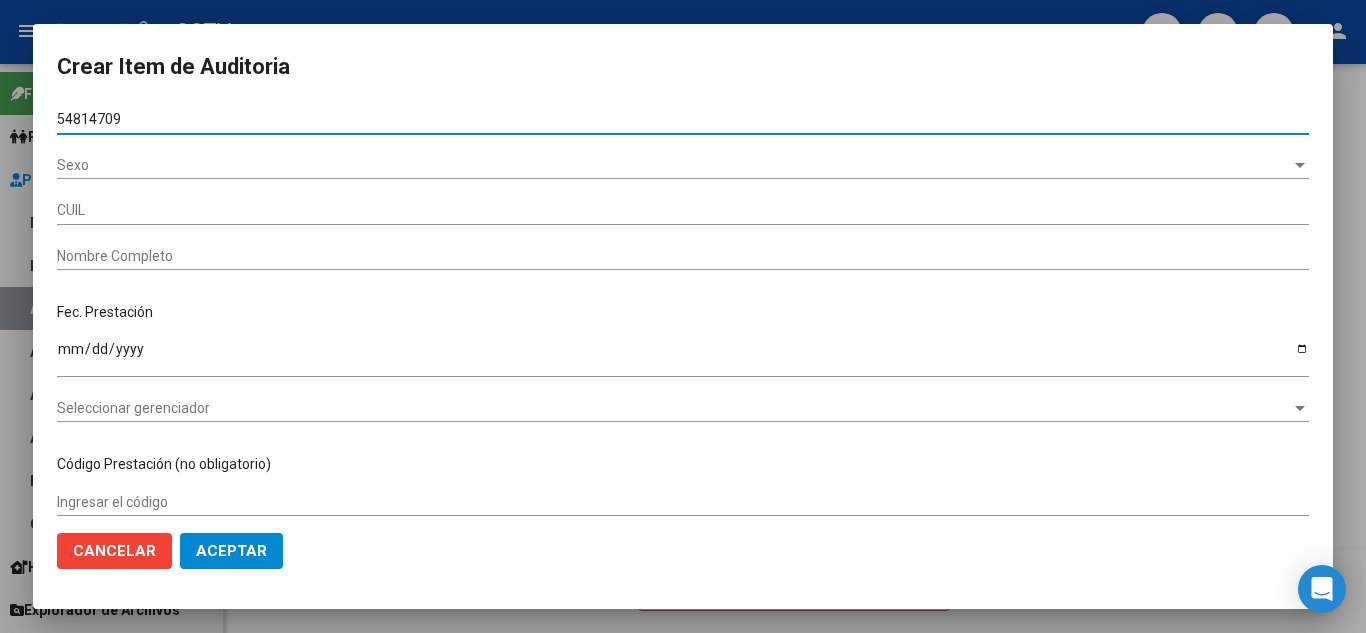 type on "[DOCUMENT_NUMBER]" 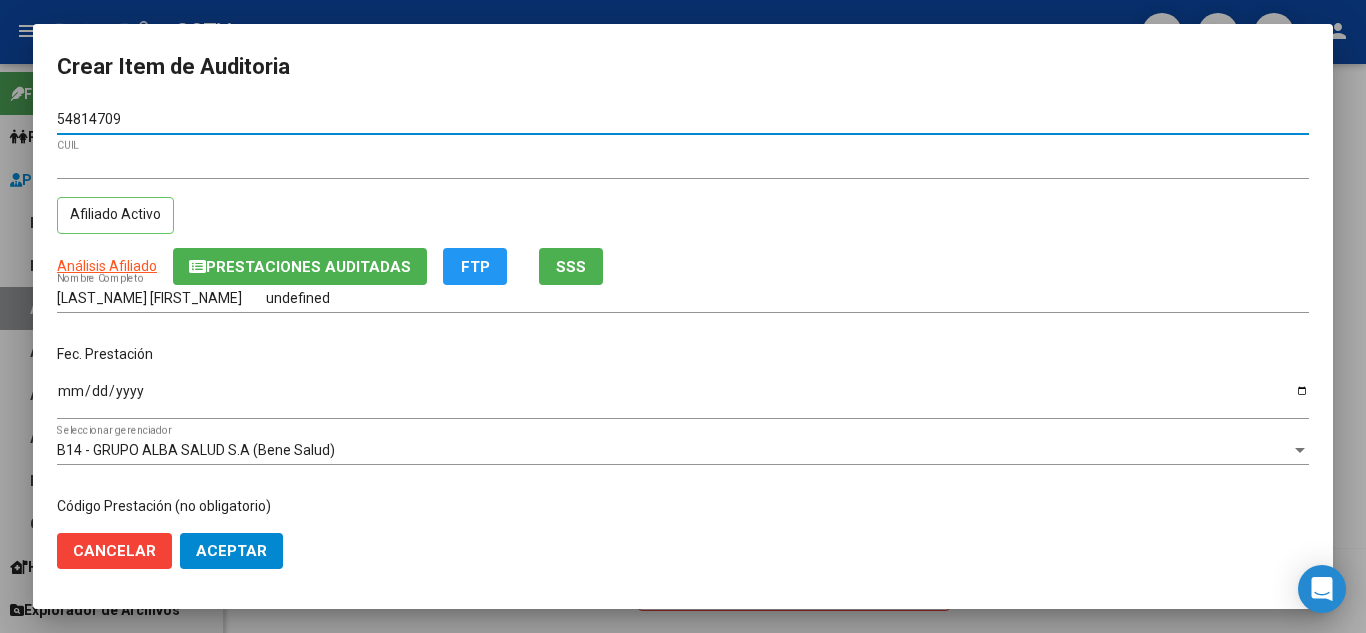 type on "54814709" 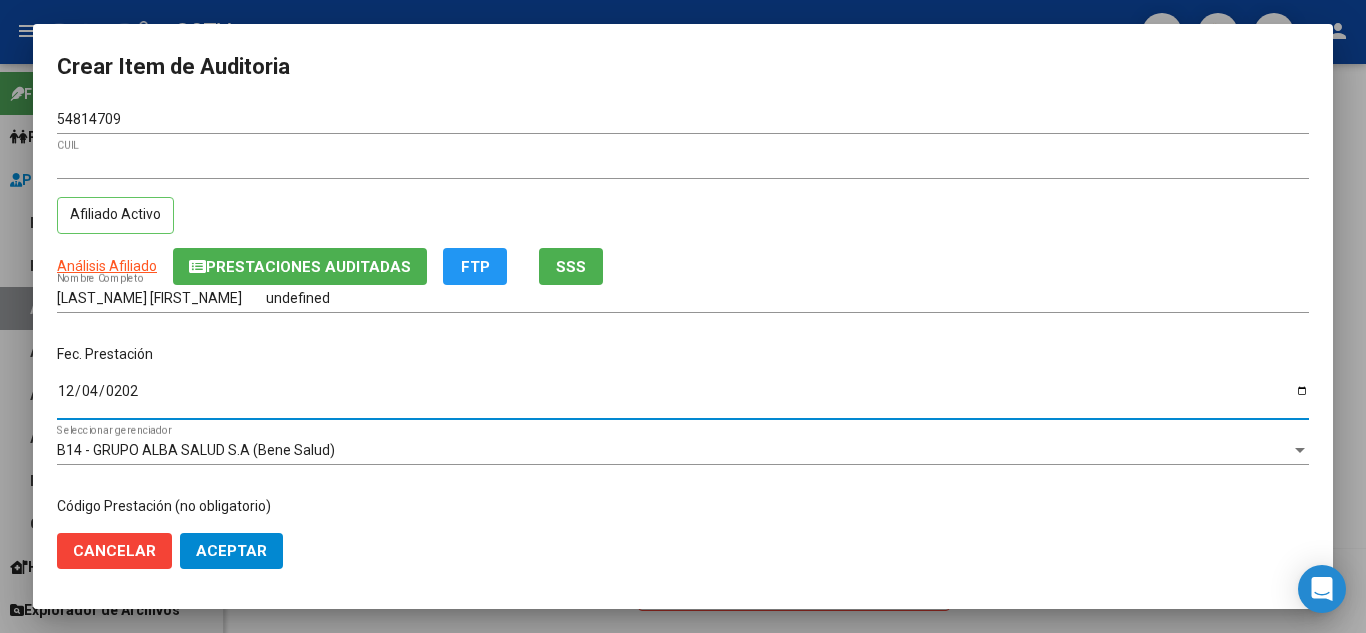 type on "2024-12-04" 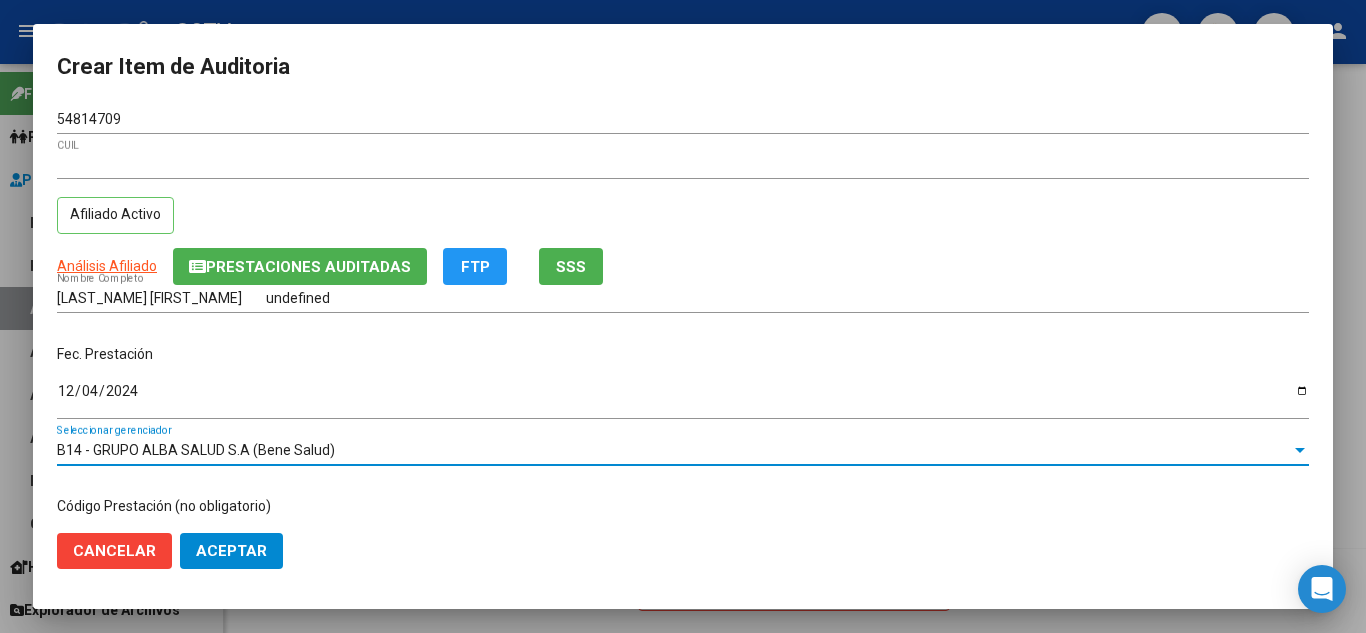 scroll, scrollTop: 234, scrollLeft: 0, axis: vertical 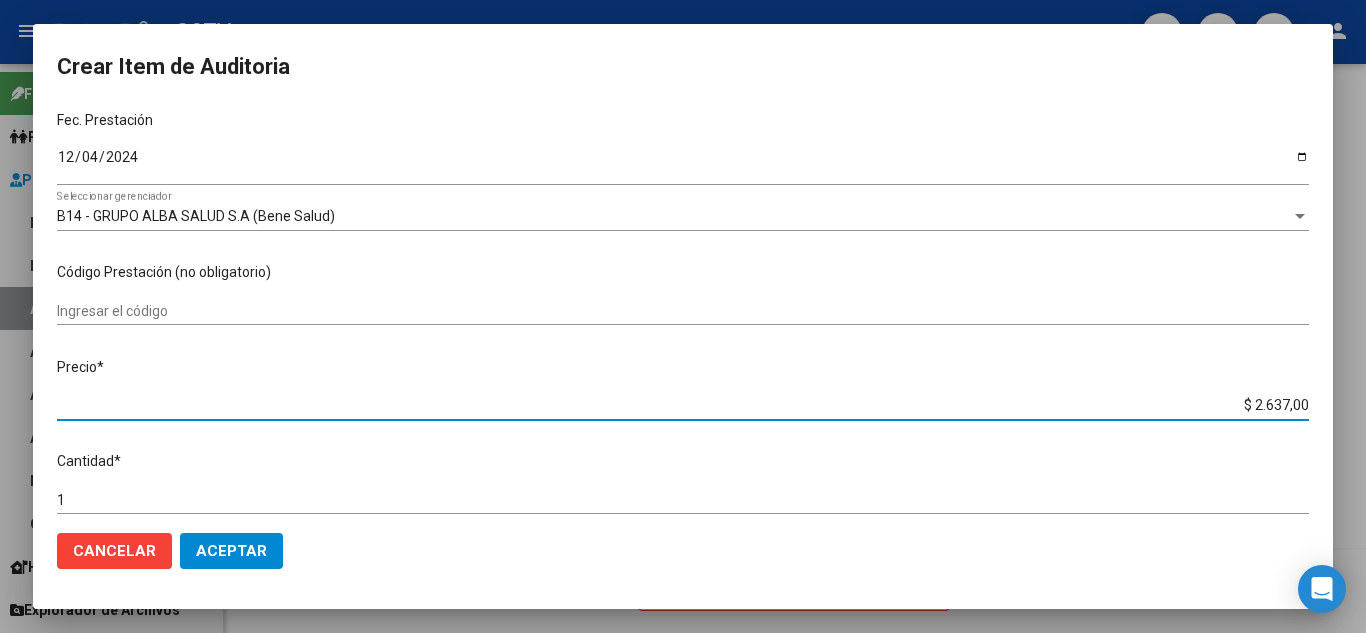 type on "$ 0,06" 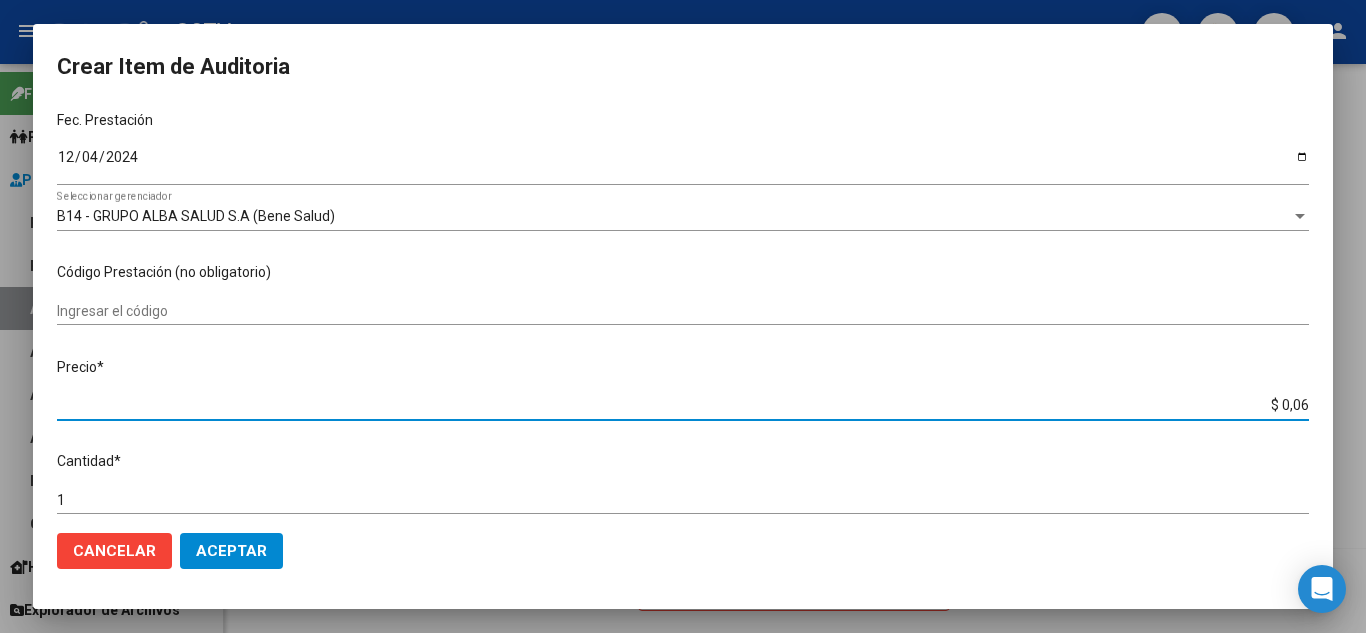 type on "$ 0,65" 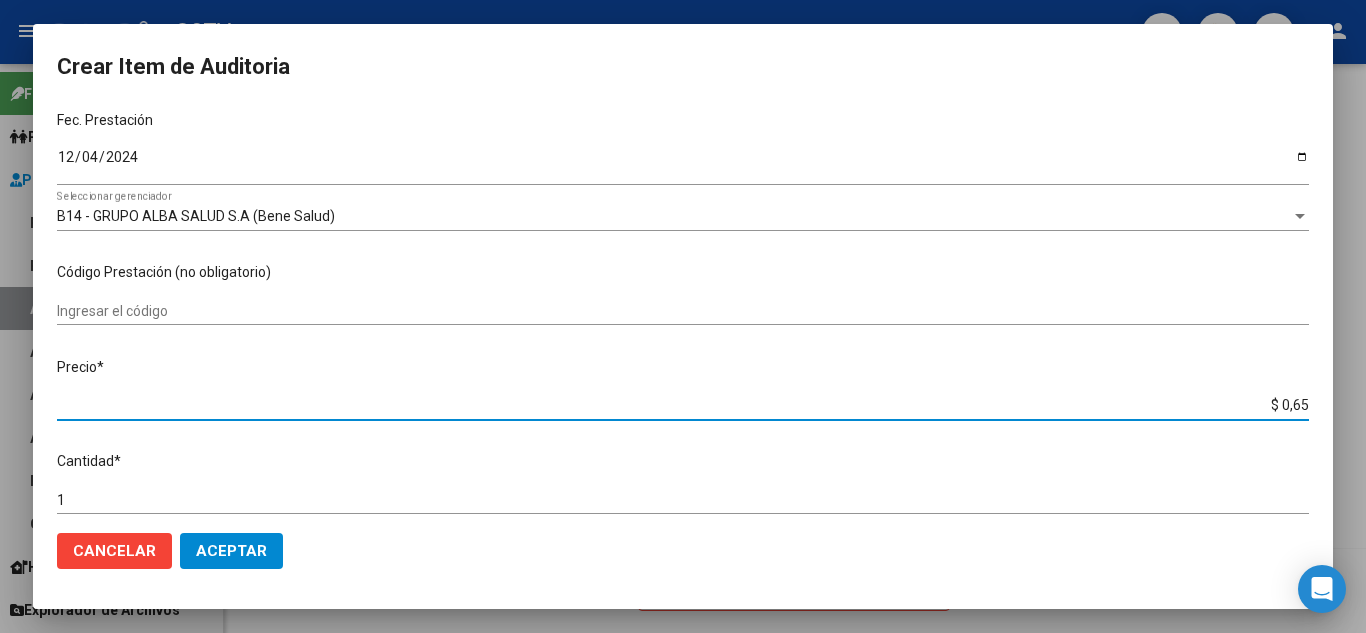 type on "$ 6,54" 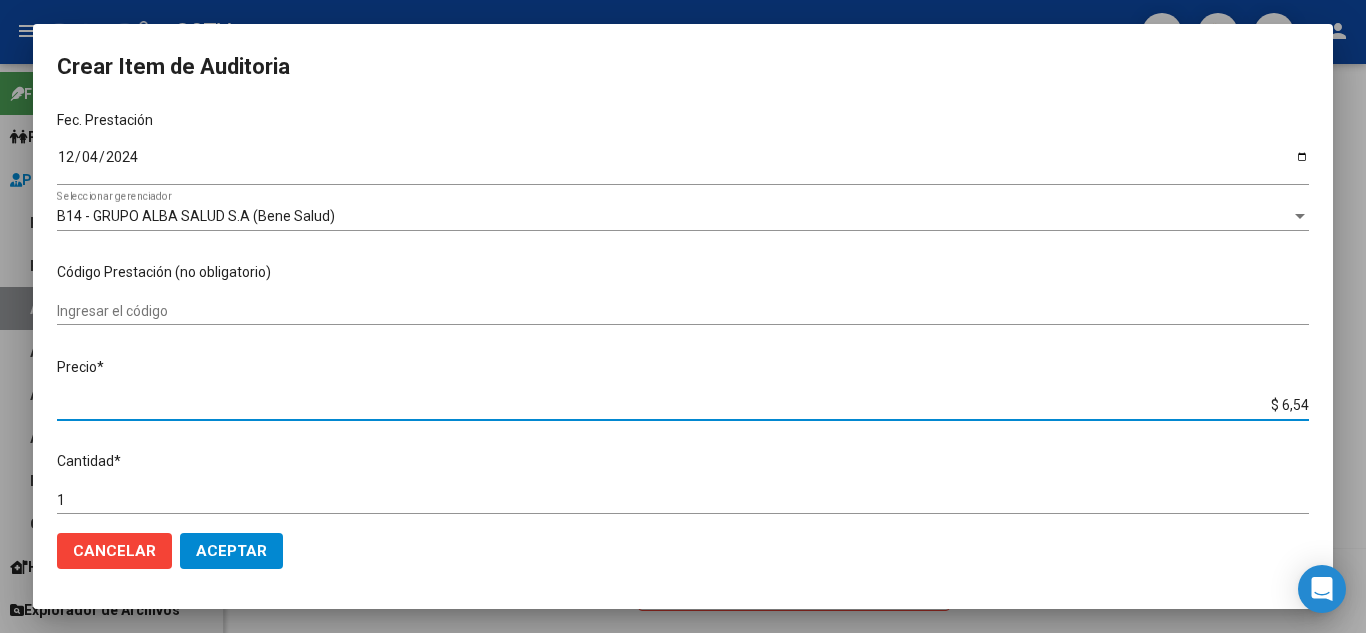 type on "$ 65,40" 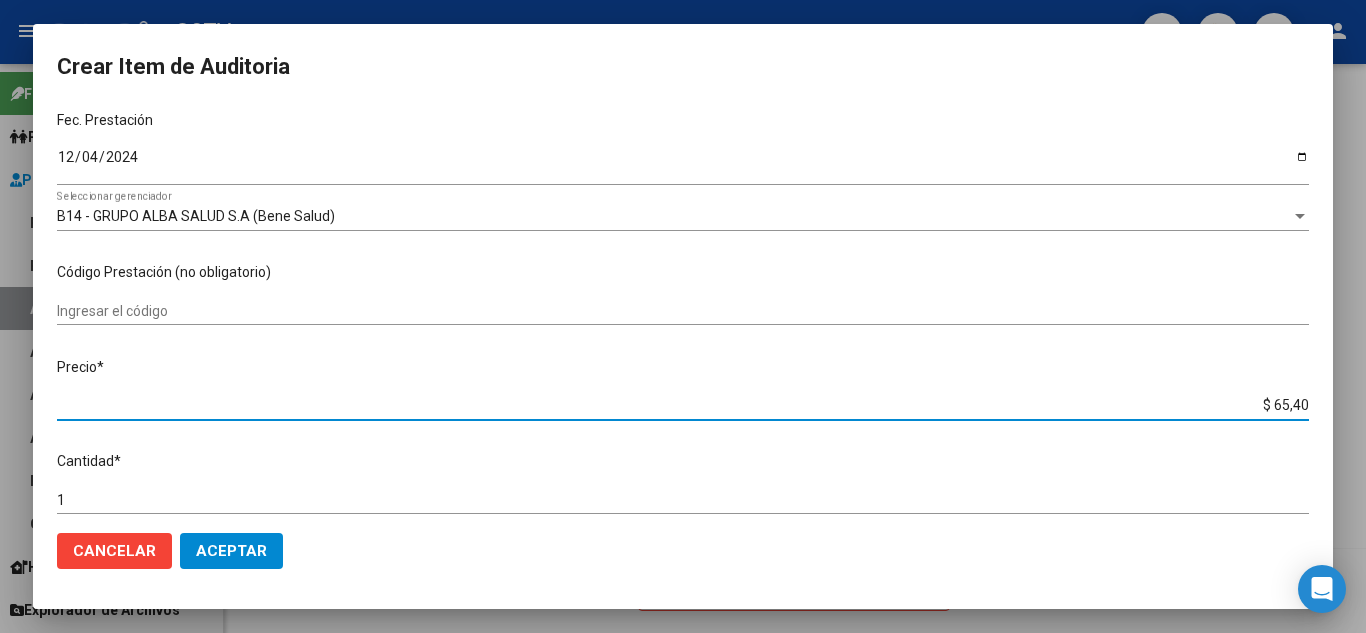 type on "$ 654,00" 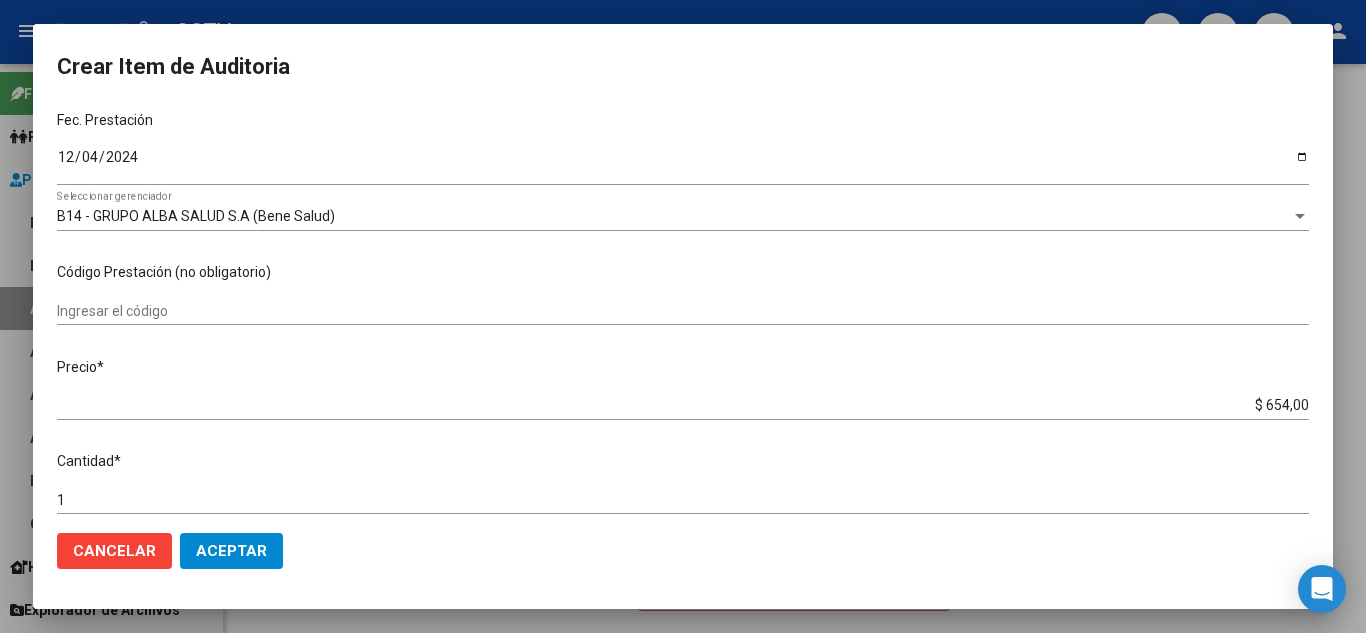 scroll, scrollTop: 611, scrollLeft: 0, axis: vertical 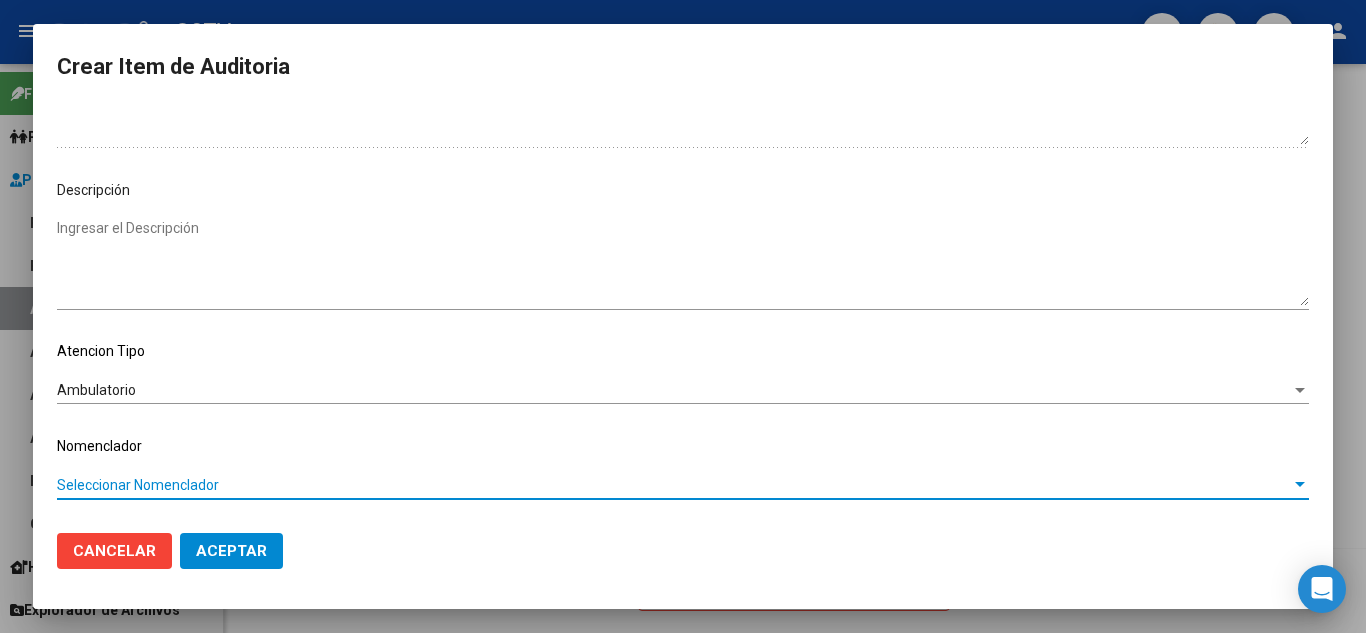 click on "Aceptar" 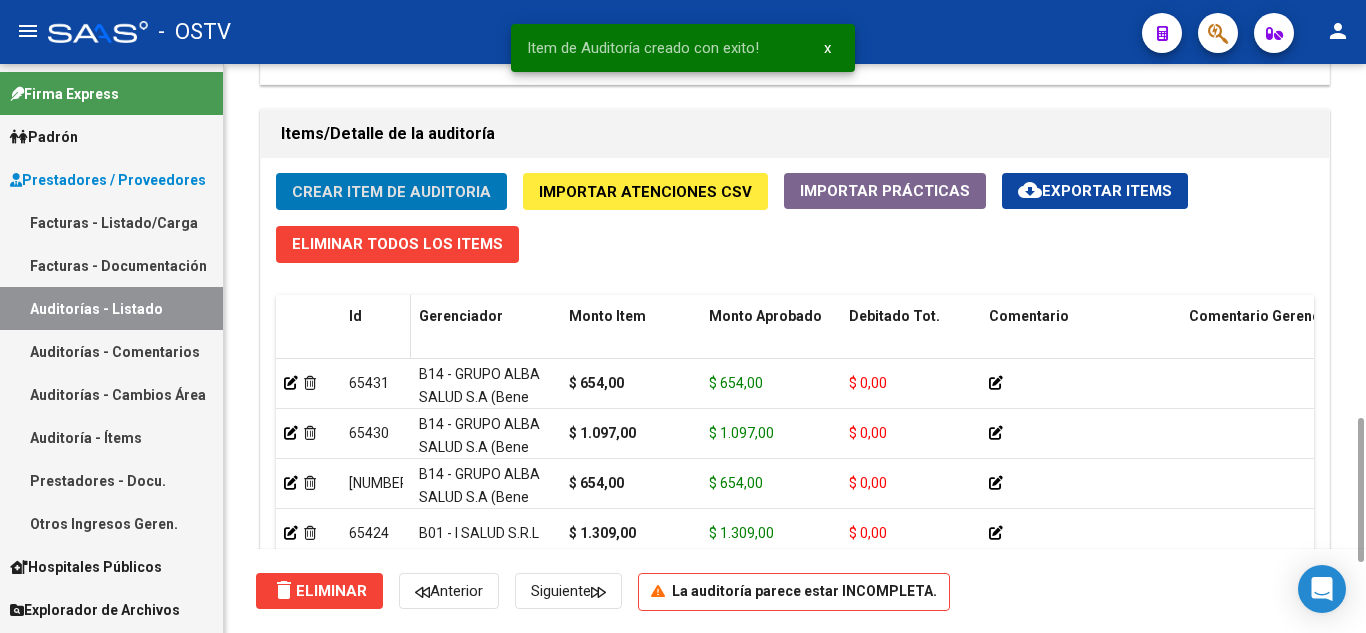 scroll, scrollTop: 1200, scrollLeft: 0, axis: vertical 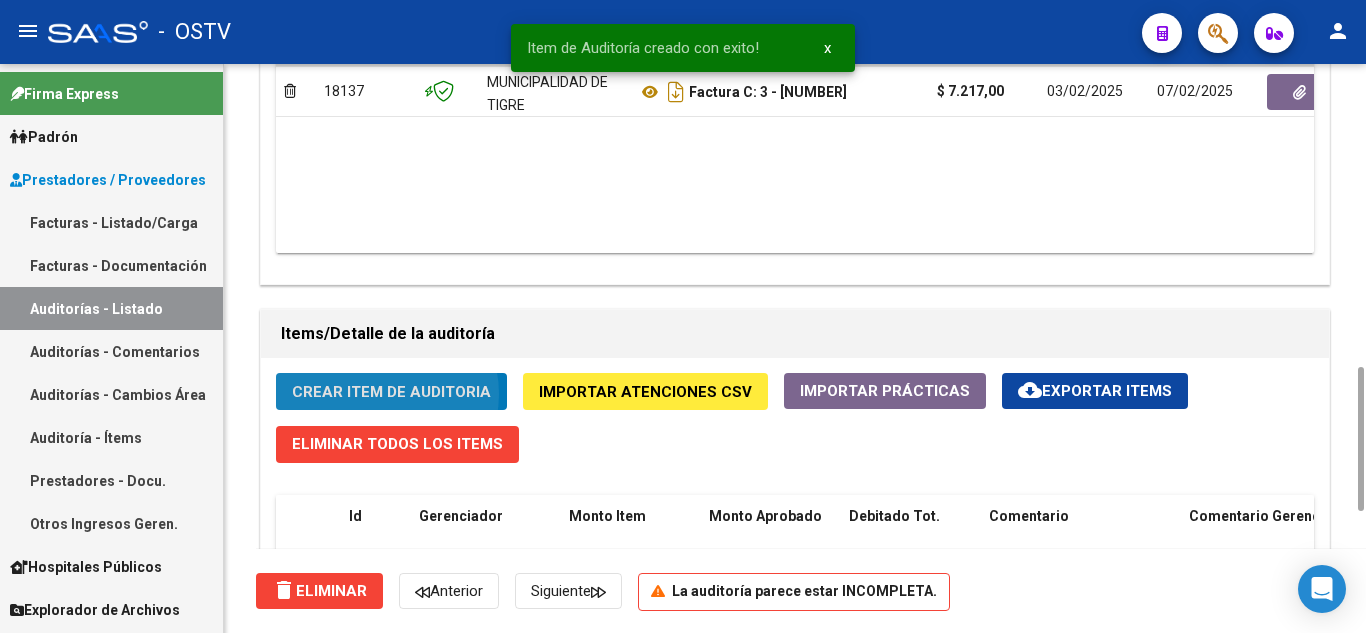click on "Crear Item de Auditoria" 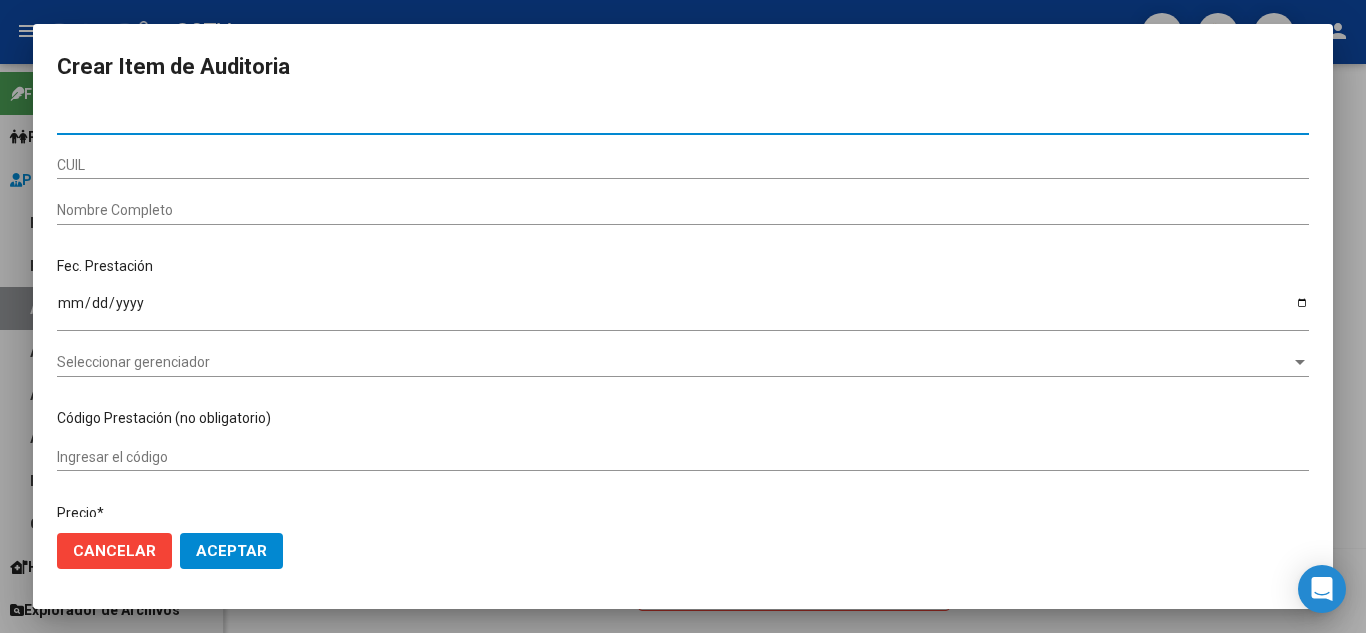 type on "54814709" 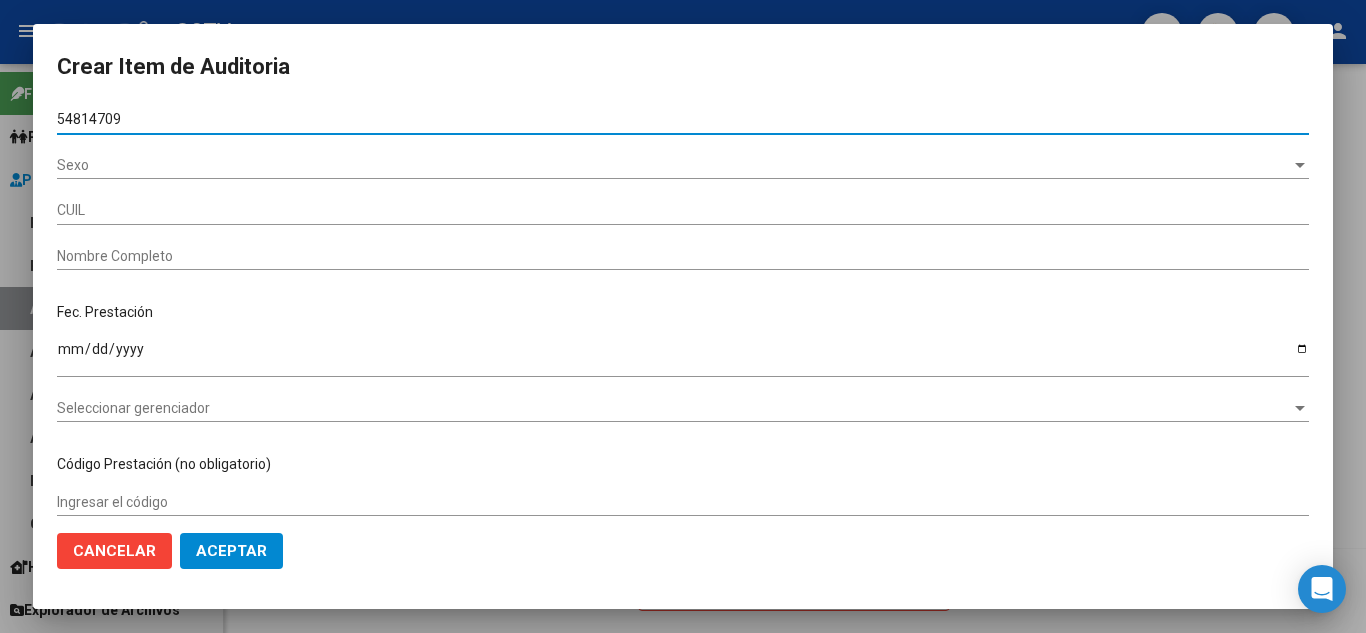 type on "[DOCUMENT_NUMBER]" 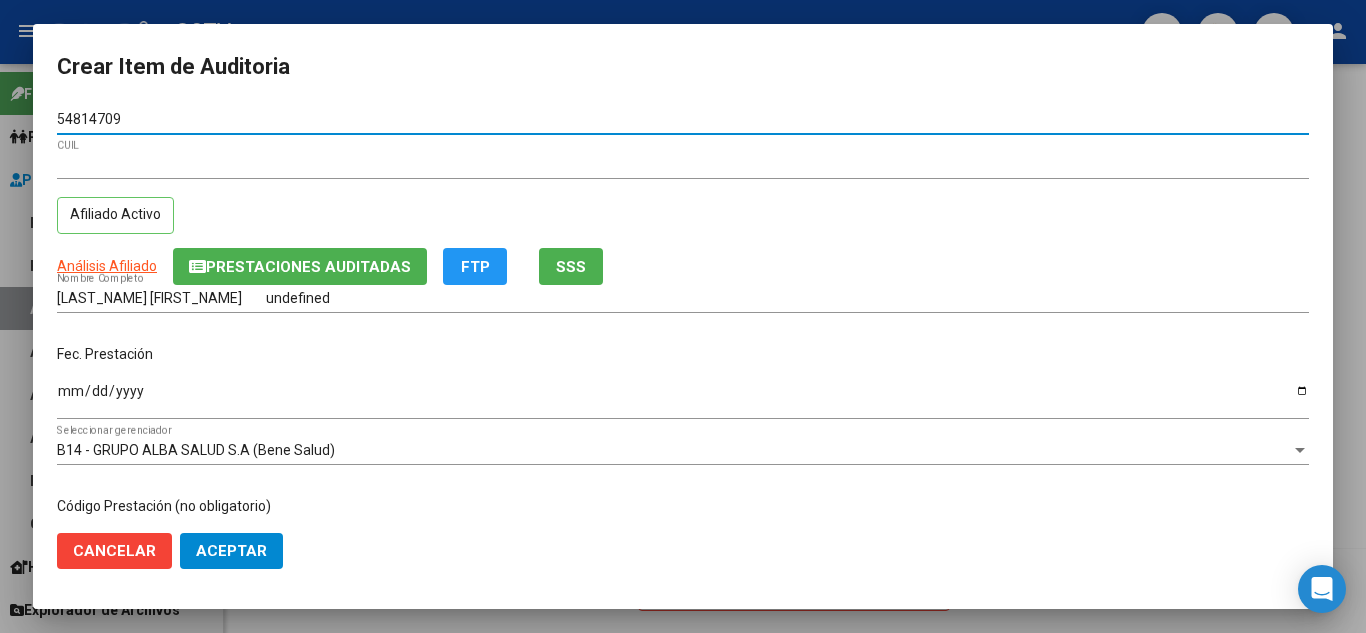 type on "54814709" 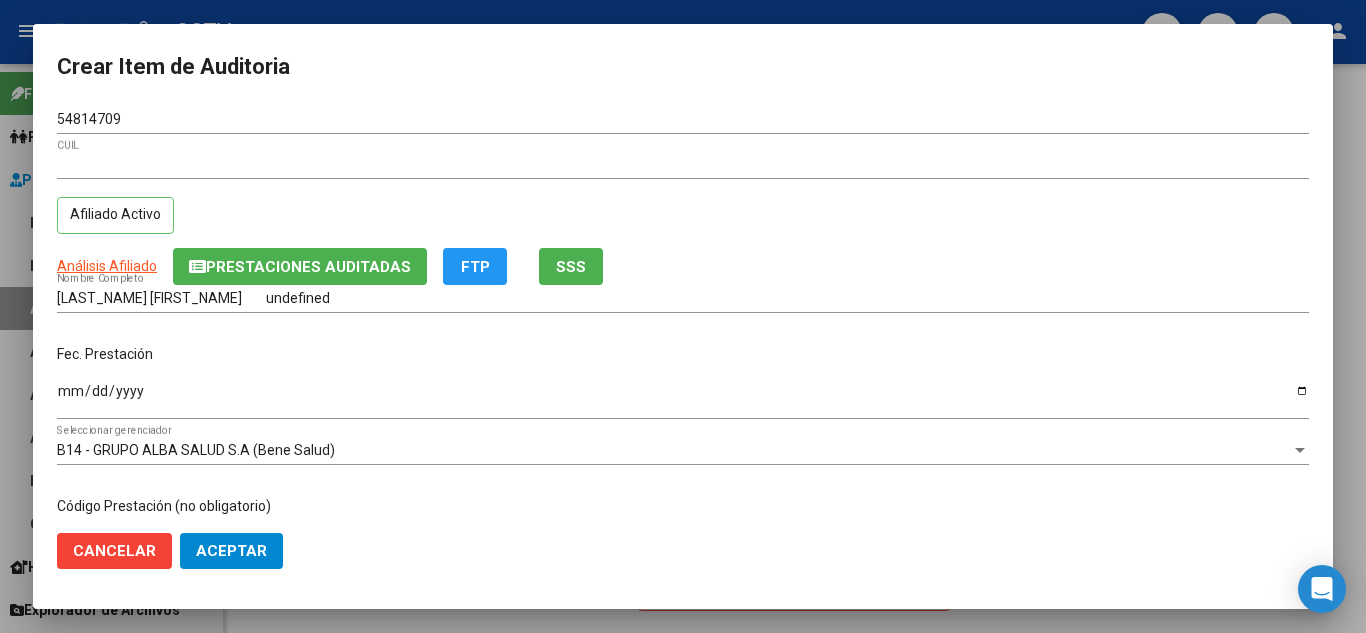 click on "Ingresar la fecha" at bounding box center [683, 398] 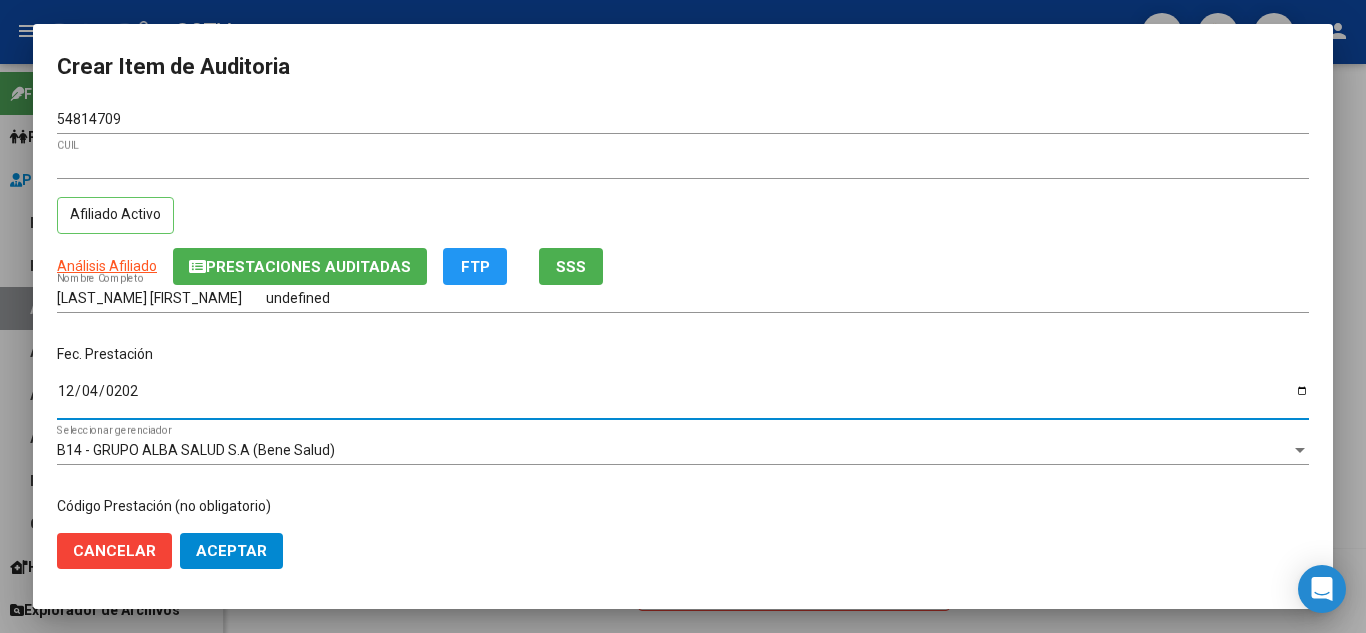 type on "2024-12-04" 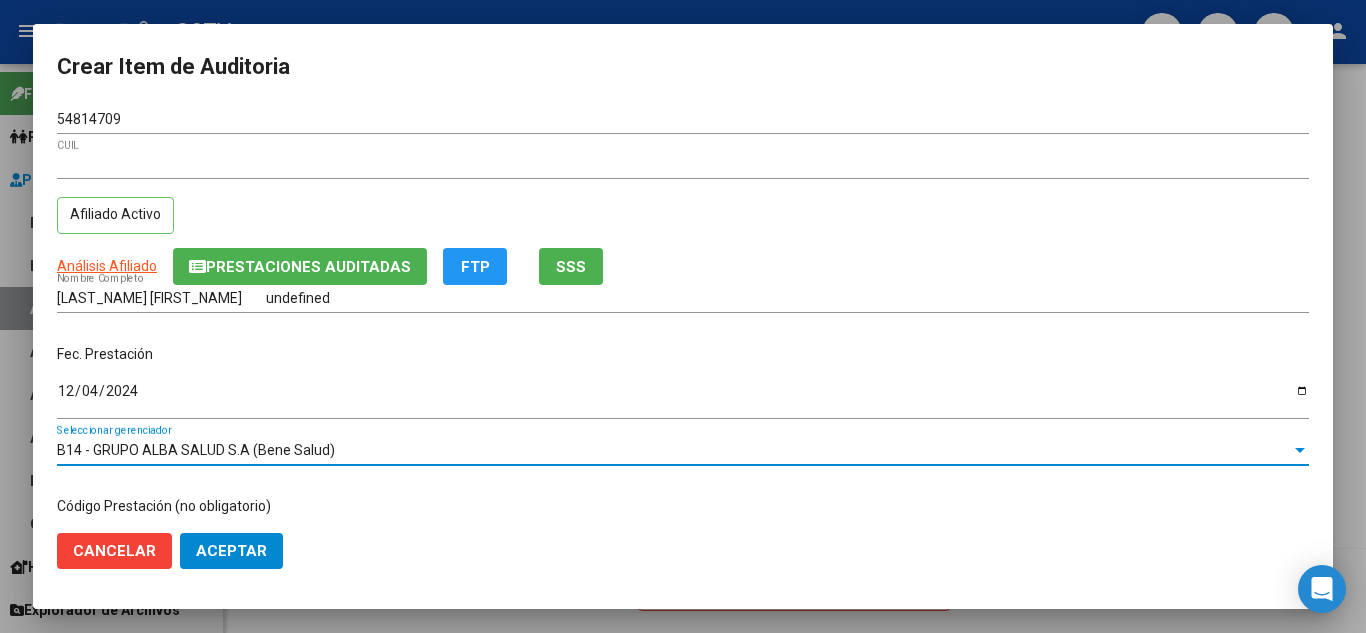 scroll, scrollTop: 234, scrollLeft: 0, axis: vertical 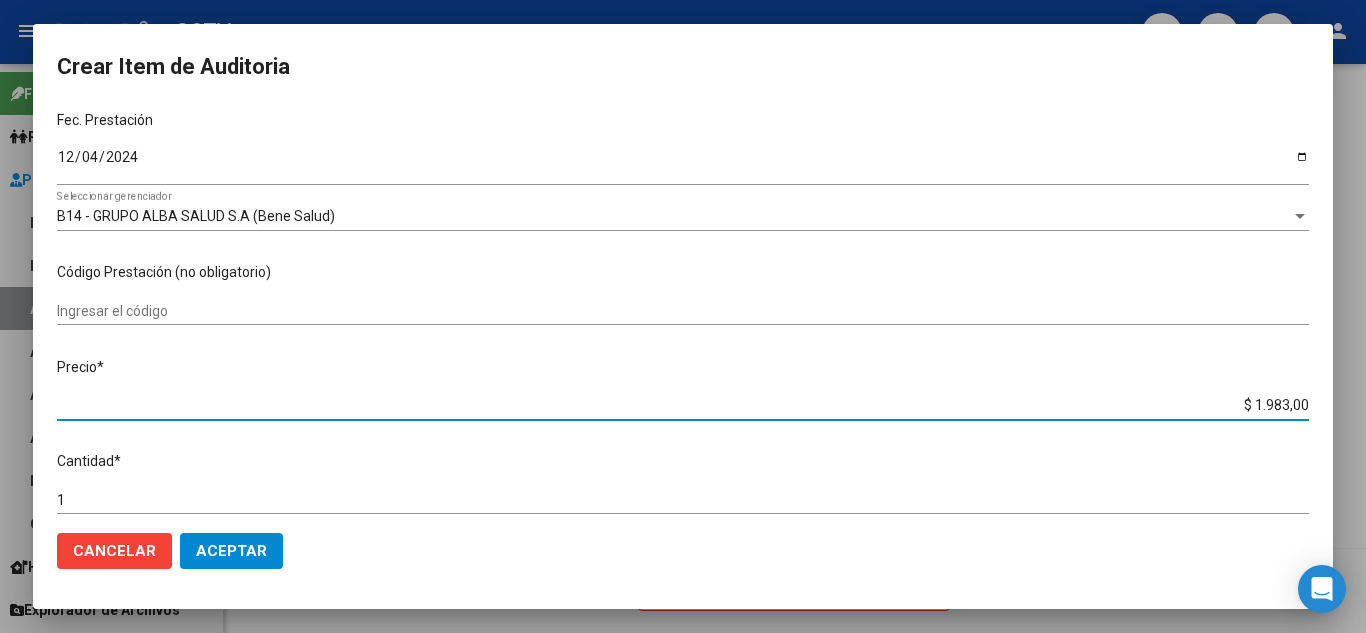 type on "$ 0,01" 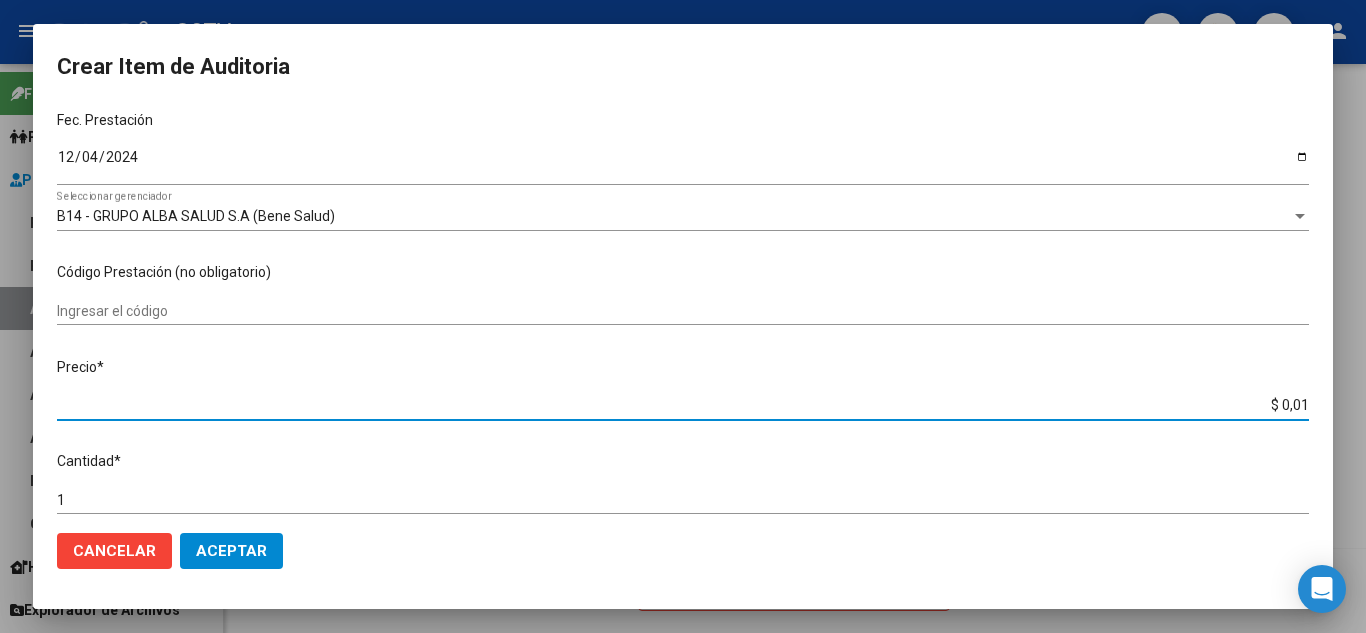 type on "$ 0,10" 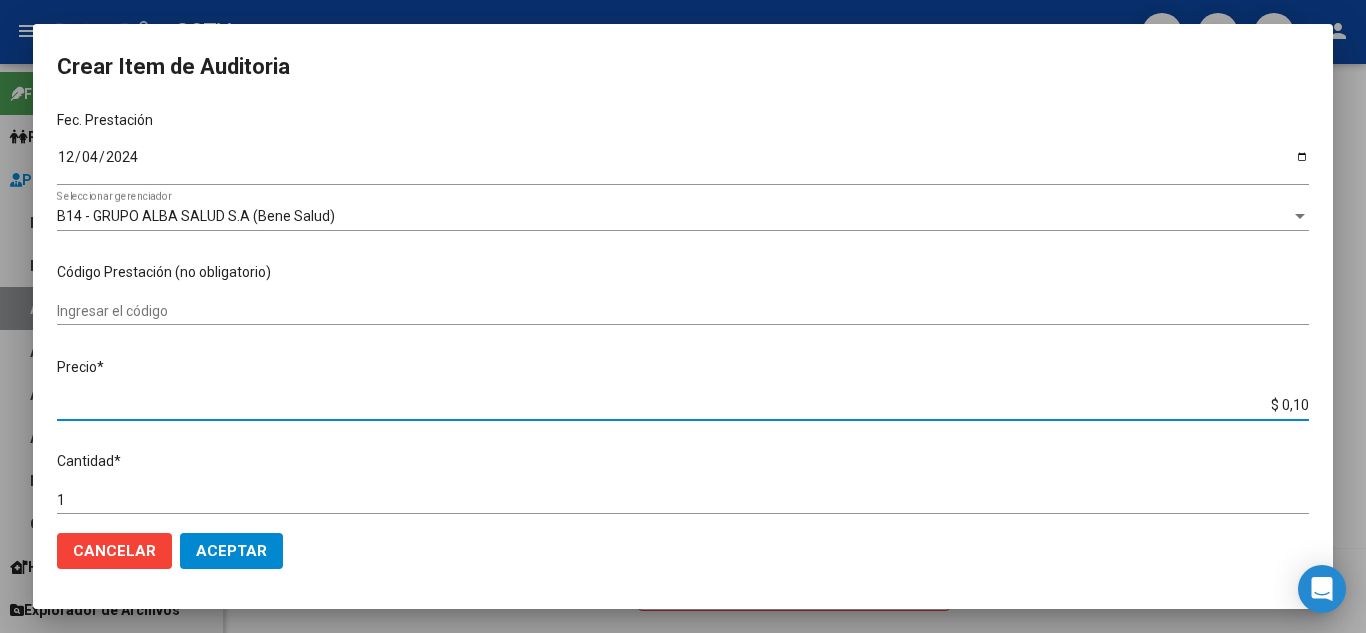 type on "$ 1,09" 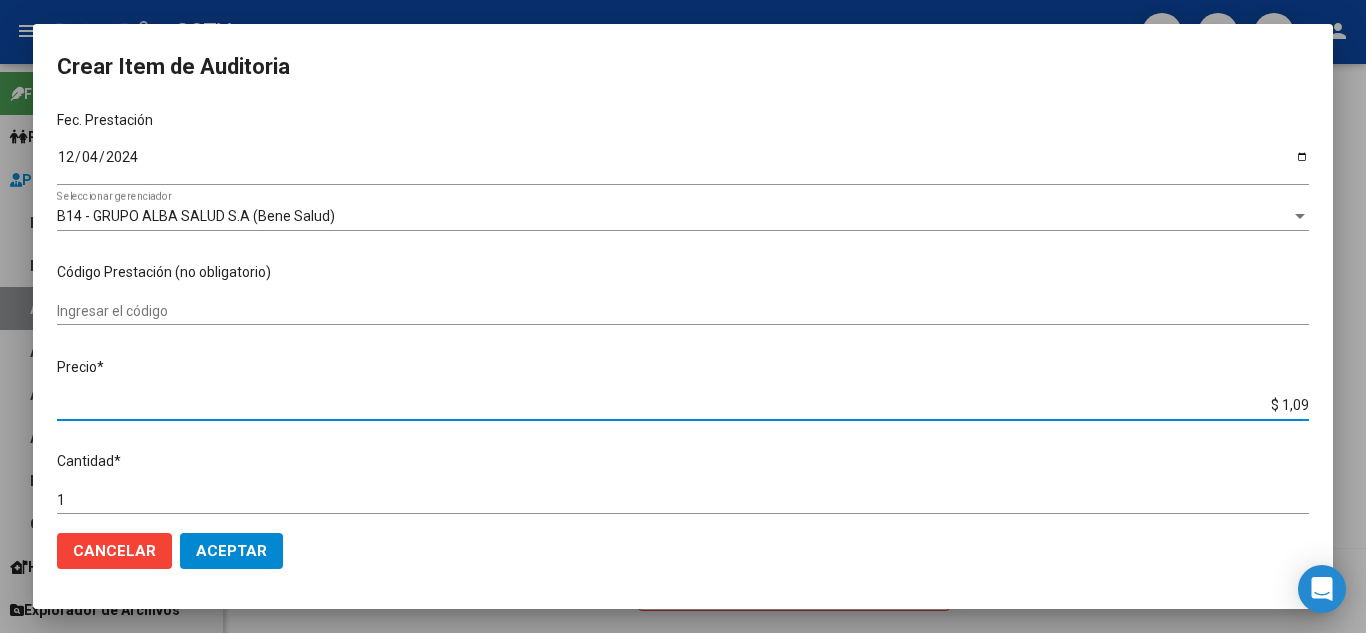 type on "$ 10,97" 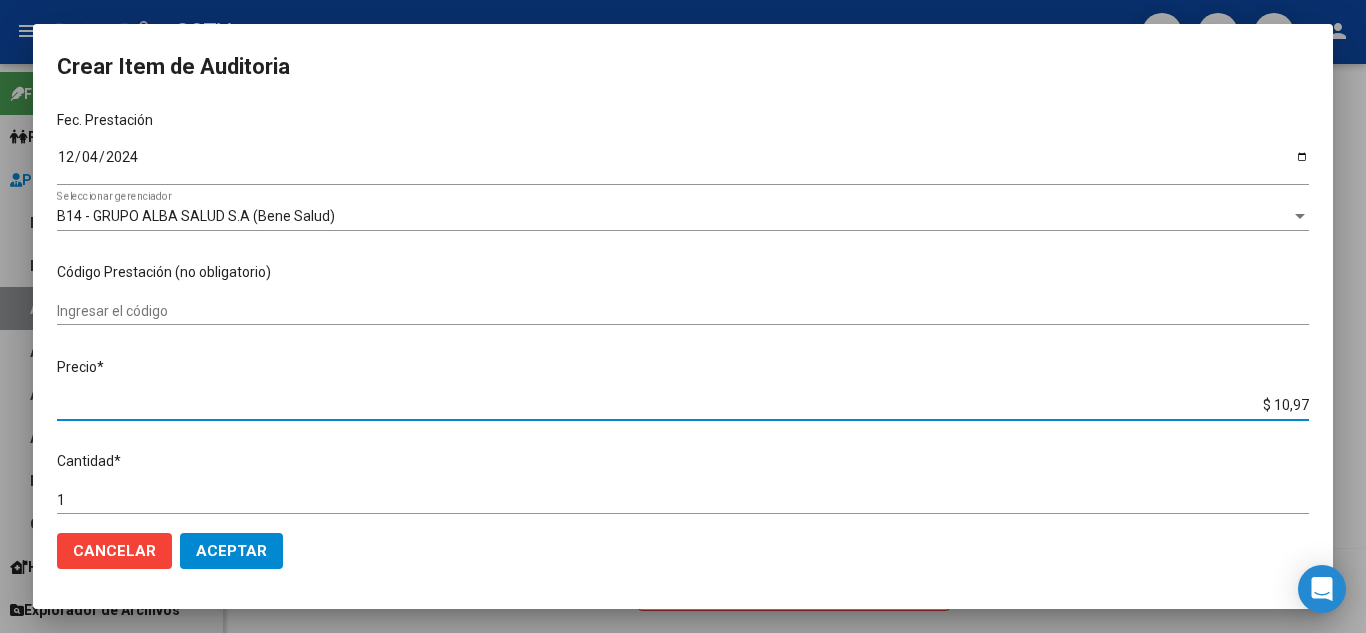 type on "$ 109,70" 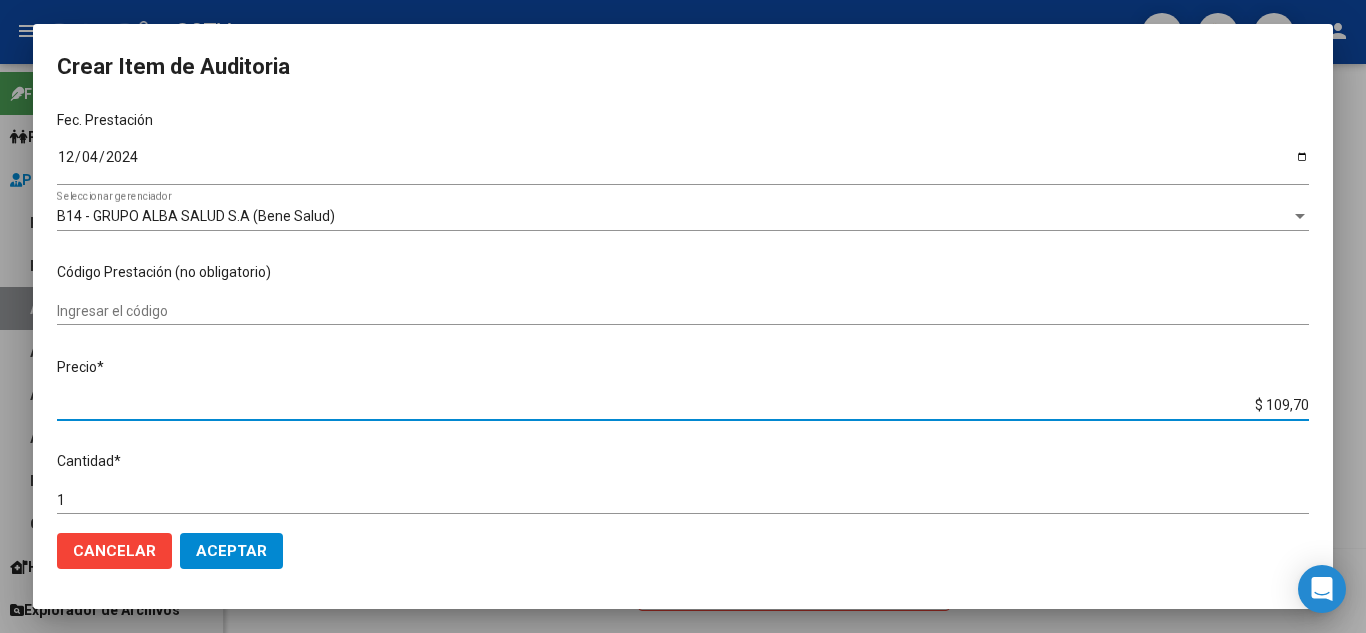 type on "$ 1.097,00" 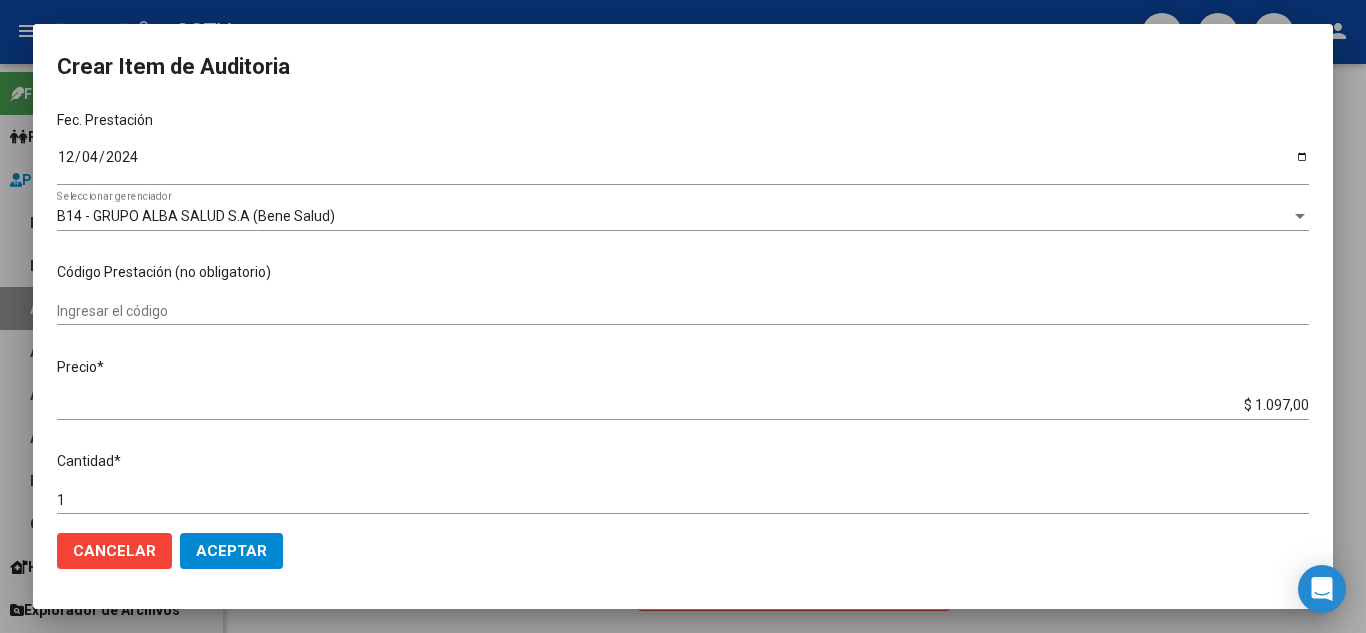 scroll, scrollTop: 611, scrollLeft: 0, axis: vertical 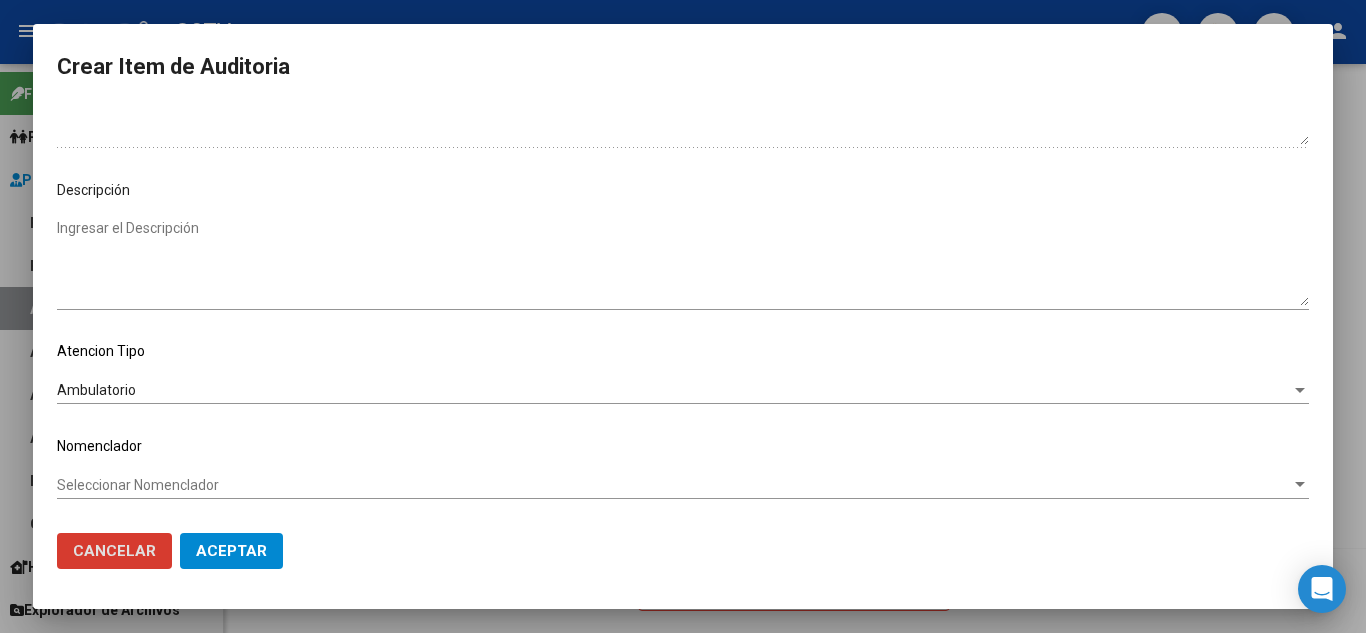 type 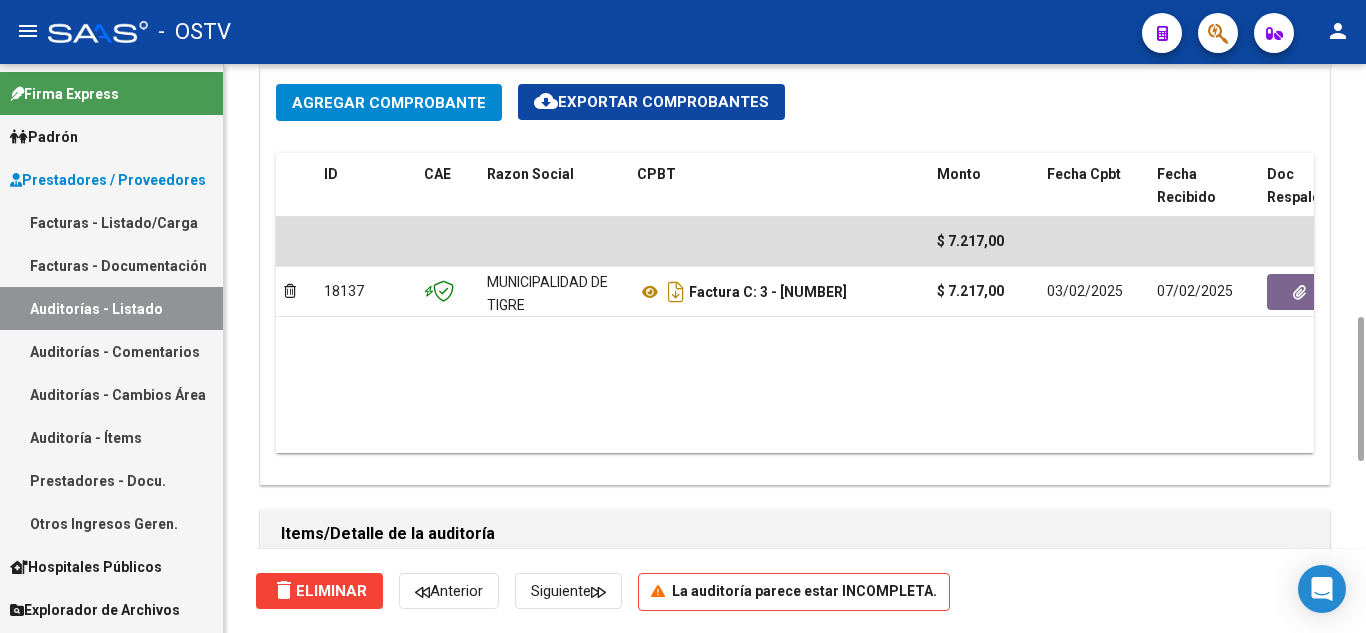 scroll, scrollTop: 1400, scrollLeft: 0, axis: vertical 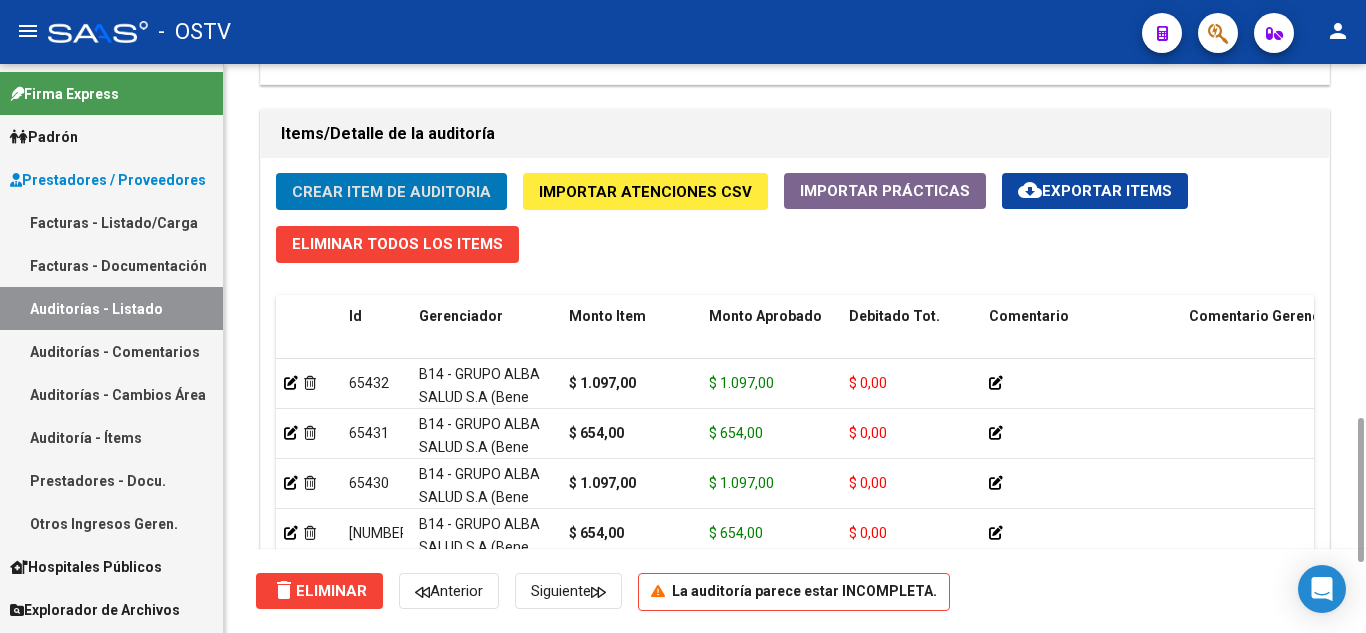 click on "Crear Item de Auditoria" 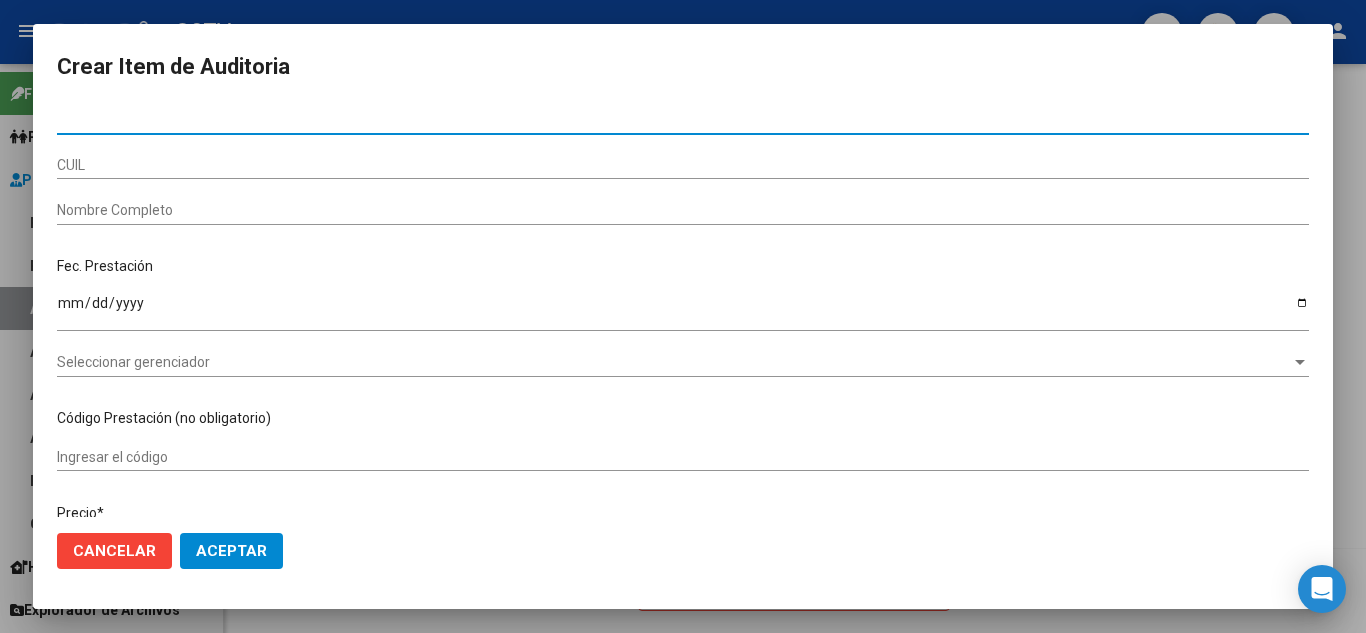 paste on "54814709" 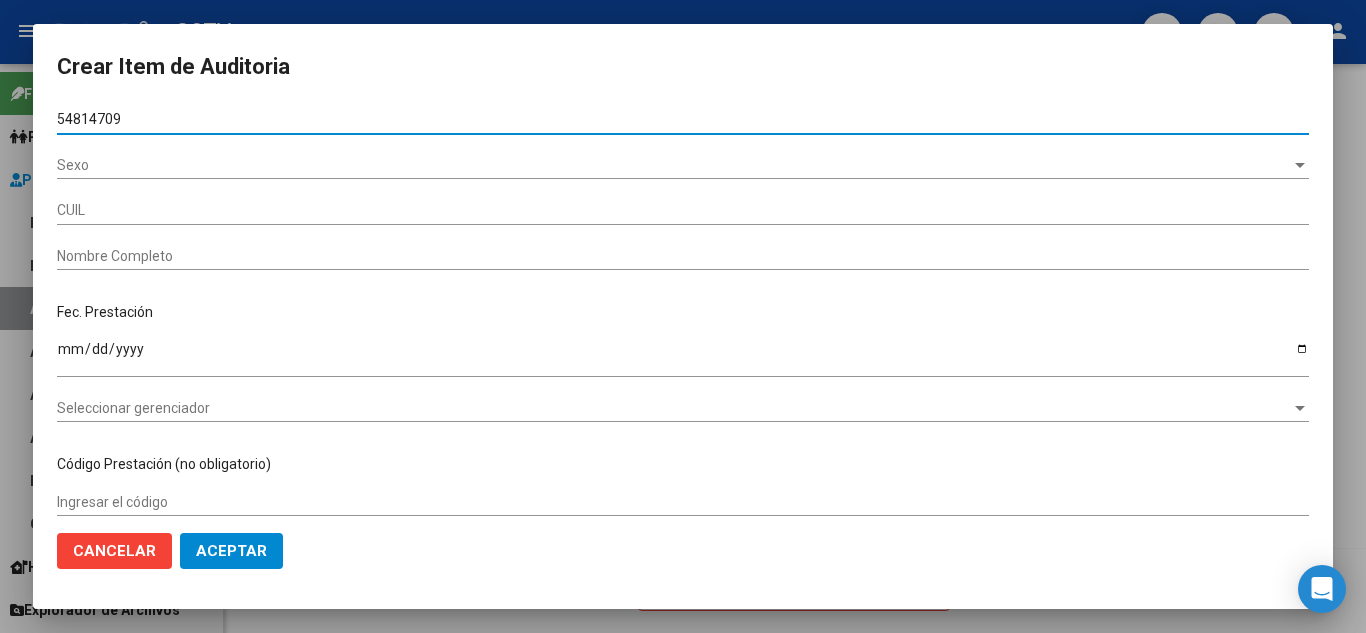 type on "[DOCUMENT_NUMBER]" 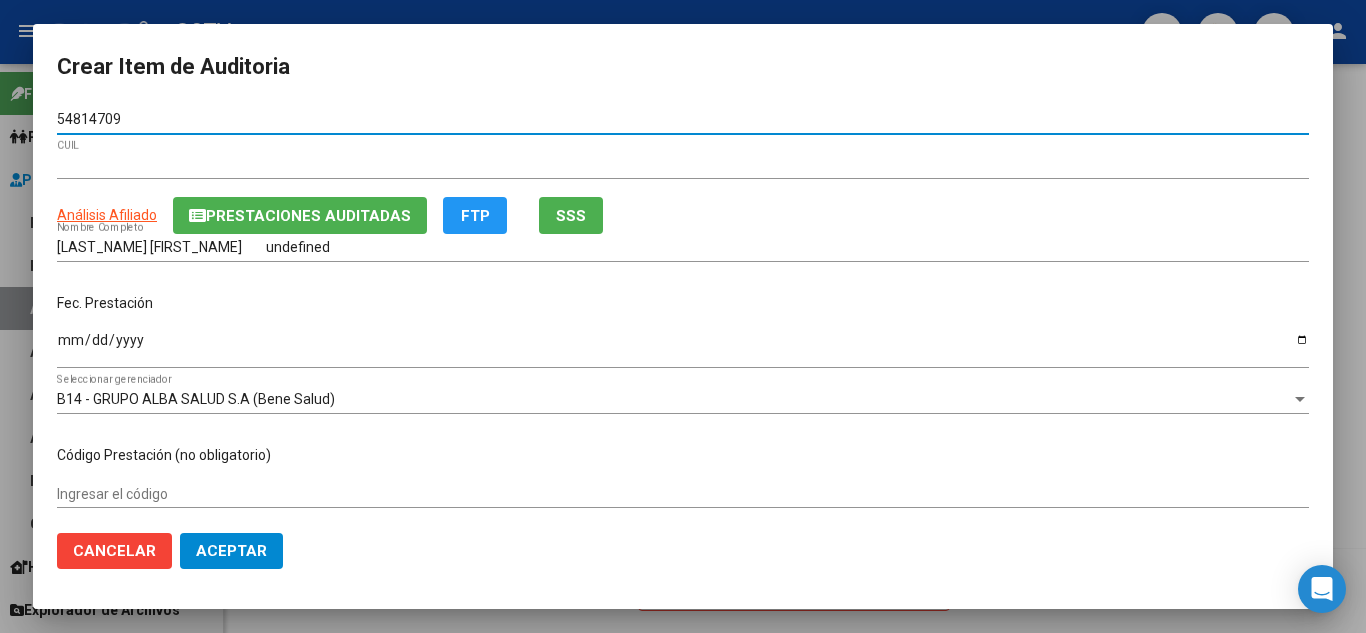 type on "54814709" 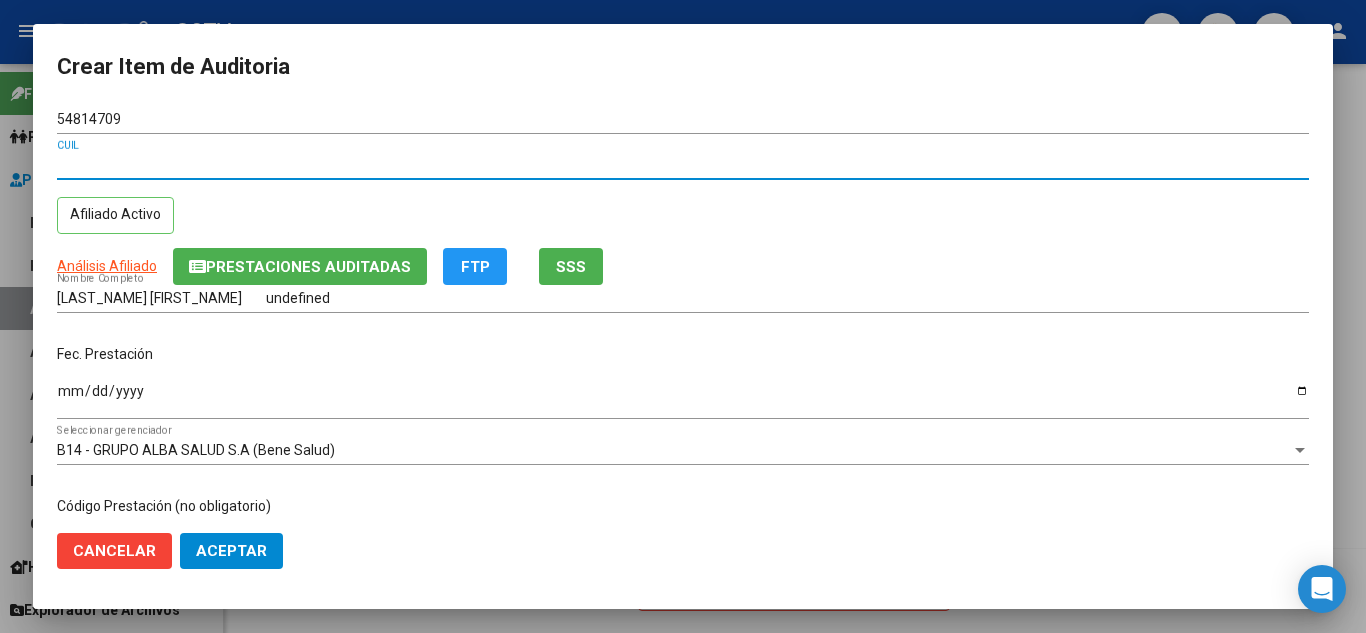 type 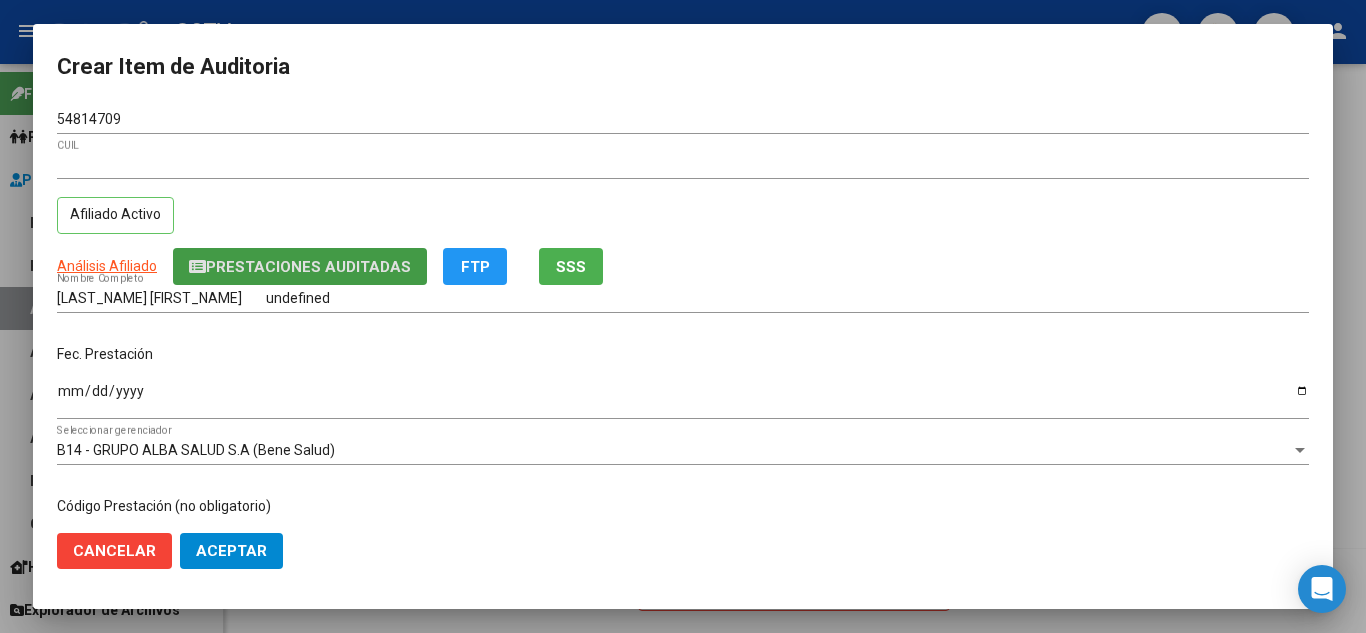 type 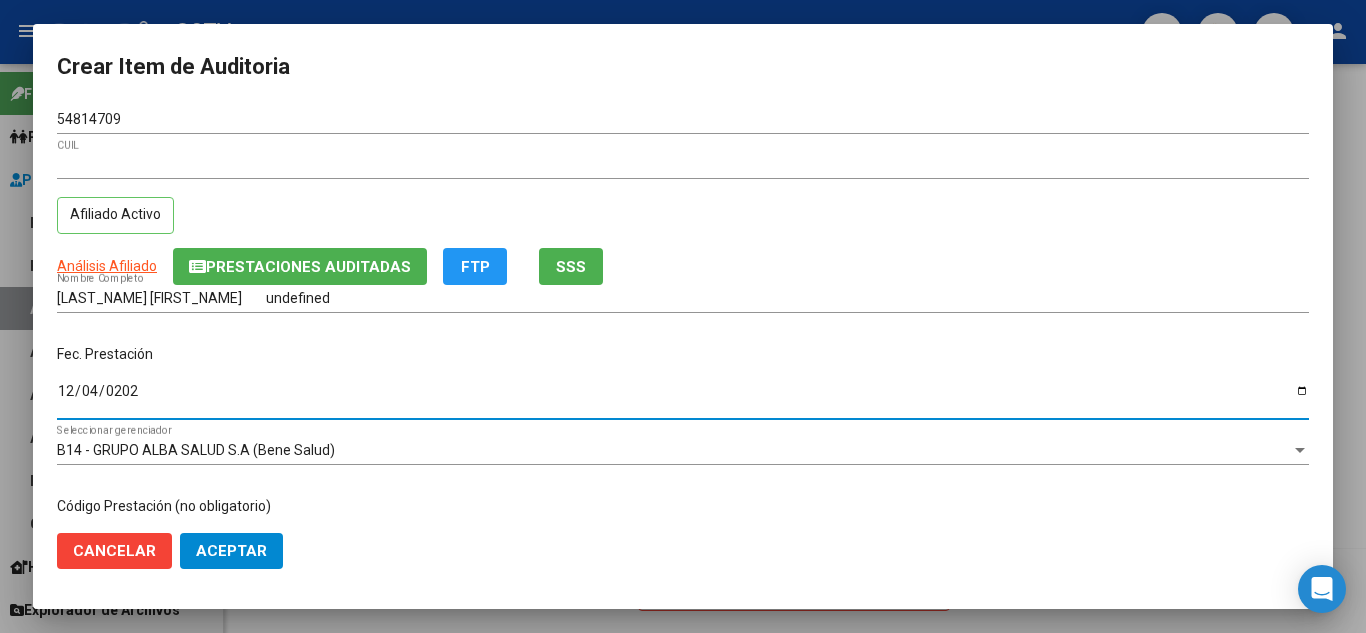 type on "2024-12-04" 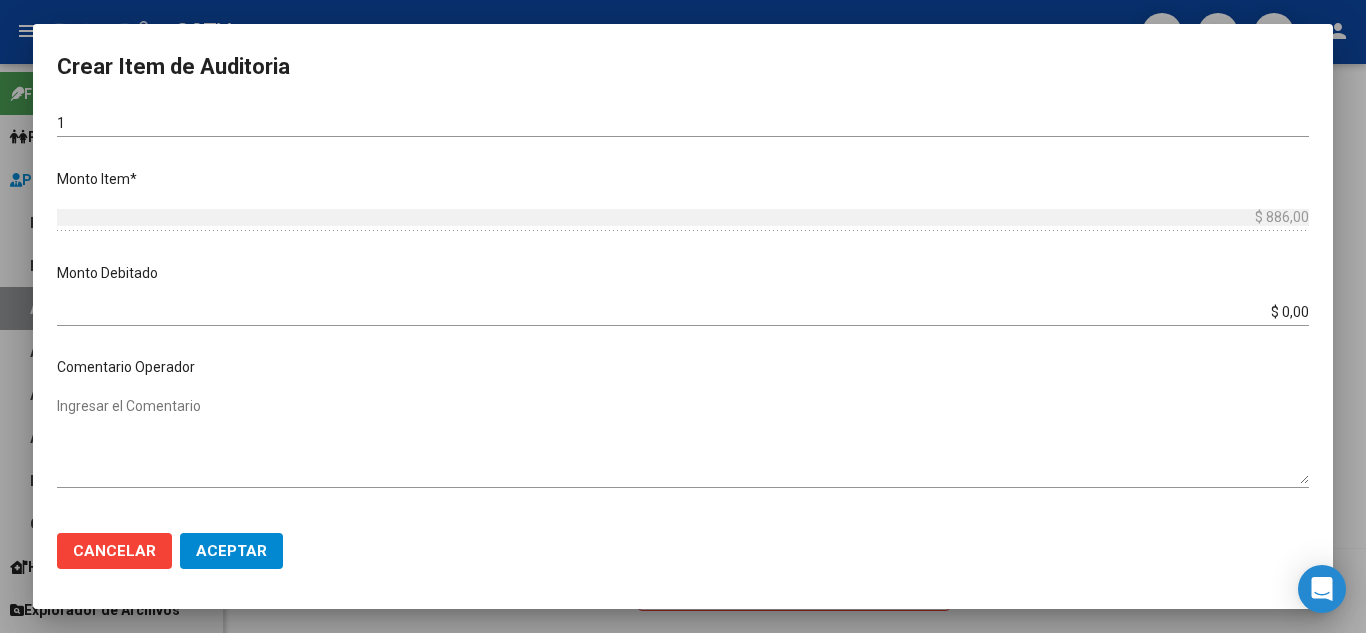 scroll, scrollTop: 1030, scrollLeft: 0, axis: vertical 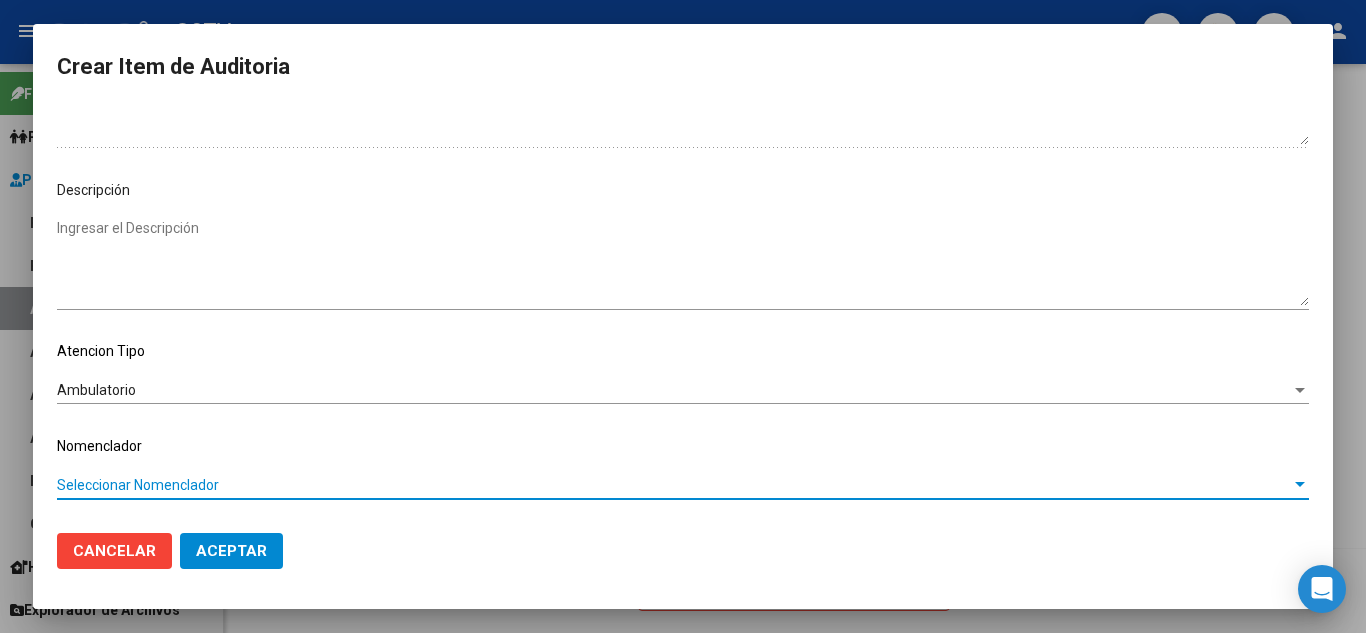 type 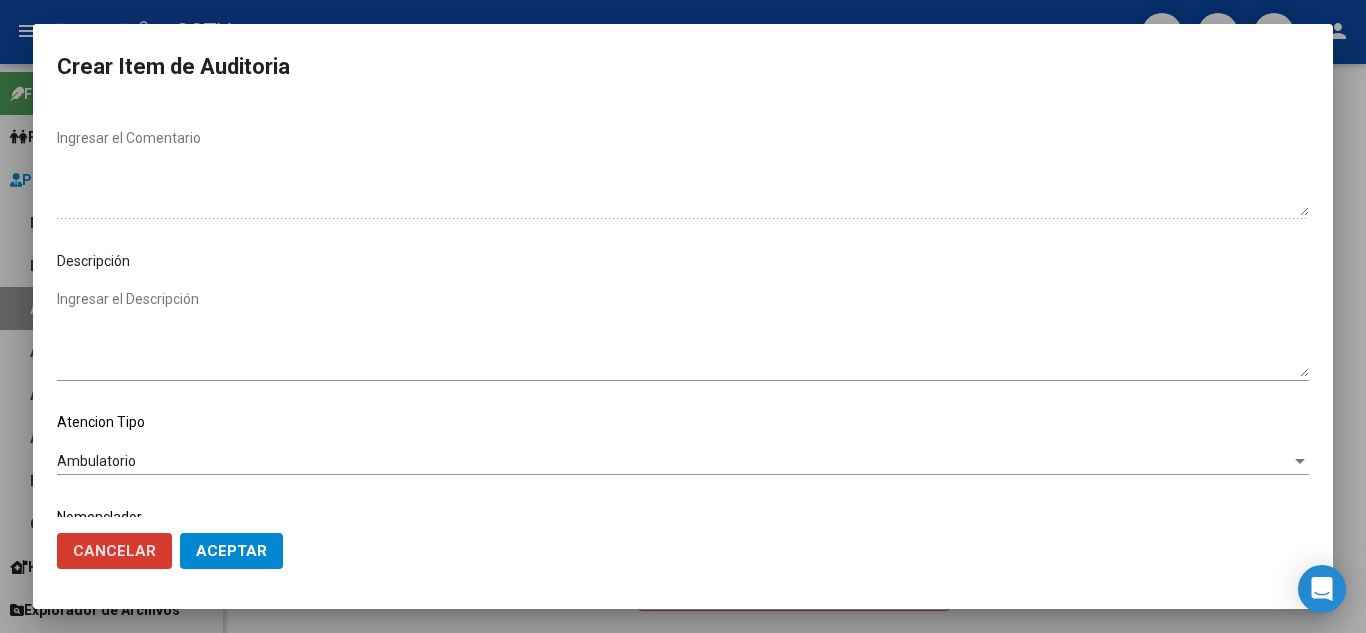 scroll, scrollTop: 1012, scrollLeft: 0, axis: vertical 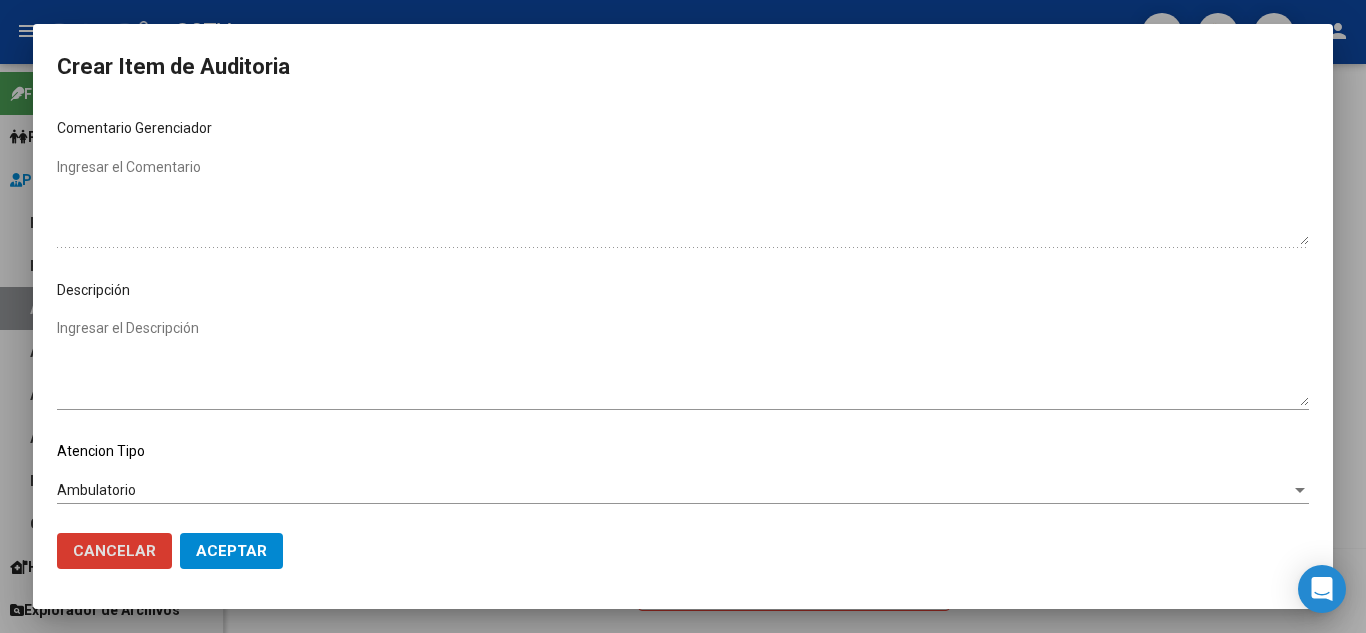type 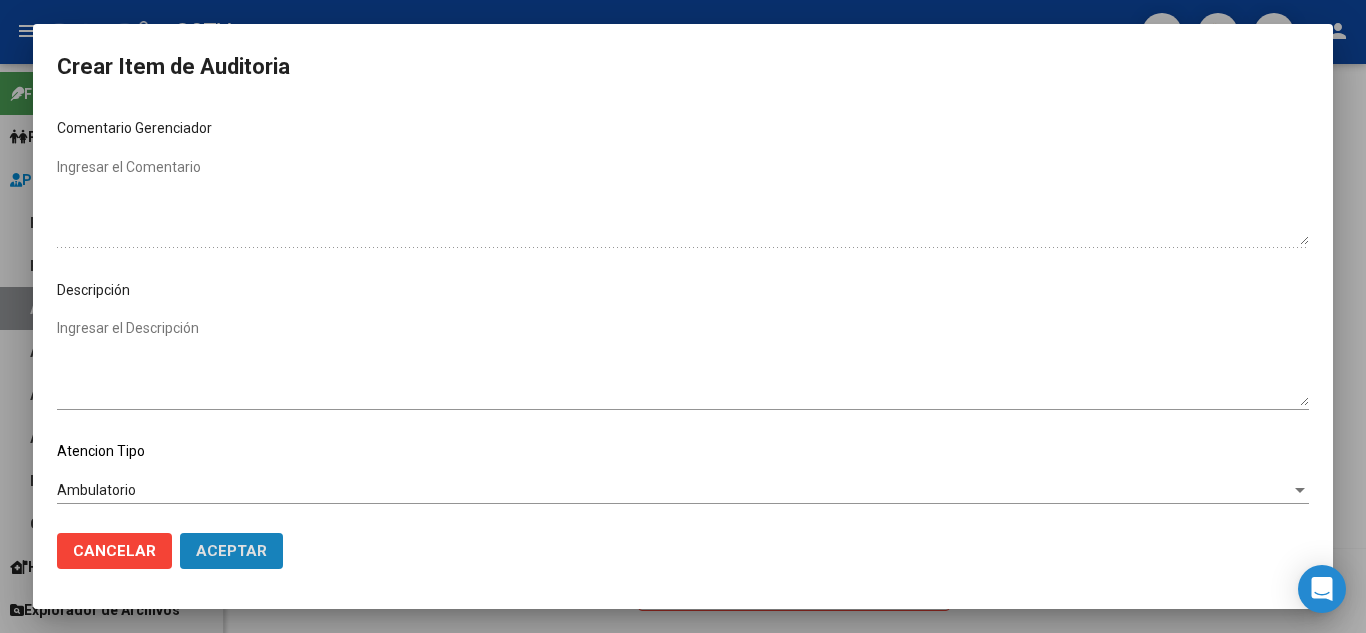 click on "Aceptar" 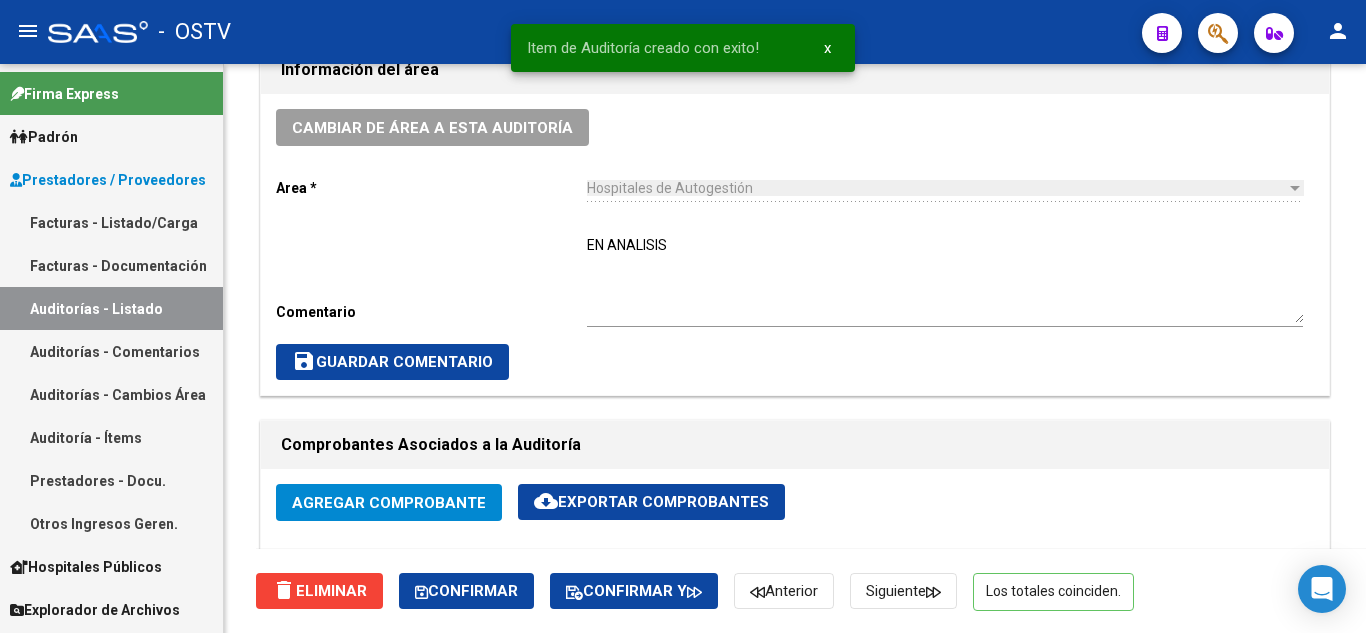 scroll, scrollTop: 400, scrollLeft: 0, axis: vertical 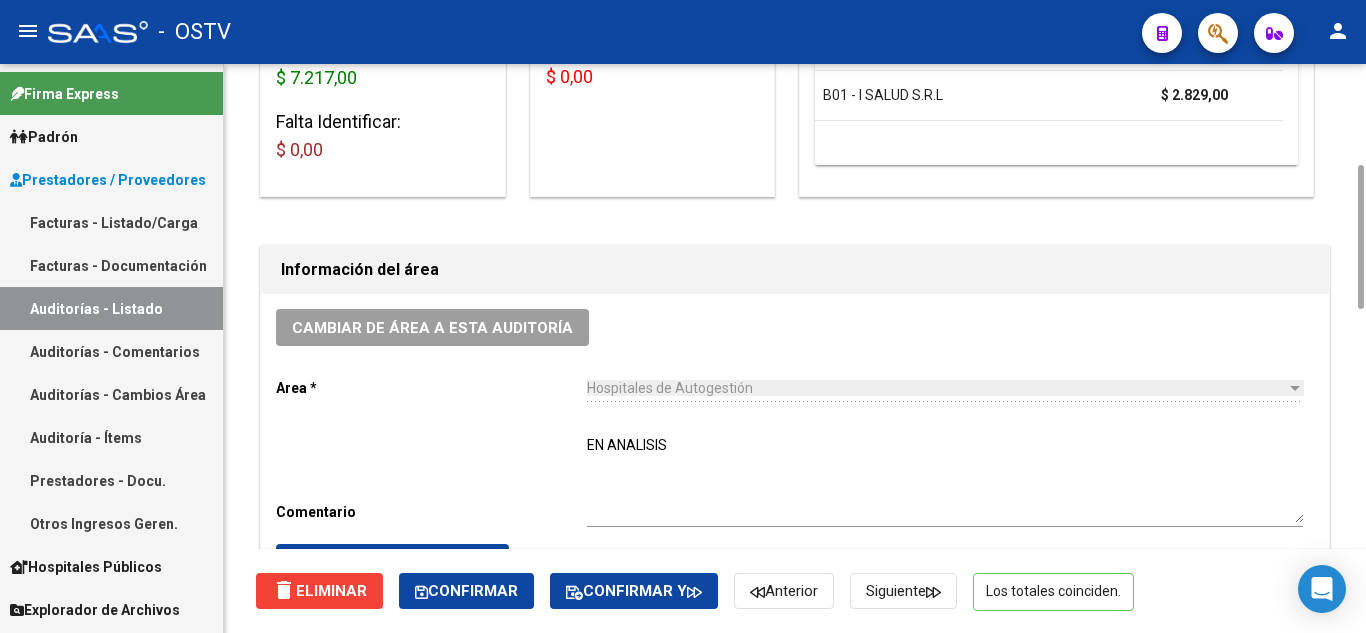 click on "EN ANALISIS" at bounding box center (945, 479) 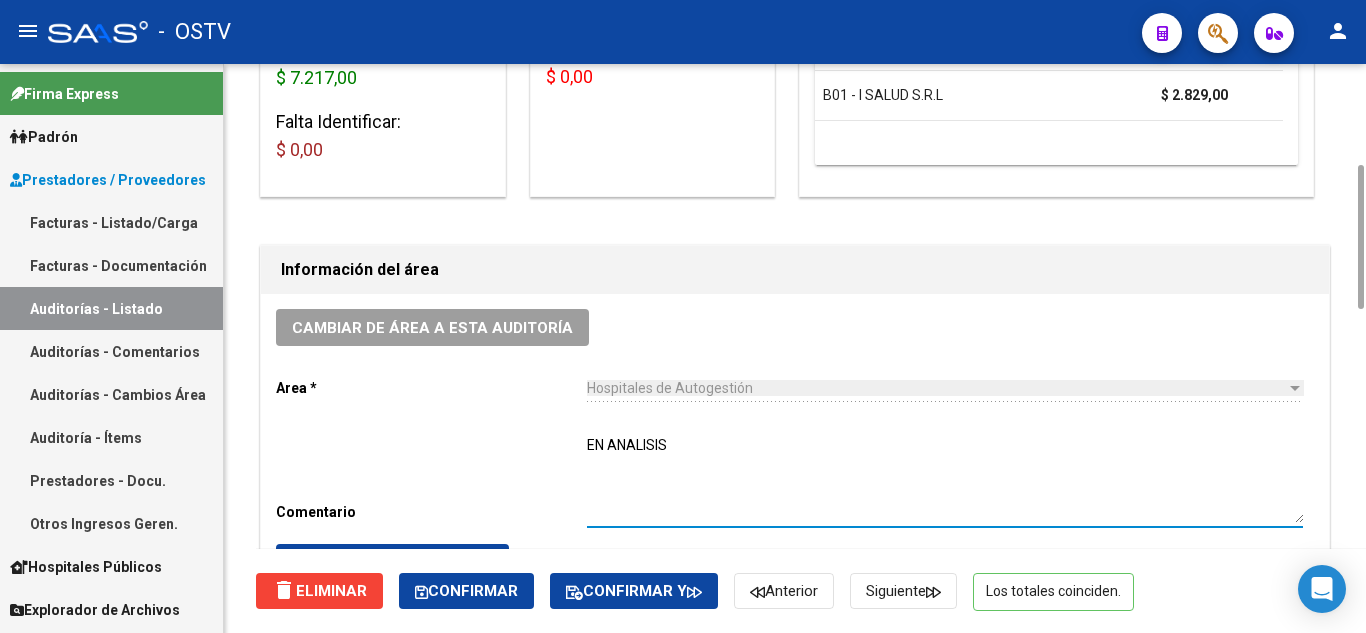drag, startPoint x: 683, startPoint y: 446, endPoint x: 579, endPoint y: 446, distance: 104 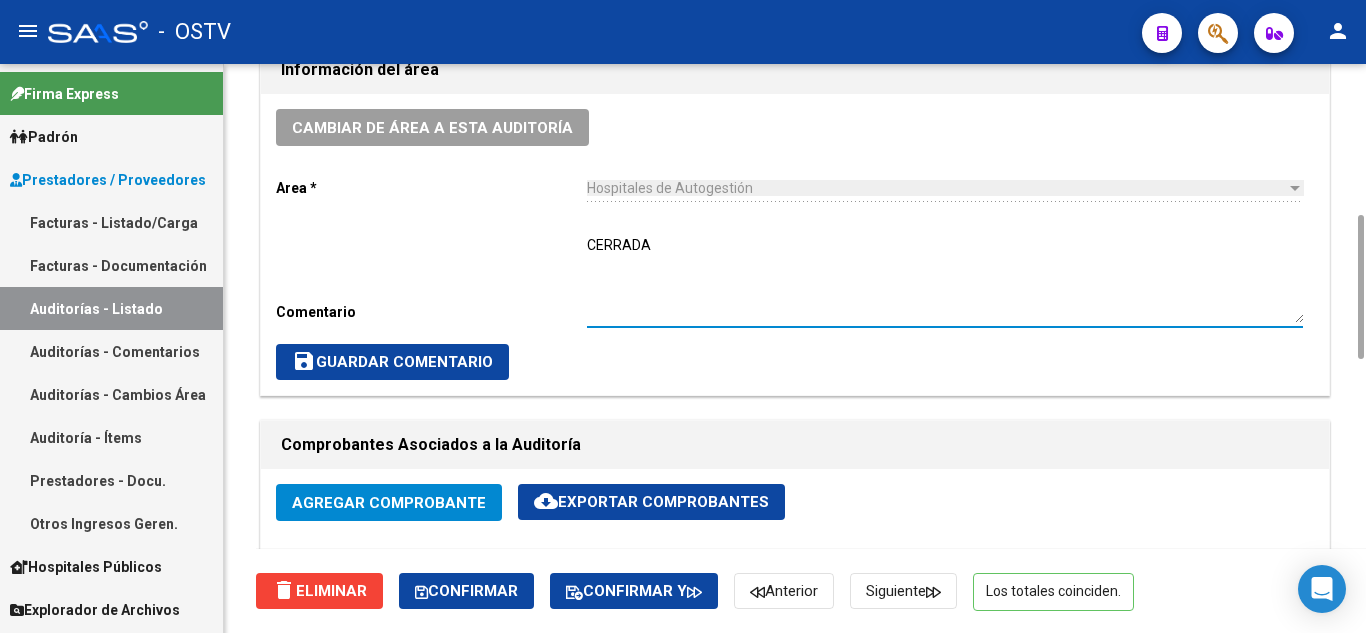 scroll, scrollTop: 800, scrollLeft: 0, axis: vertical 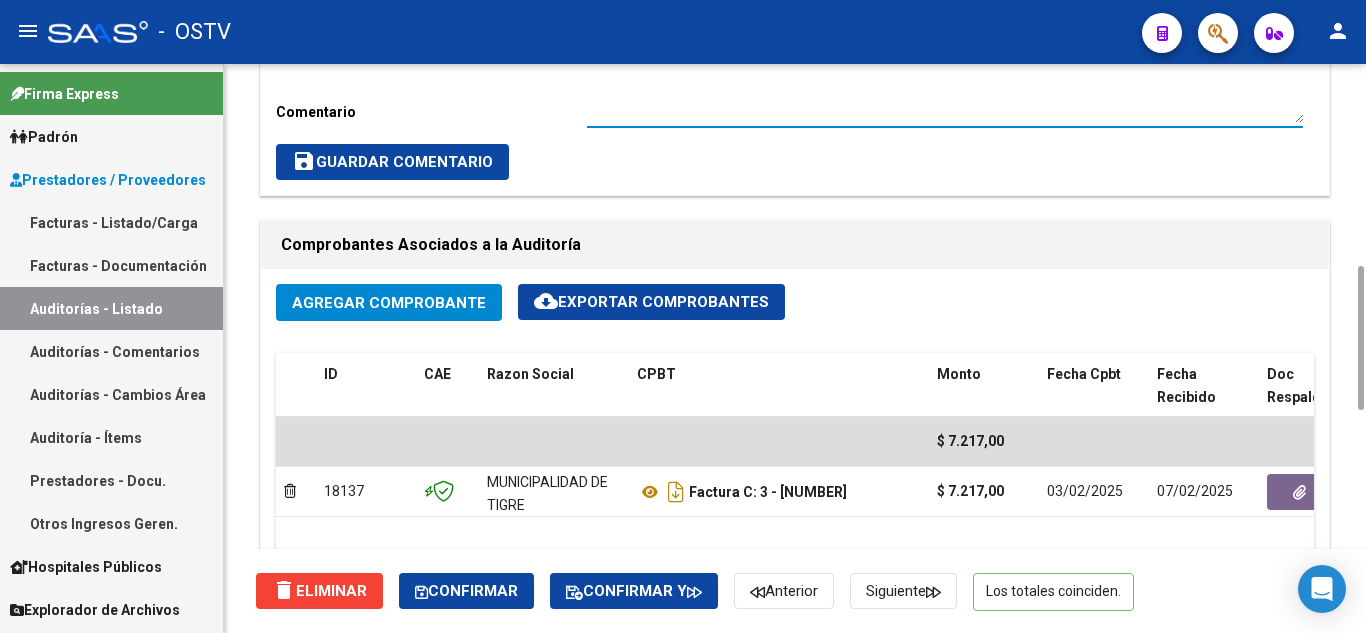type on "CERRADA" 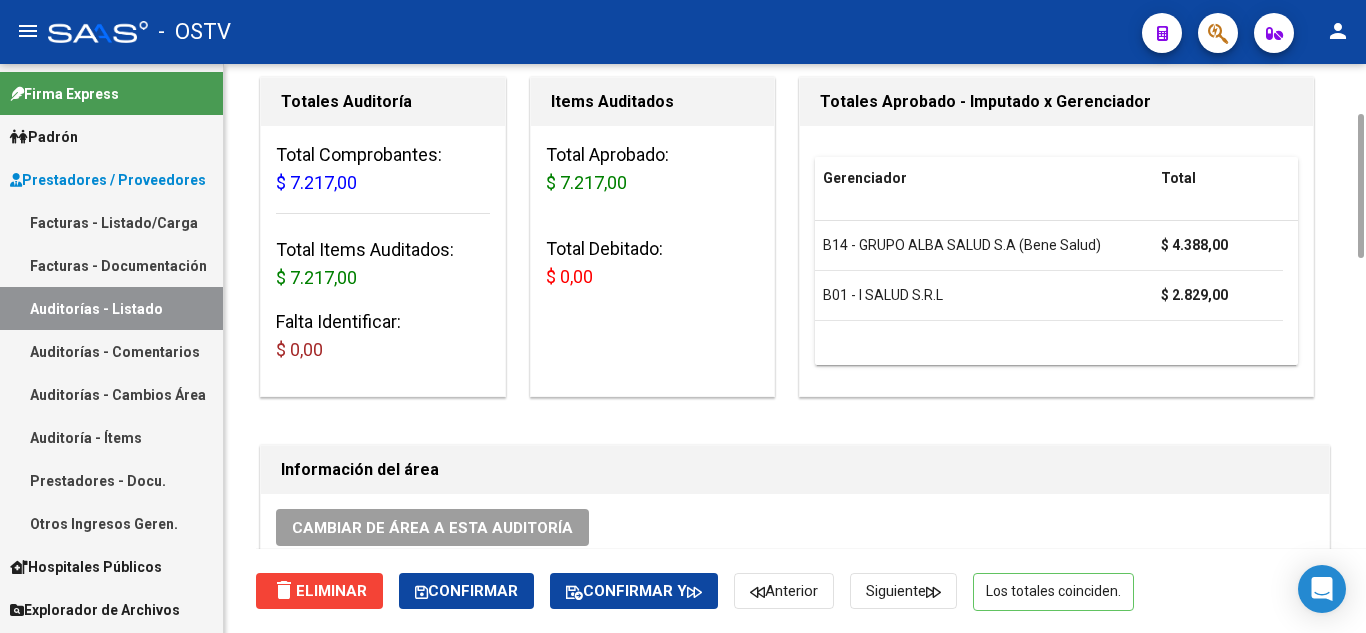 scroll, scrollTop: 0, scrollLeft: 0, axis: both 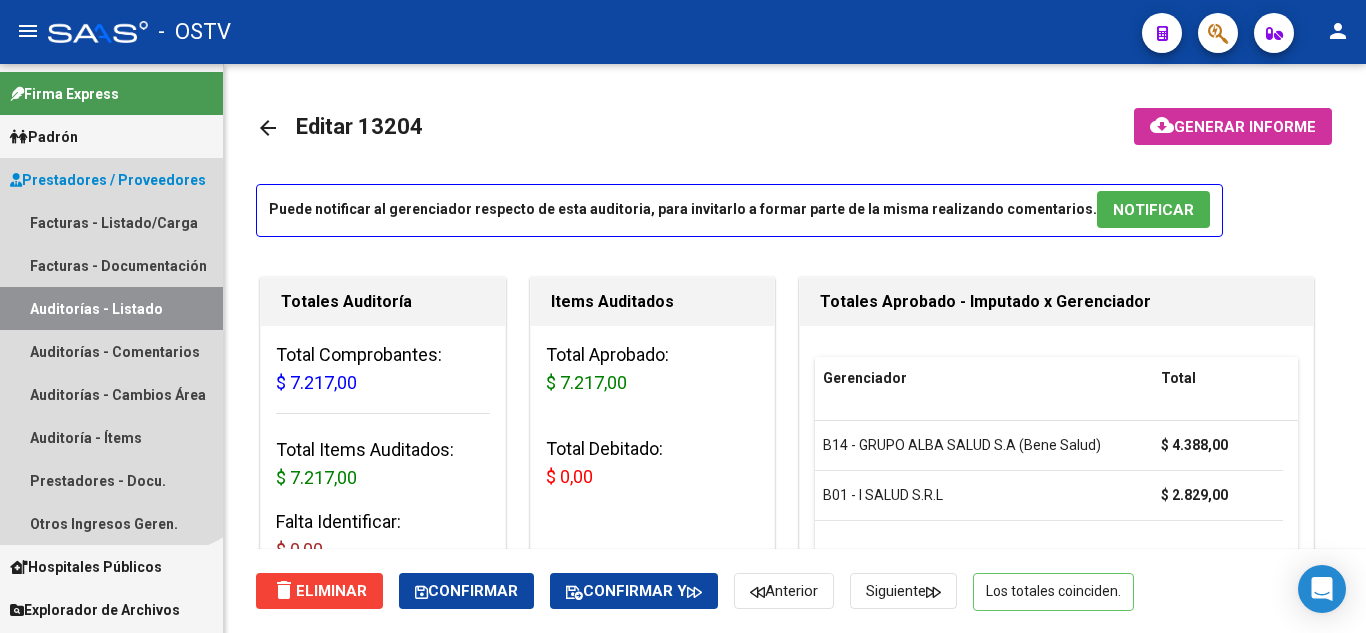 click on "Auditorías - Listado" at bounding box center [111, 308] 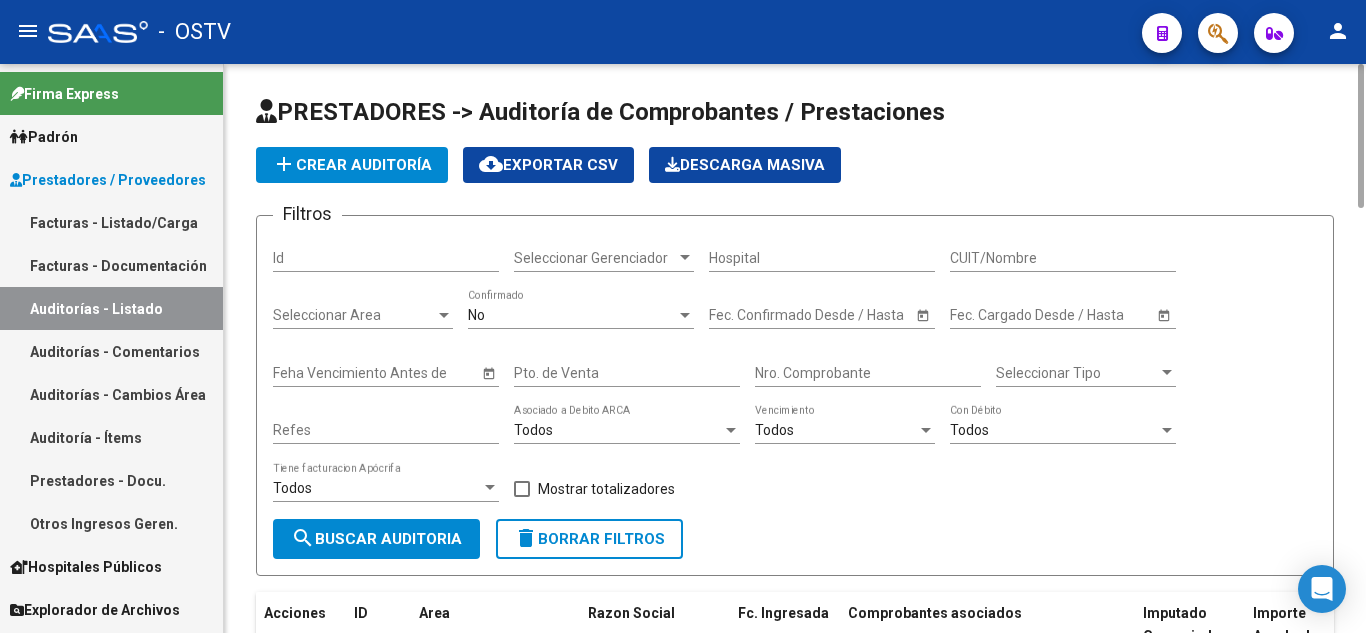 click on "add  Crear Auditoría" 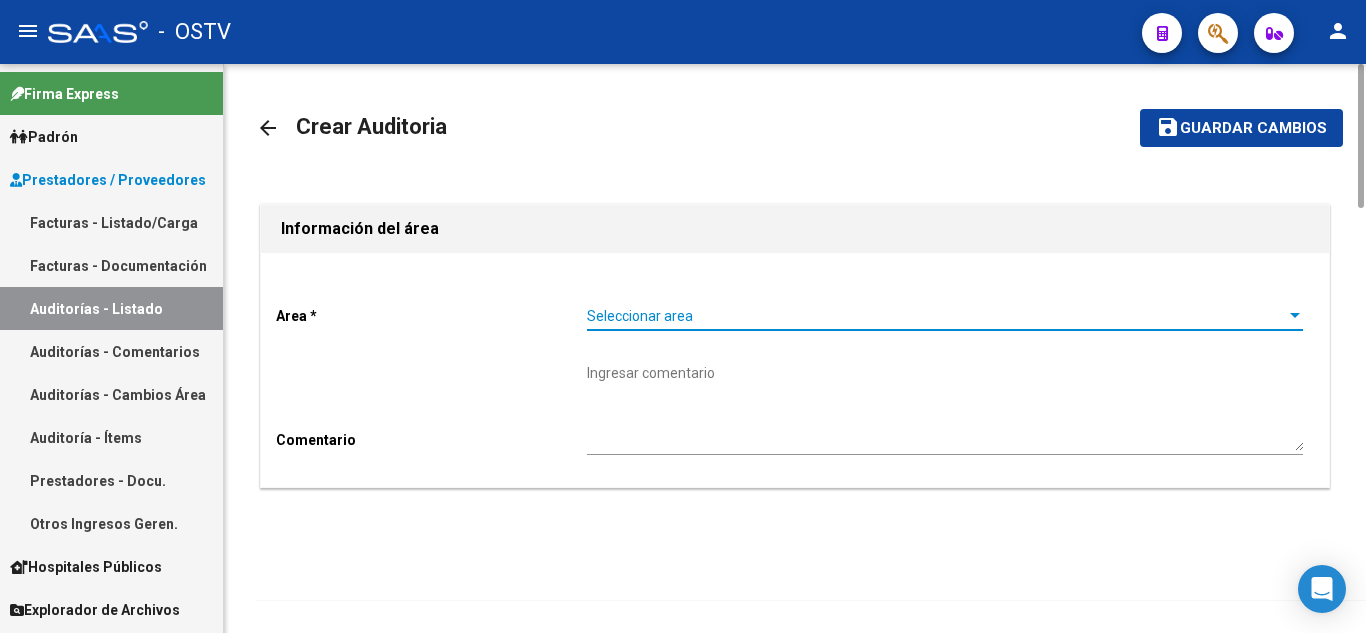 click on "Seleccionar area" at bounding box center (936, 316) 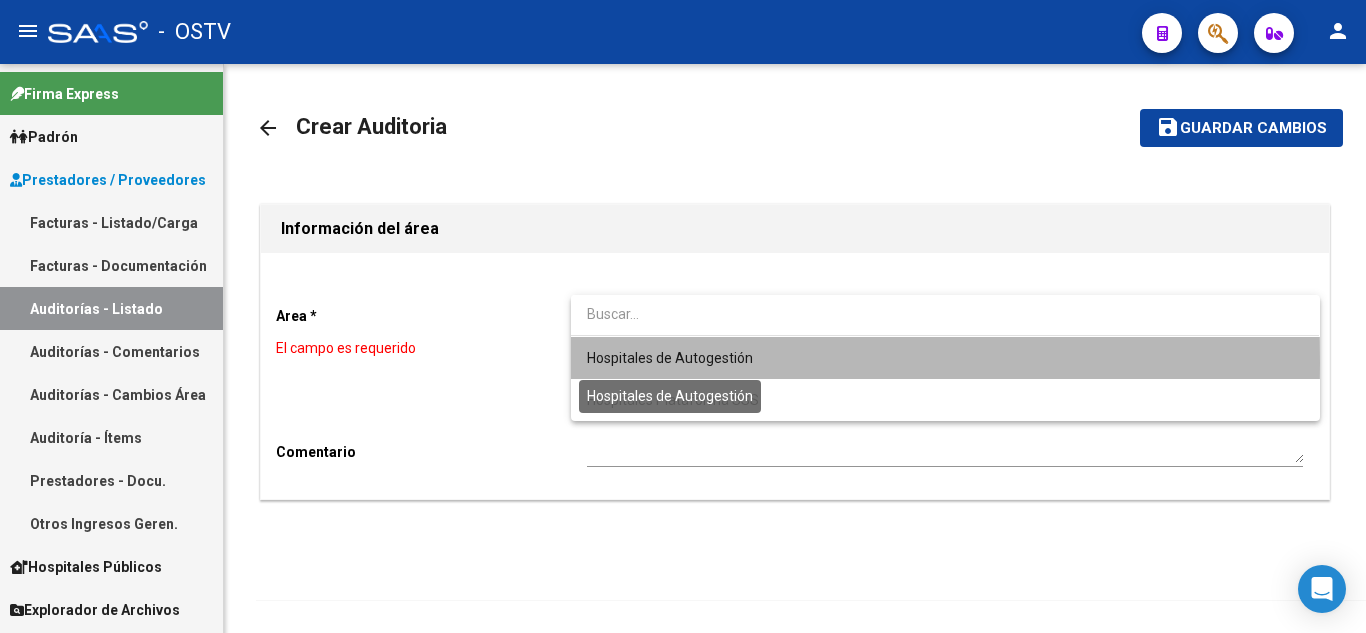 click on "Hospitales de Autogestión" at bounding box center [670, 358] 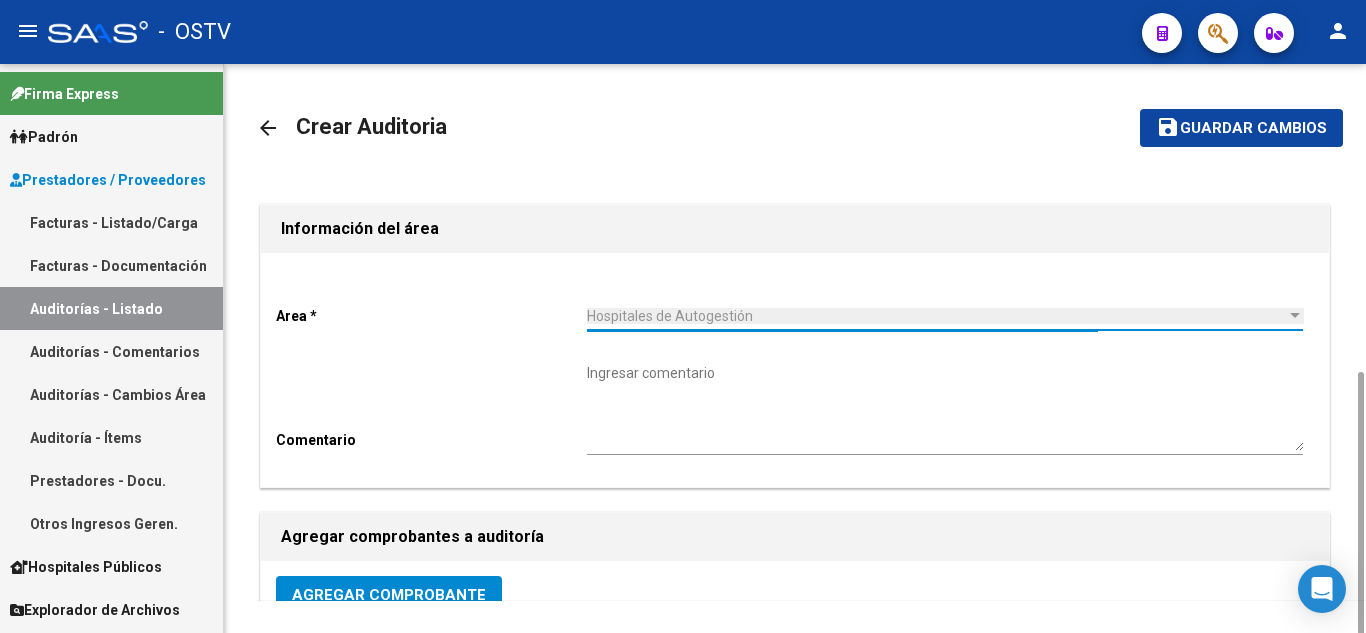 scroll, scrollTop: 200, scrollLeft: 0, axis: vertical 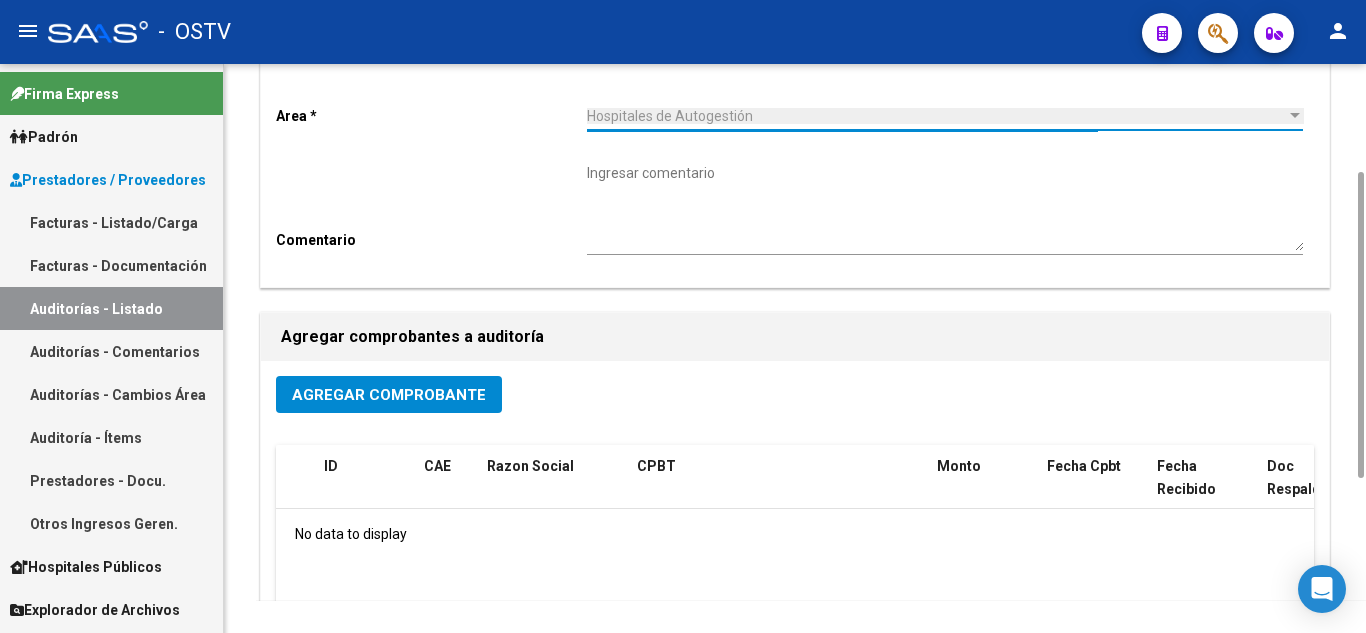 click on "Agregar Comprobante" 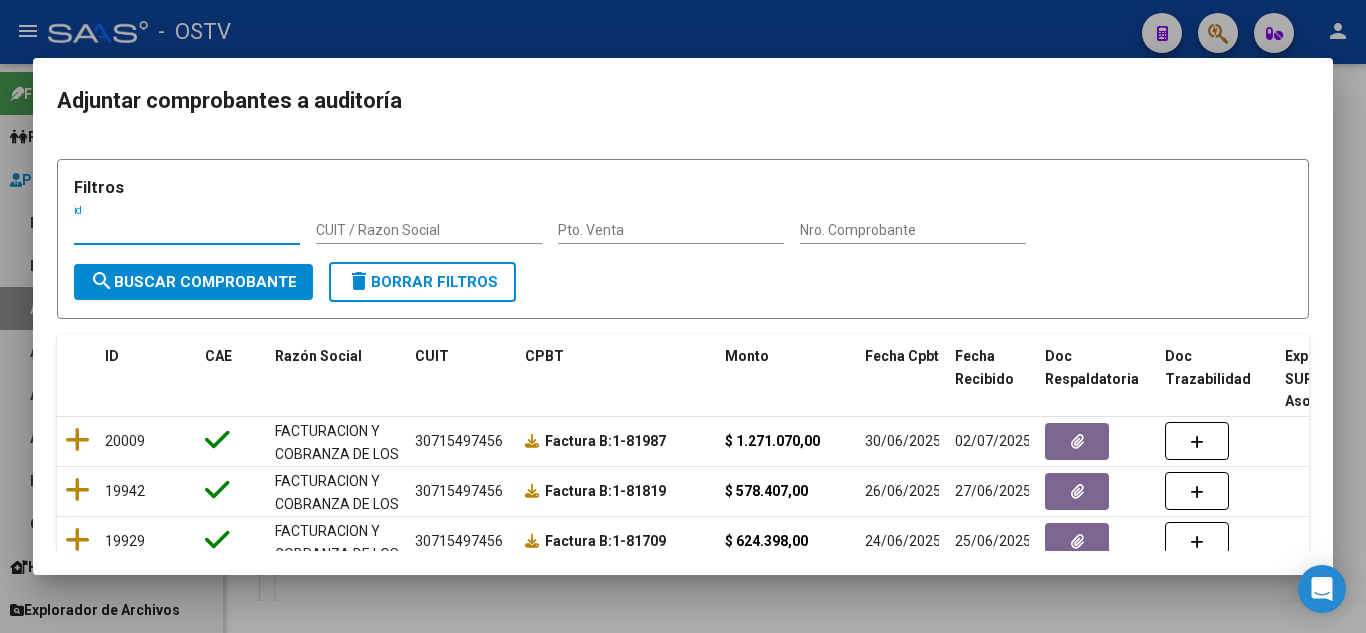 click on "Pto. Venta" at bounding box center (671, 230) 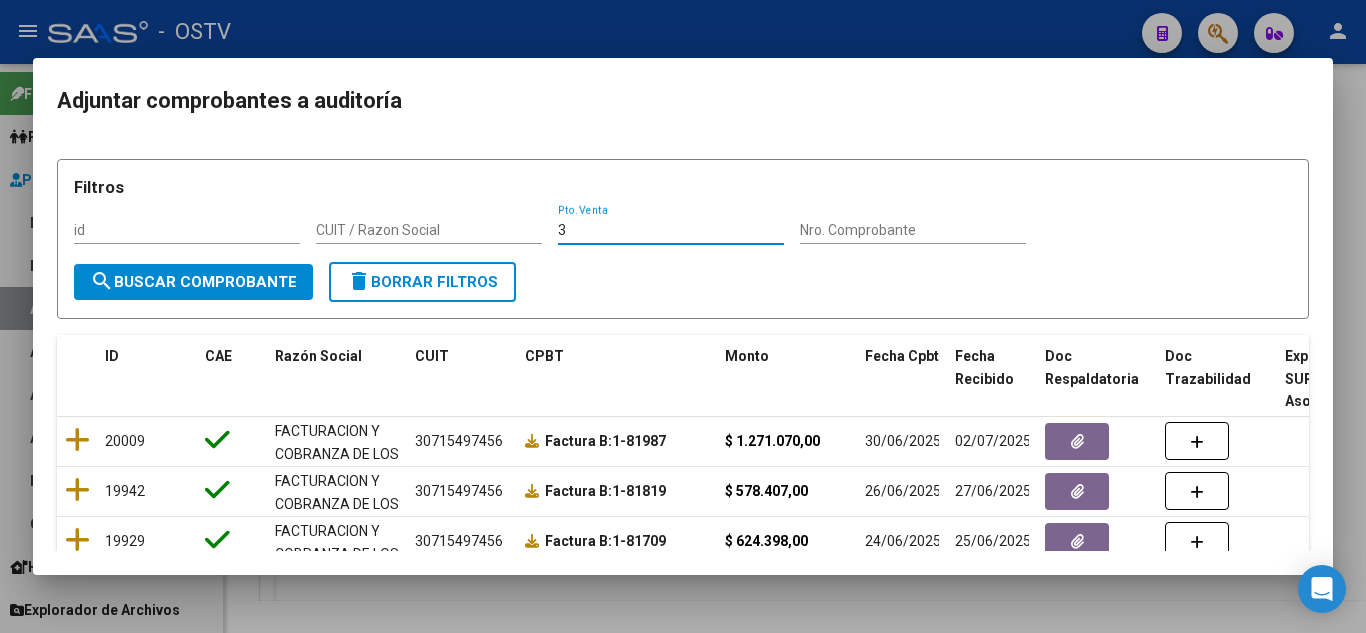 type on "3" 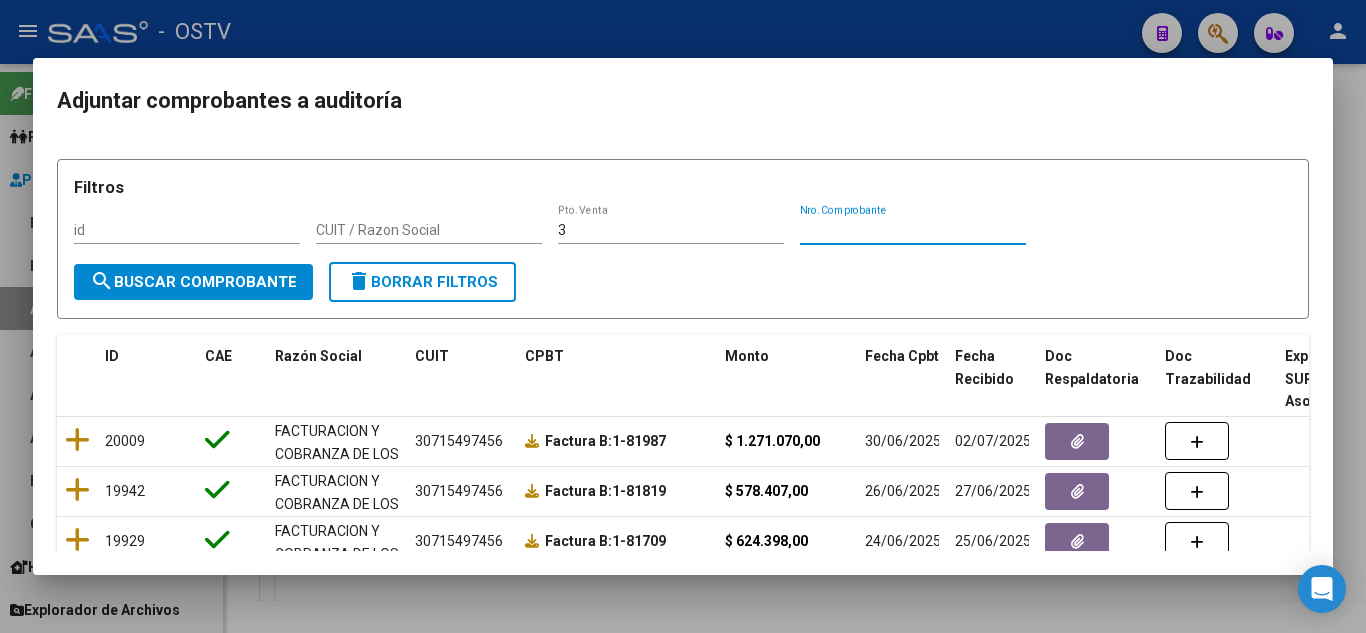 paste on "192550" 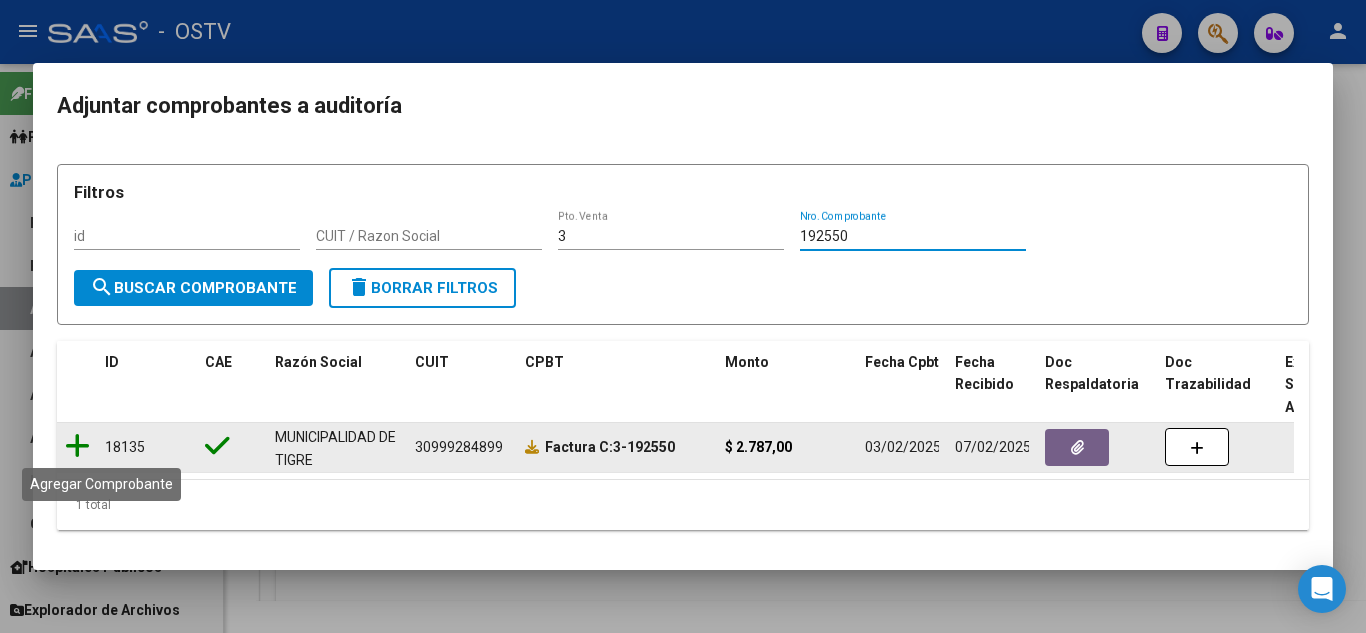 type on "192550" 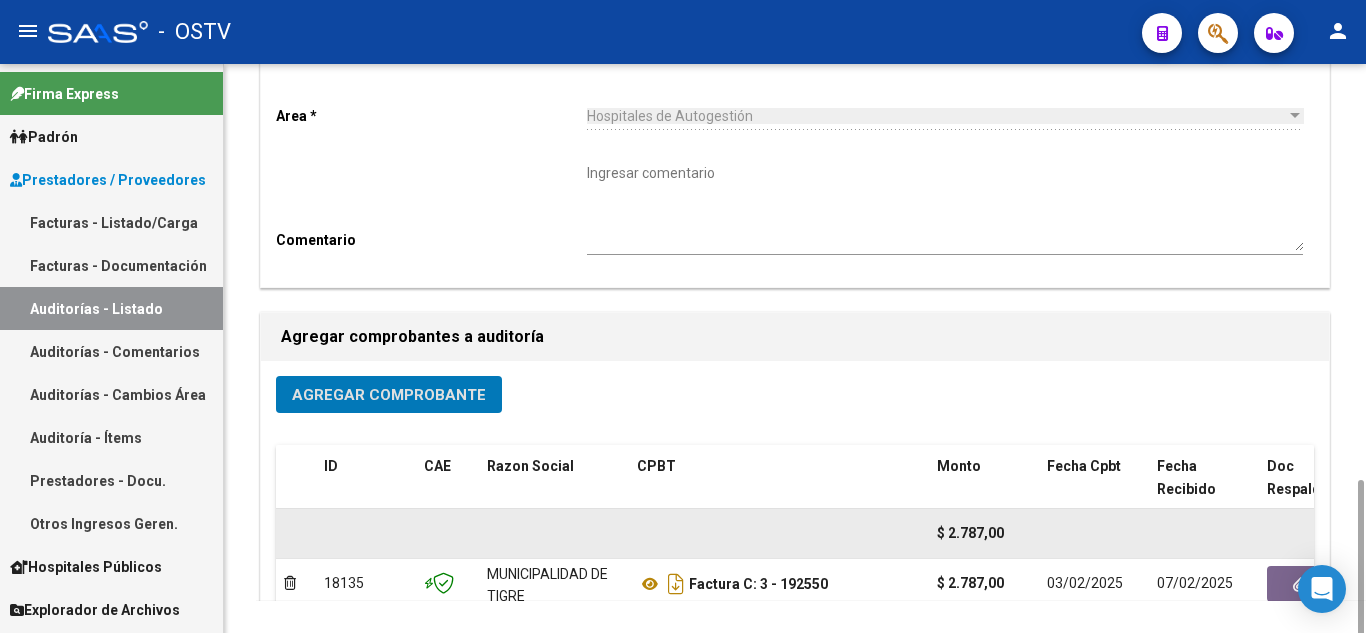 scroll, scrollTop: 400, scrollLeft: 0, axis: vertical 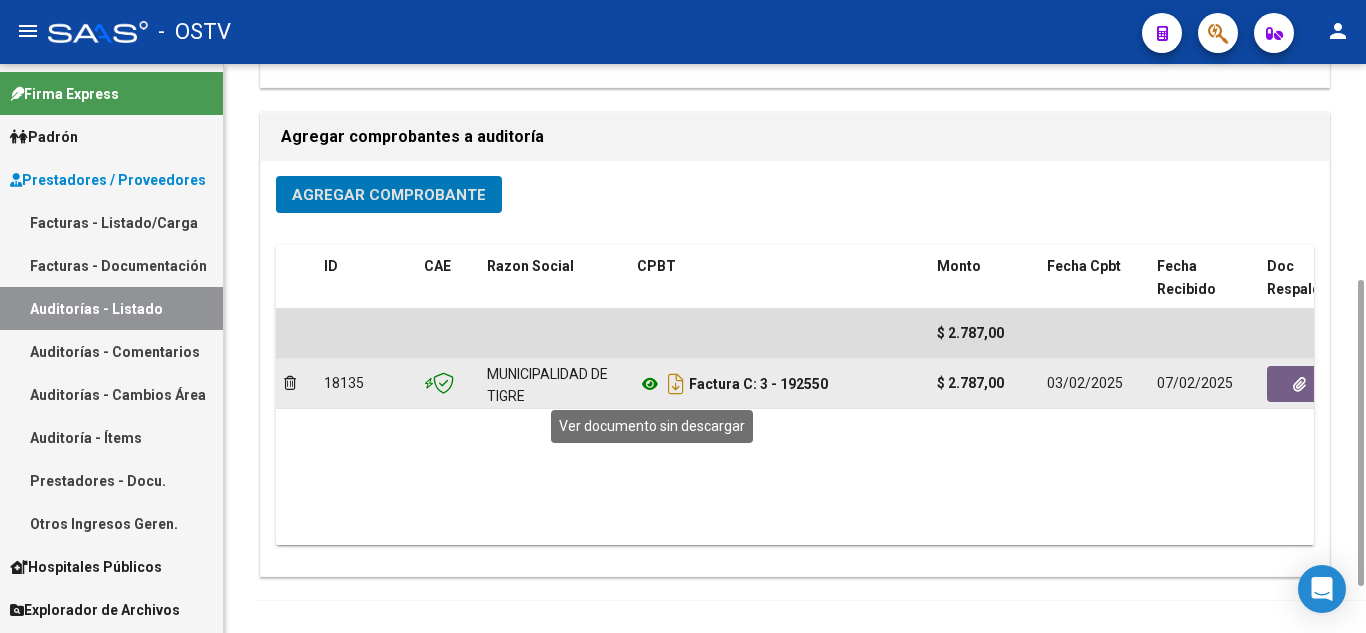 click 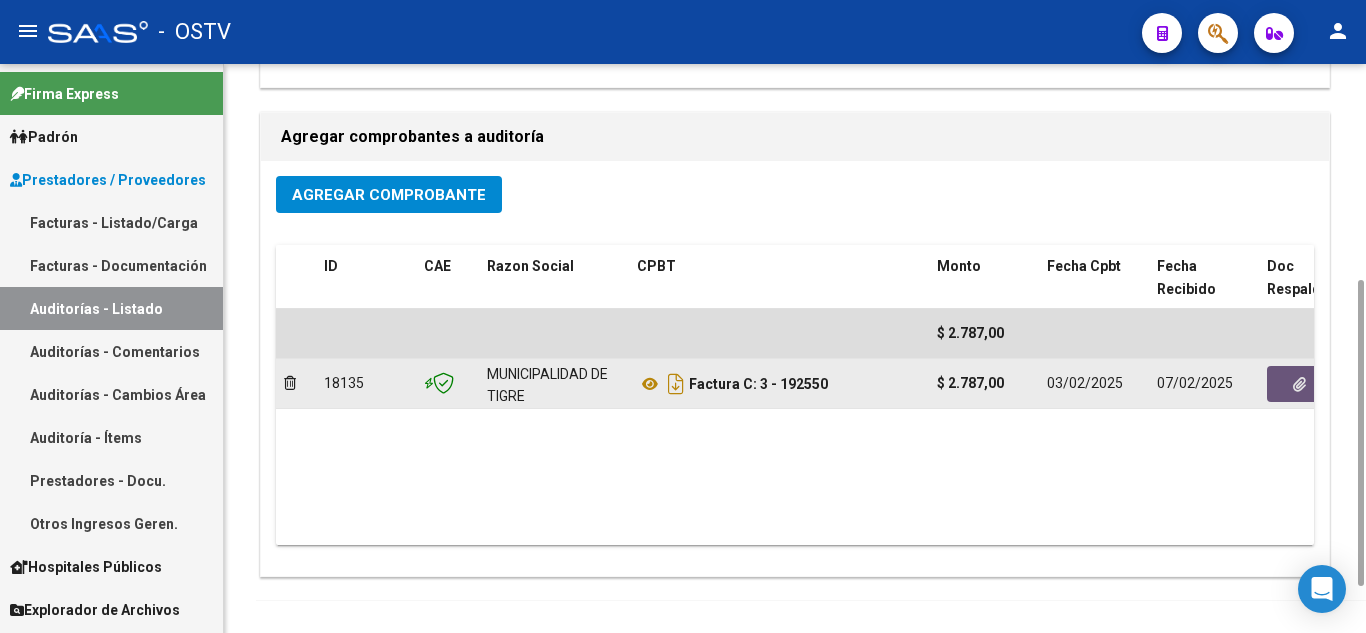 click 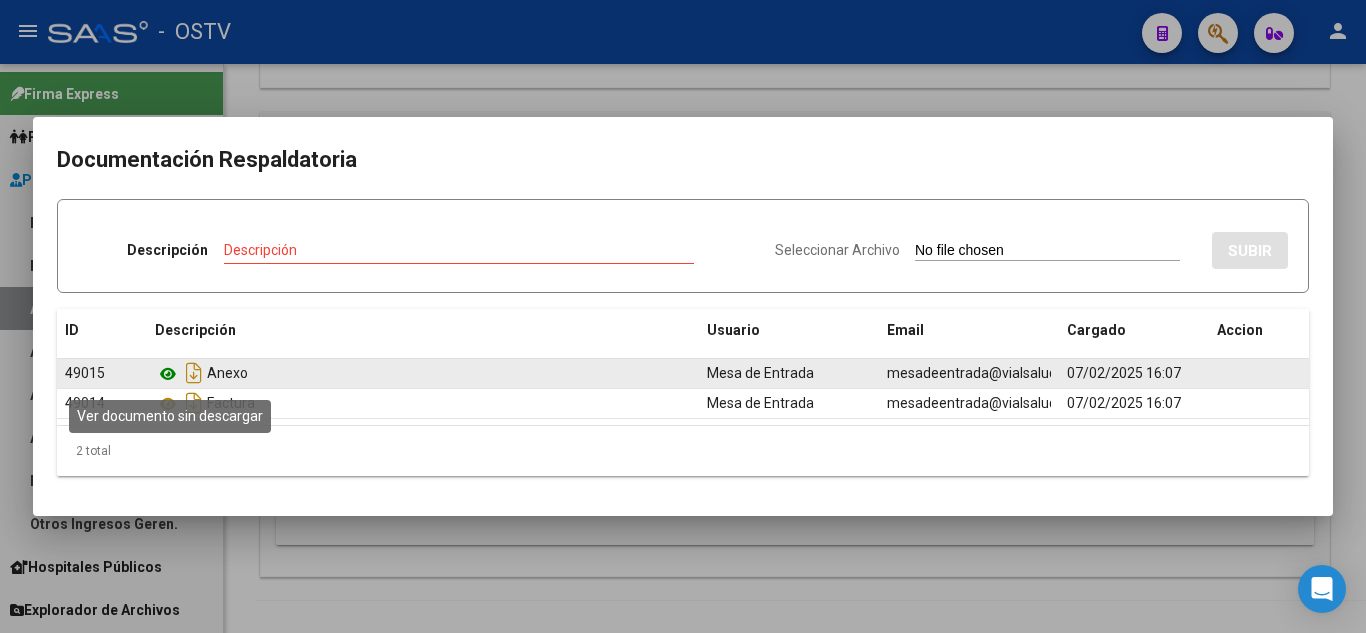 click 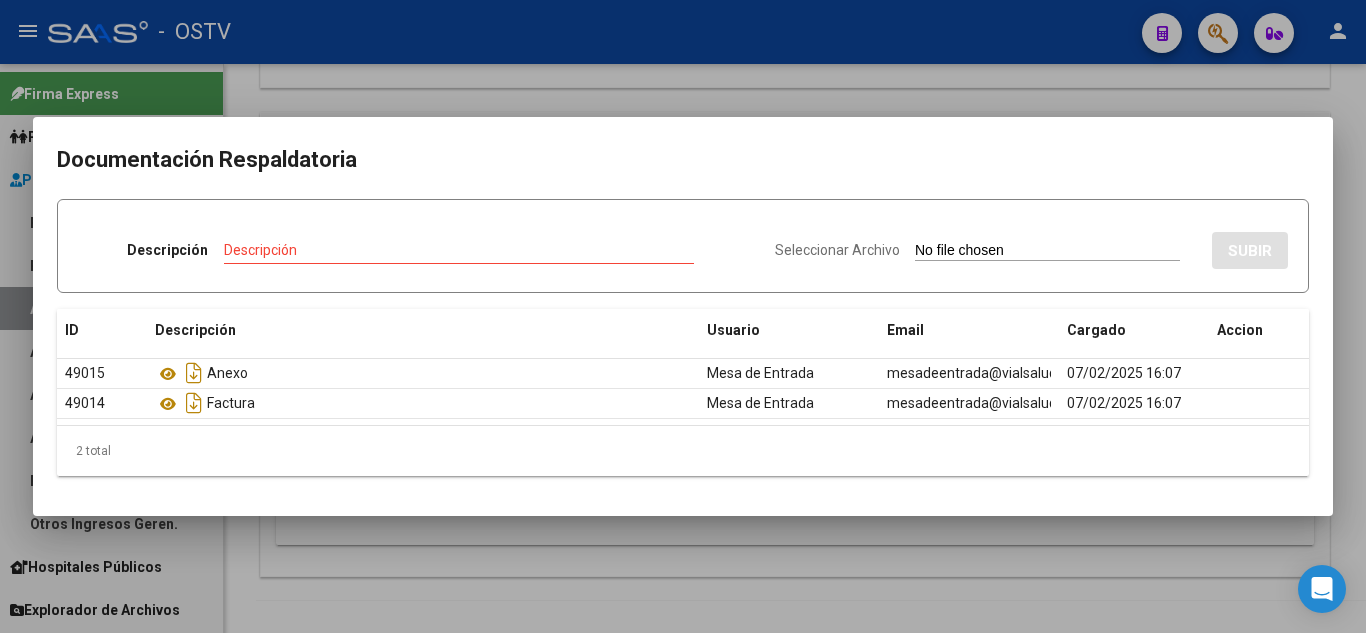 click at bounding box center [683, 316] 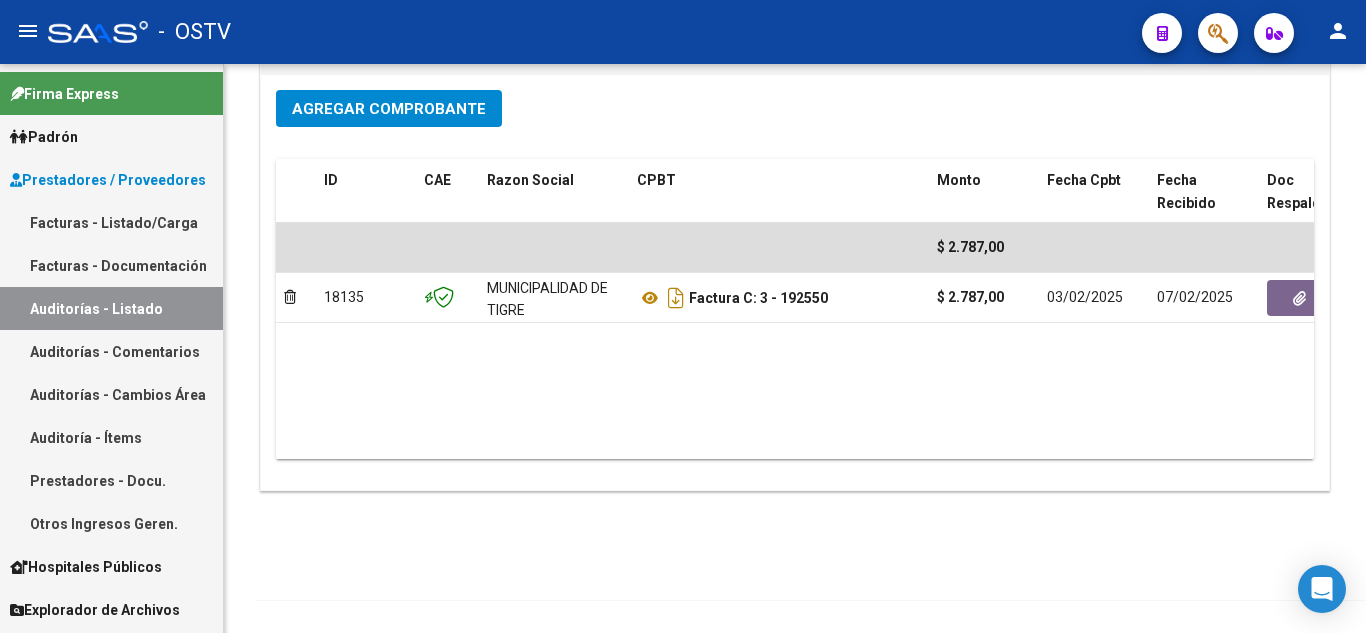 scroll, scrollTop: 0, scrollLeft: 0, axis: both 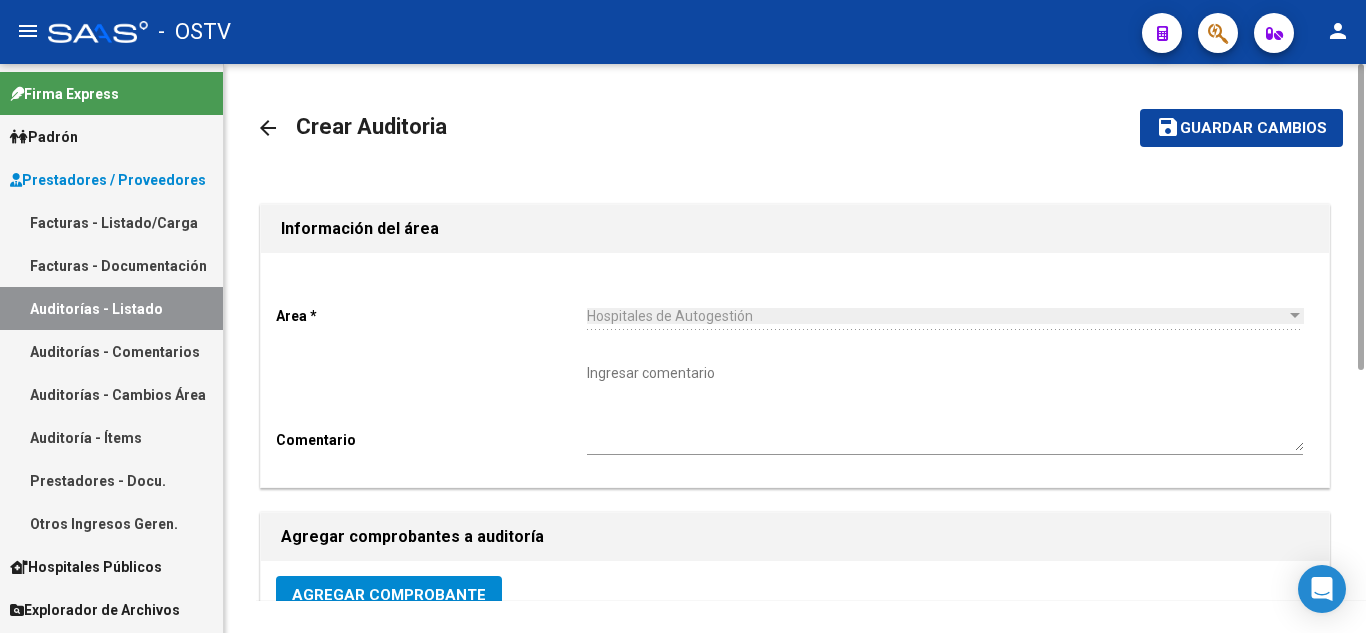 click on "Hospitales de Autogestión" at bounding box center (670, 316) 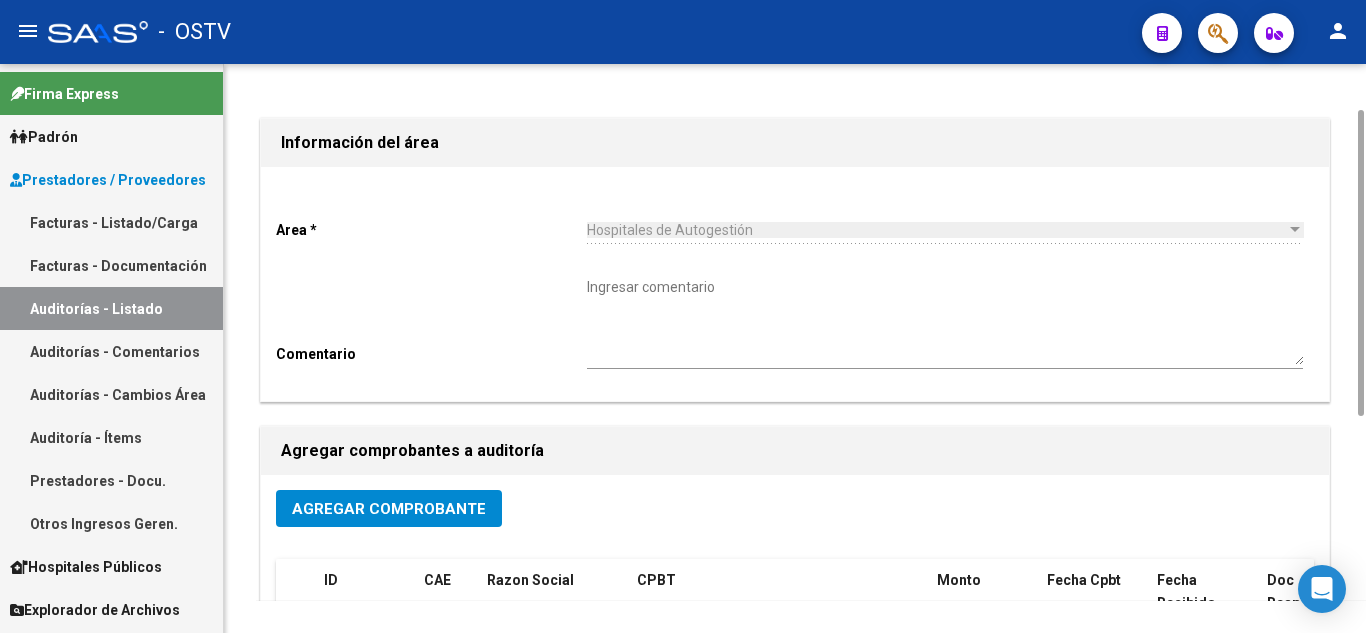 scroll, scrollTop: 0, scrollLeft: 0, axis: both 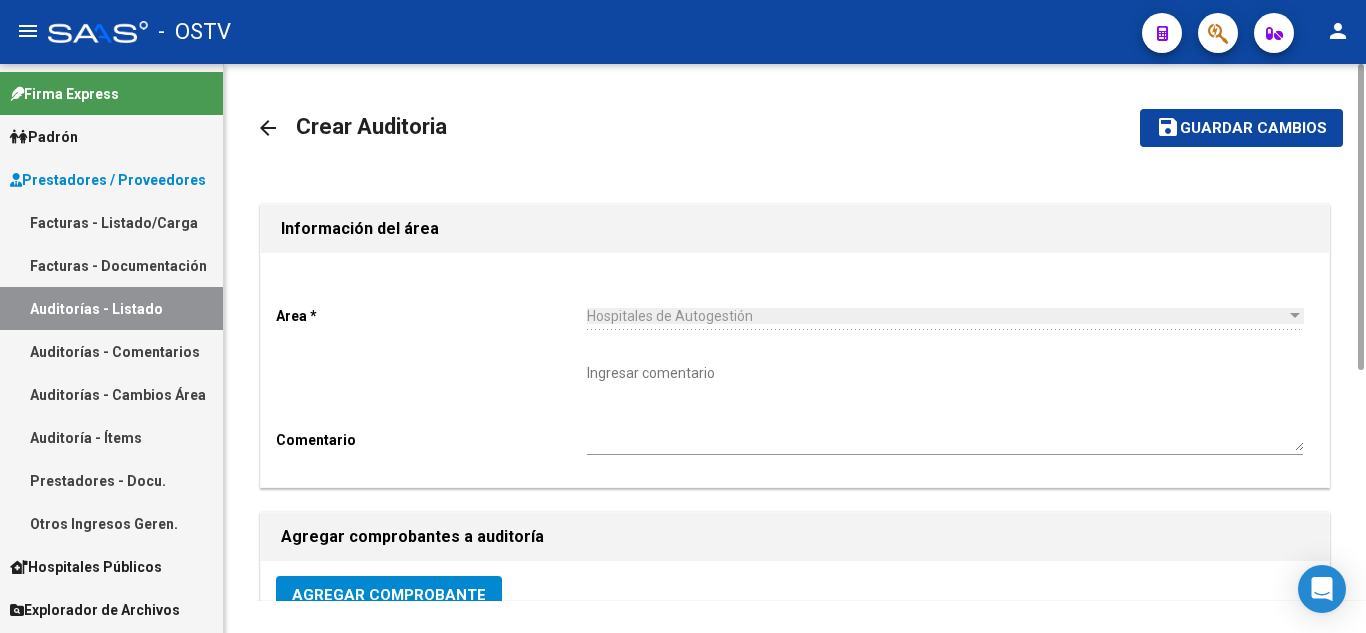 click on "Guardar cambios" 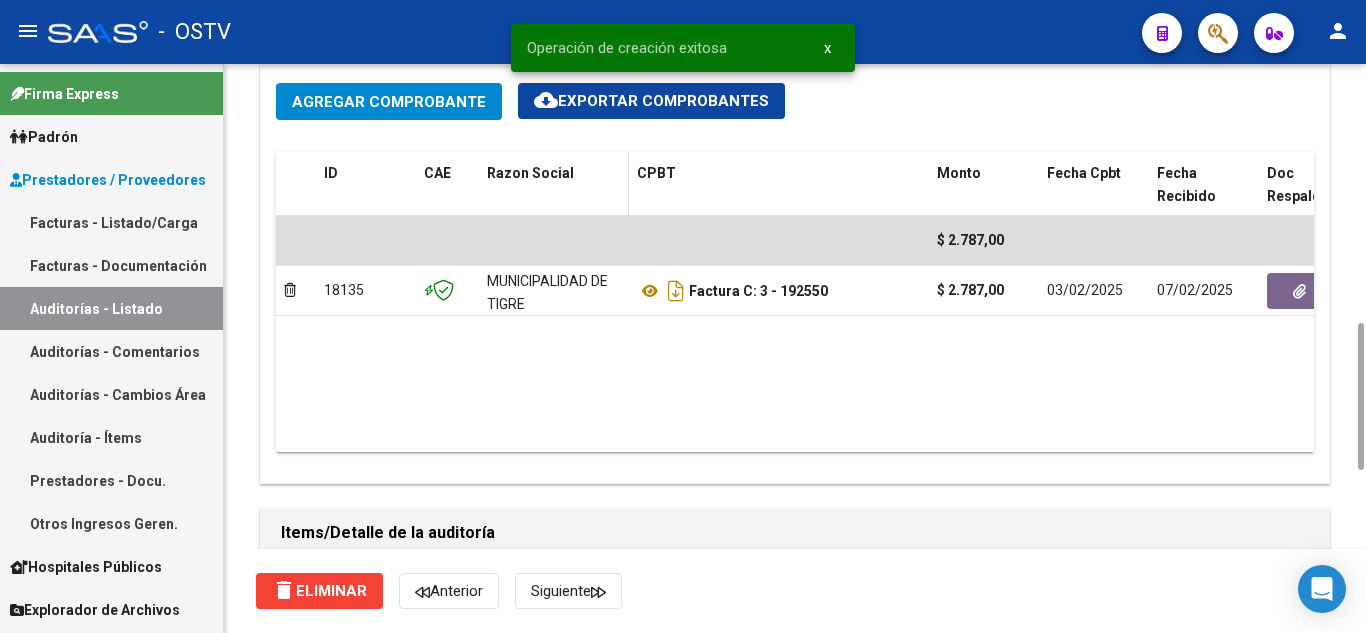 scroll, scrollTop: 1400, scrollLeft: 0, axis: vertical 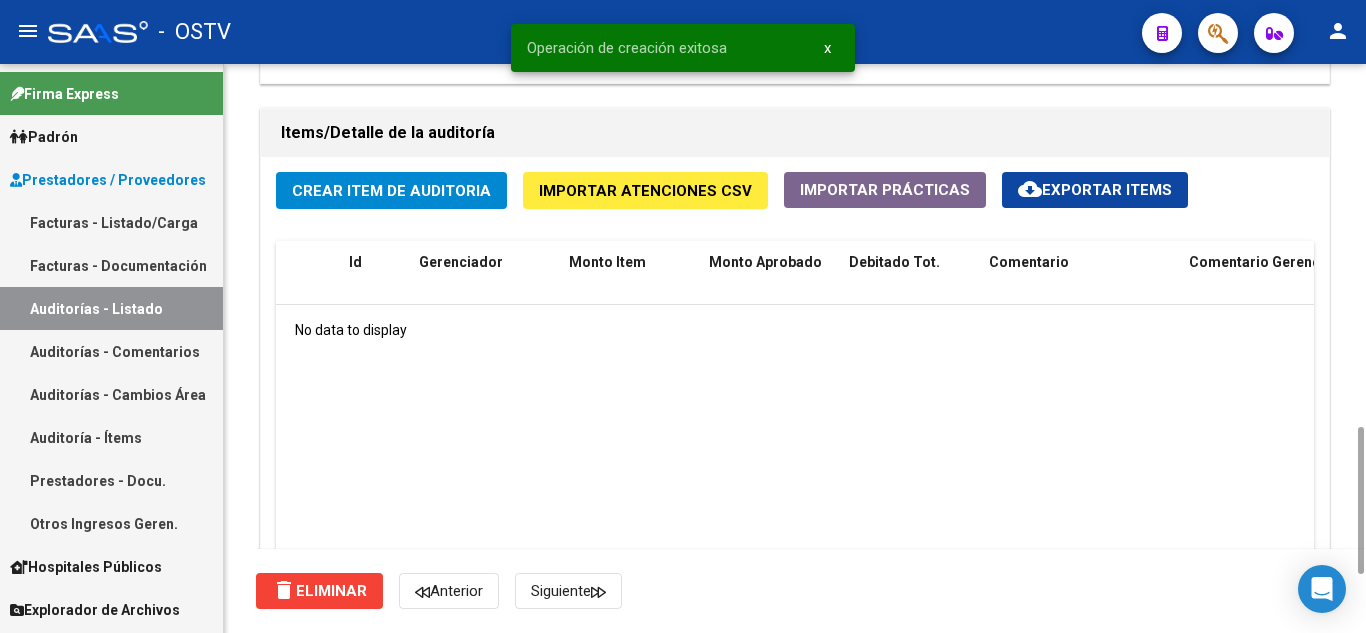 click on "Crear Item de Auditoria" 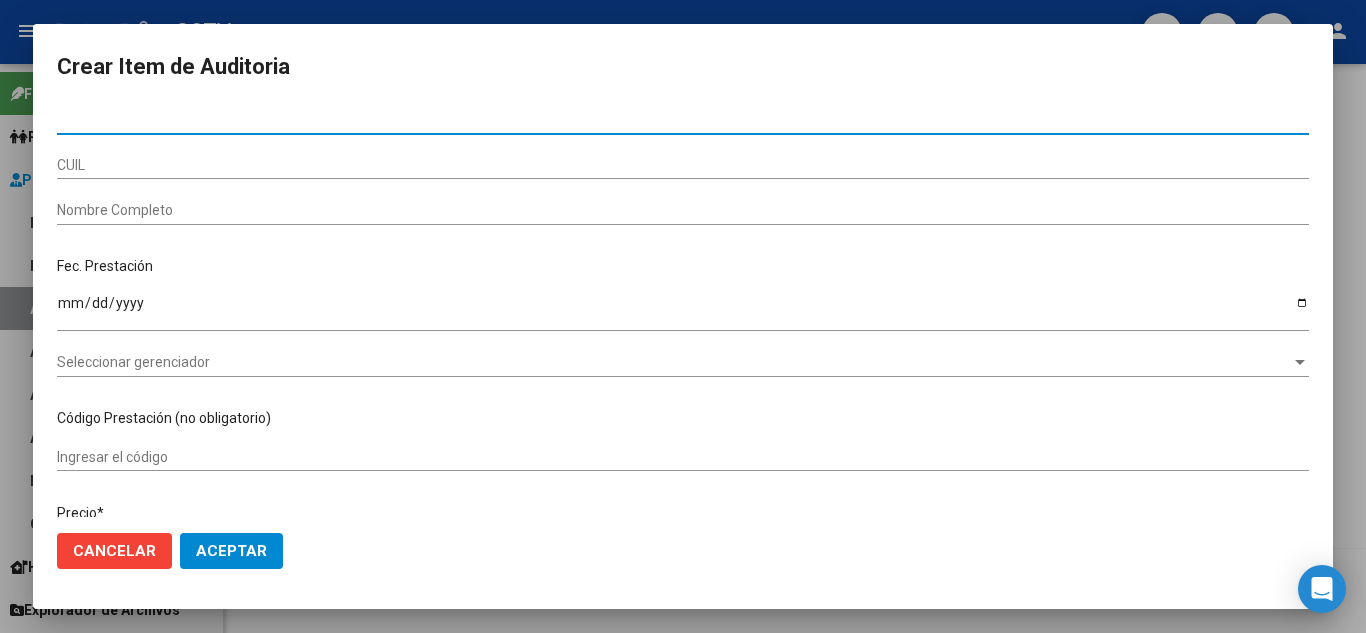 paste on "[NUMBER]" 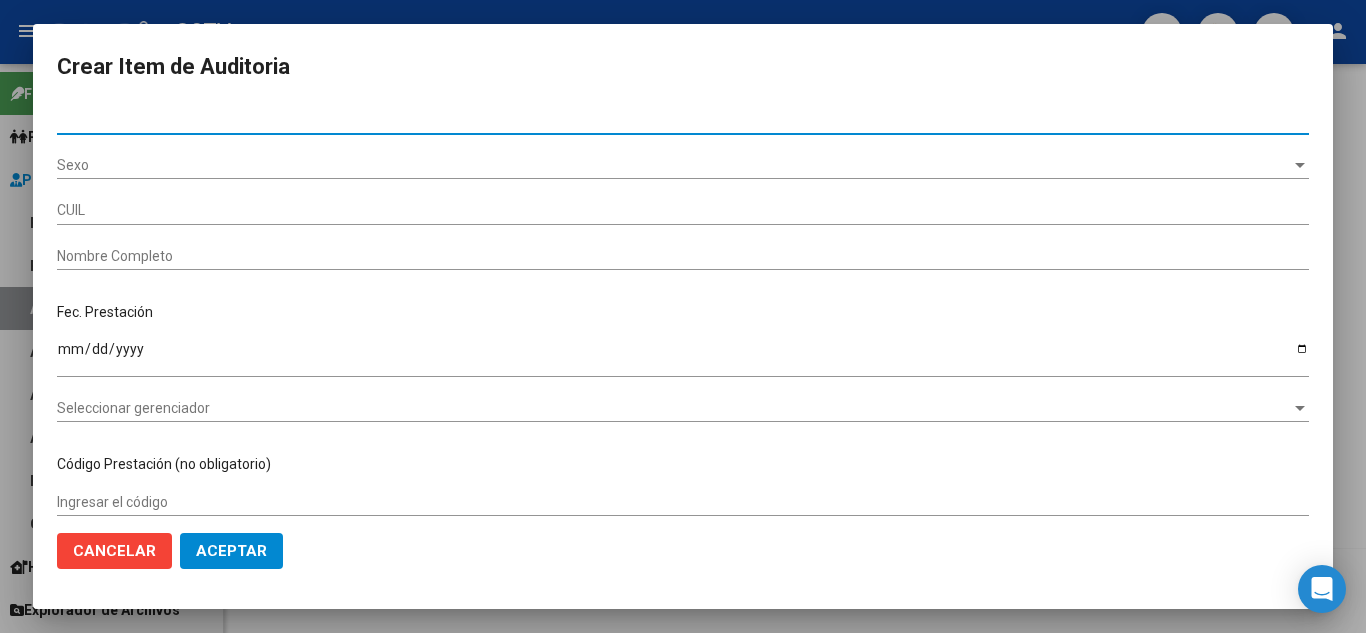 type on "[CUIL]" 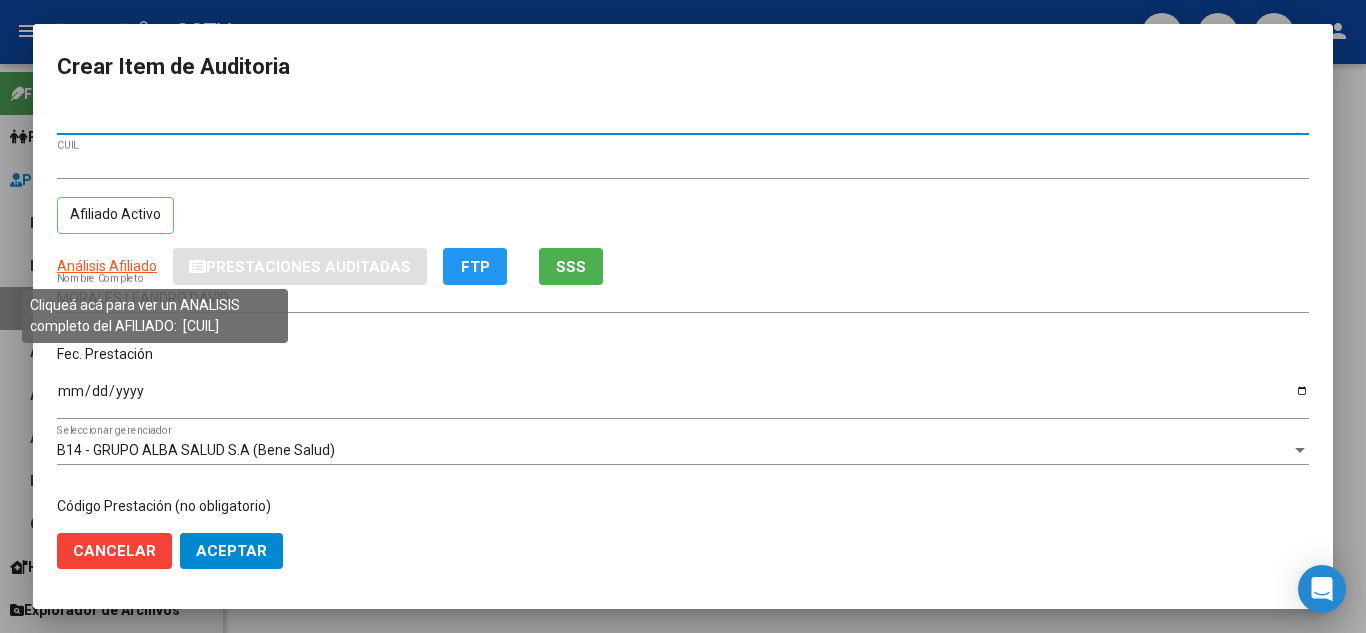 type on "[NUMBER]" 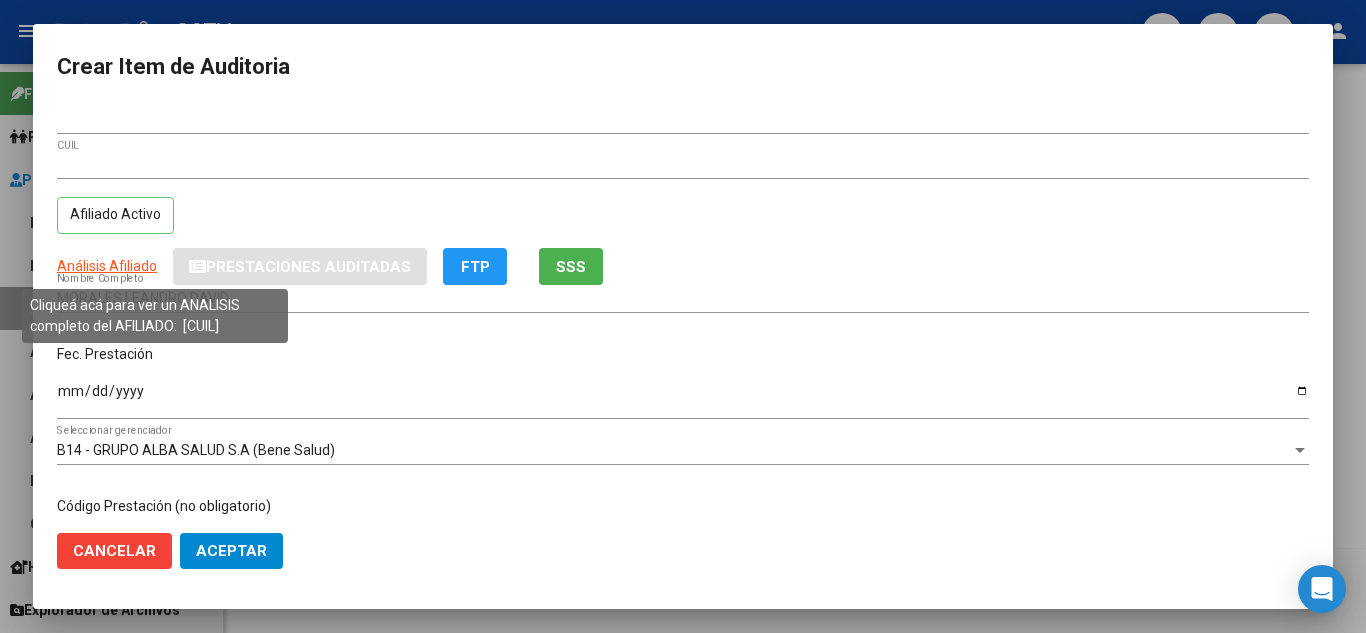 click on "Análisis Afiliado" at bounding box center [107, 266] 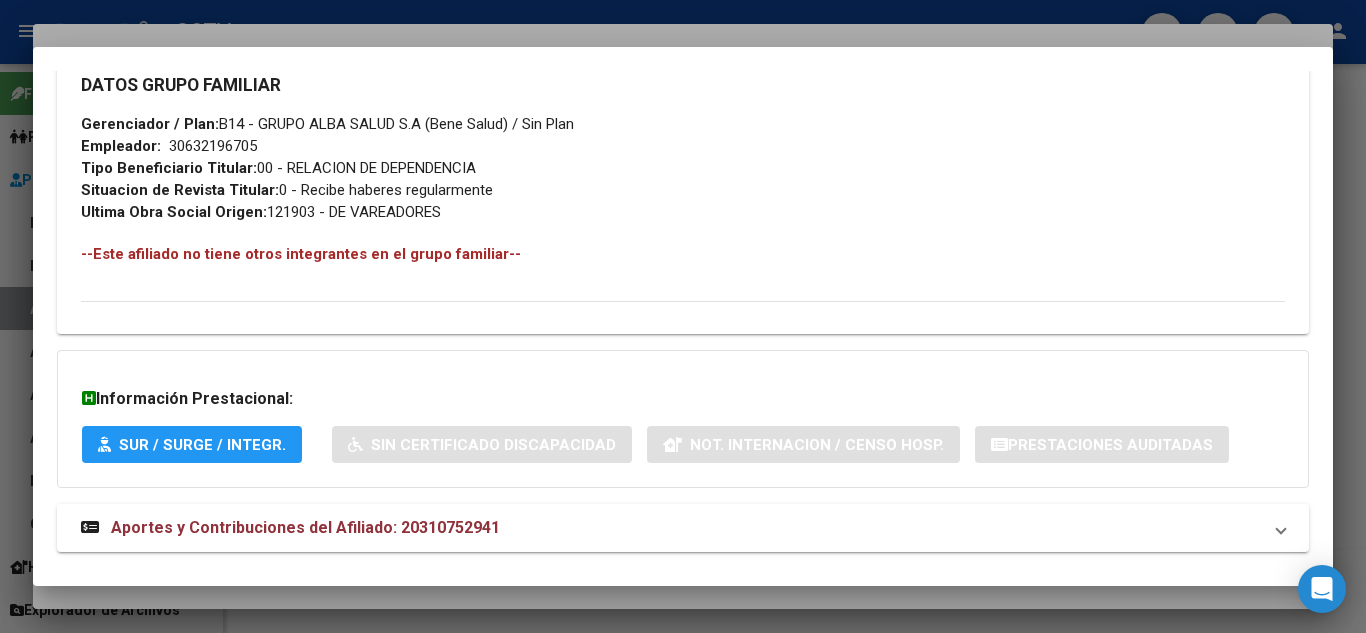 scroll, scrollTop: 998, scrollLeft: 0, axis: vertical 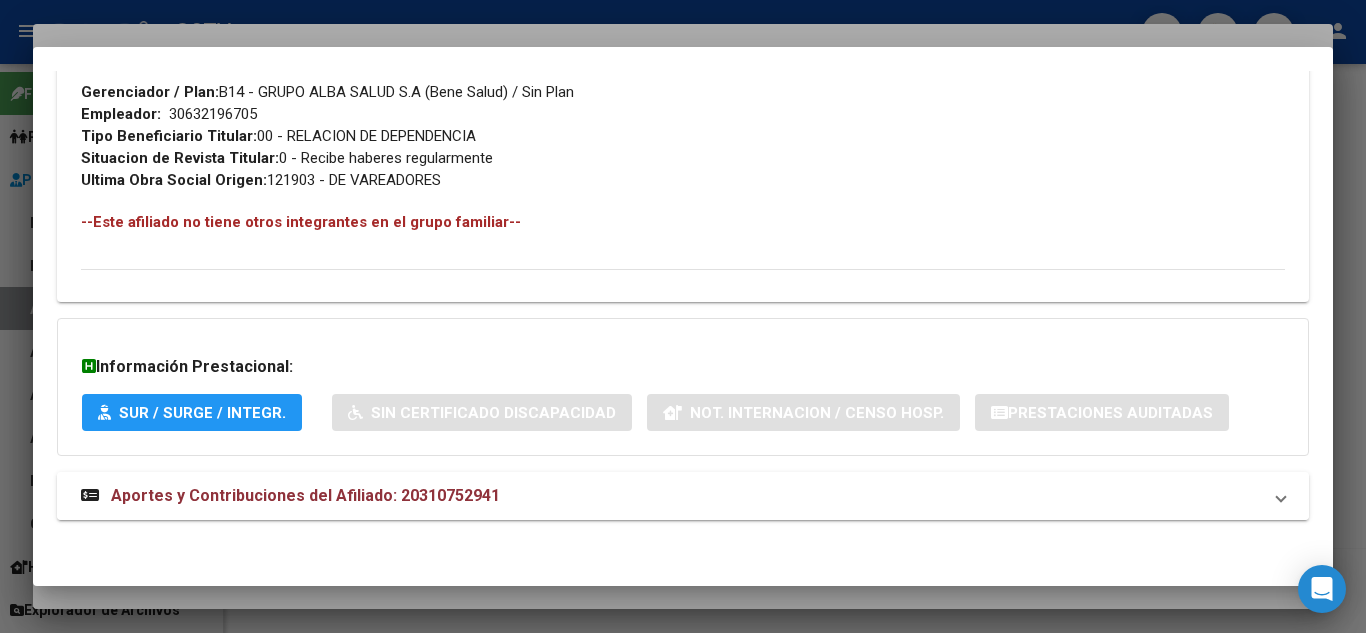 click on "Aportes y Contribuciones del Afiliado: 20310752941" at bounding box center (305, 495) 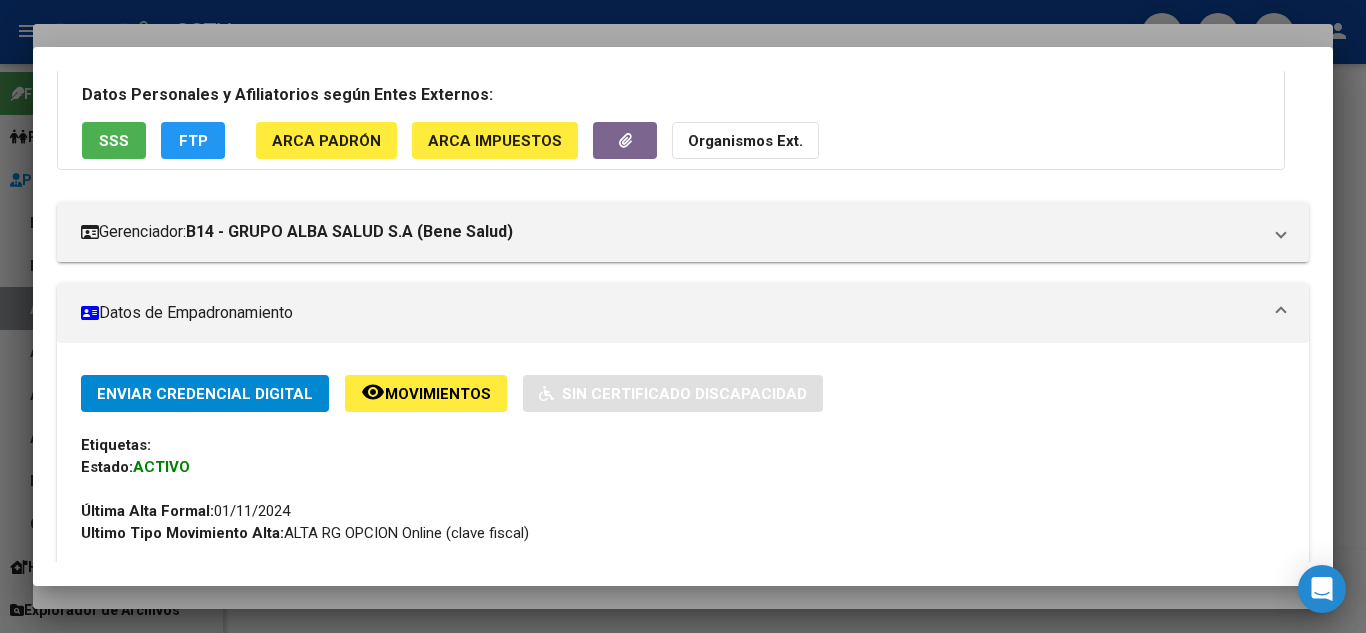 scroll, scrollTop: 0, scrollLeft: 0, axis: both 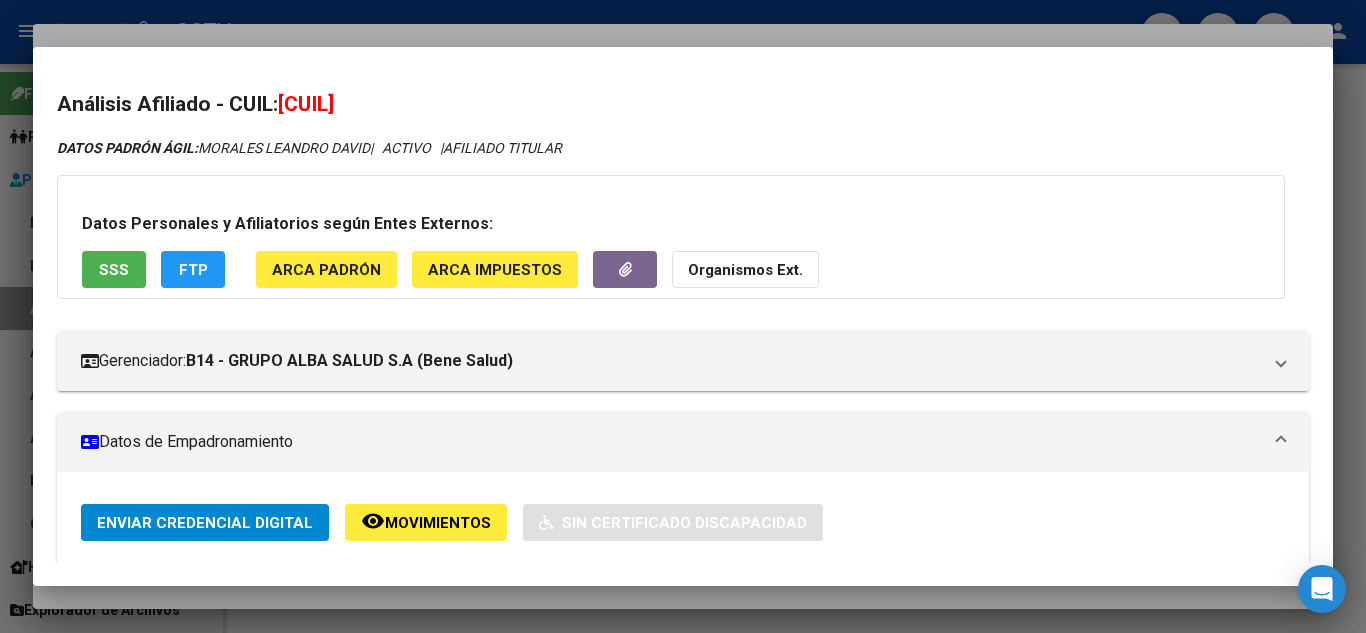 click at bounding box center [683, 316] 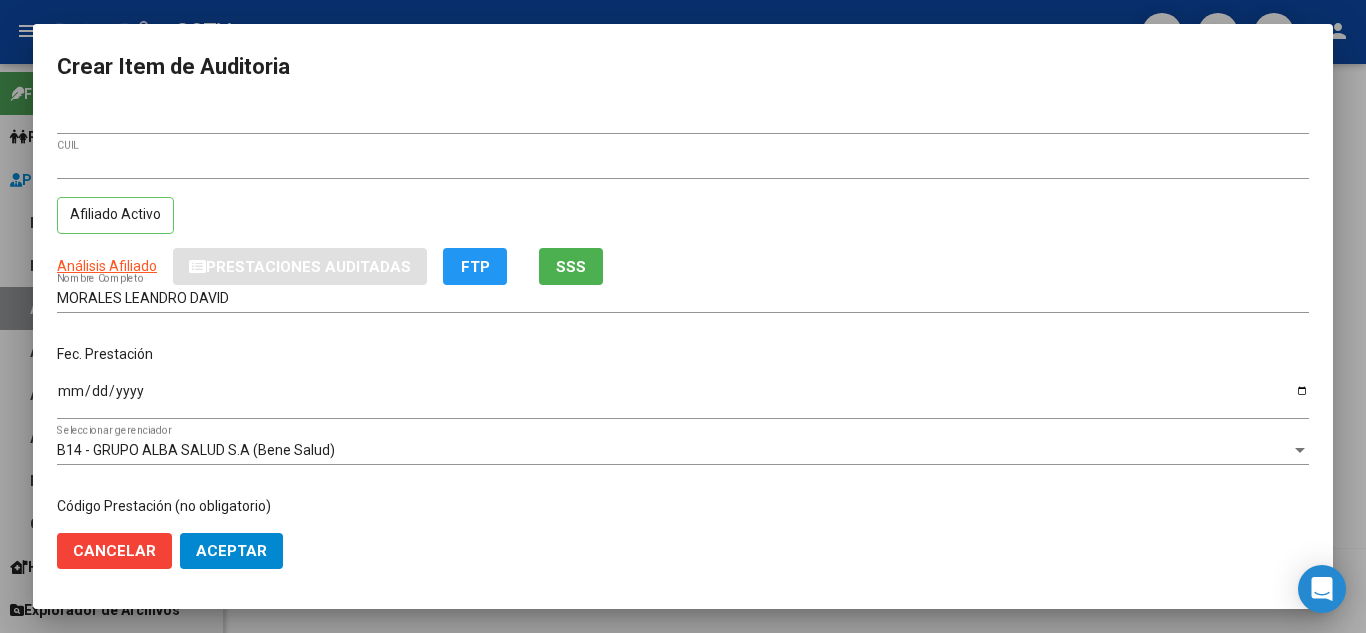 click on "Ingresar la fecha" at bounding box center [683, 398] 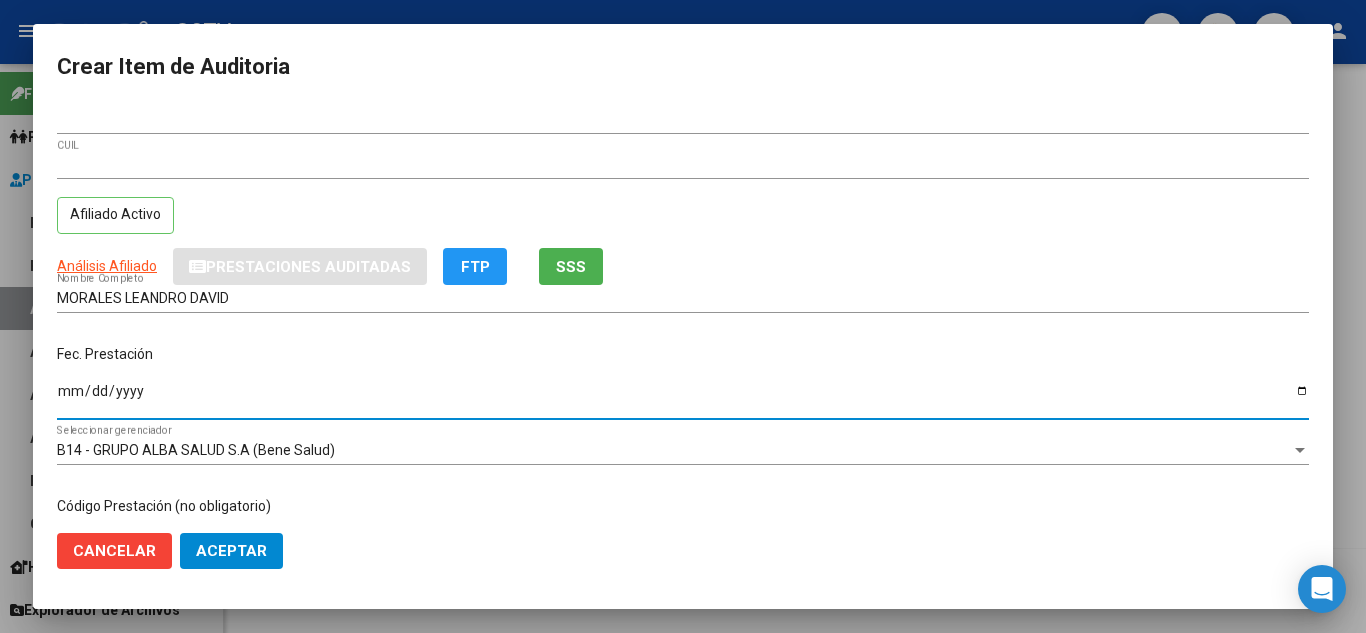 type on "2024-11-01" 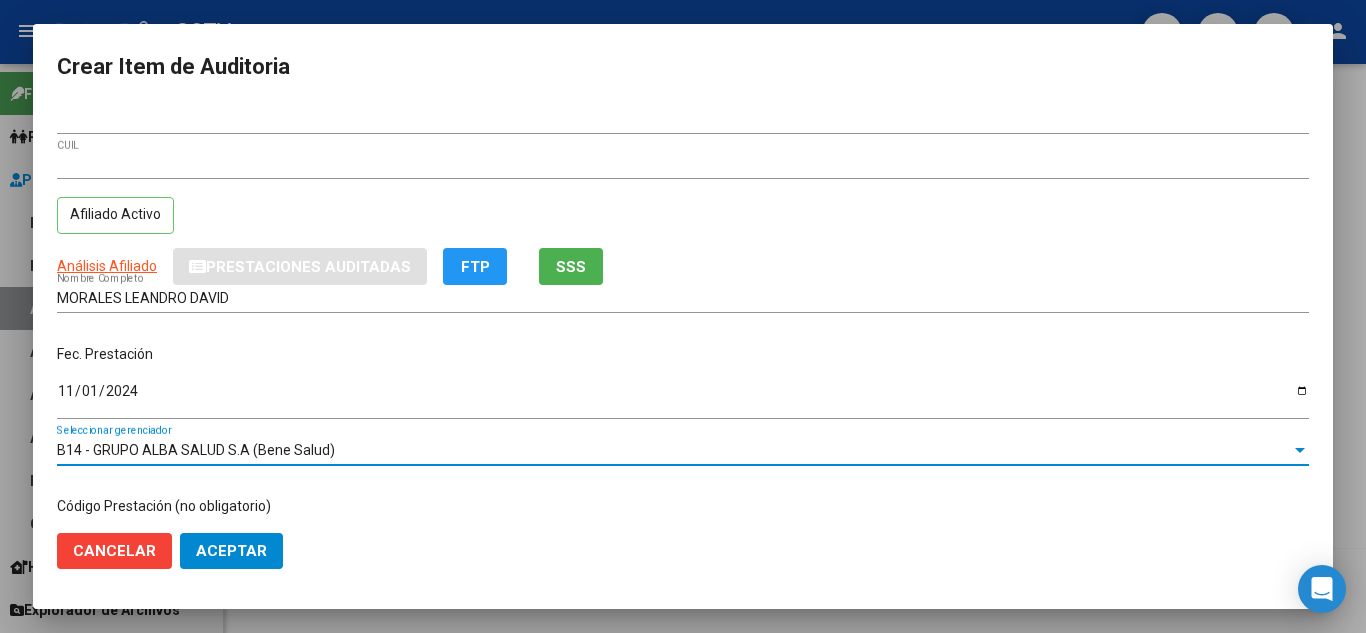 scroll, scrollTop: 234, scrollLeft: 0, axis: vertical 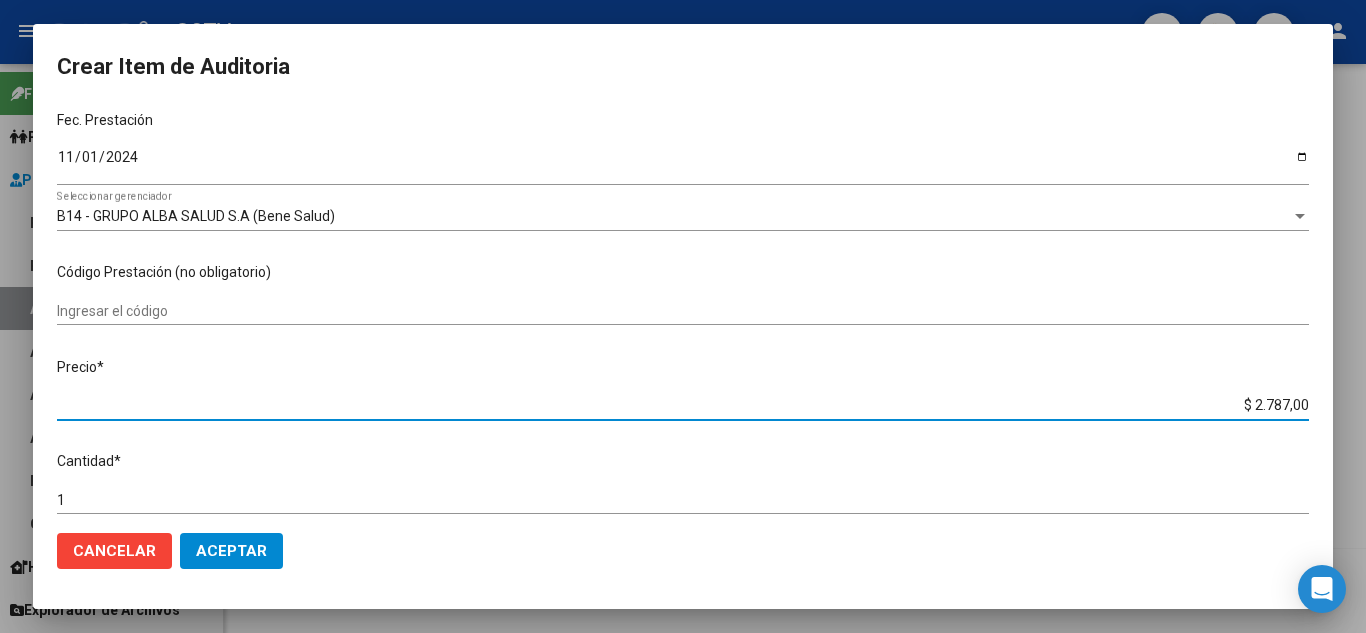 type on "$ 0,01" 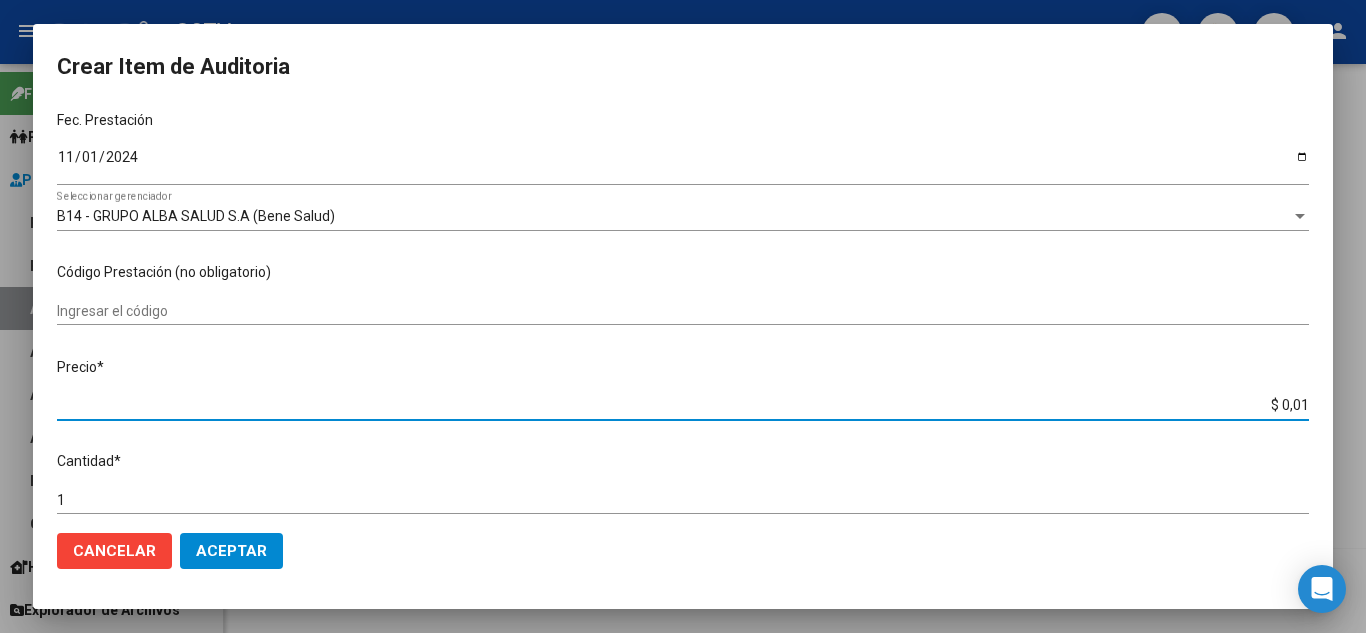 type on "$ 0,12" 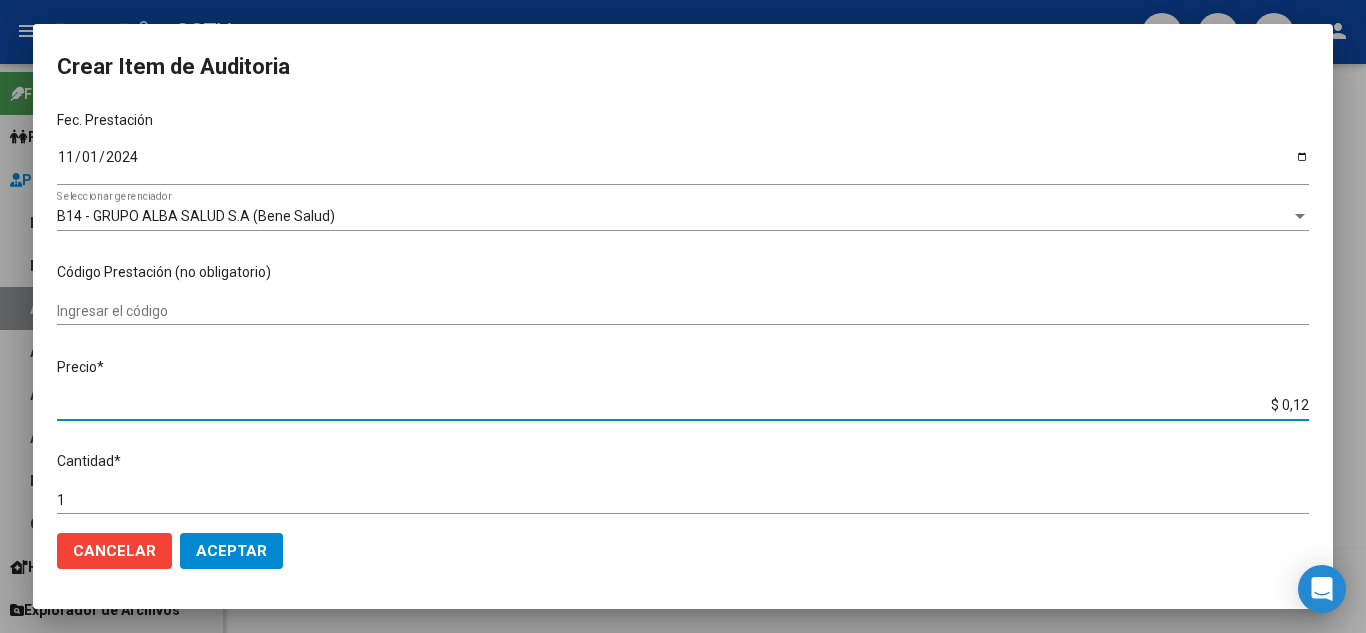 type on "$ 1,26" 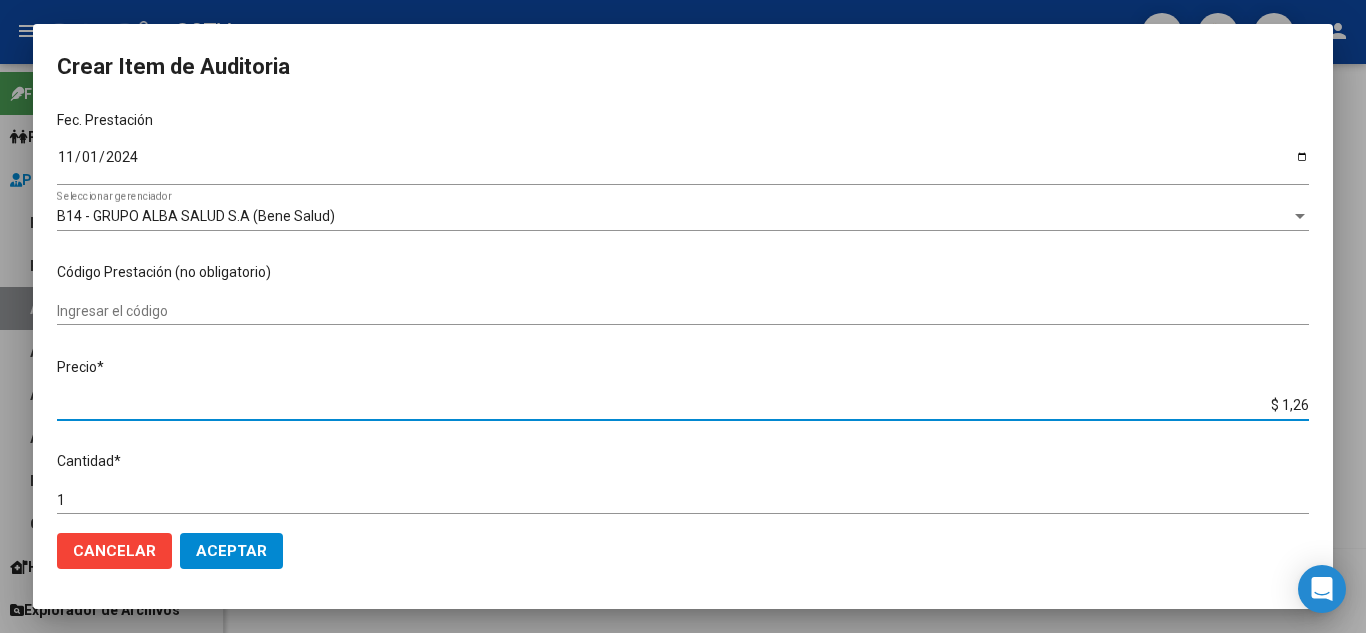 type on "$ 12,67" 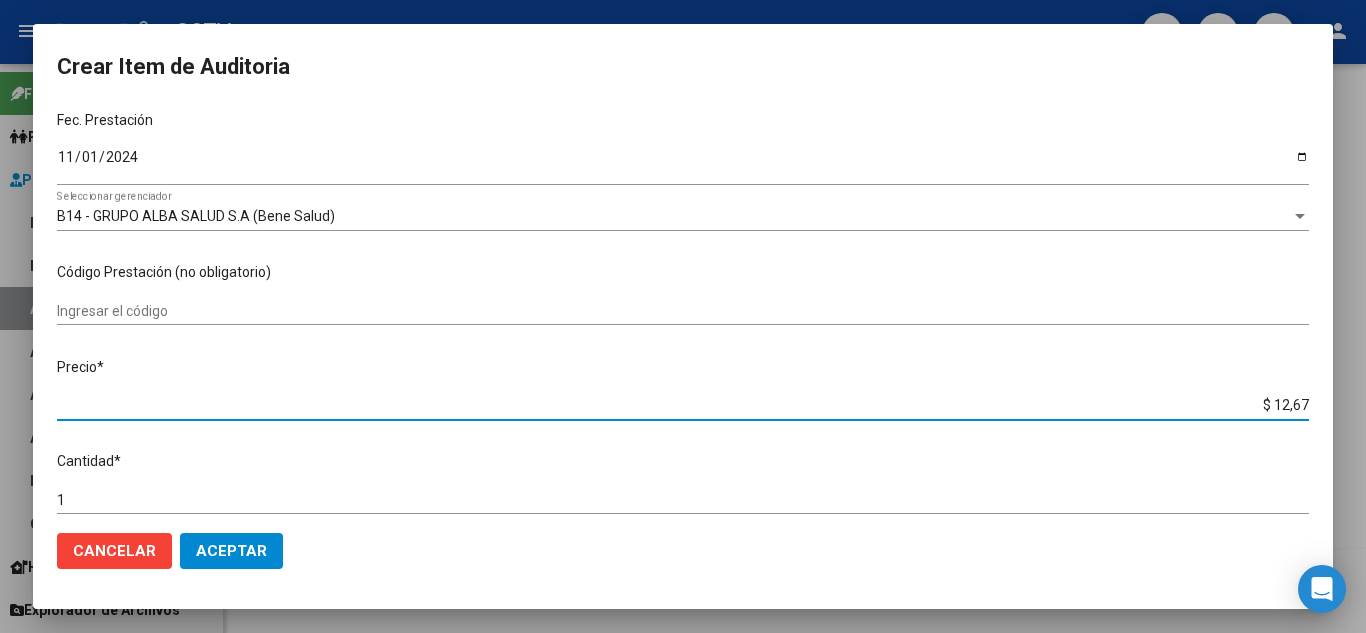 type on "$ 12,67" 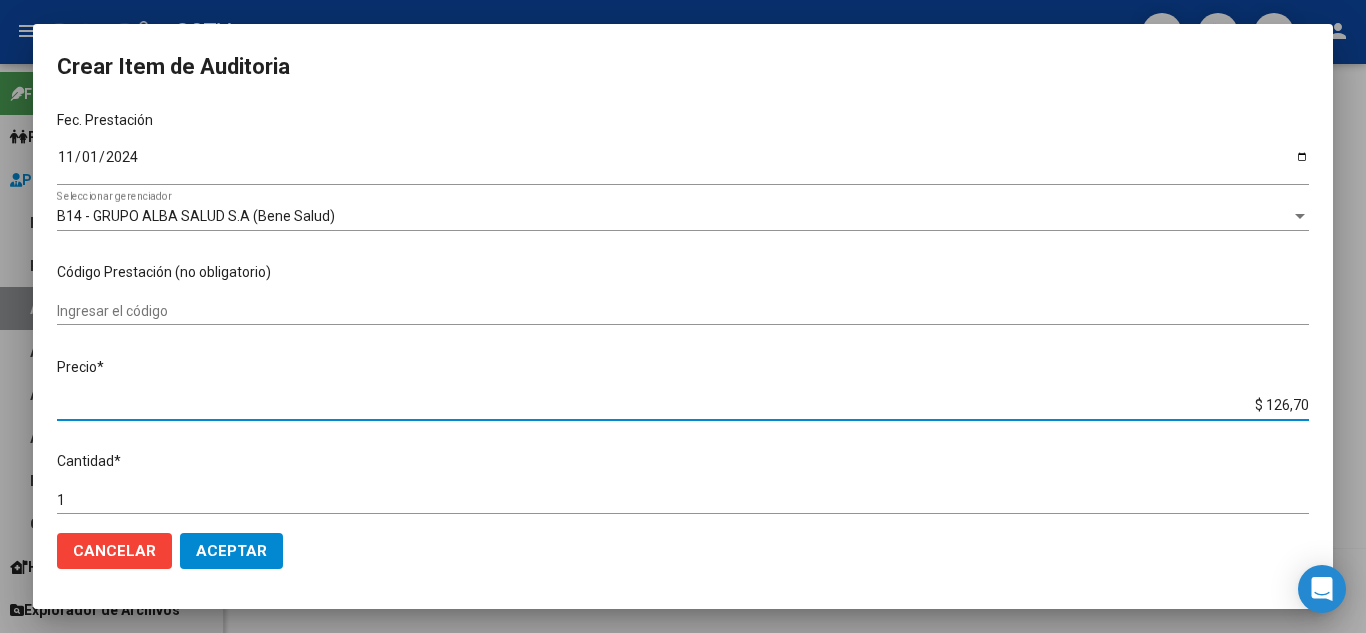 type on "$ 1.267,00" 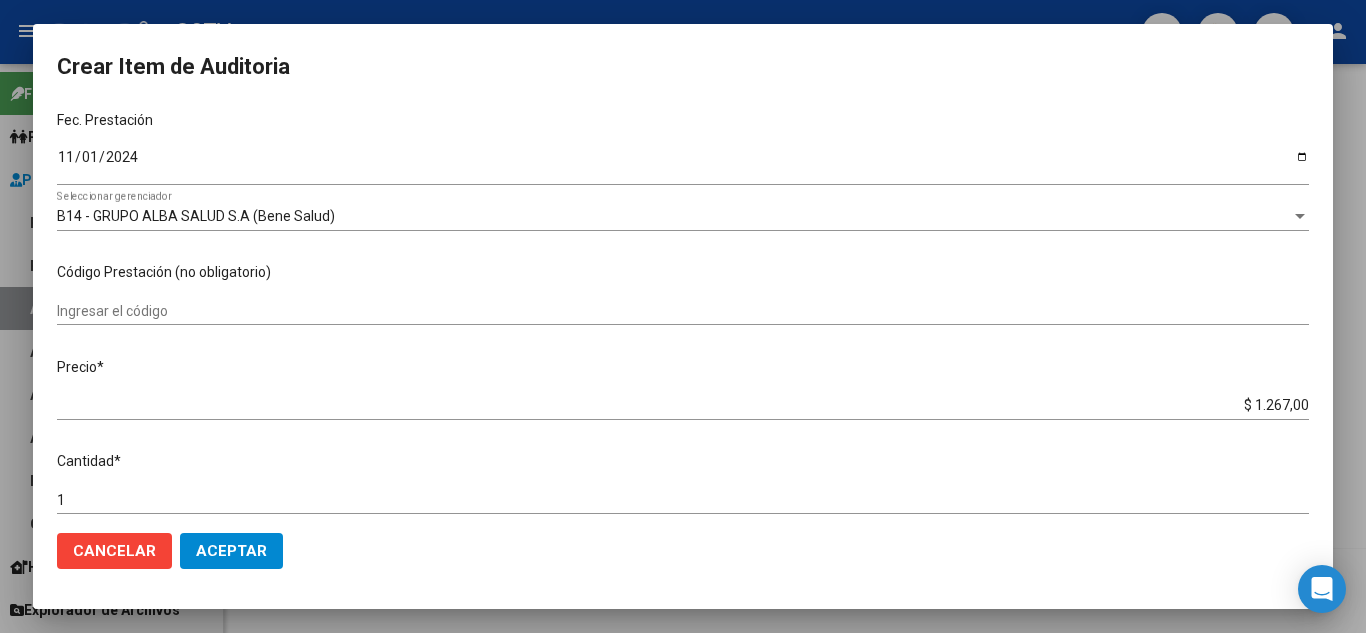 scroll, scrollTop: 611, scrollLeft: 0, axis: vertical 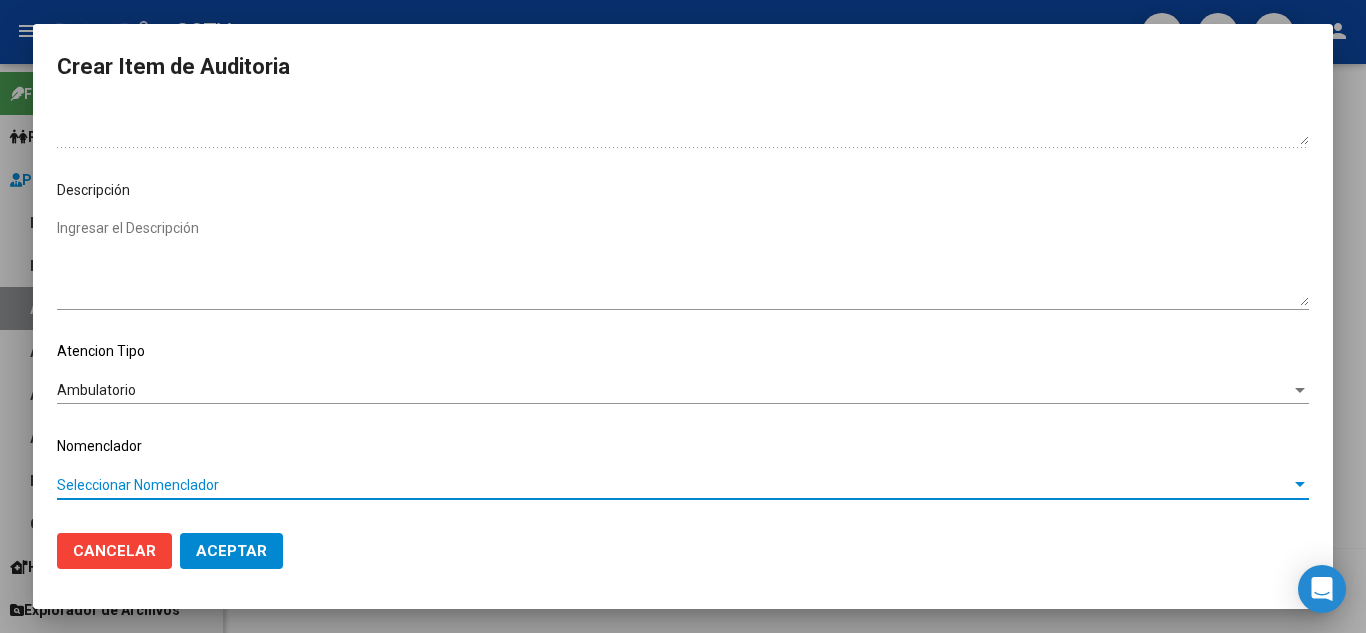 click on "Aceptar" 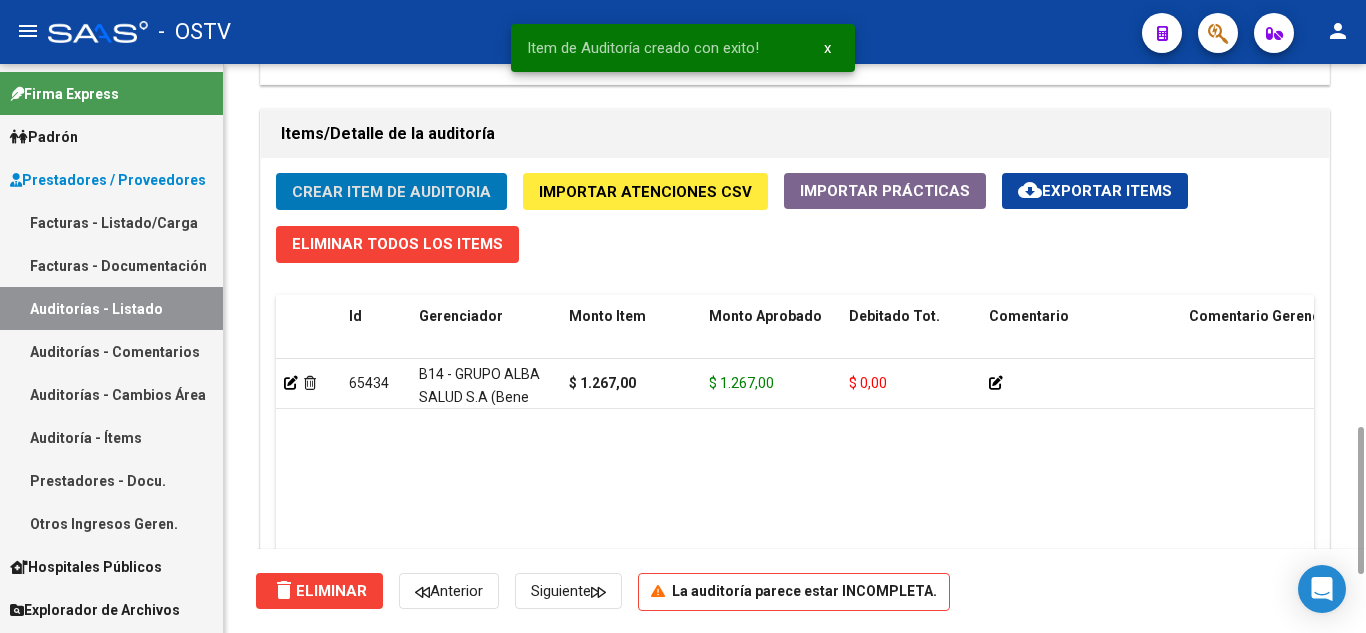 click on "Crear Item de Auditoria" 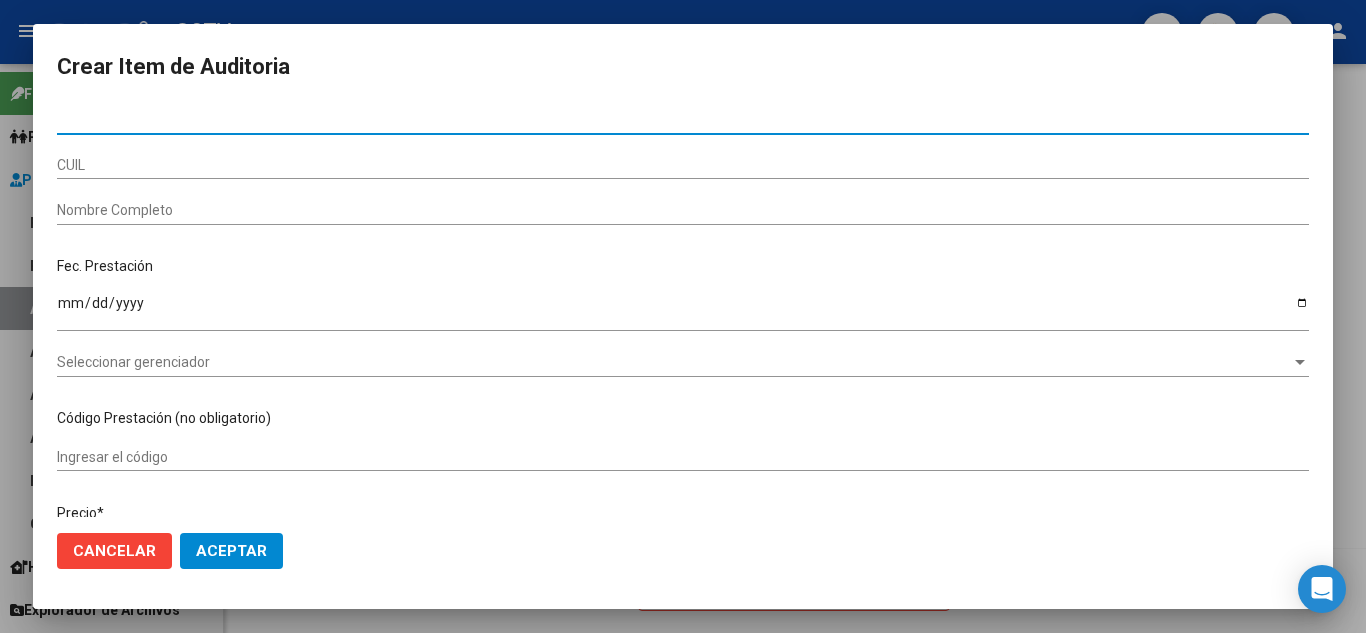 click on "Nro Documento" at bounding box center [683, 119] 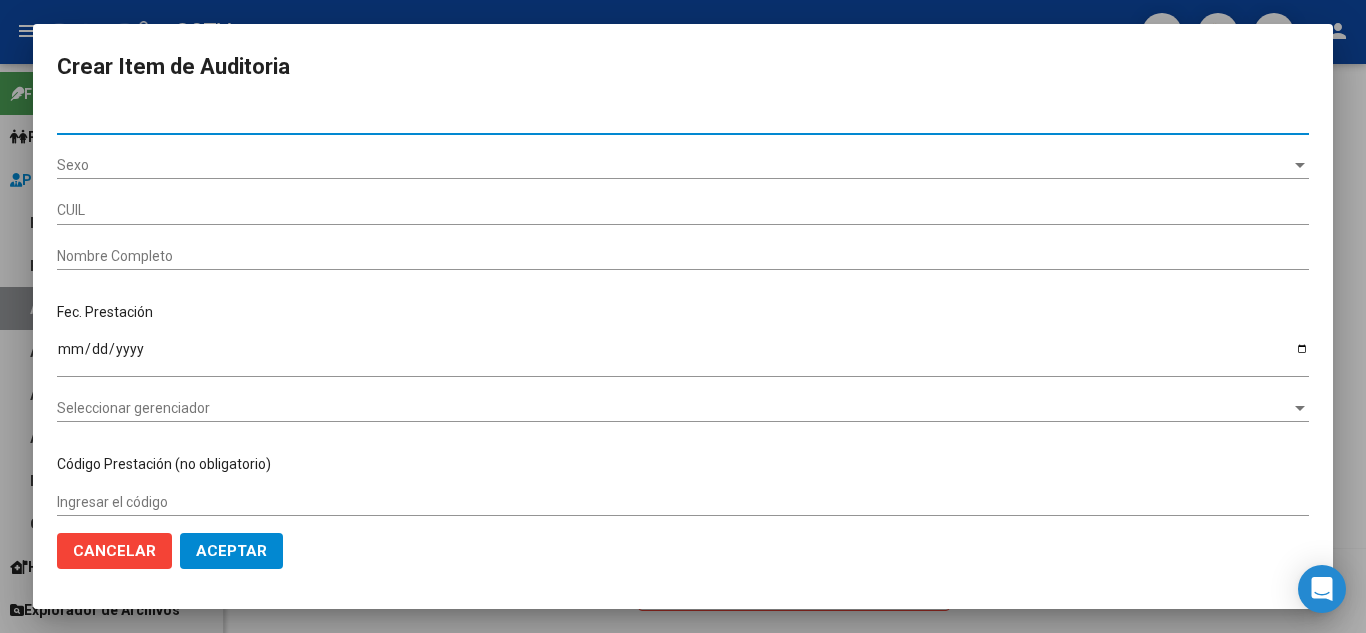 type on "[DOCUMENT_NUMBER]" 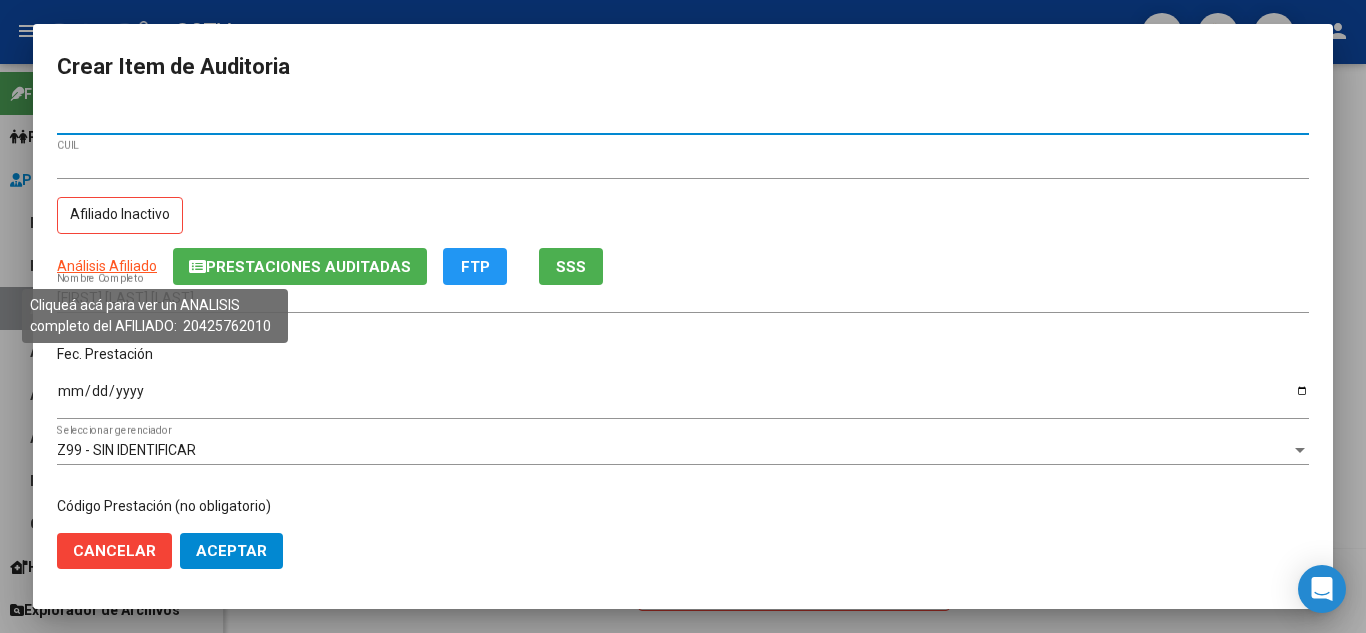 type on "[NUMBER]" 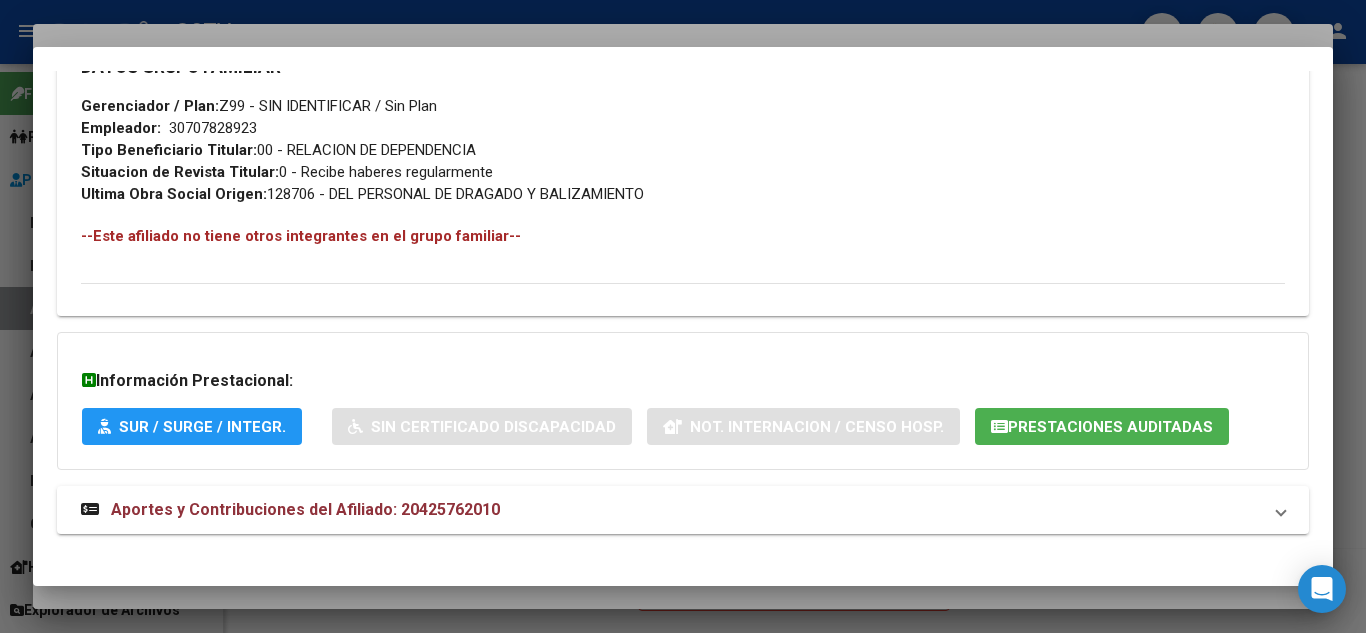 scroll, scrollTop: 1042, scrollLeft: 0, axis: vertical 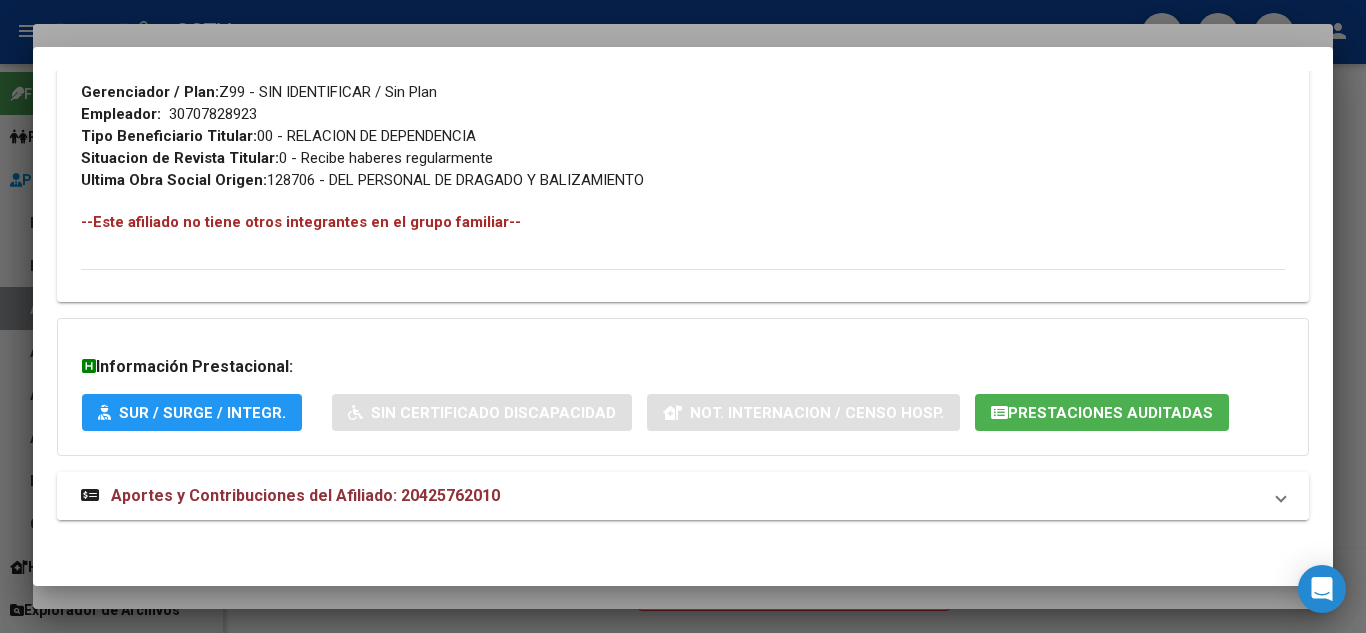 click on "Aportes y Contribuciones del Afiliado: 20425762010" at bounding box center [290, 496] 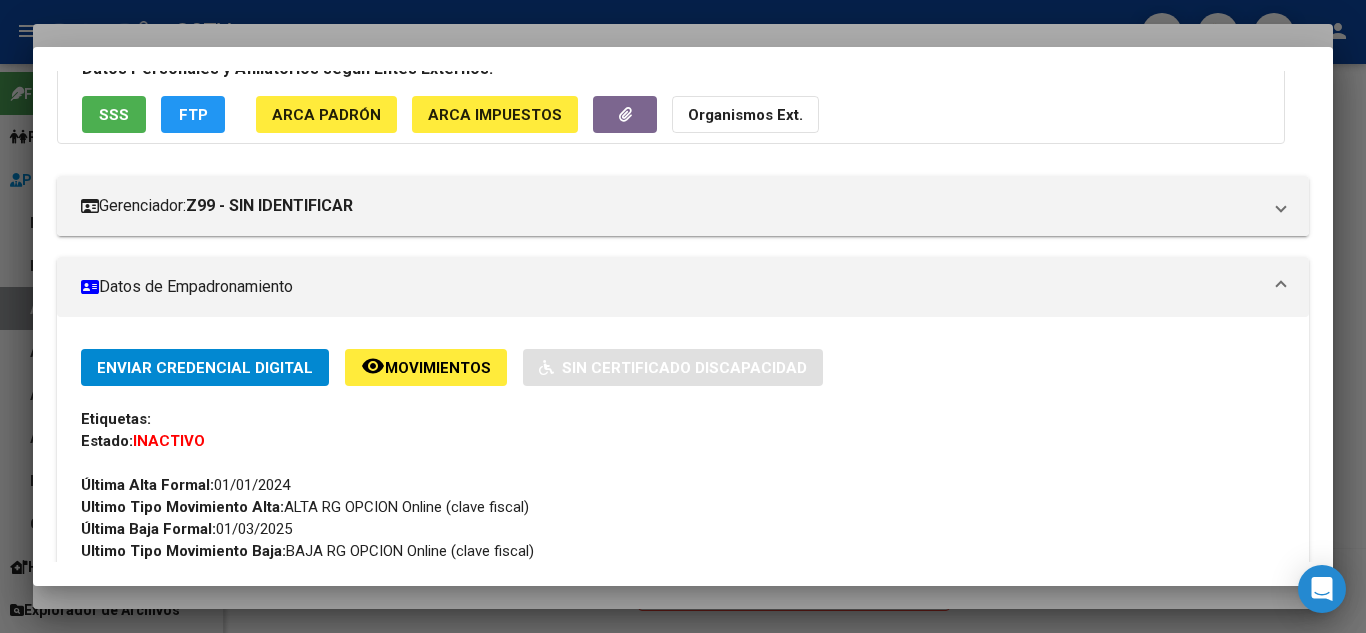 scroll, scrollTop: 0, scrollLeft: 0, axis: both 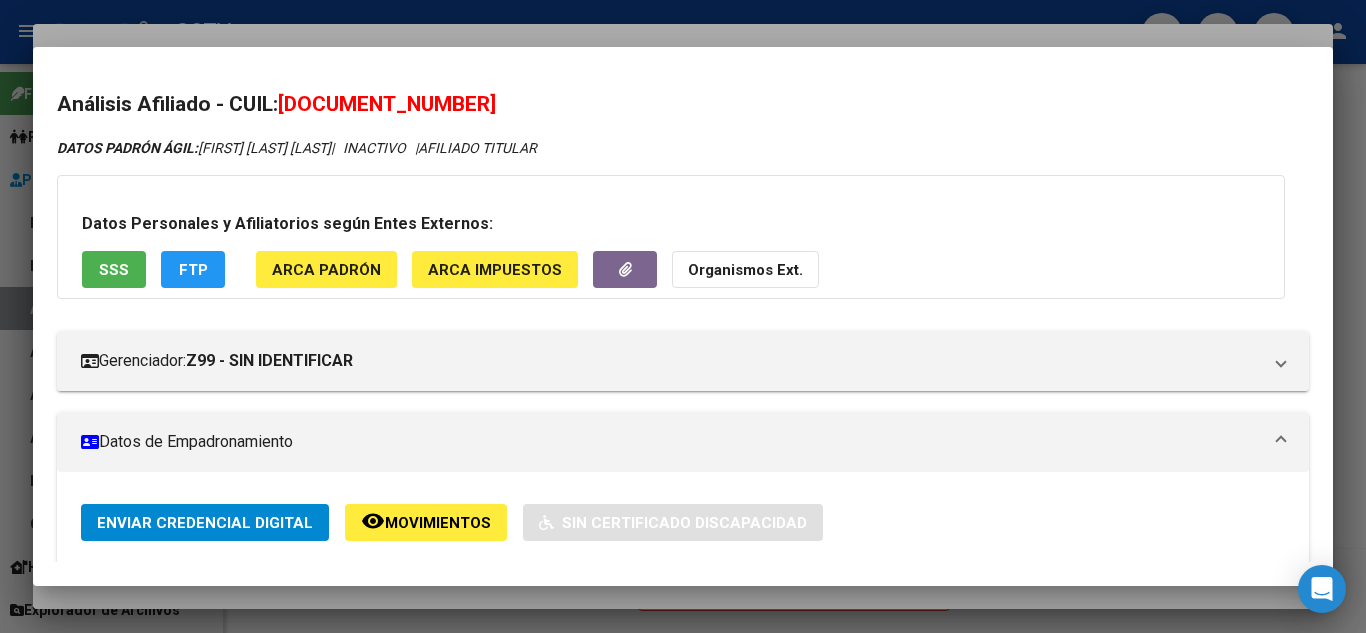 click on "SSS" at bounding box center [114, 270] 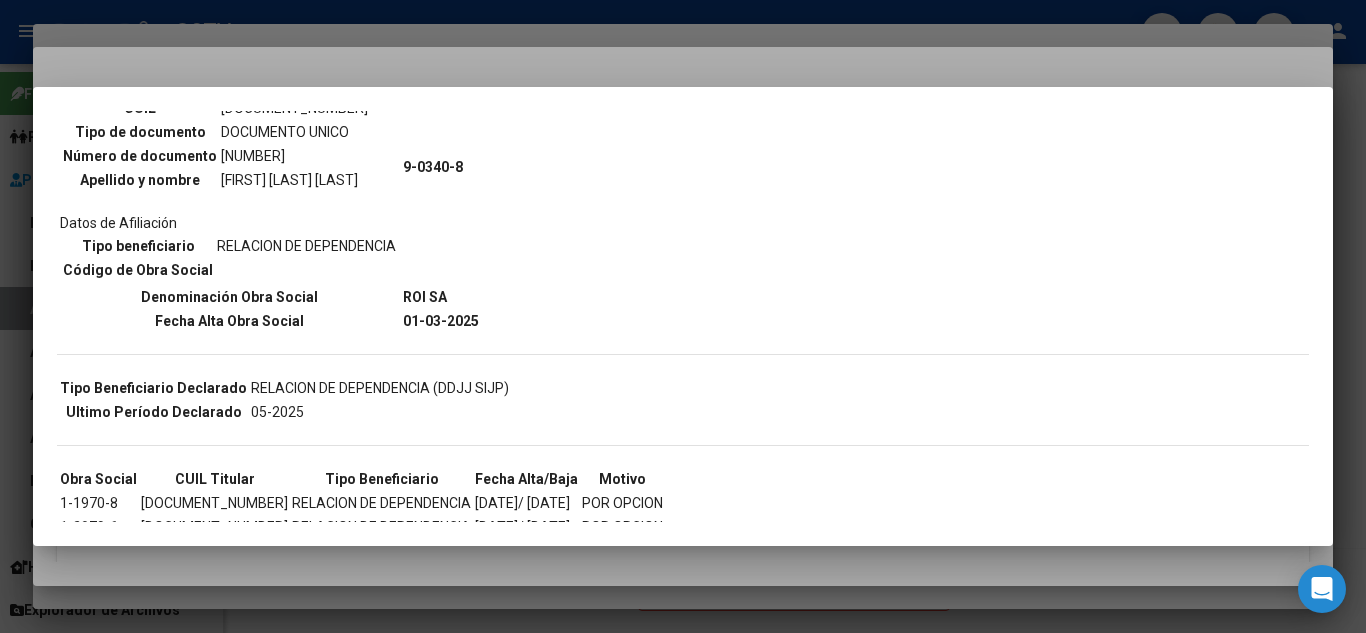 scroll, scrollTop: 283, scrollLeft: 0, axis: vertical 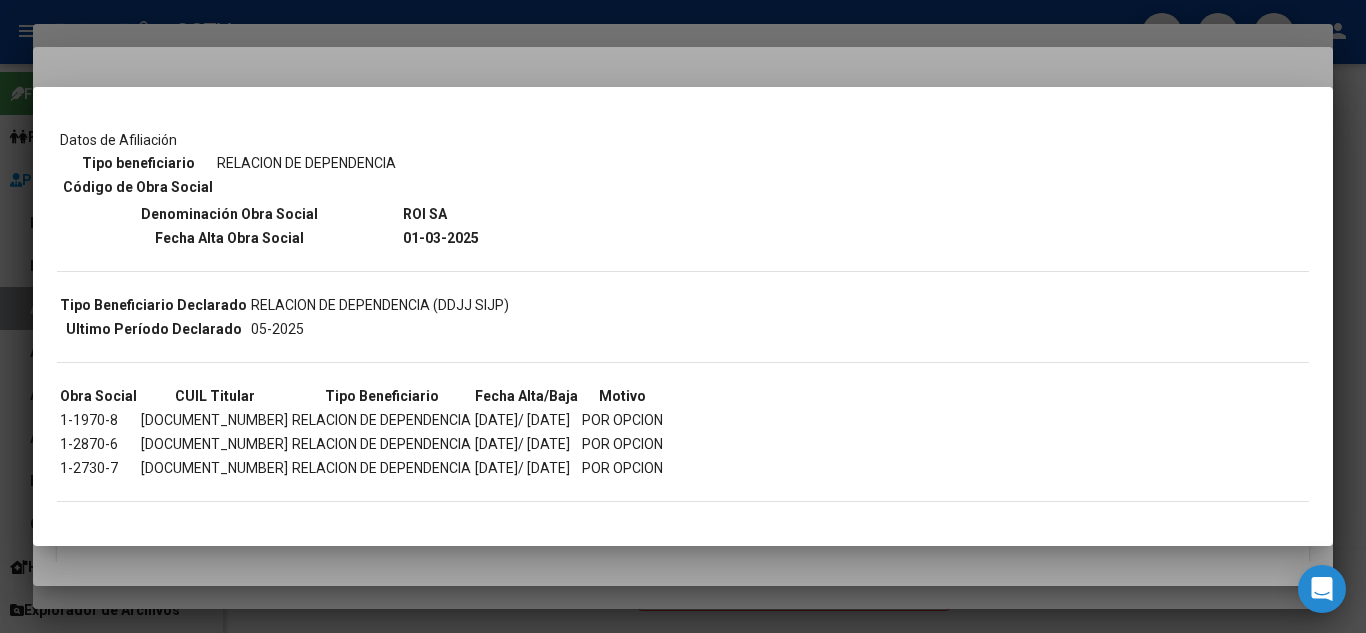 click on "--INACTIVO en Obra Social--   --Se encuentra activo en el RNOS 903408--
DATOS DE AFILIACION VIGENTE
Datos personales
Parentesco
TITULAR
CUIL
20-42576201-0
Tipo de documento
DOCUMENTO UNICO
Número de documento
42576201
Apellido y nombre
CASTELAO LEONEL EZEQUIEL
Datos de Afiliación
Tipo beneficiario
RELACION DE DEPENDENCIA
Código de Obra Social
9-0340-8
Denominación Obra Social
ROI SA
Fecha Alta Obra Social
01-03-2025
Tipo Beneficiario Declarado
RELACION DE DEPENDENCIA (DDJJ SIJP)
Ultimo Período Declarado" at bounding box center (683, 183) 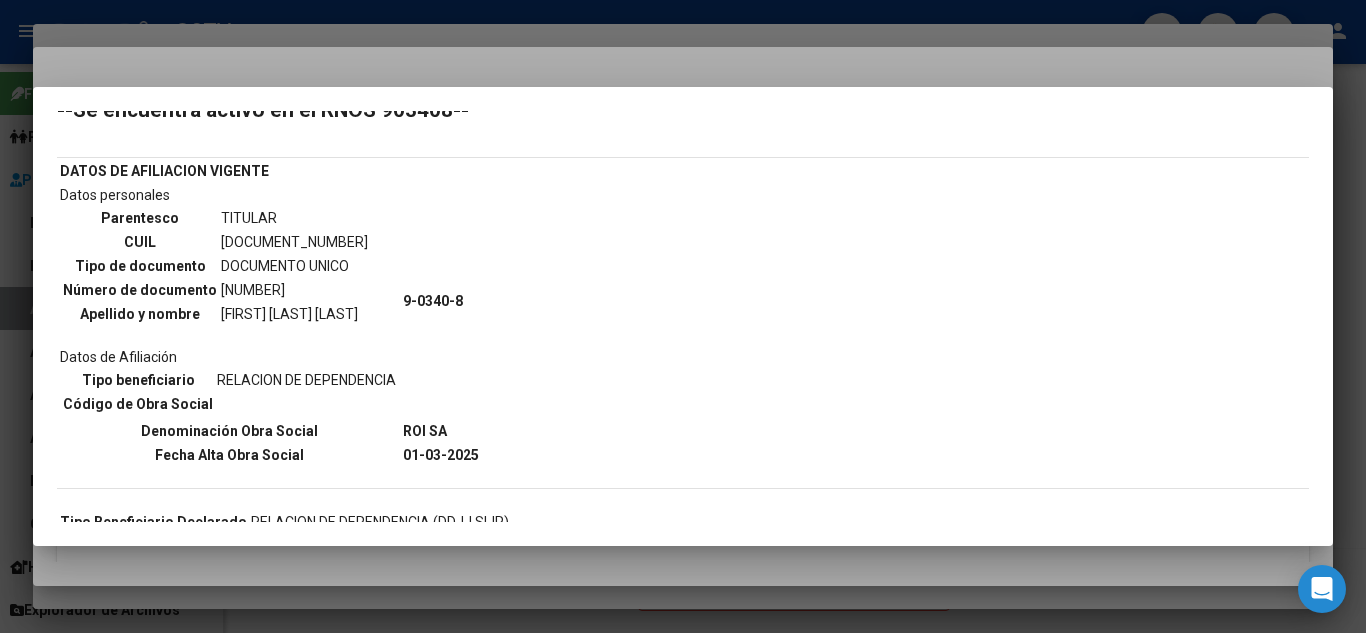 scroll, scrollTop: 0, scrollLeft: 0, axis: both 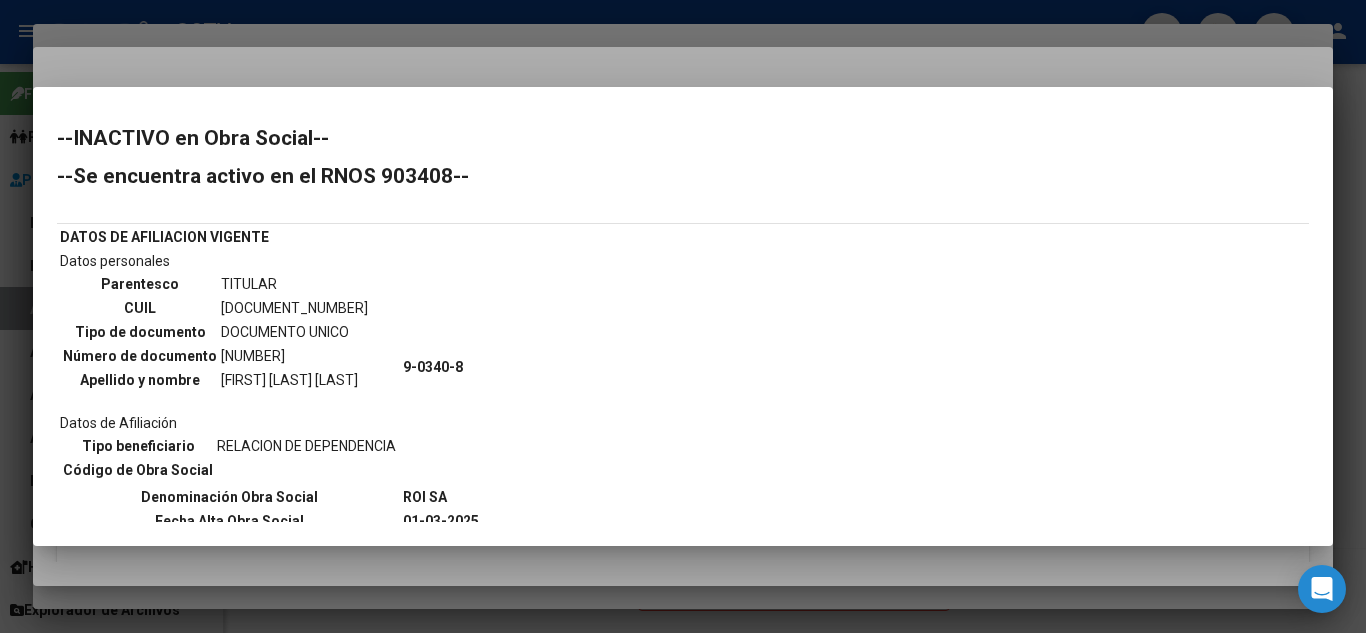 click at bounding box center (683, 316) 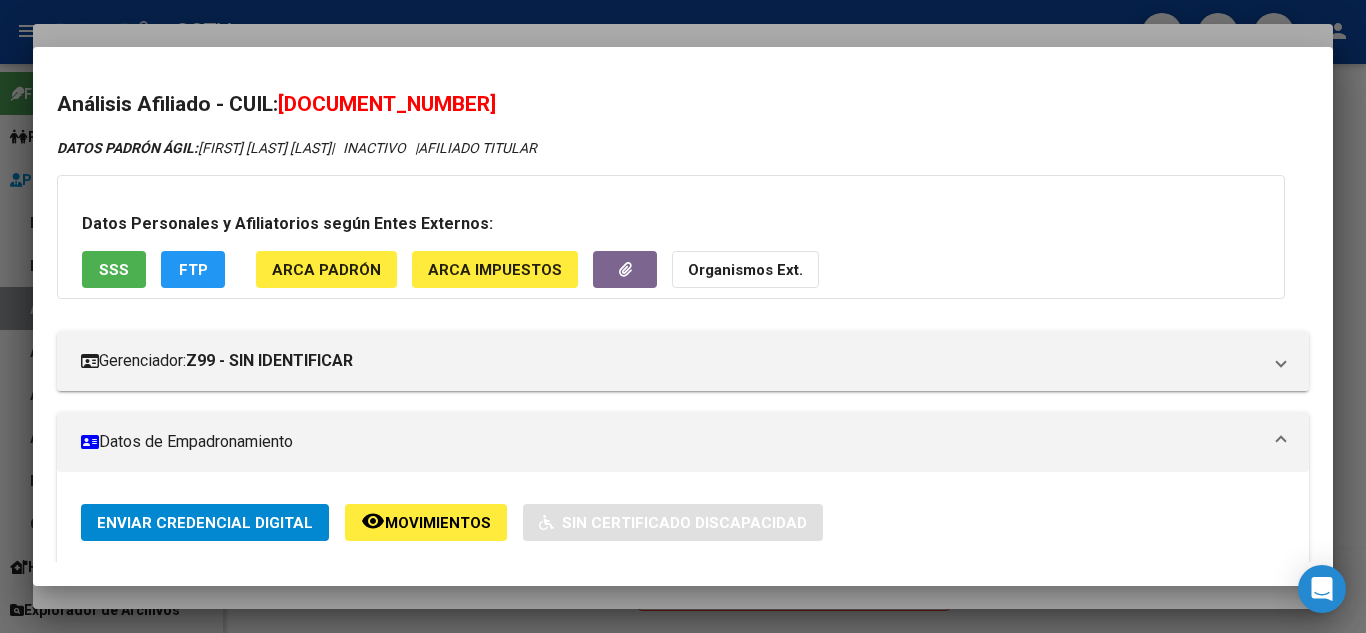 drag, startPoint x: 421, startPoint y: 108, endPoint x: 287, endPoint y: 113, distance: 134.09325 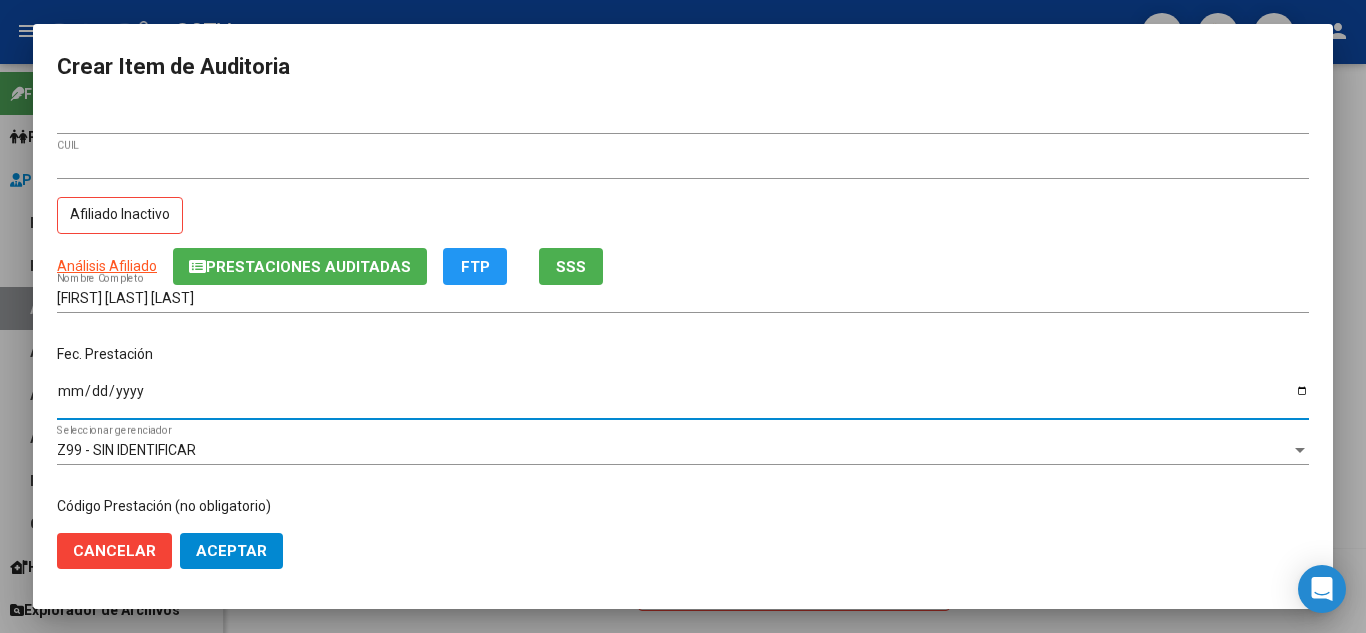 click on "Ingresar la fecha" at bounding box center (683, 398) 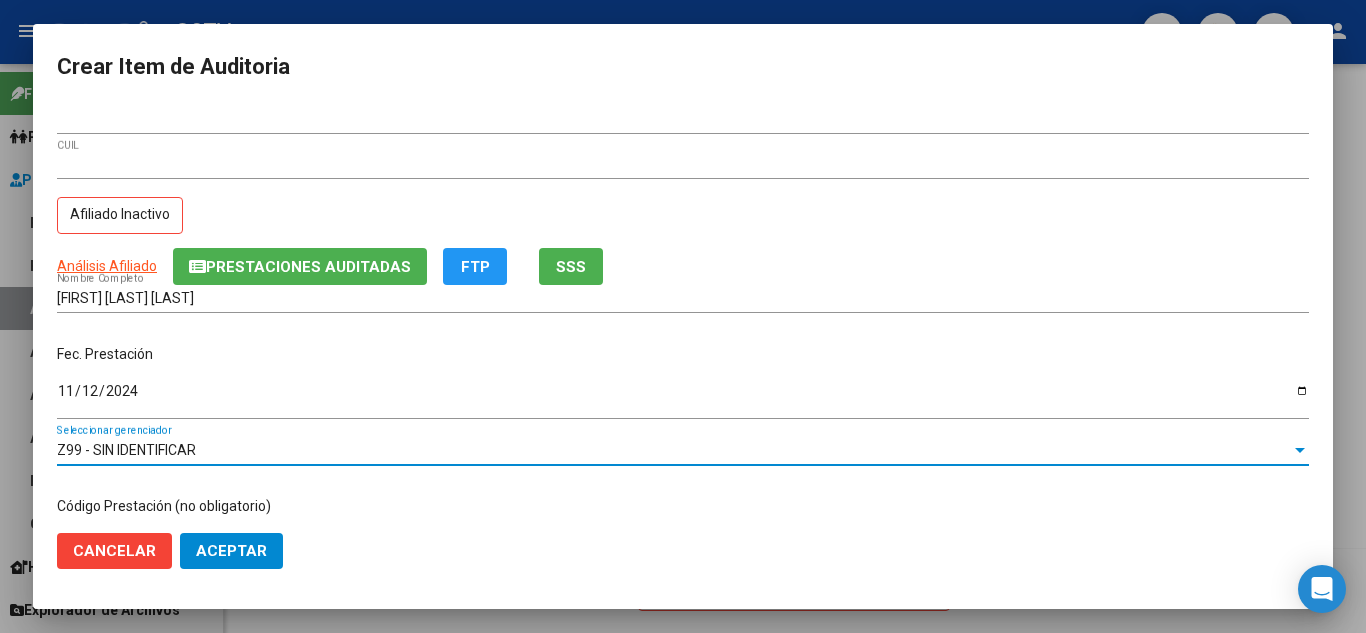 scroll, scrollTop: 234, scrollLeft: 0, axis: vertical 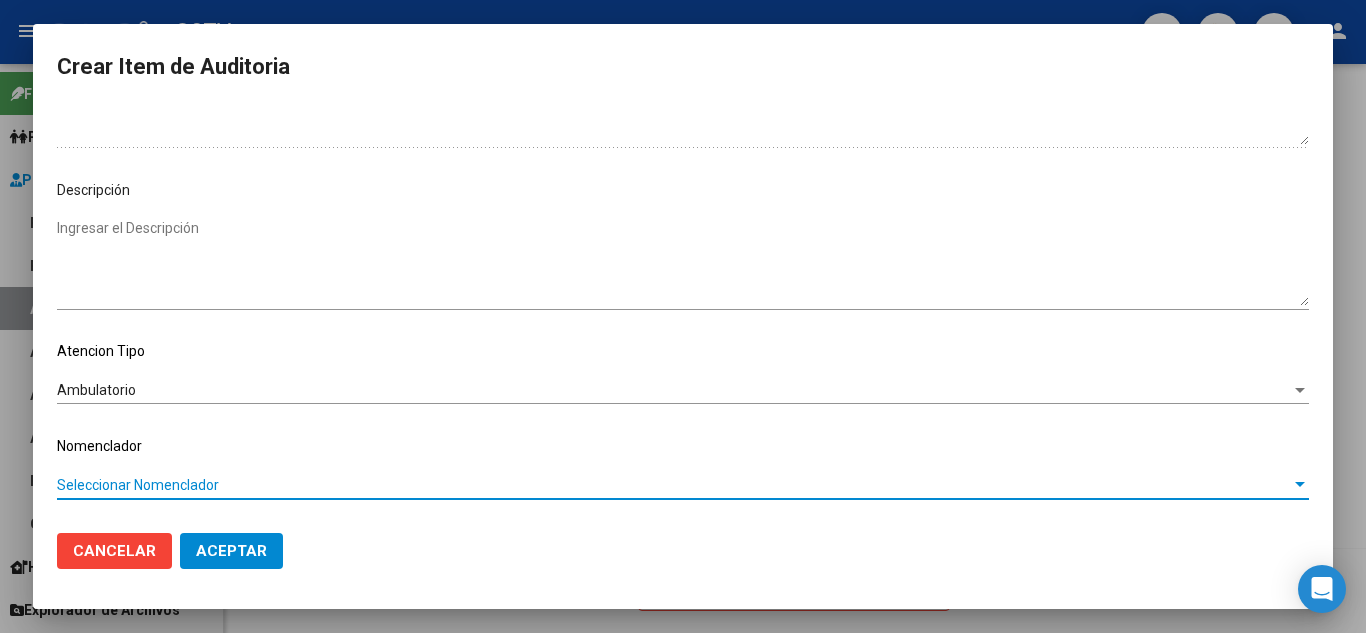 click on "Aceptar" 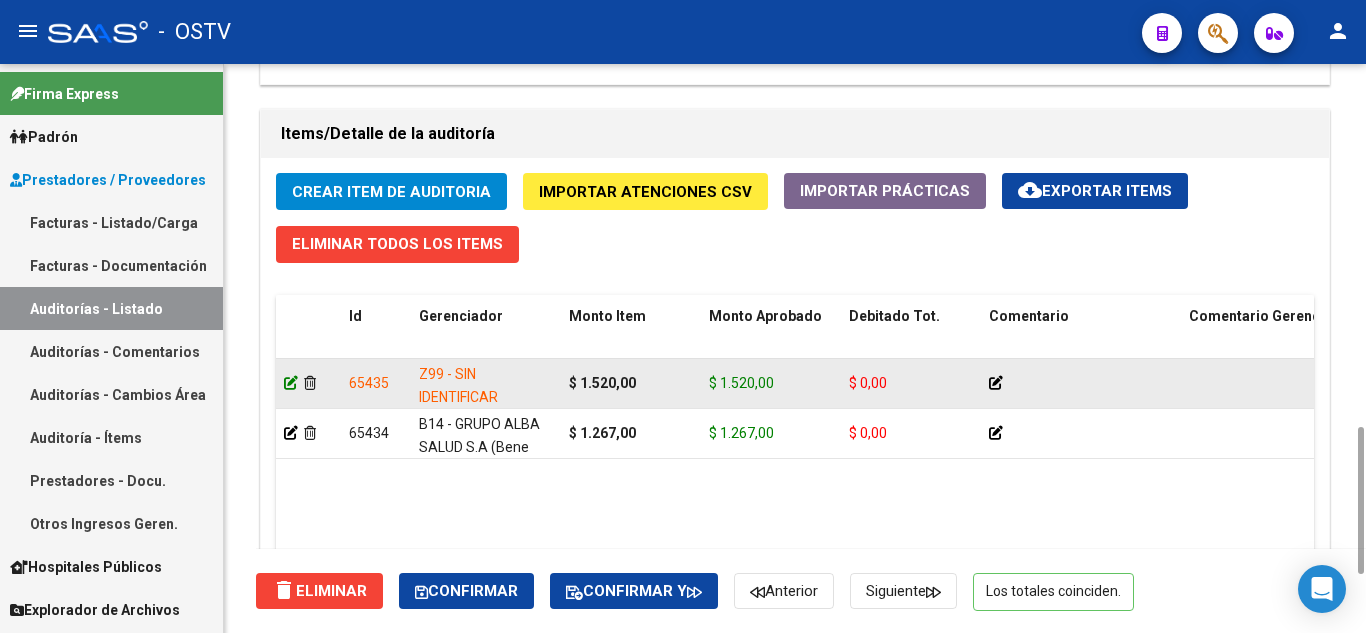 click 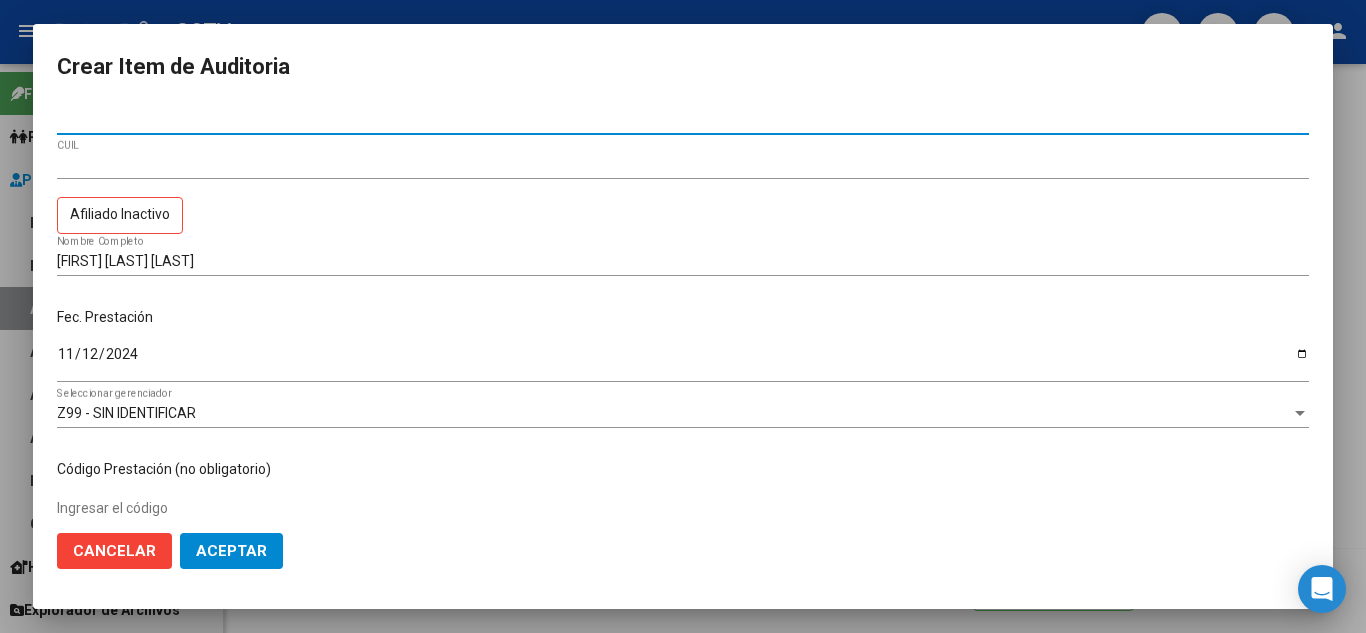 click at bounding box center [1300, 414] 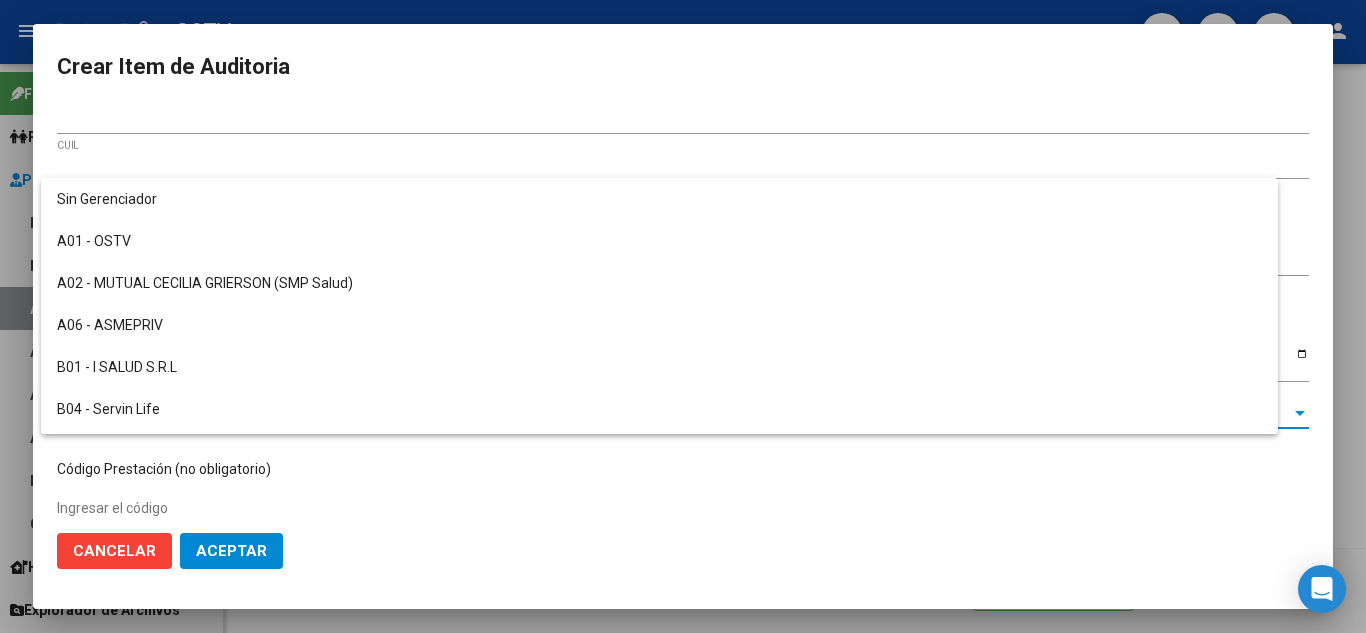 scroll, scrollTop: 1256, scrollLeft: 0, axis: vertical 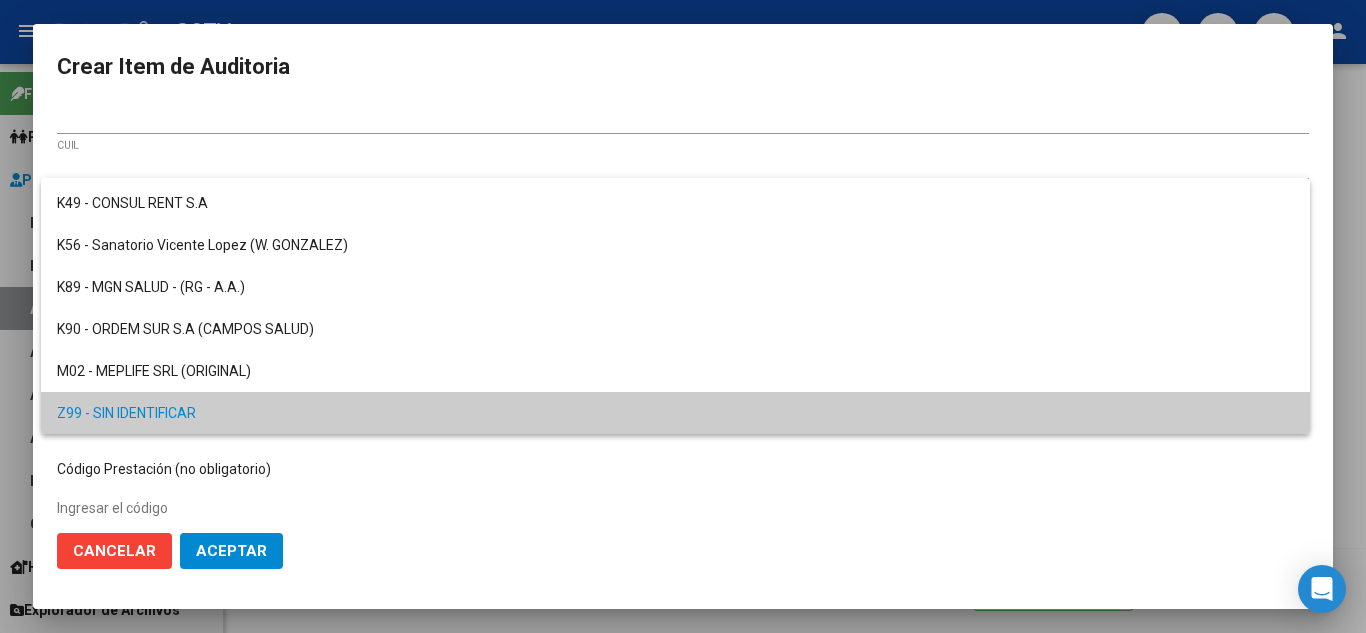 click on "Z99 - SIN IDENTIFICAR" at bounding box center (675, 413) 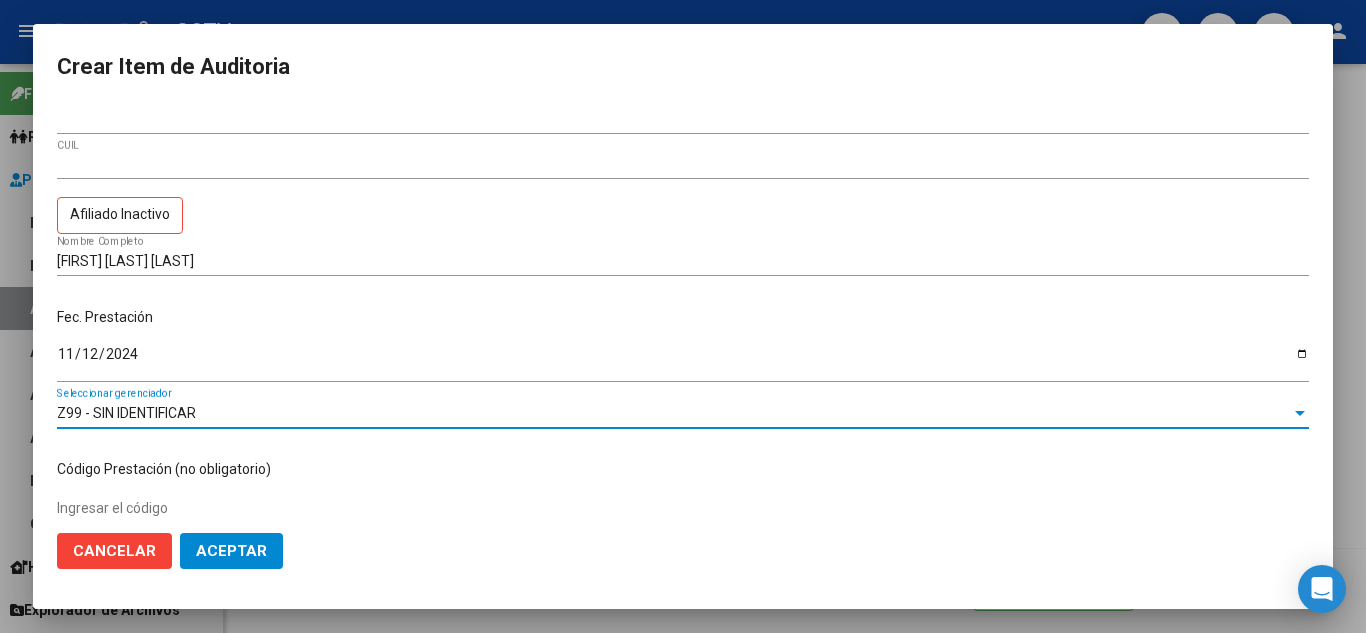 click at bounding box center (1300, 414) 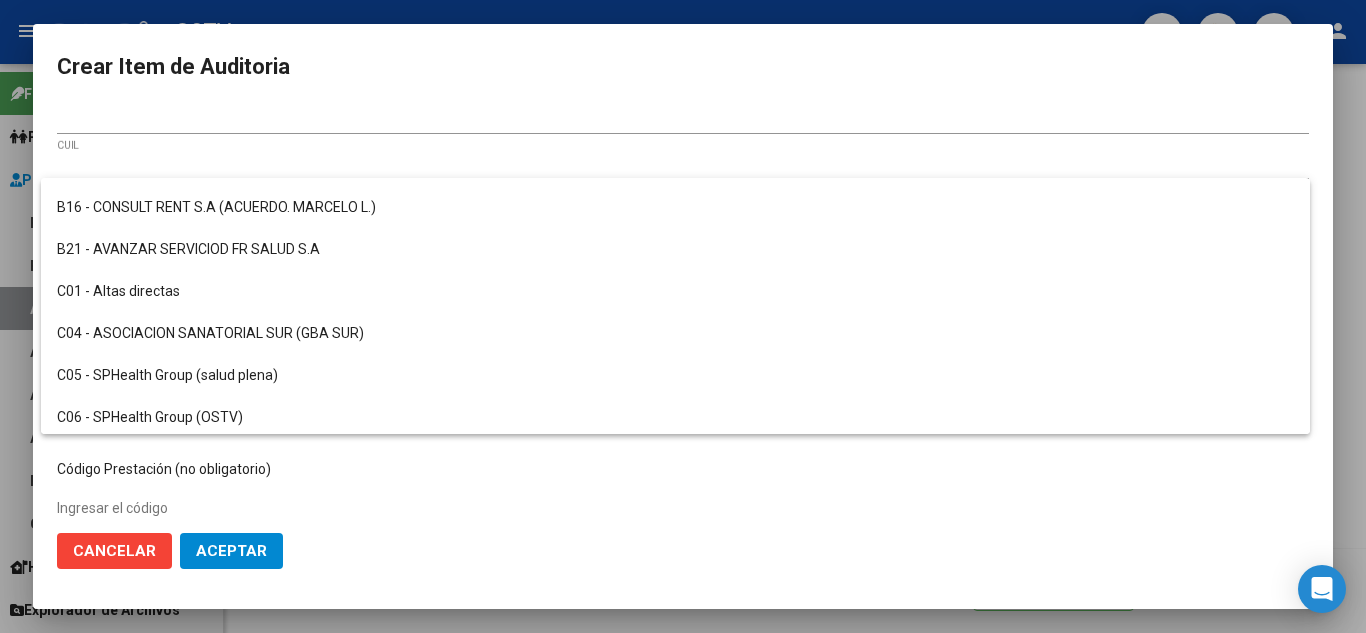 scroll, scrollTop: 456, scrollLeft: 0, axis: vertical 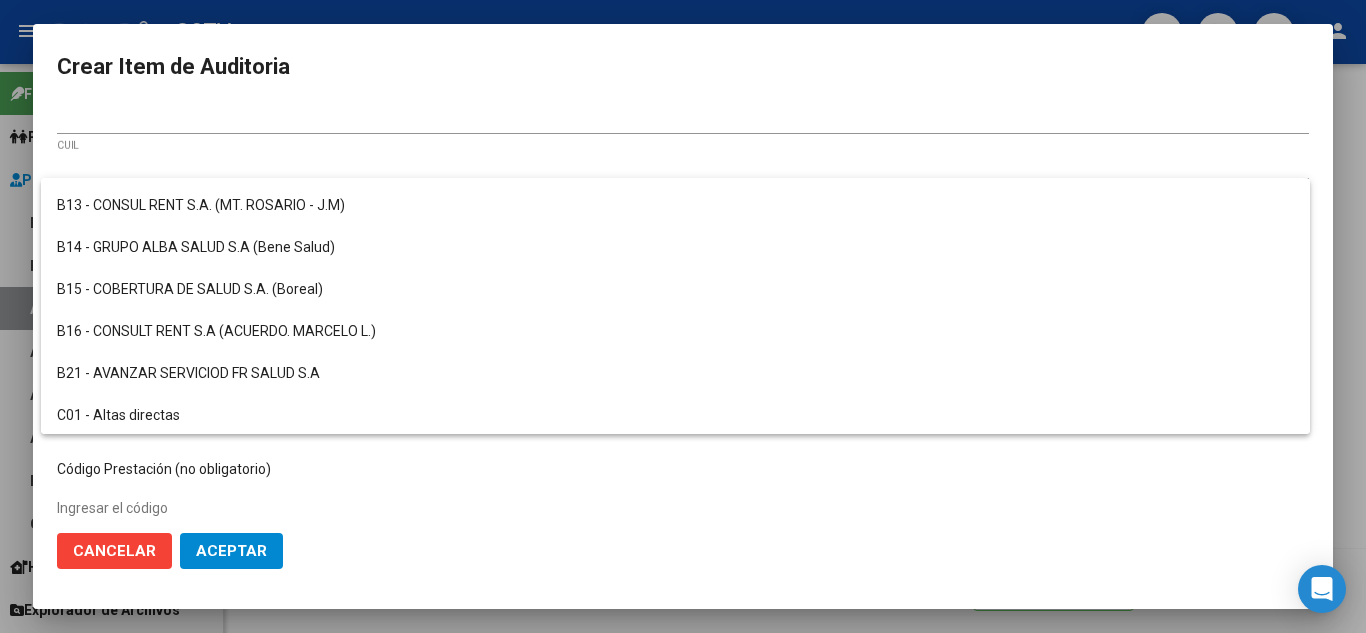 click at bounding box center (683, 316) 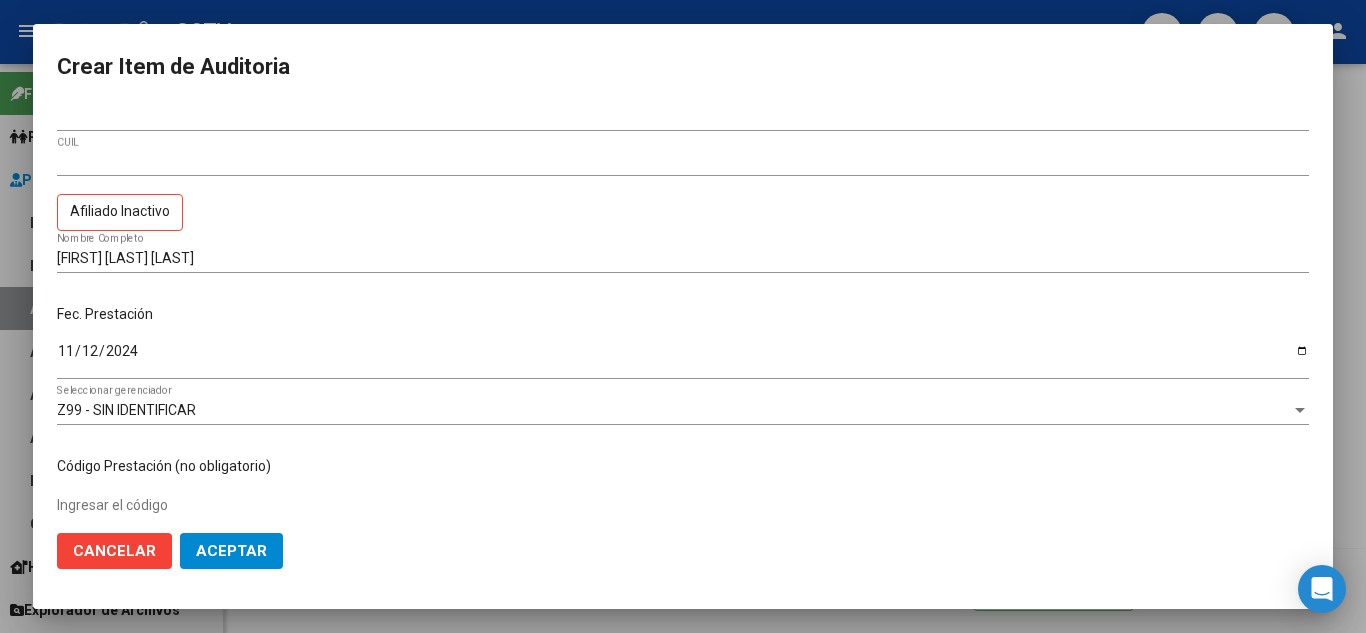 scroll, scrollTop: 0, scrollLeft: 0, axis: both 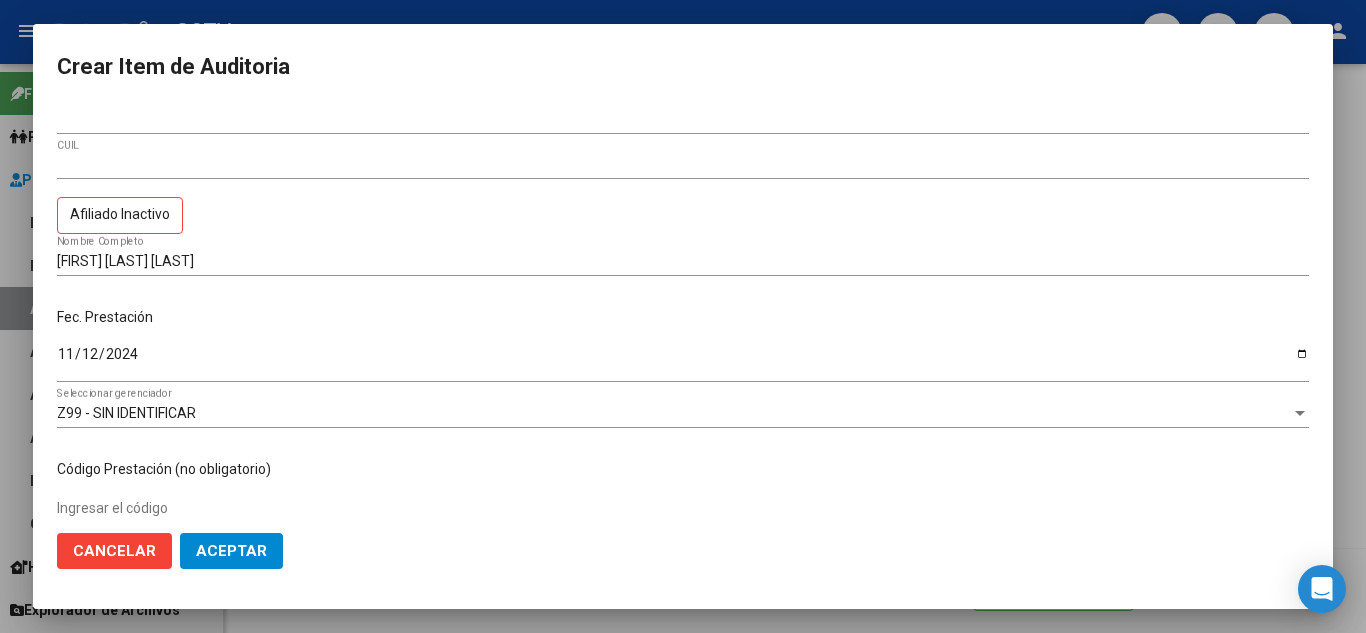 click at bounding box center (683, 316) 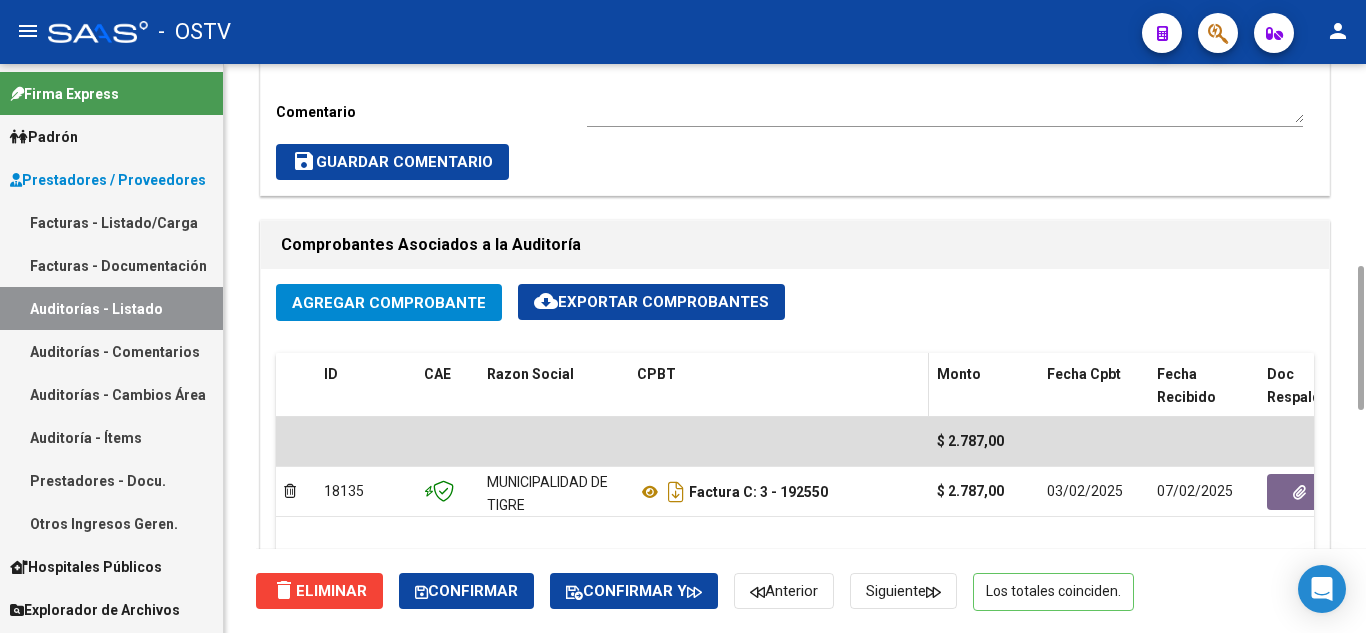 scroll, scrollTop: 400, scrollLeft: 0, axis: vertical 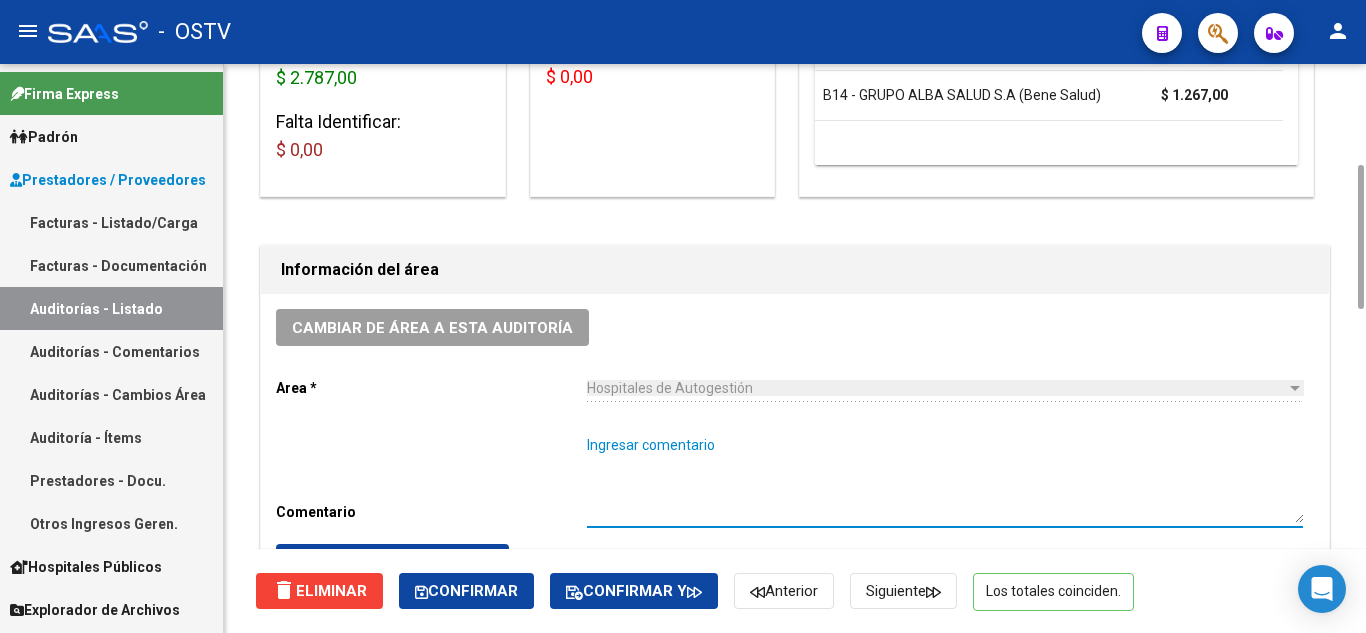 click on "Ingresar comentario" at bounding box center (945, 479) 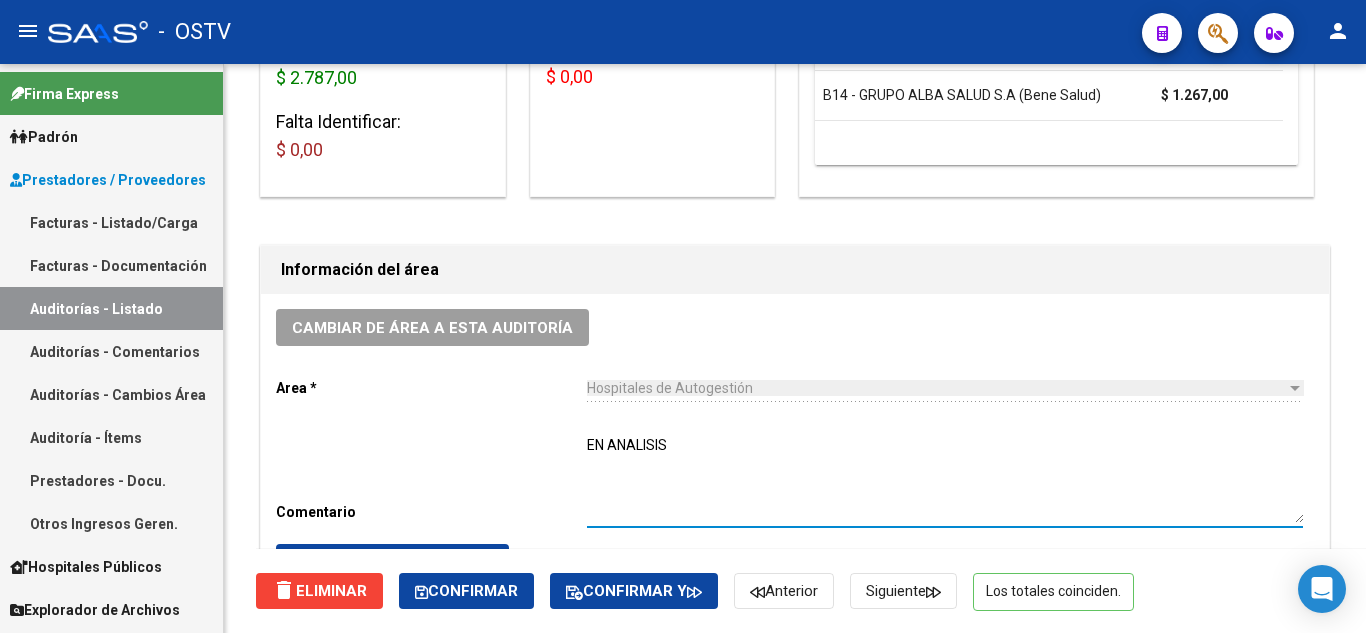 scroll, scrollTop: 600, scrollLeft: 0, axis: vertical 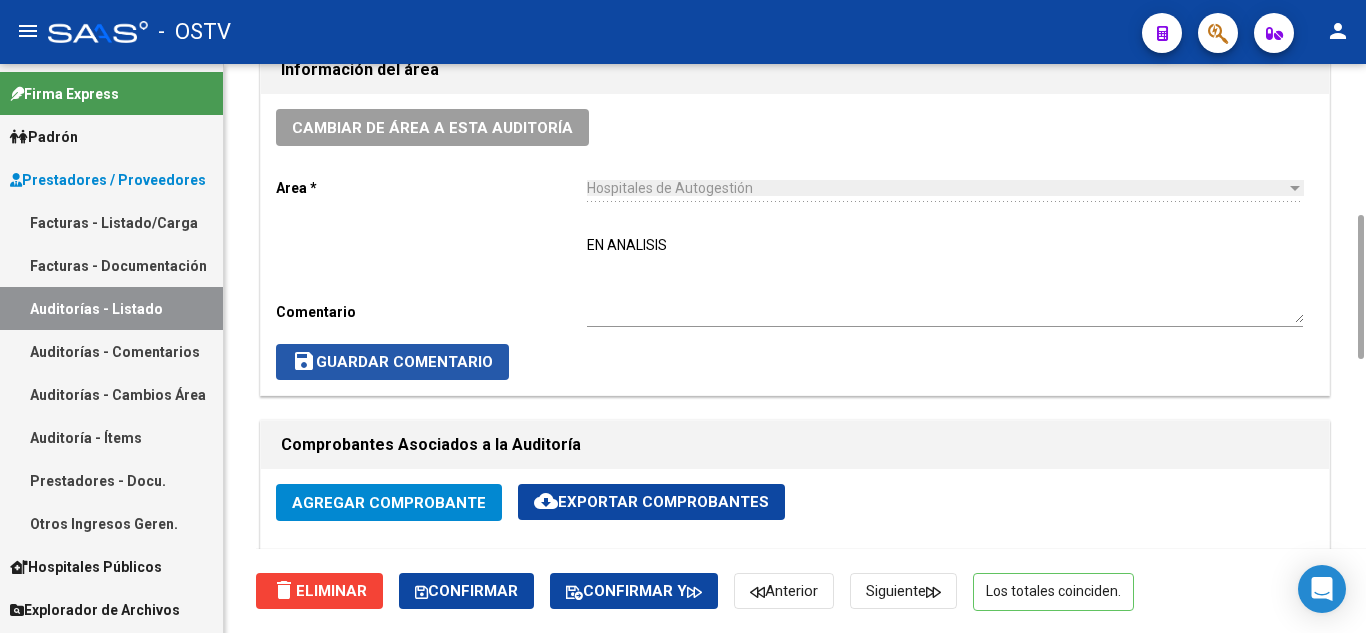 click on "save  Guardar Comentario" 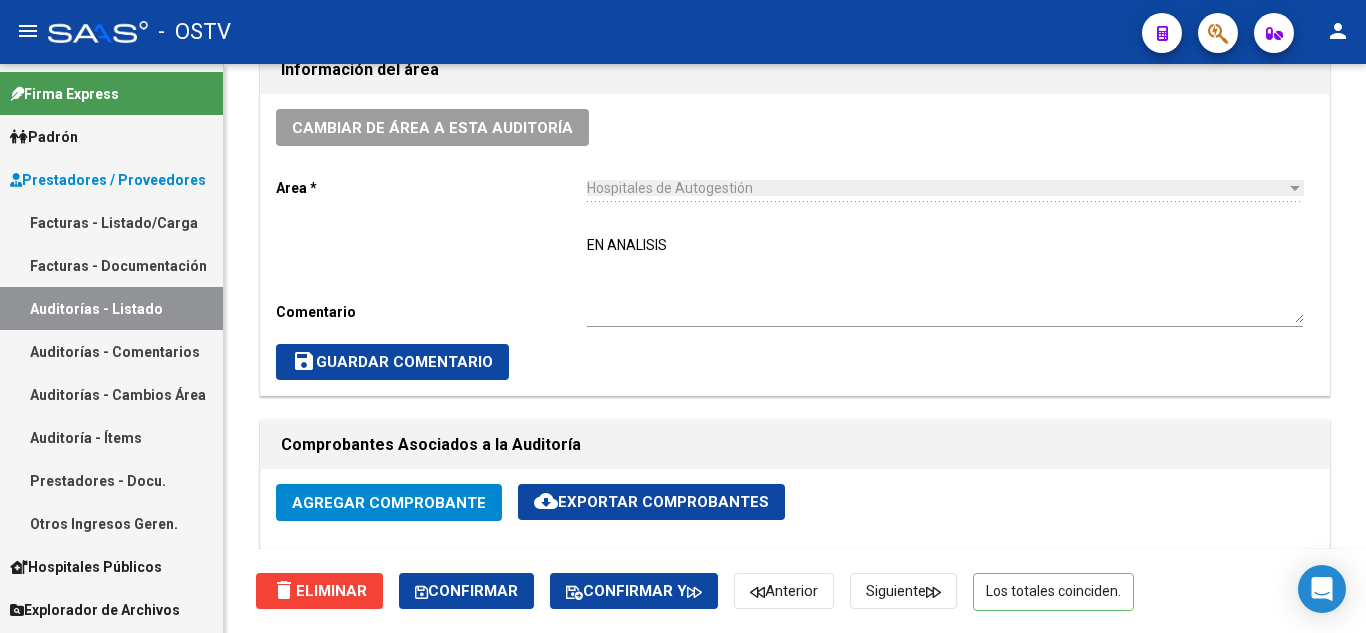 click on "Auditorías - Listado" at bounding box center [111, 308] 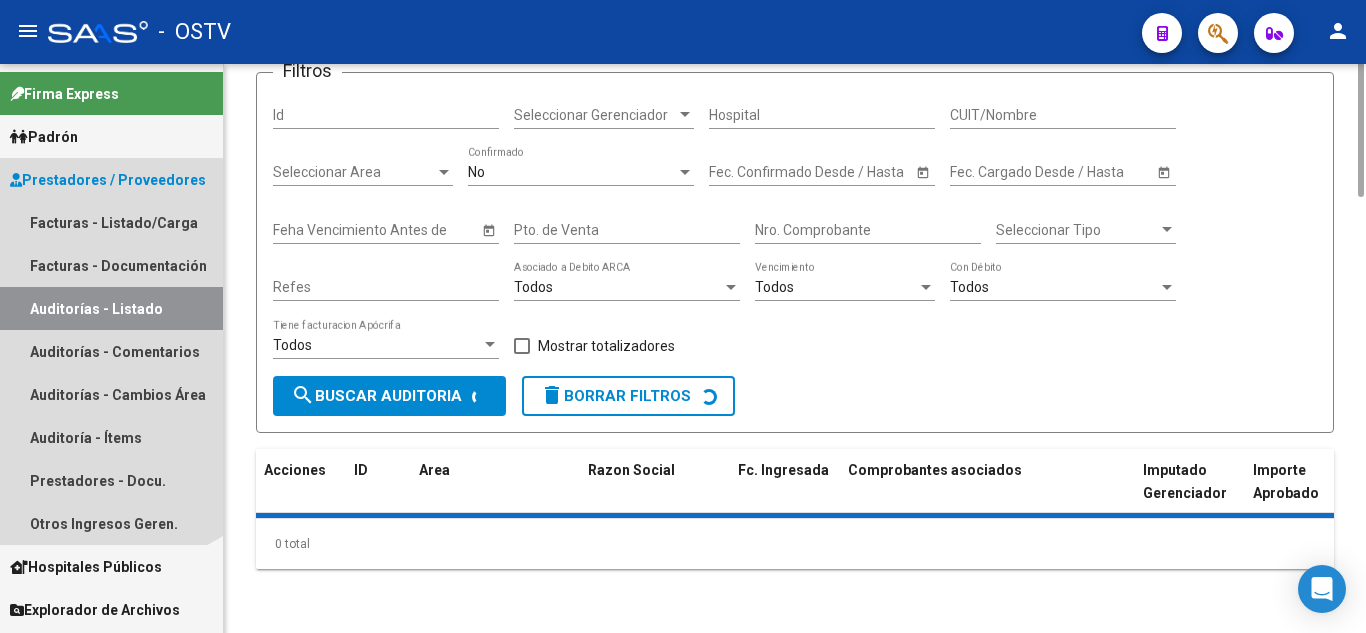 scroll, scrollTop: 0, scrollLeft: 0, axis: both 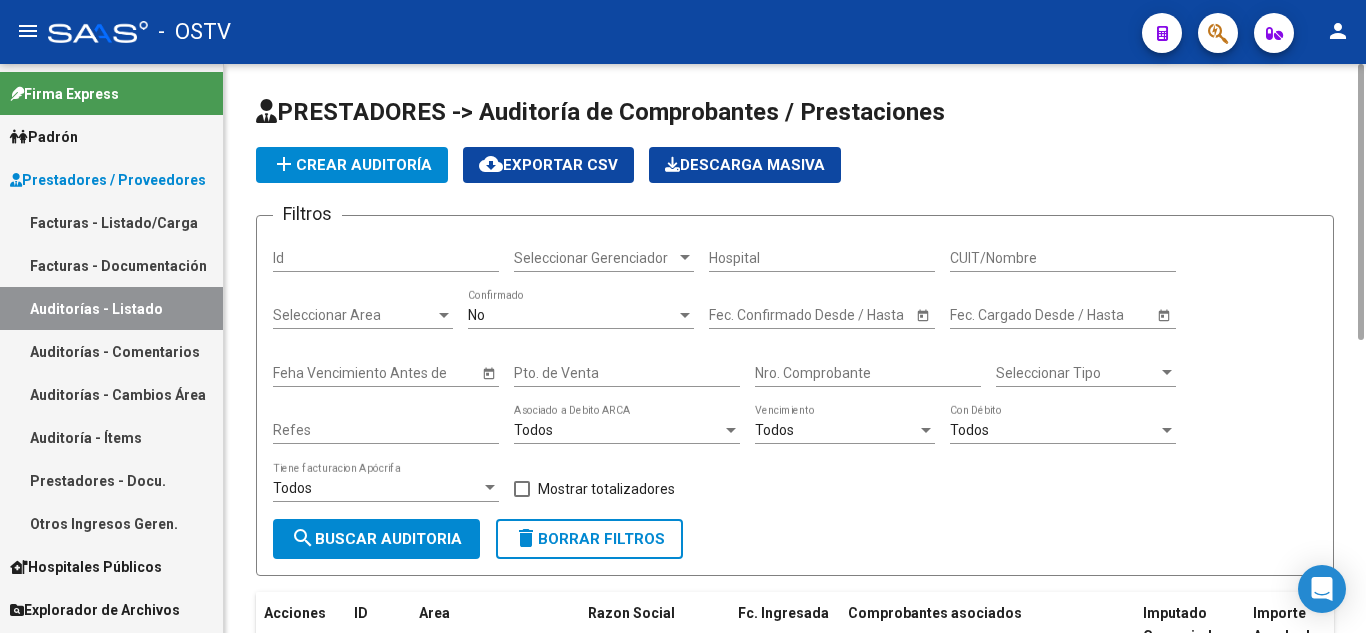 click on "add  Crear Auditoría" 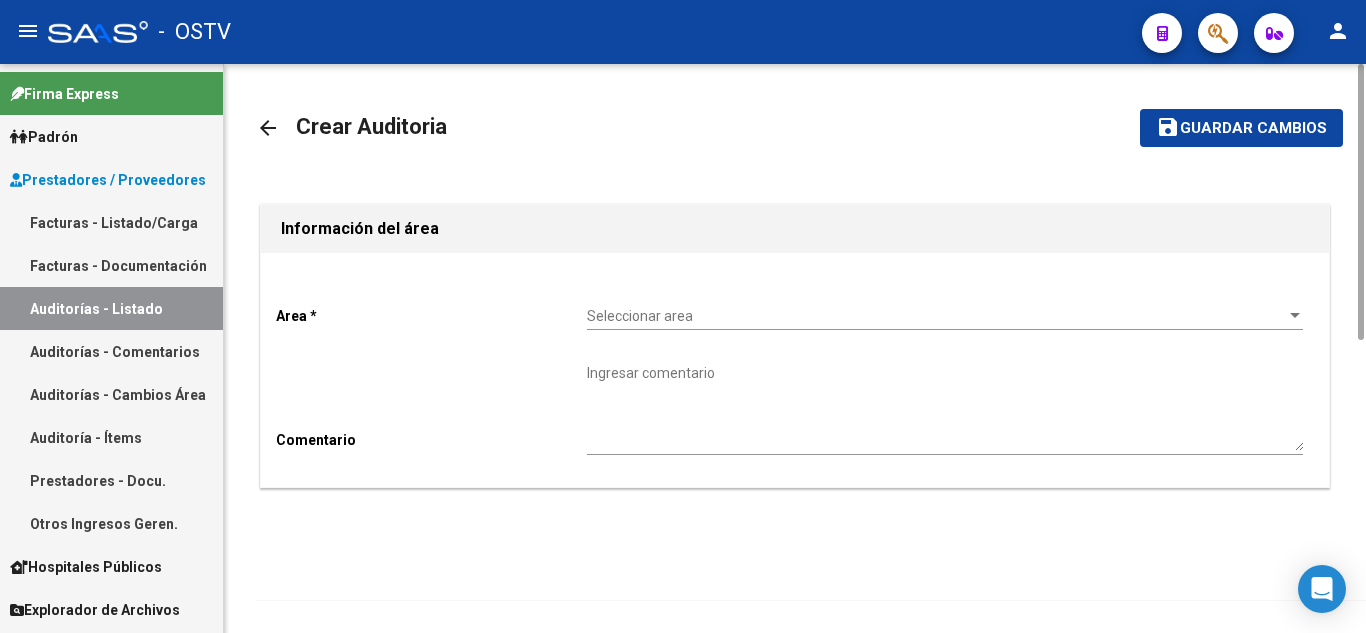 click on "Seleccionar area" at bounding box center [936, 316] 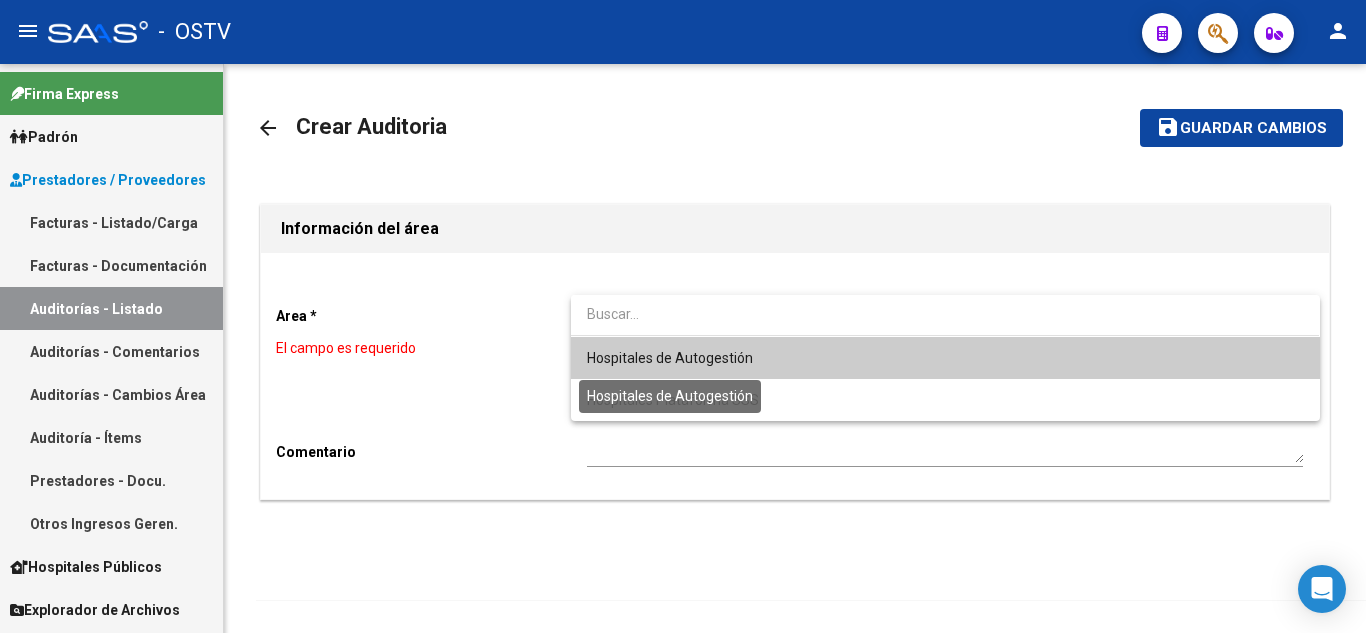 click on "Hospitales de Autogestión" at bounding box center (670, 358) 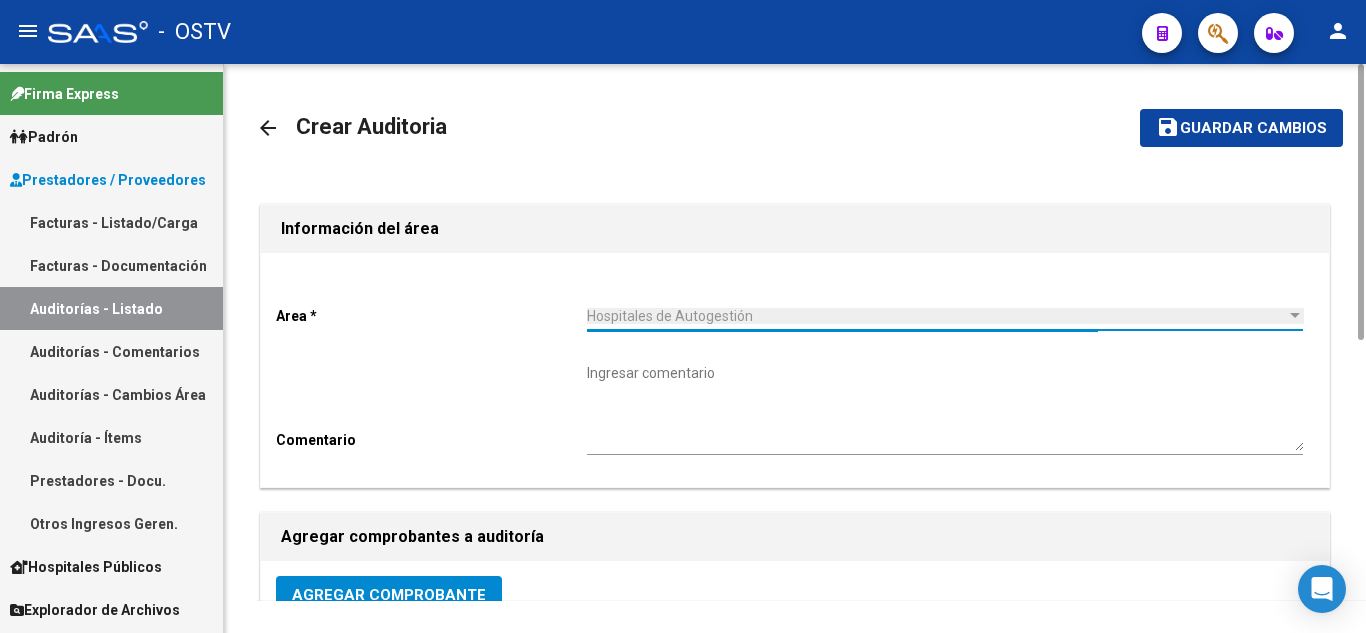 click on "Ingresar comentario" at bounding box center (945, 407) 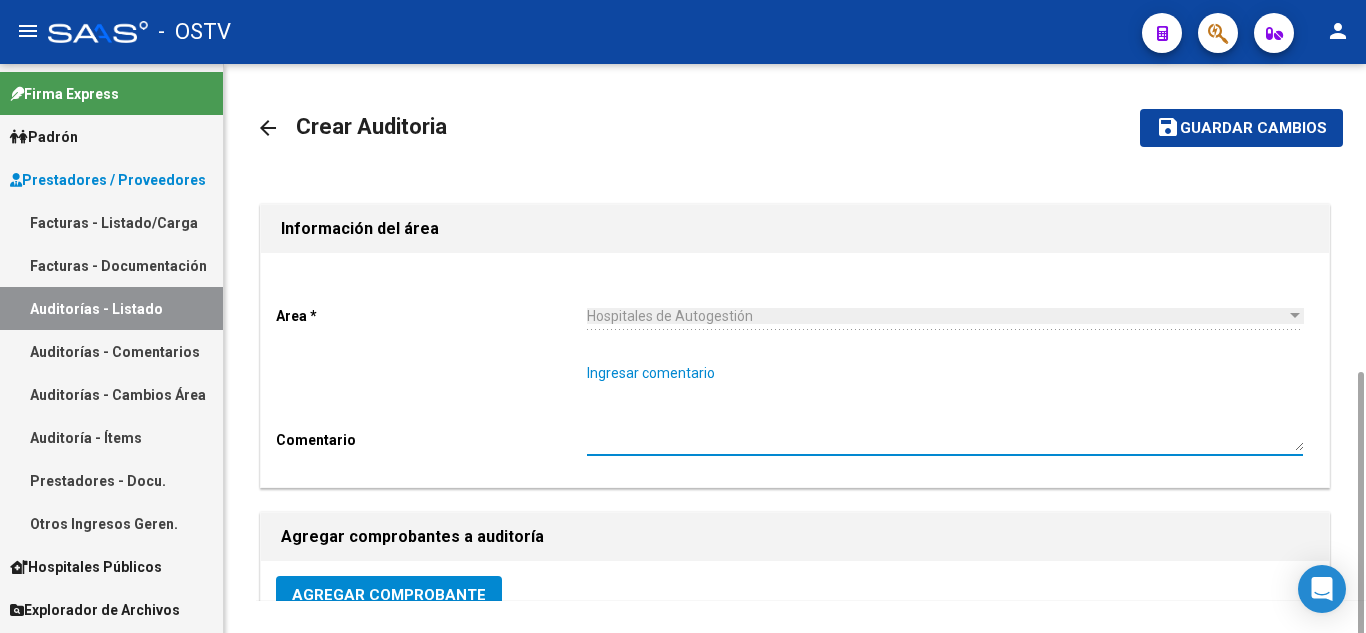 scroll, scrollTop: 400, scrollLeft: 0, axis: vertical 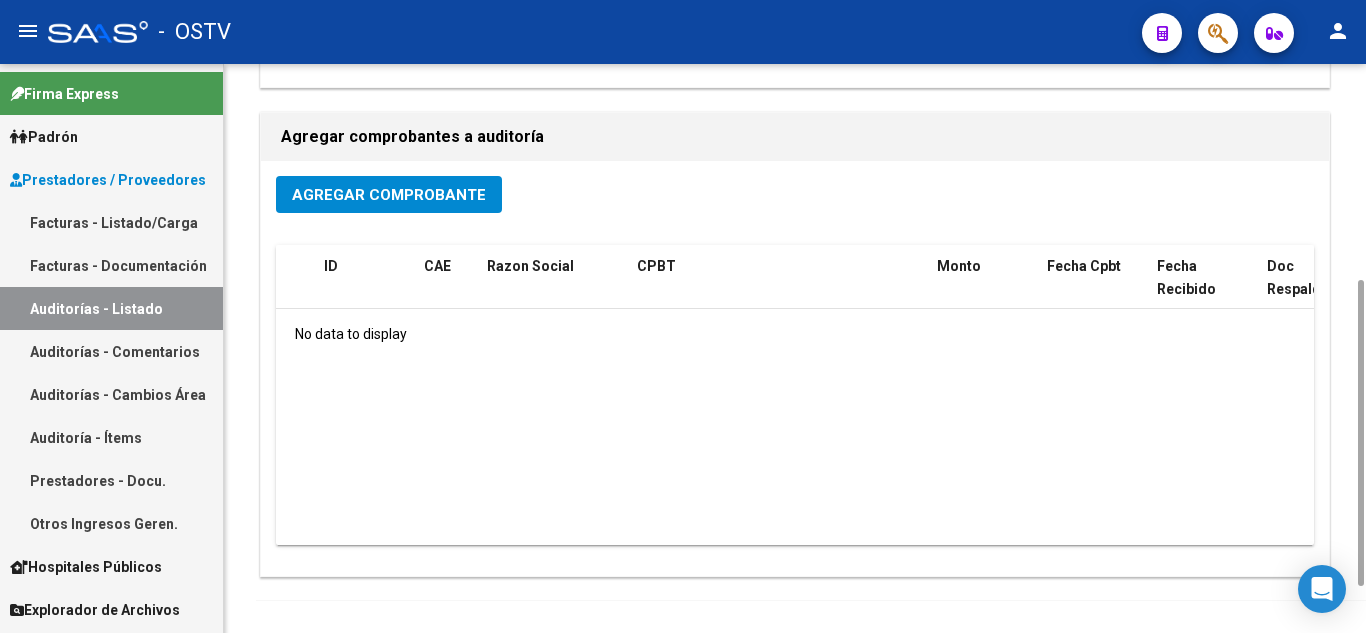 click on "Agregar Comprobante" 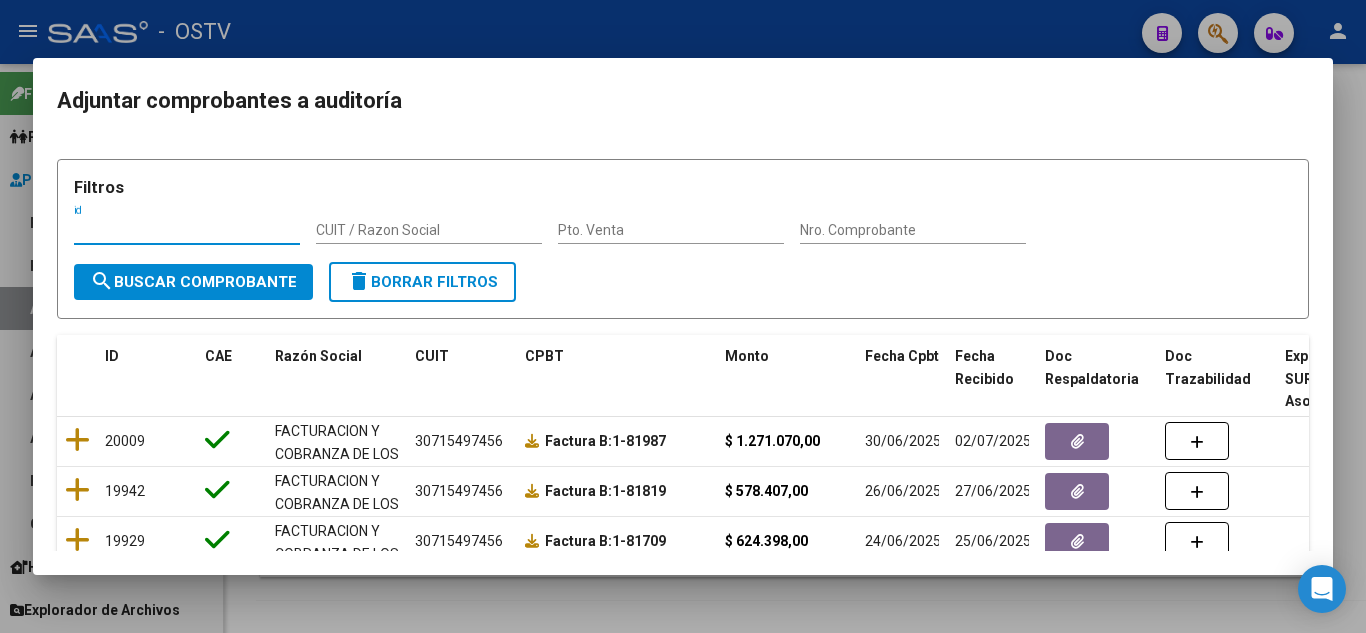 click on "Pto. Venta" at bounding box center [671, 230] 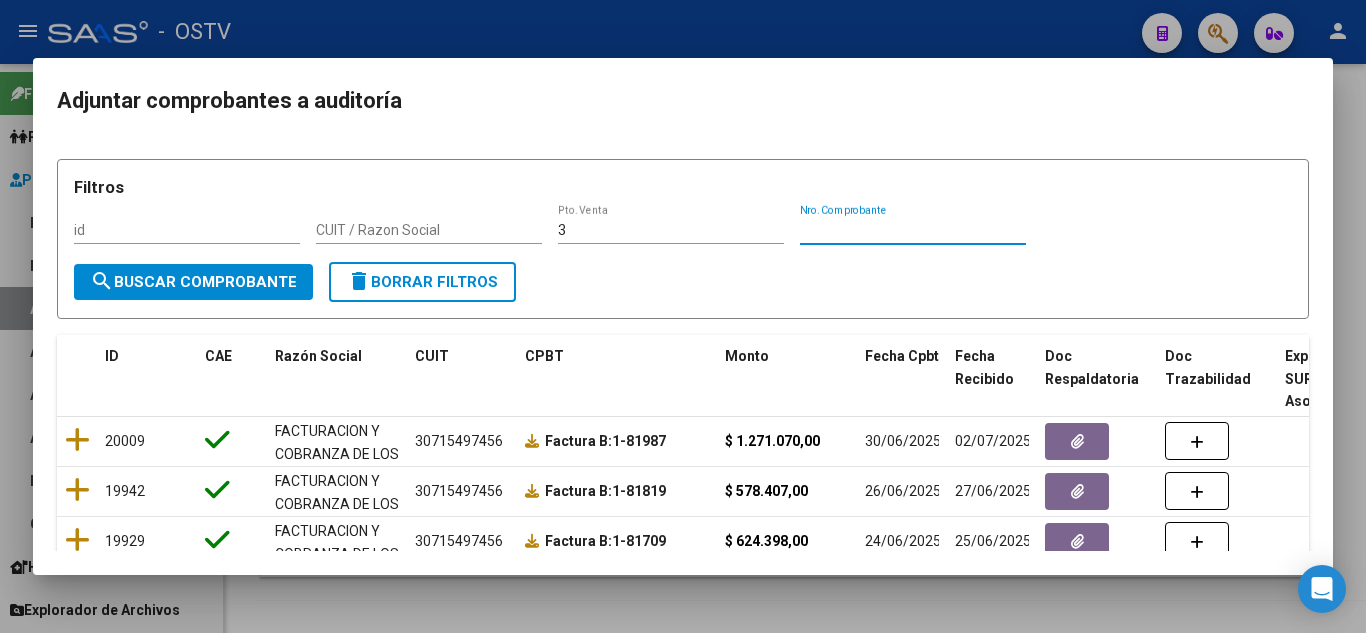 paste on "192551" 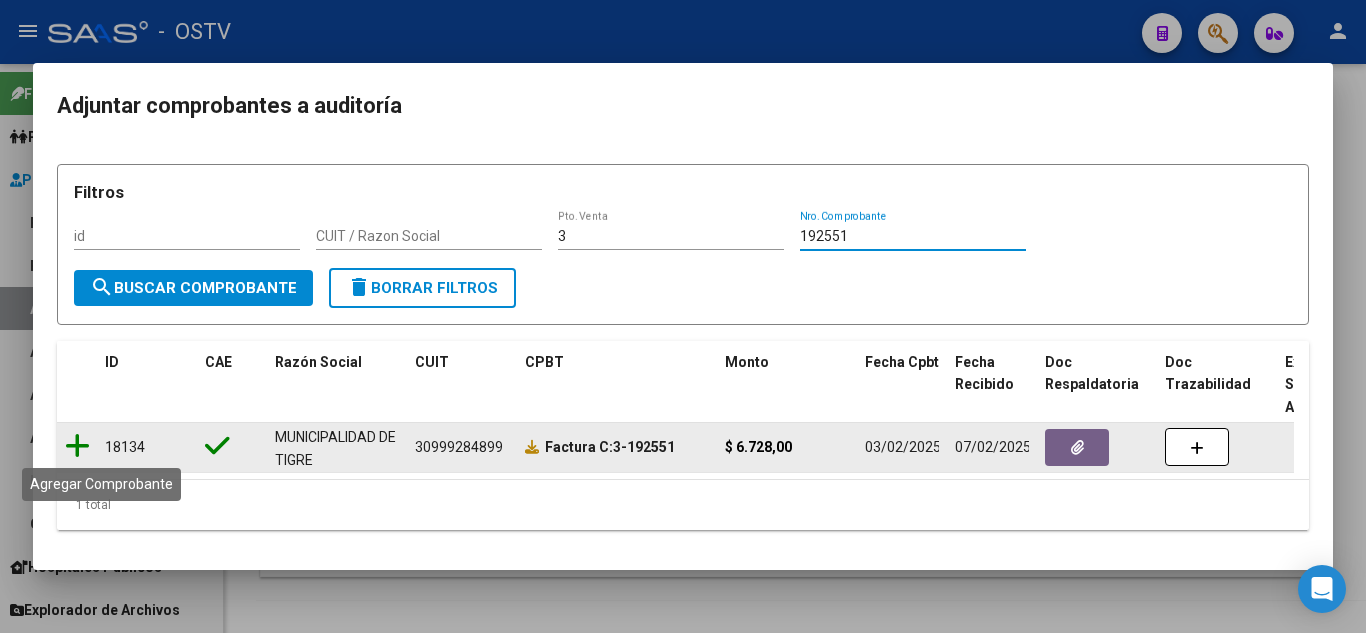 click 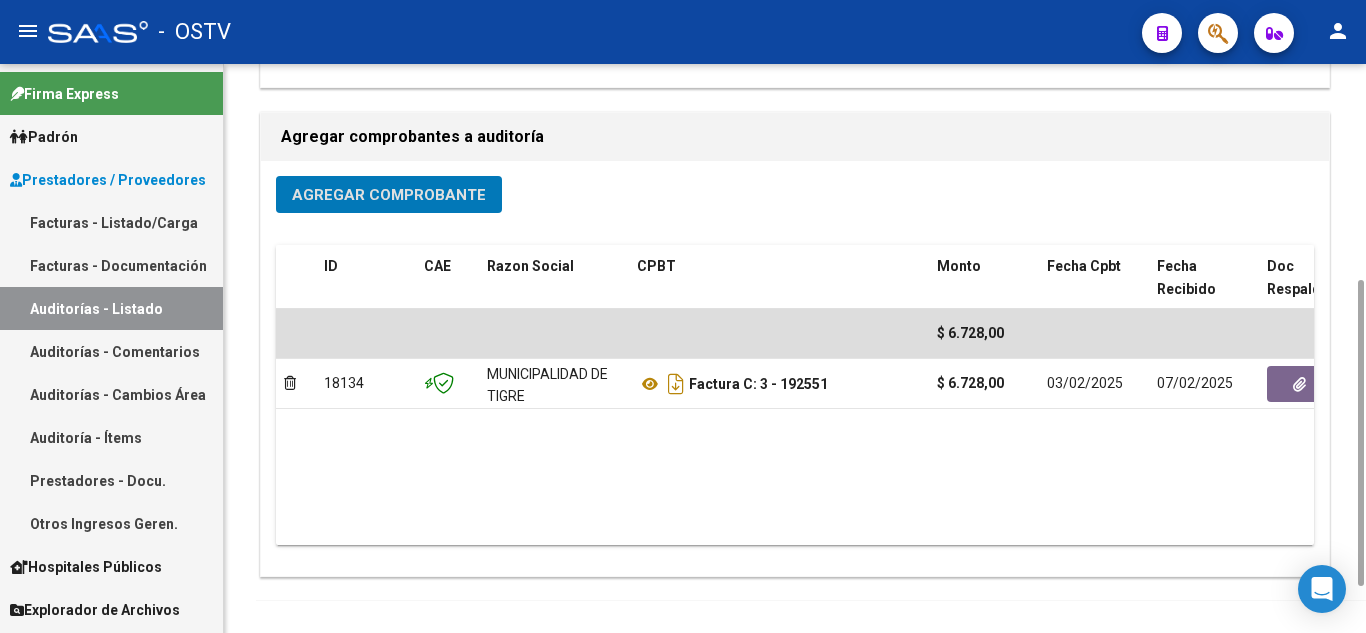 scroll, scrollTop: 486, scrollLeft: 0, axis: vertical 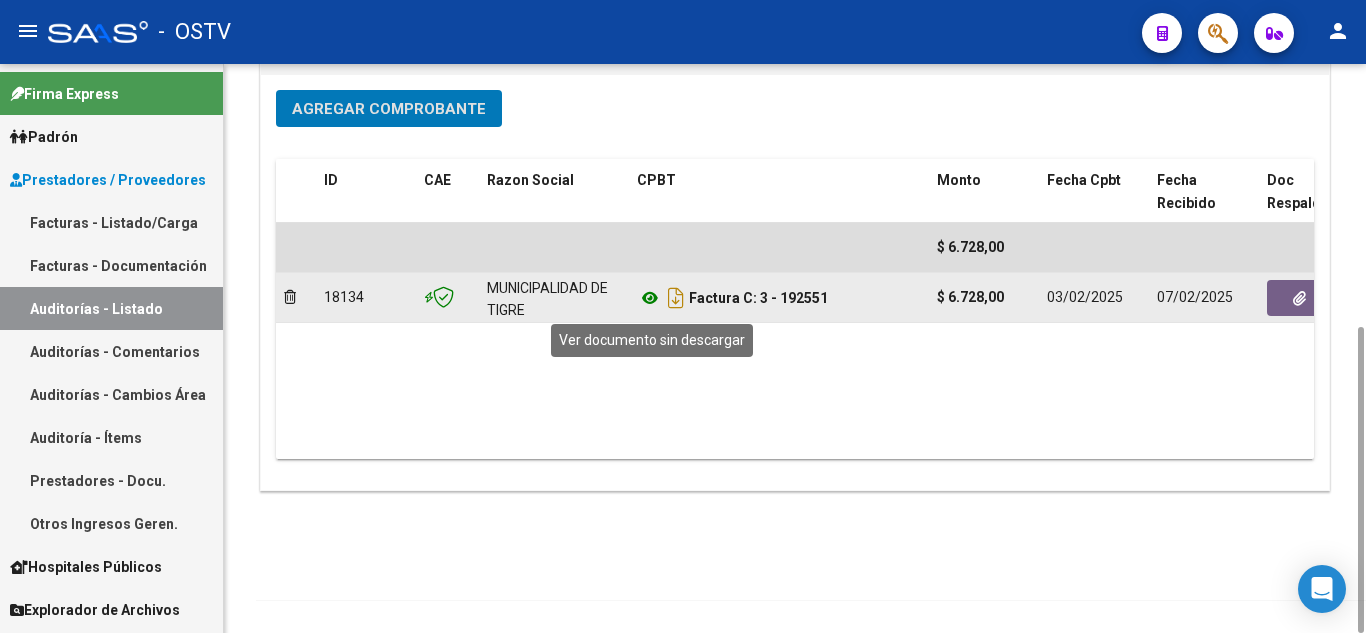 click 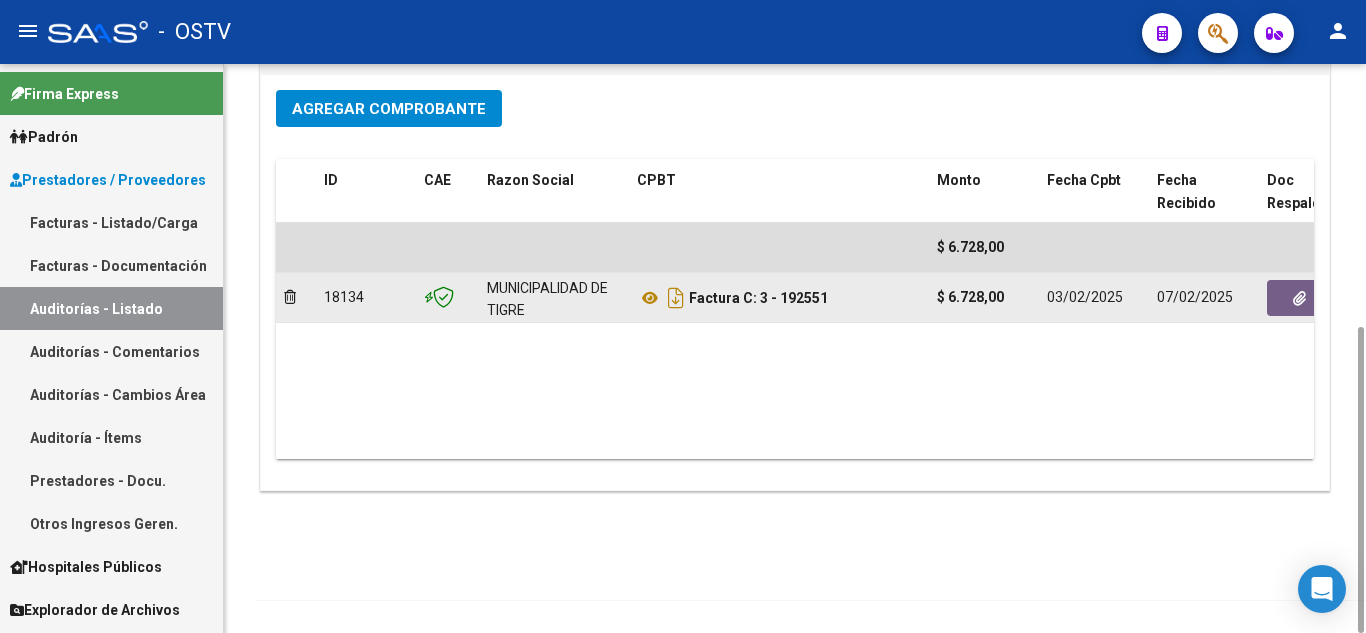 click 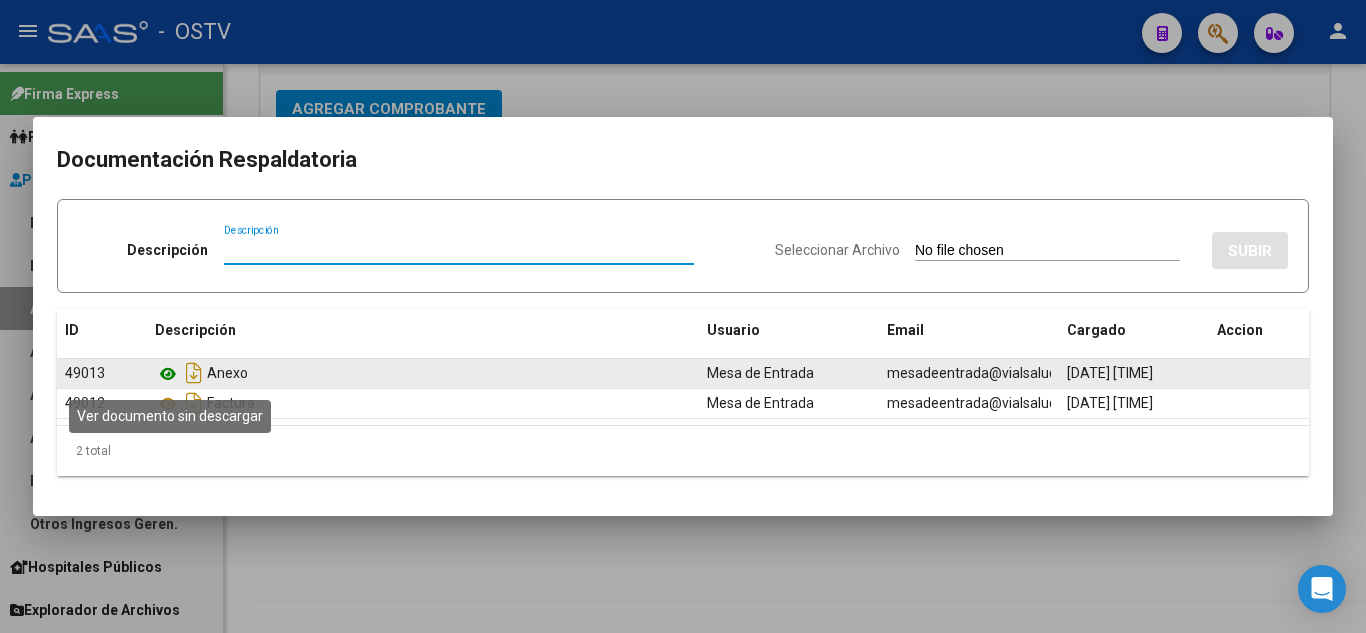 click 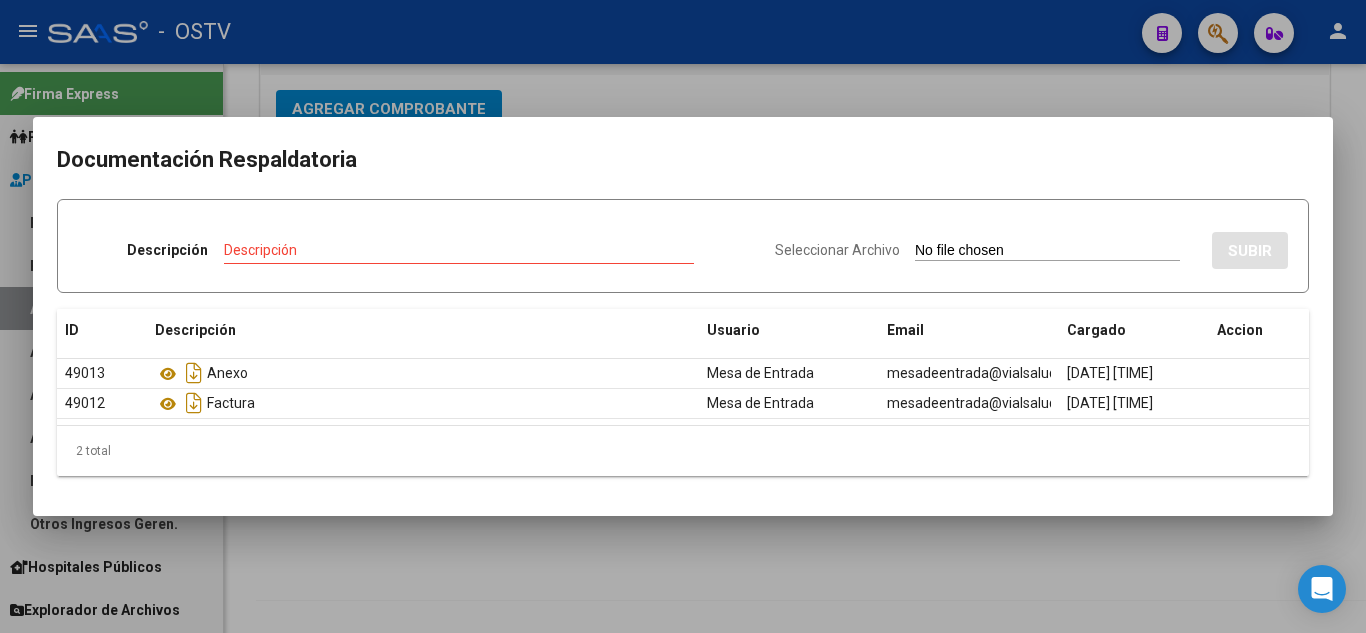 click at bounding box center (683, 316) 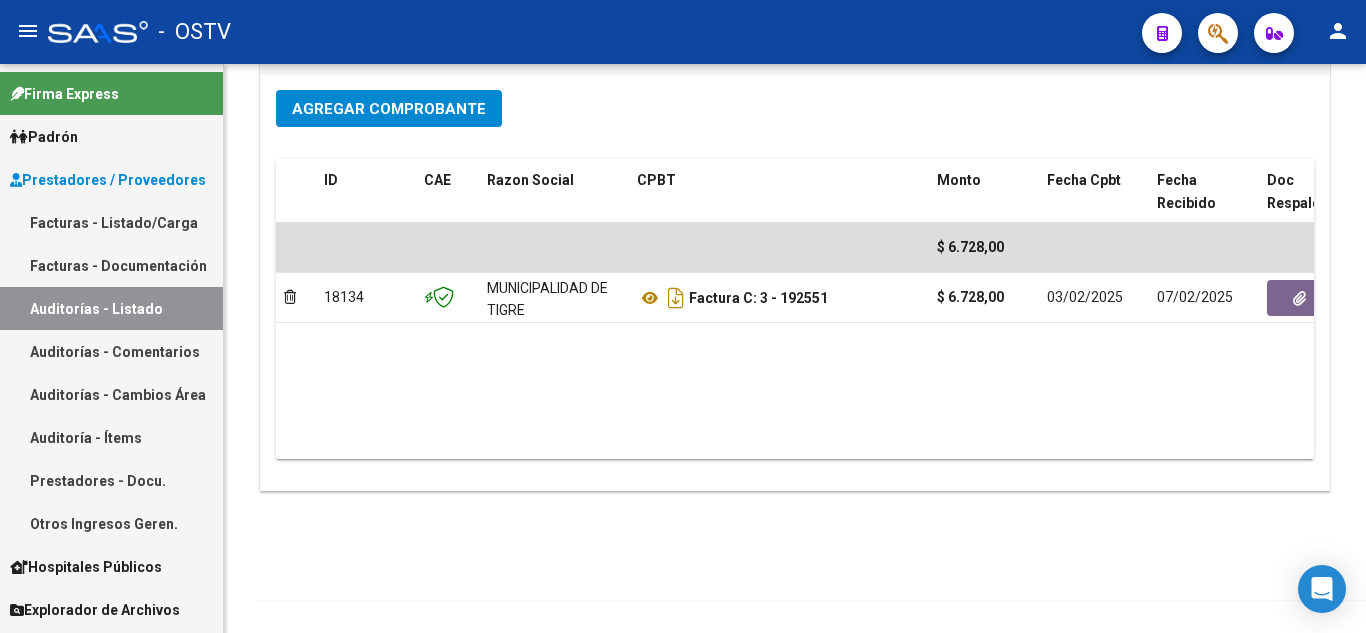 scroll, scrollTop: 0, scrollLeft: 0, axis: both 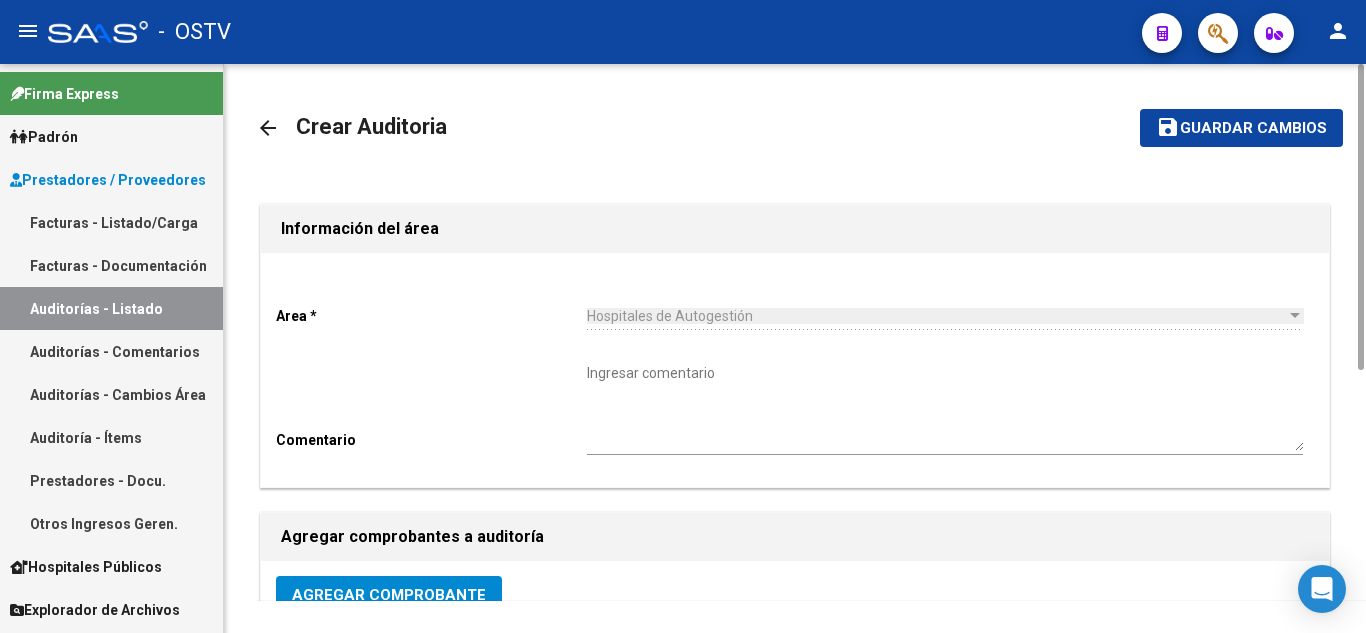 click on "Guardar cambios" 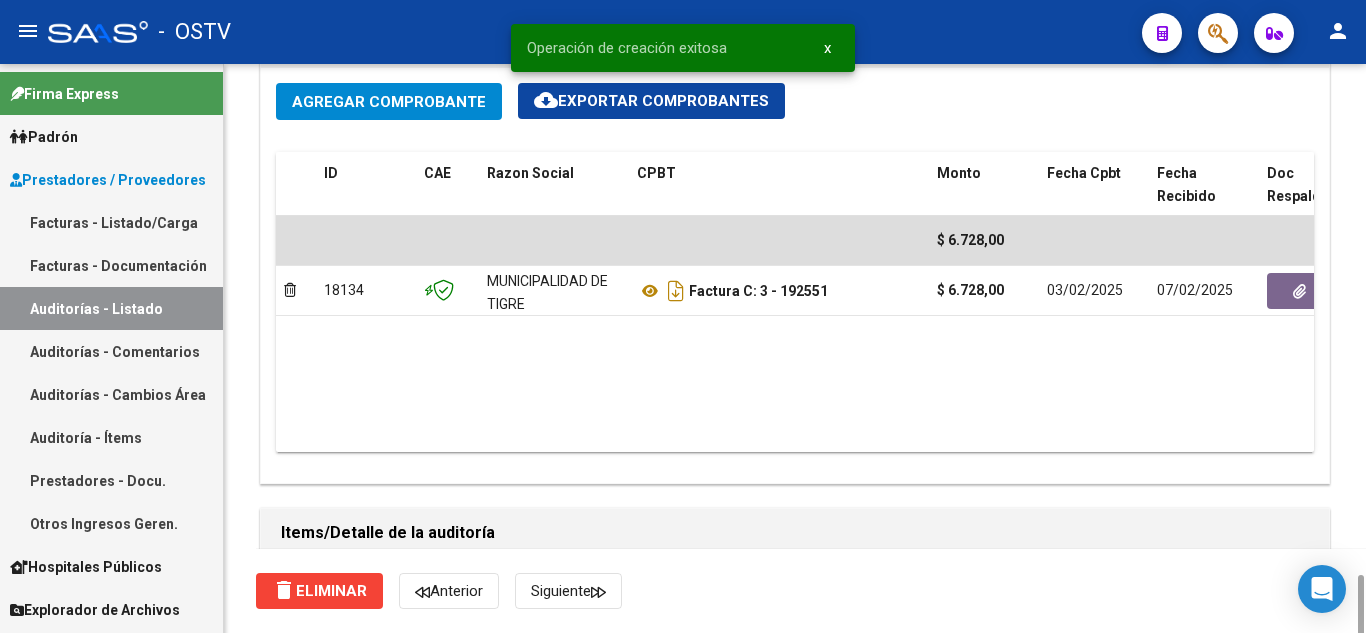 scroll, scrollTop: 1200, scrollLeft: 0, axis: vertical 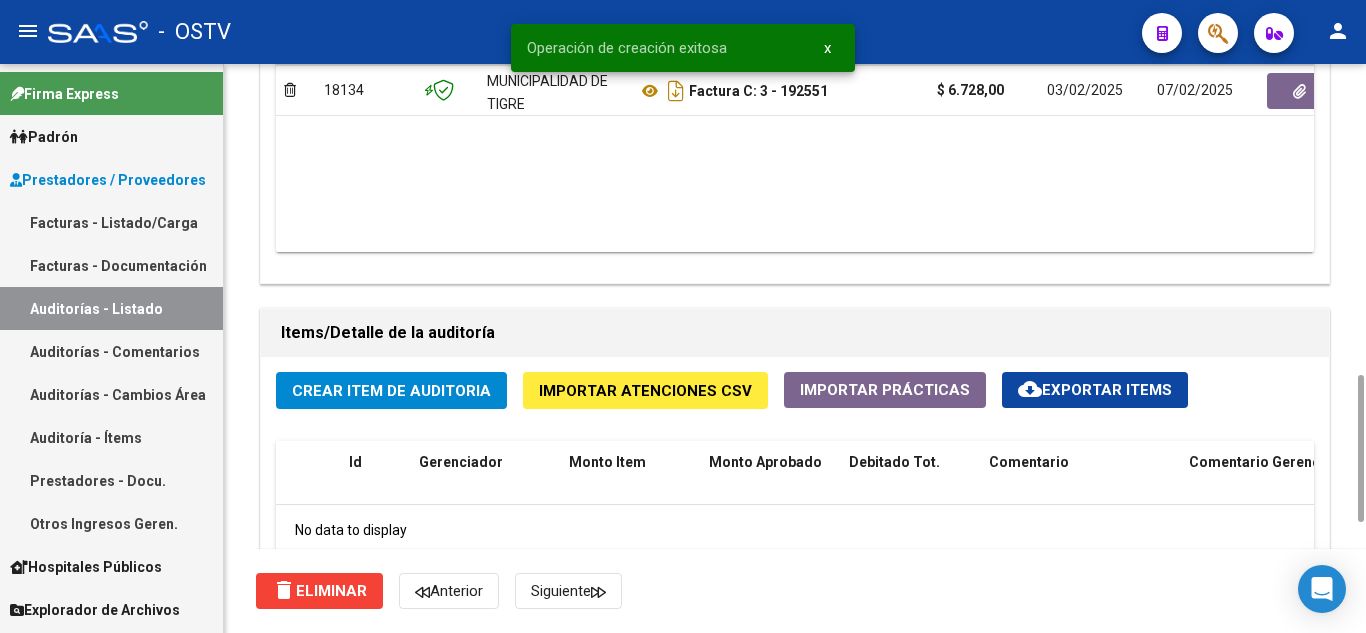 click on "Crear Item de Auditoria" 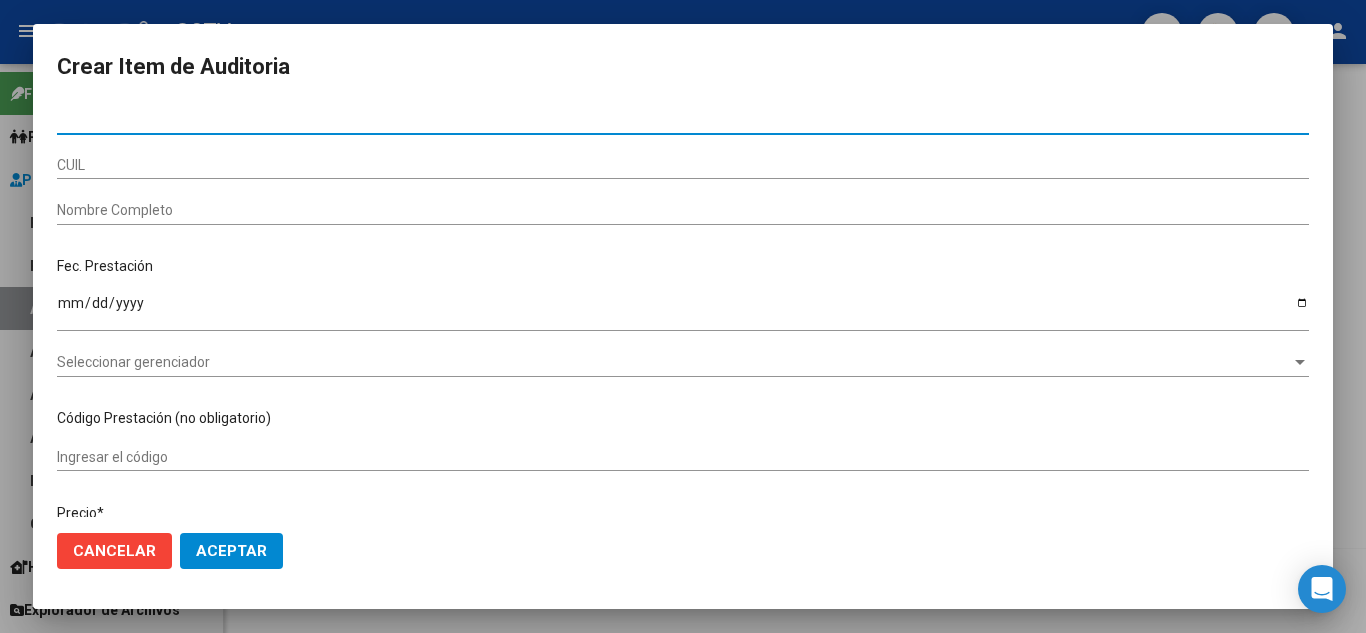 paste on "[NUMBER]" 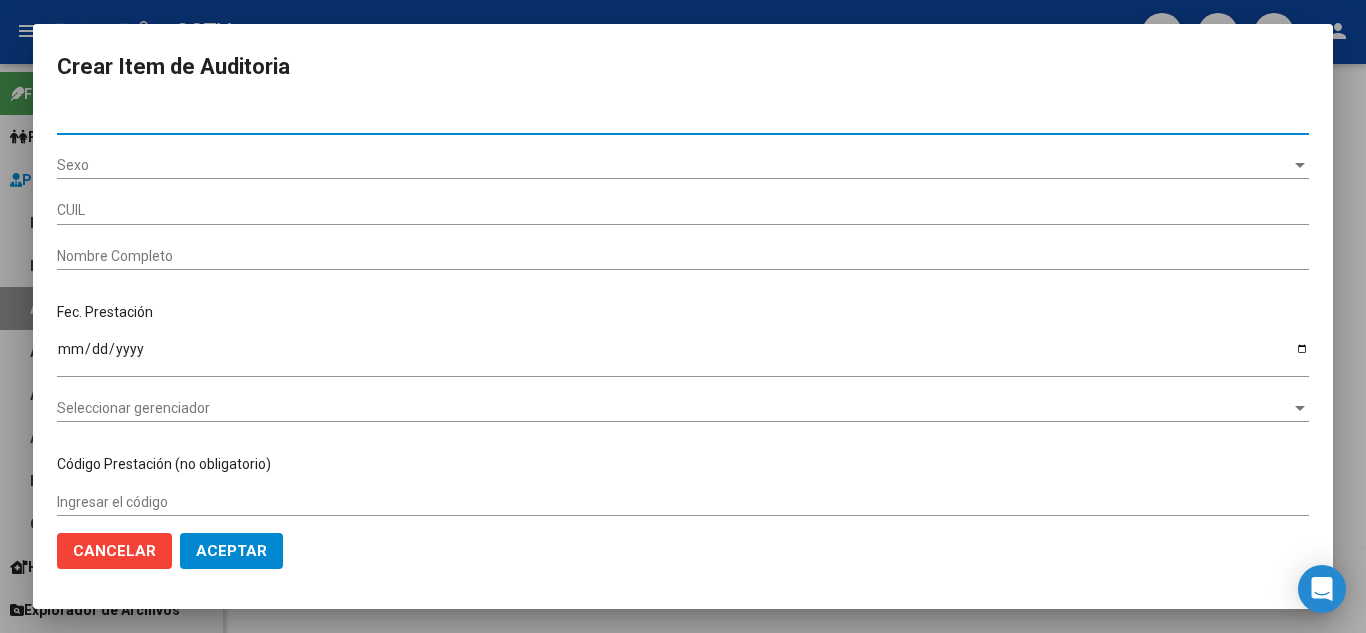 click on "Aceptar" 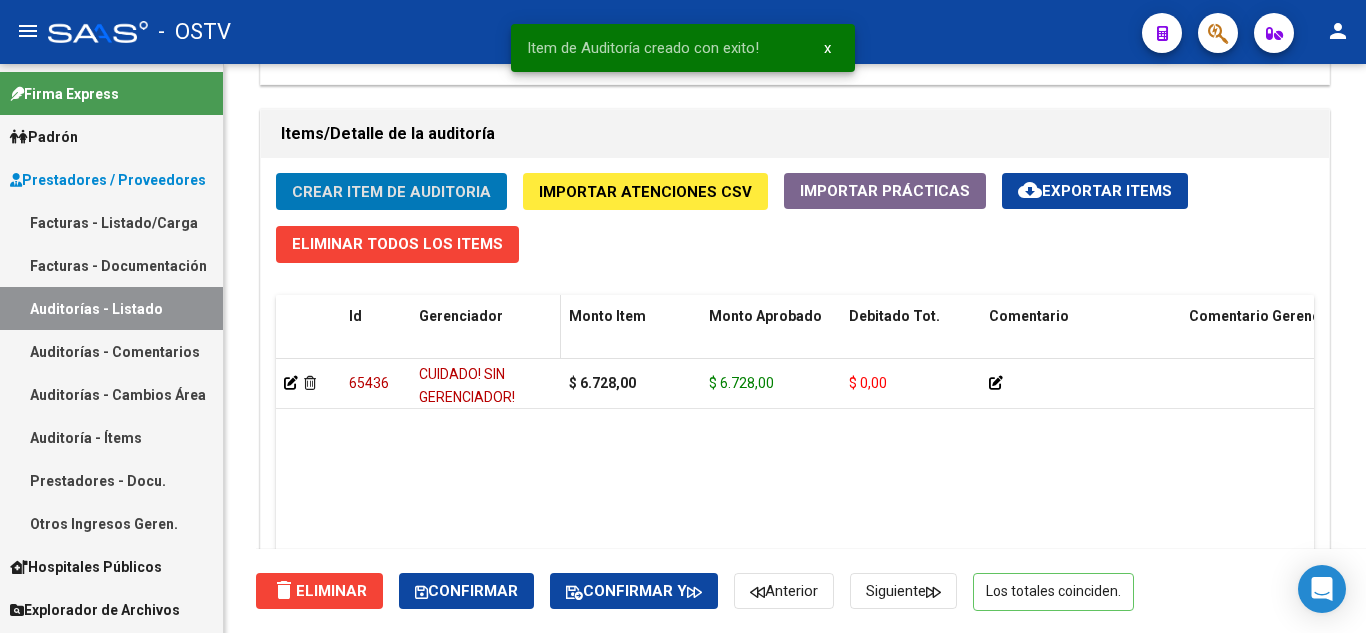 scroll, scrollTop: 1600, scrollLeft: 0, axis: vertical 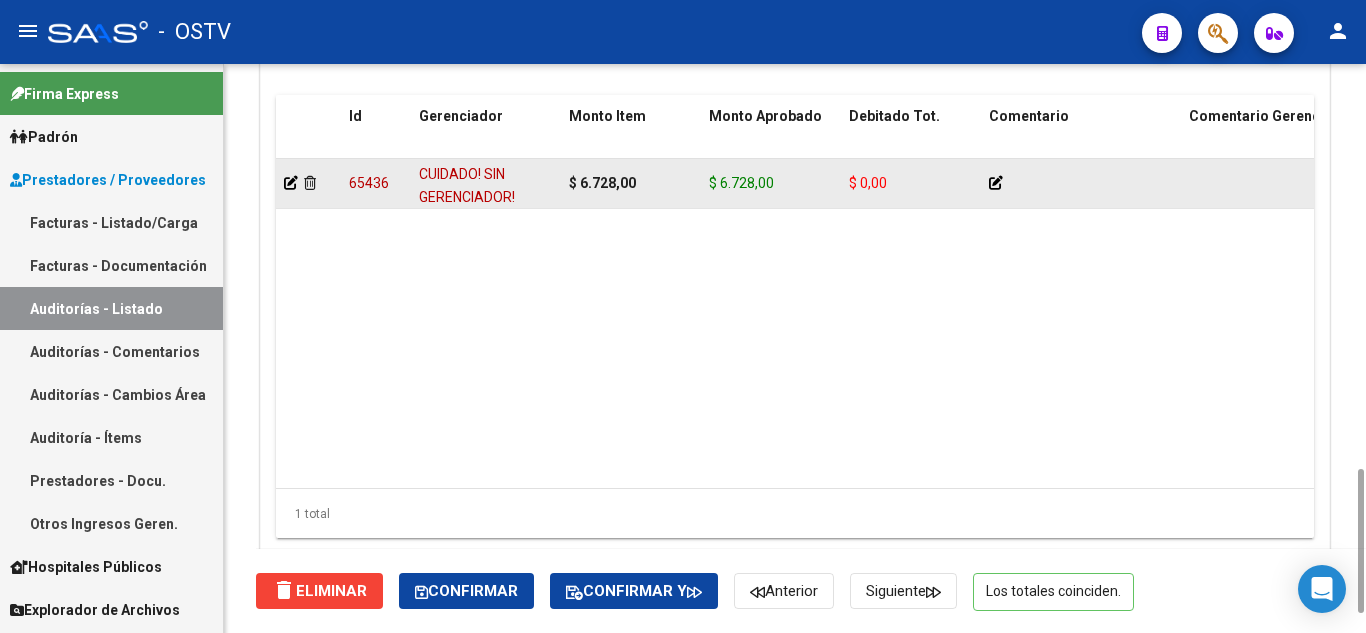 click 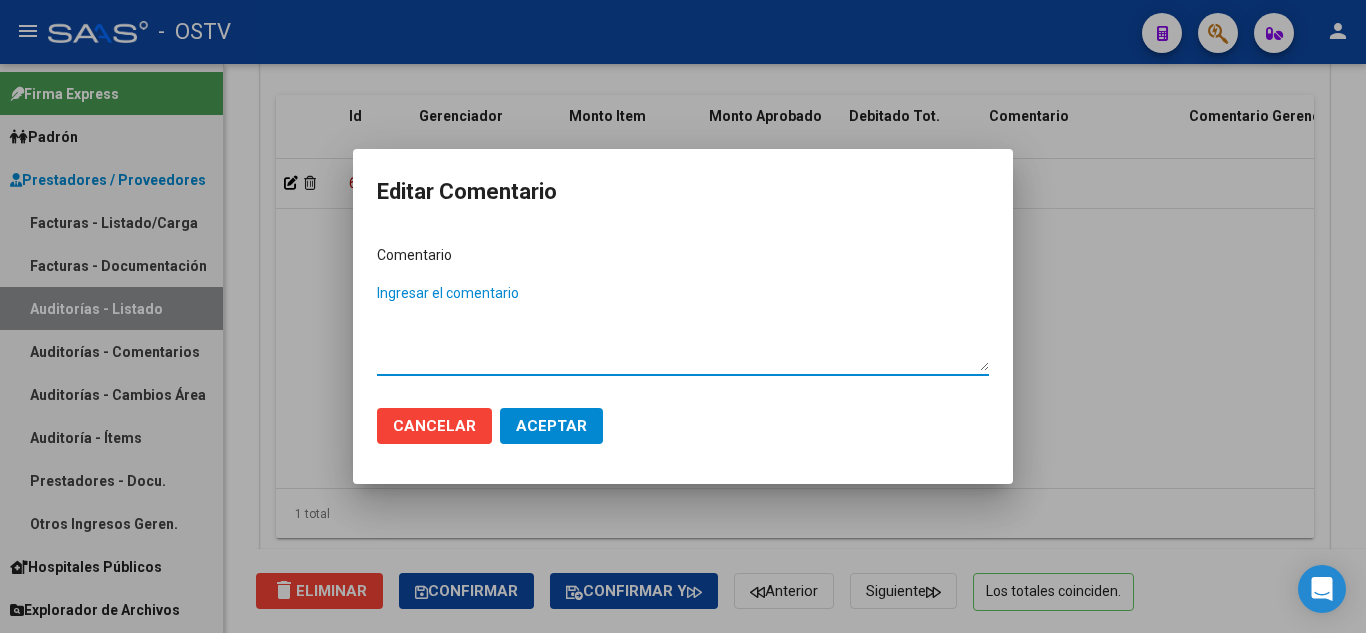 click on "Cancelar" 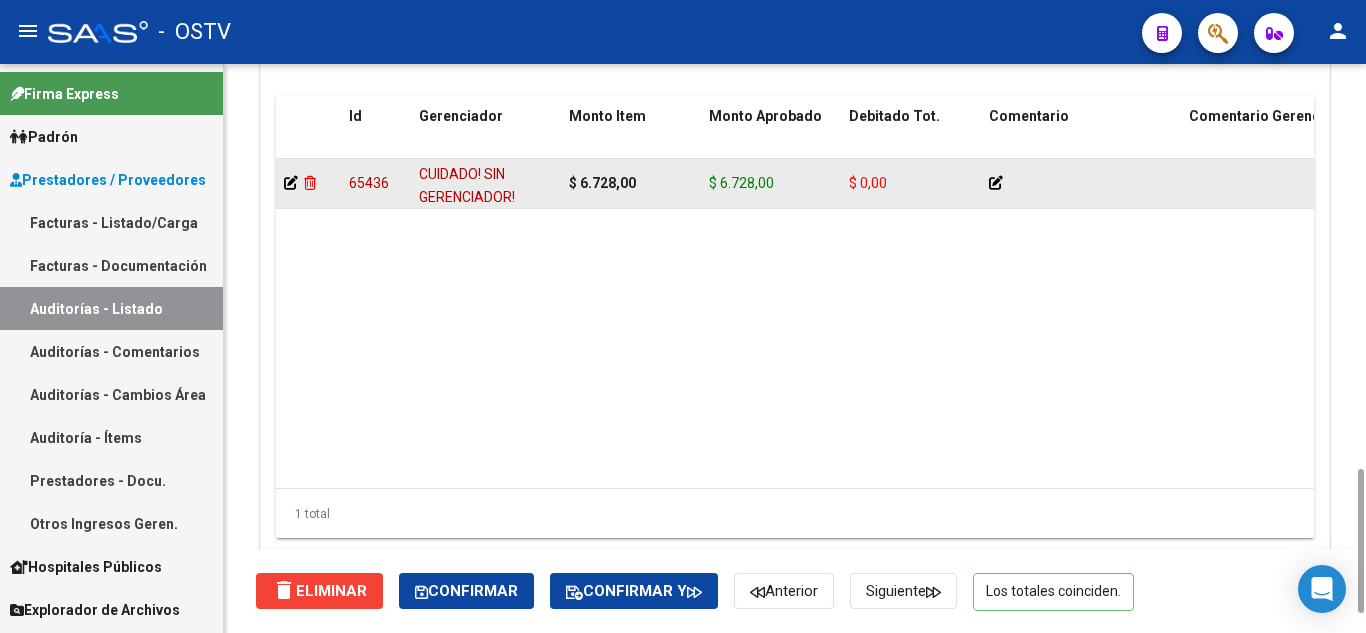 click 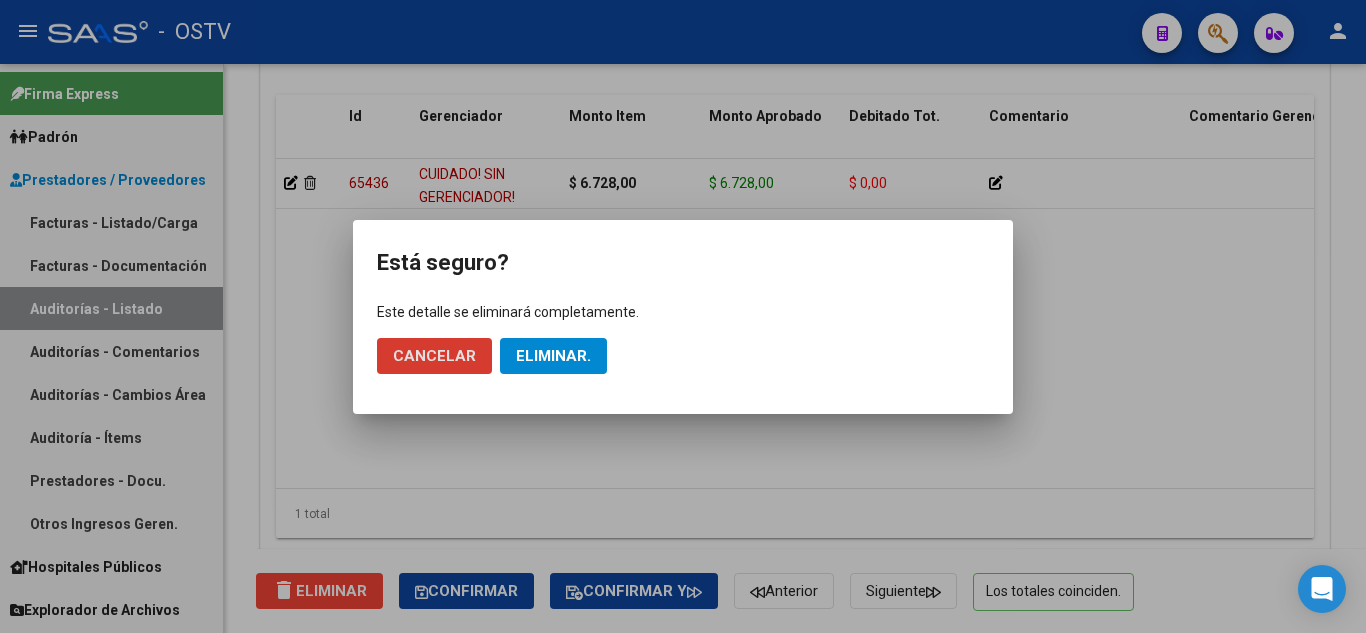 click on "Eliminar." 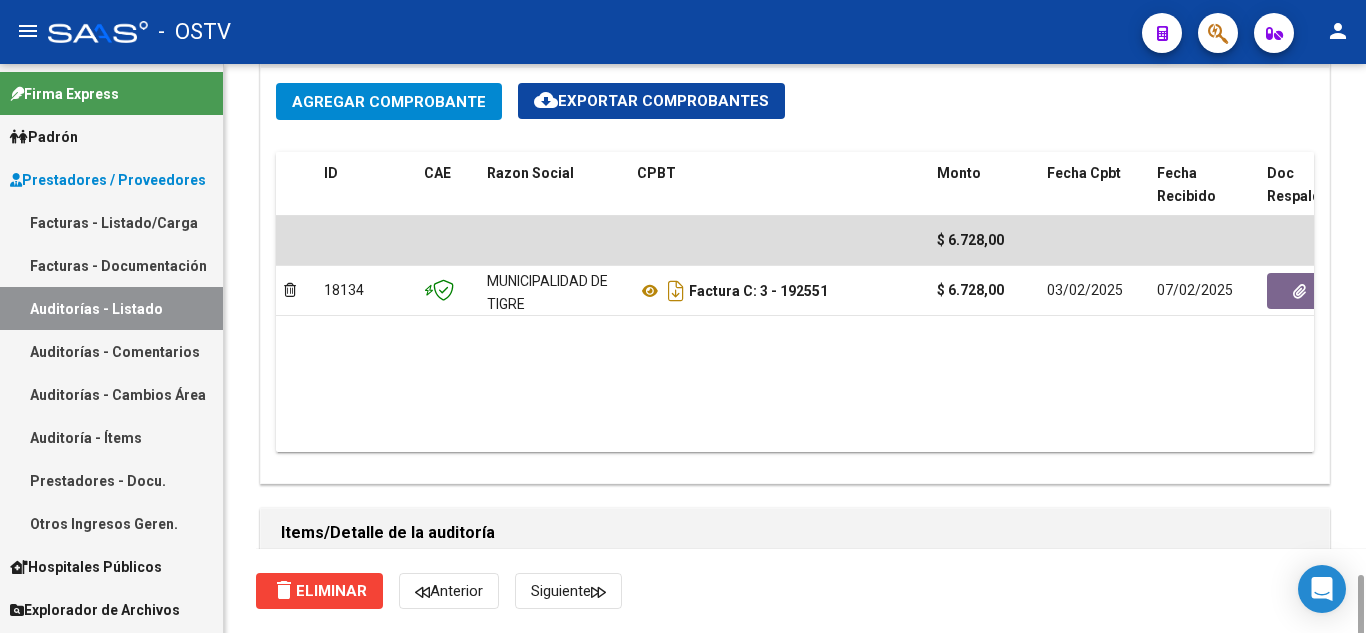 scroll, scrollTop: 1200, scrollLeft: 0, axis: vertical 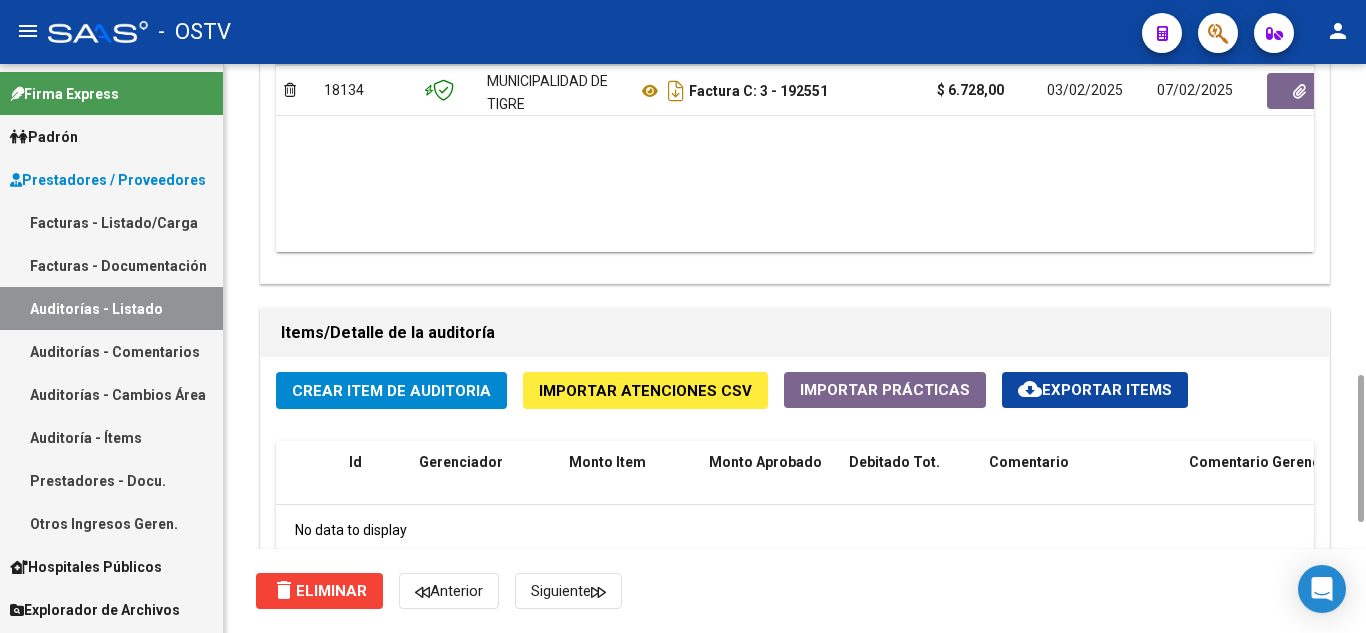 click on "Crear Item de Auditoria" 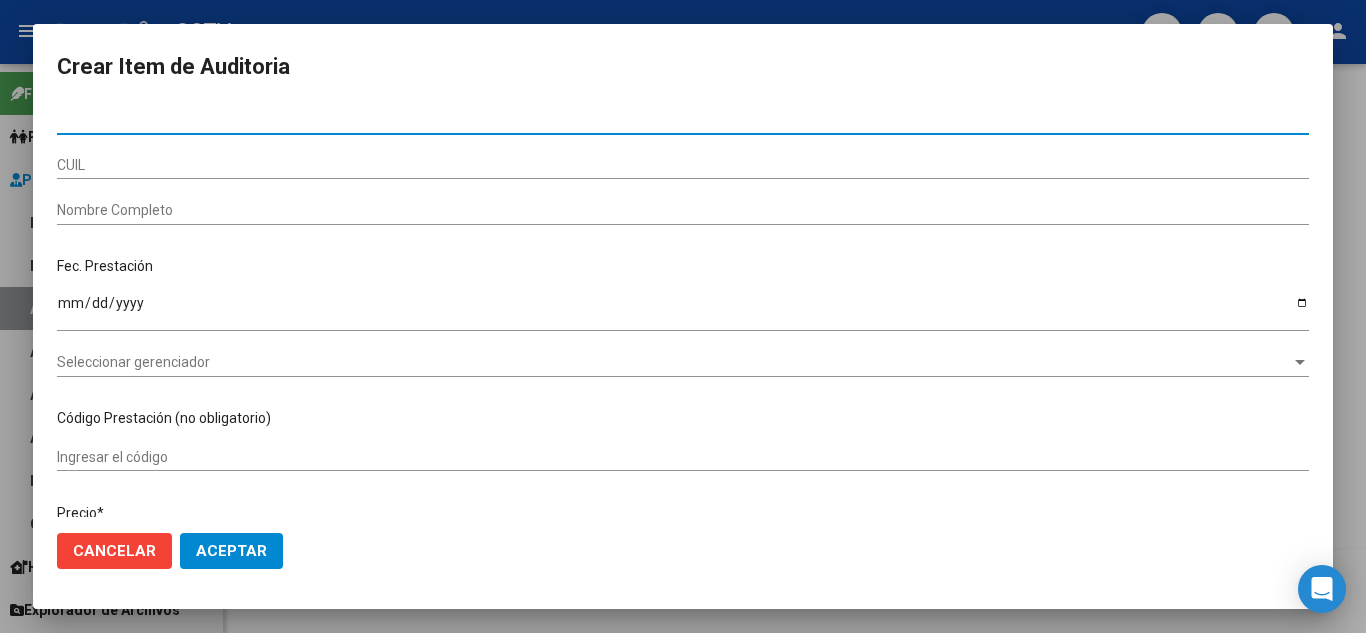 paste on "[NUMBER]" 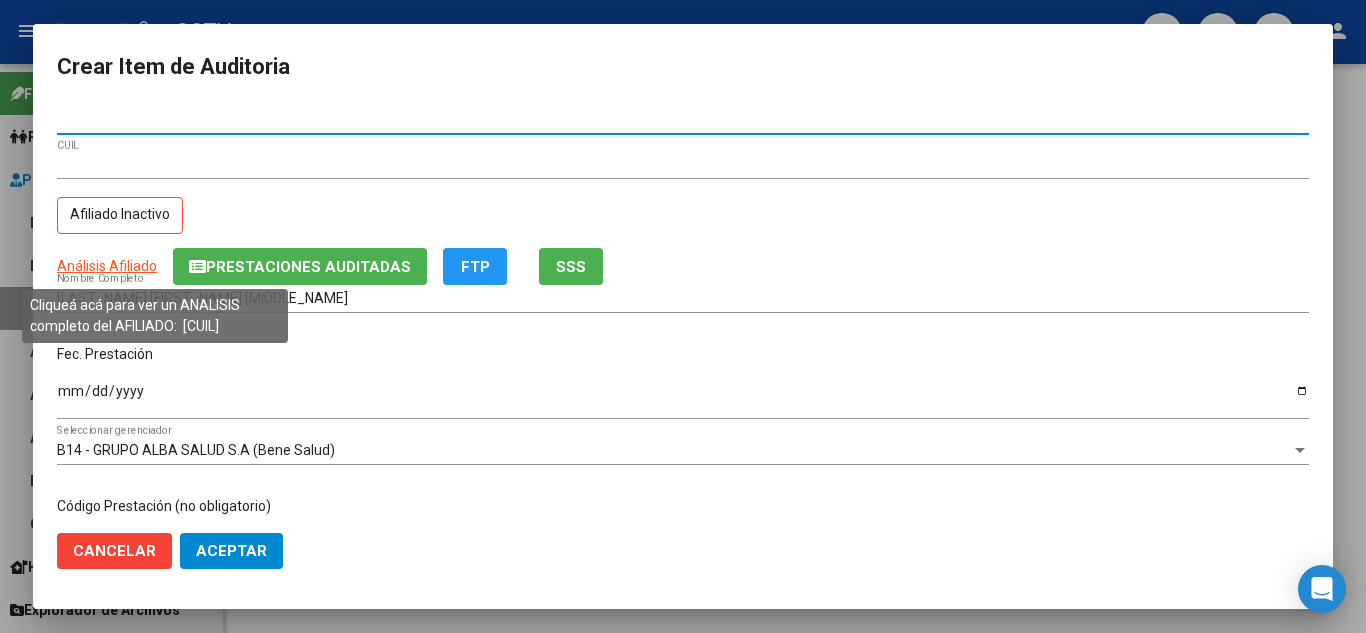 click on "Análisis Afiliado" at bounding box center (107, 266) 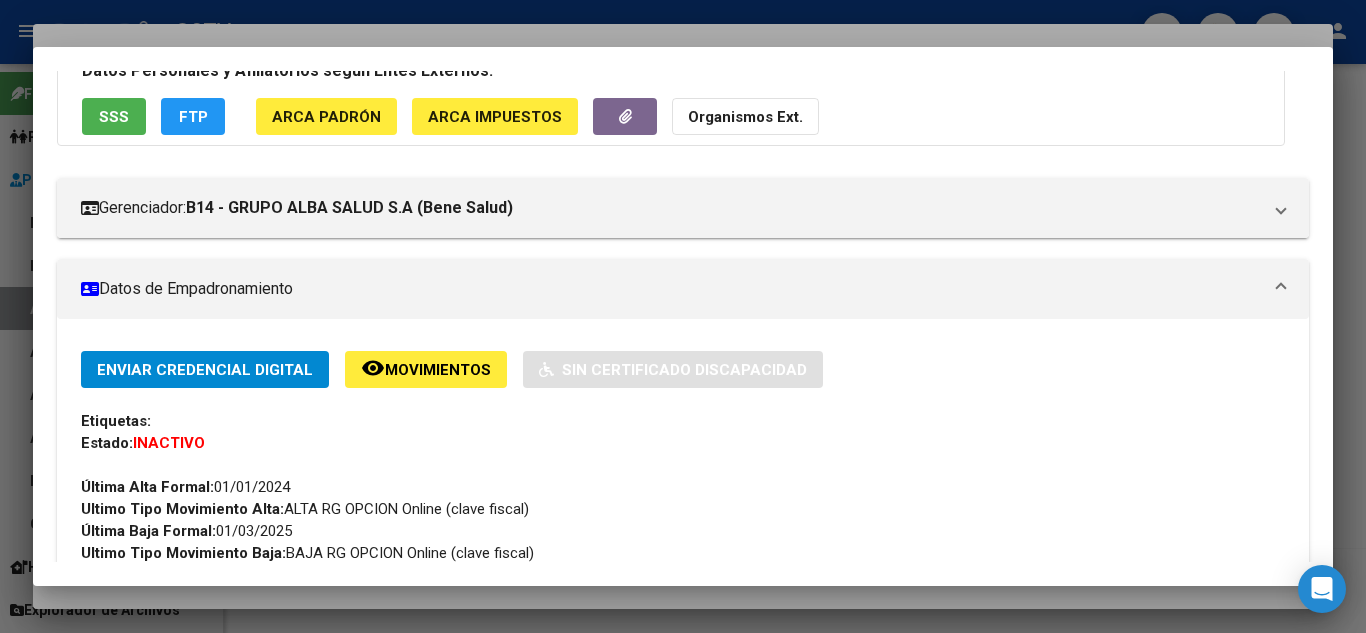 scroll, scrollTop: 0, scrollLeft: 0, axis: both 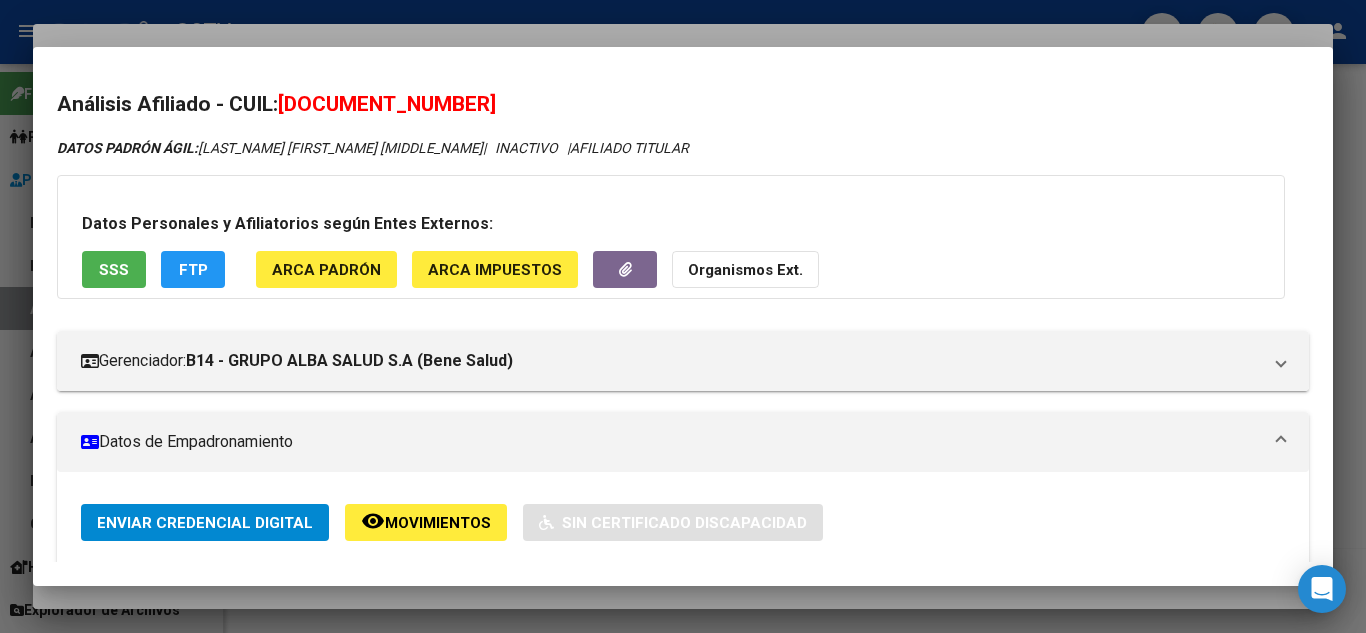 click at bounding box center [683, 316] 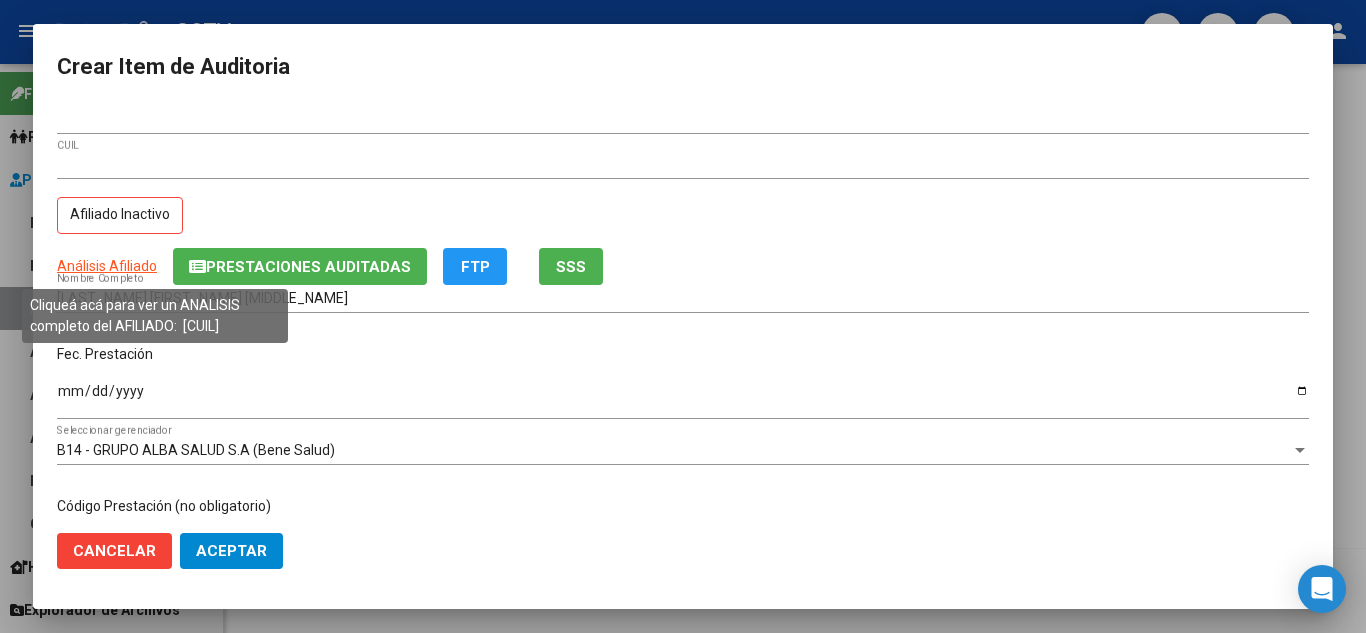 click on "Análisis Afiliado" at bounding box center (107, 266) 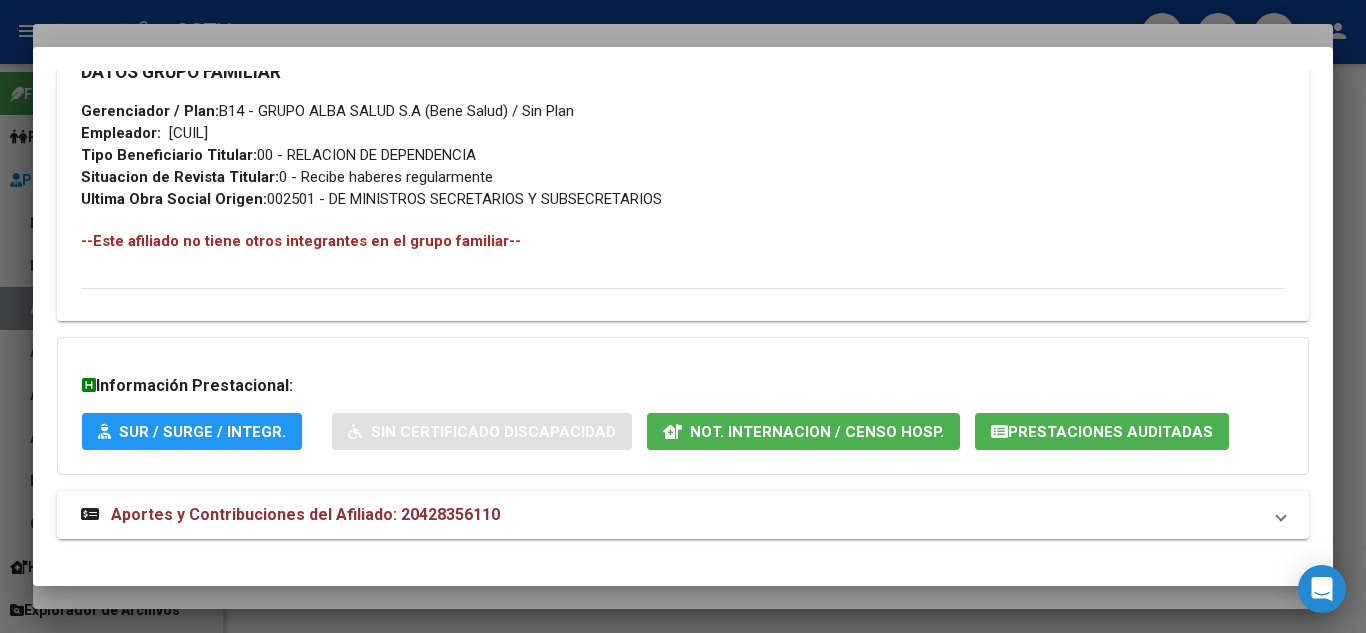 scroll, scrollTop: 1042, scrollLeft: 0, axis: vertical 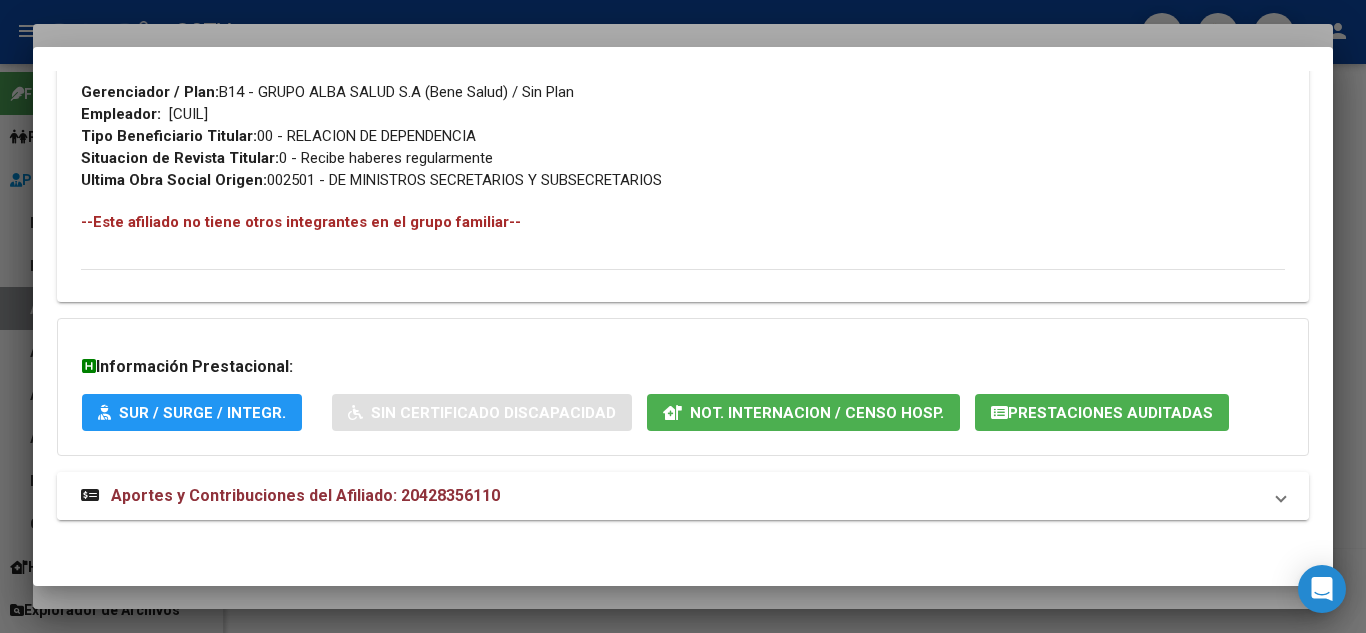 click on "Aportes y Contribuciones del Afiliado: 20428356110" at bounding box center (305, 495) 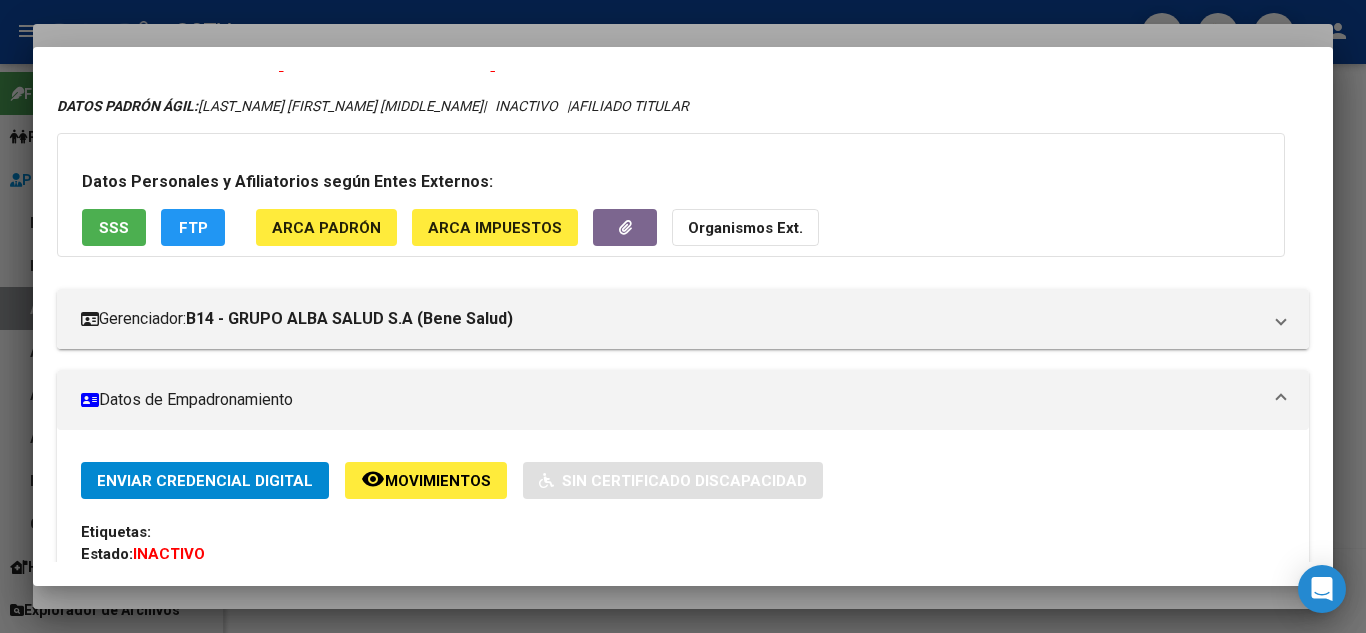 scroll, scrollTop: 0, scrollLeft: 0, axis: both 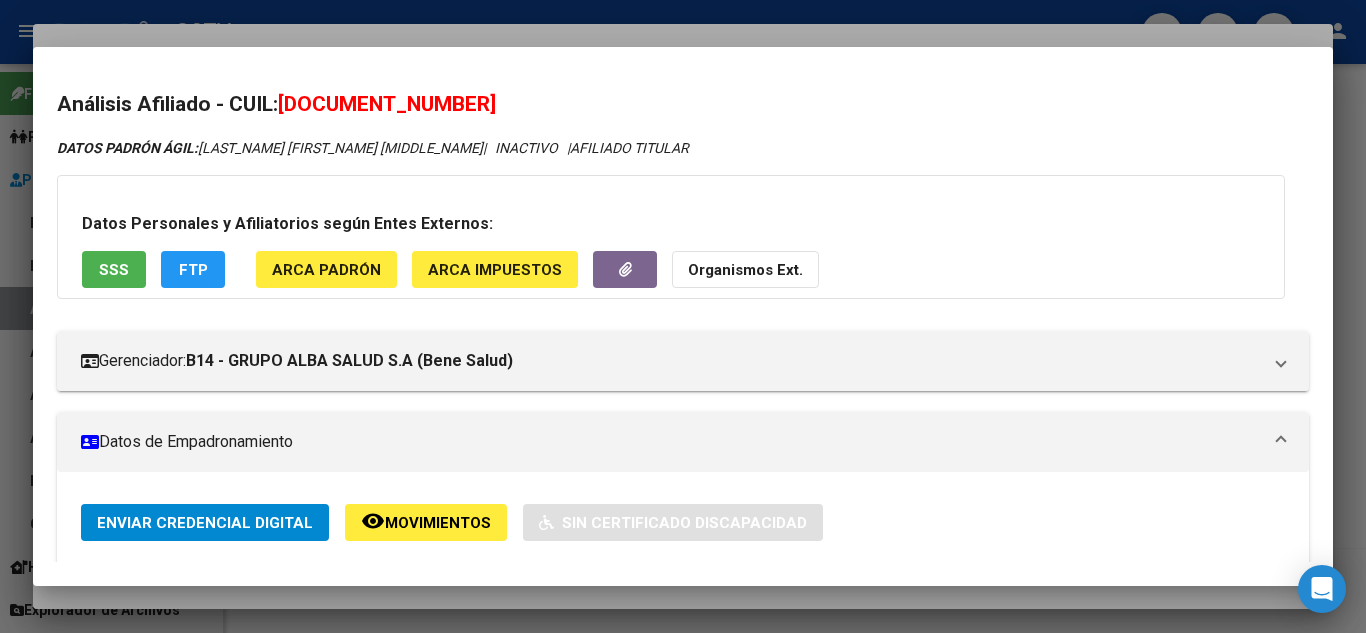 click at bounding box center (683, 316) 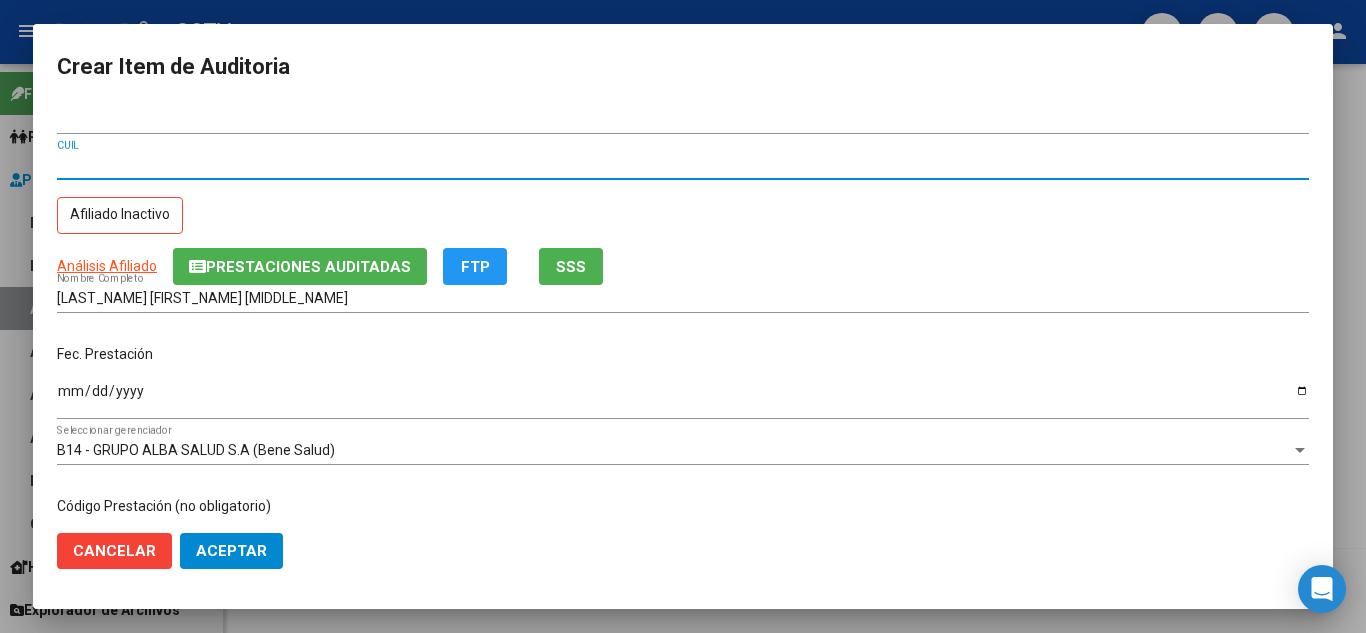 drag, startPoint x: 159, startPoint y: 165, endPoint x: 52, endPoint y: 165, distance: 107 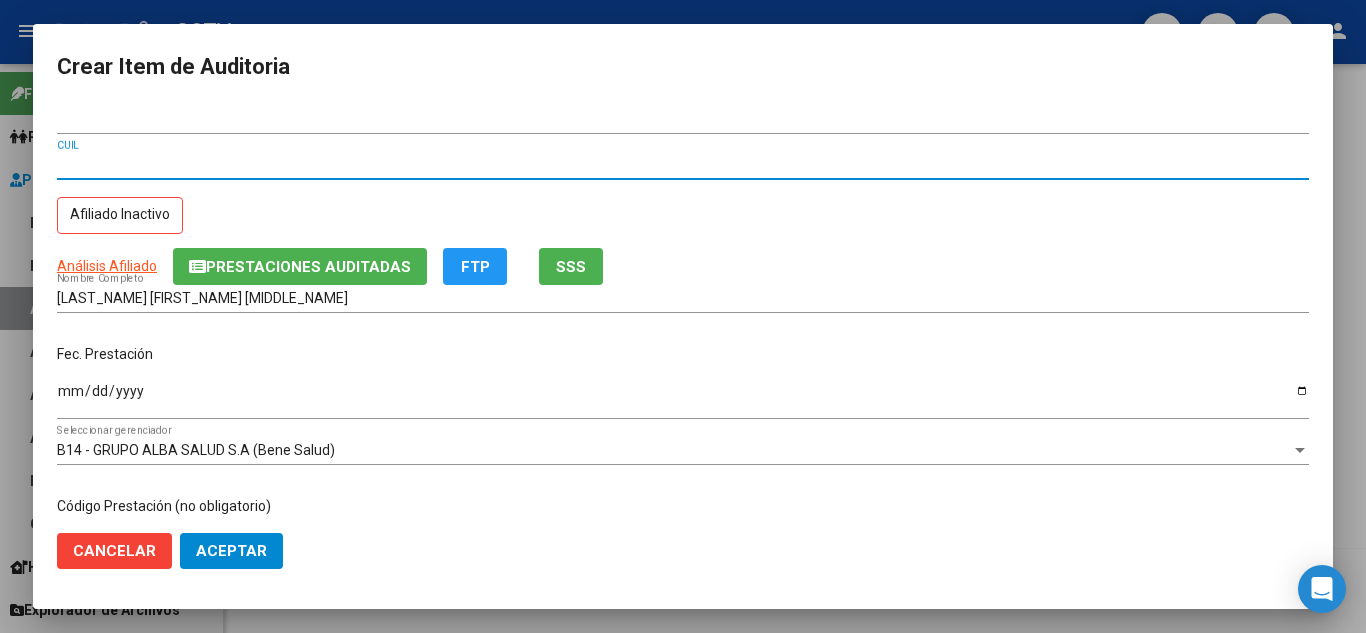 click on "Ingresar la fecha" at bounding box center (683, 398) 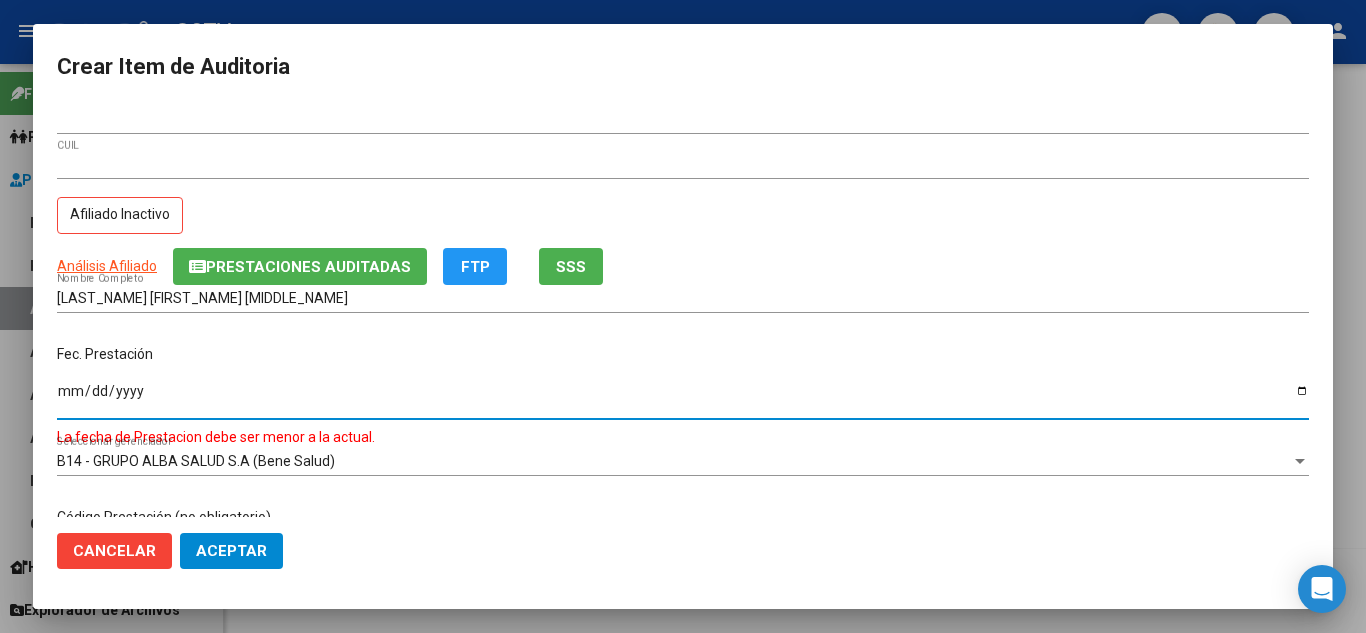 click on "[DATE]" at bounding box center [683, 398] 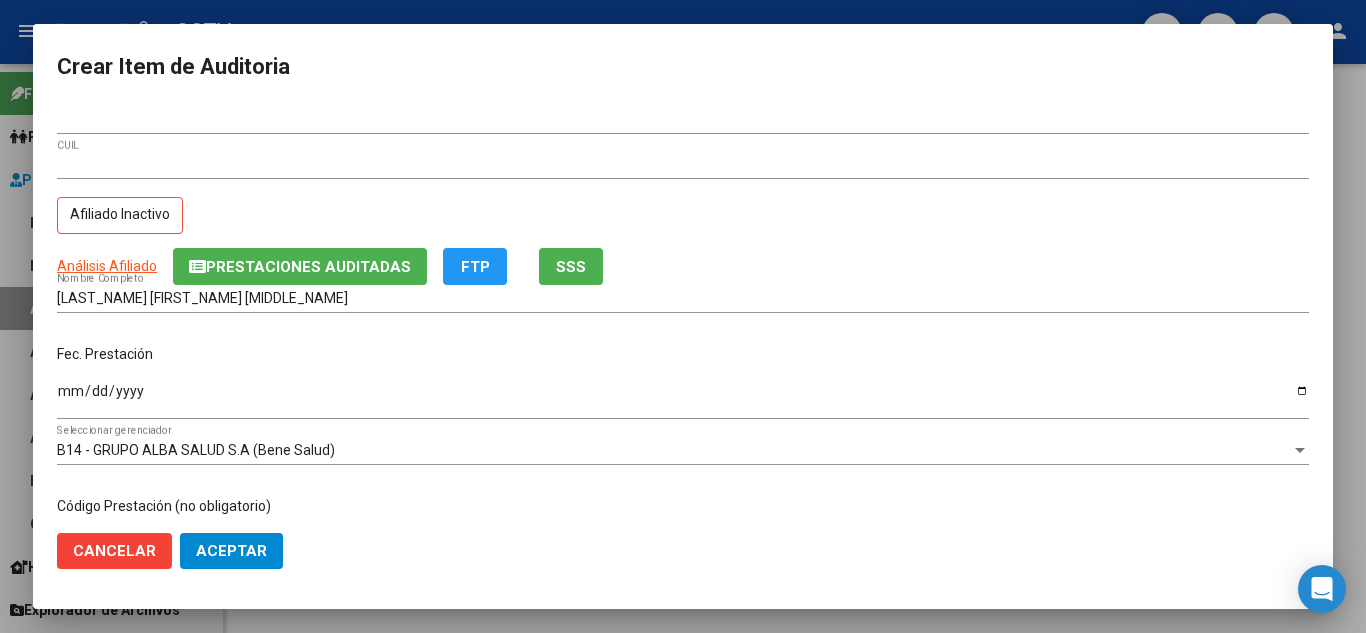 scroll, scrollTop: 234, scrollLeft: 0, axis: vertical 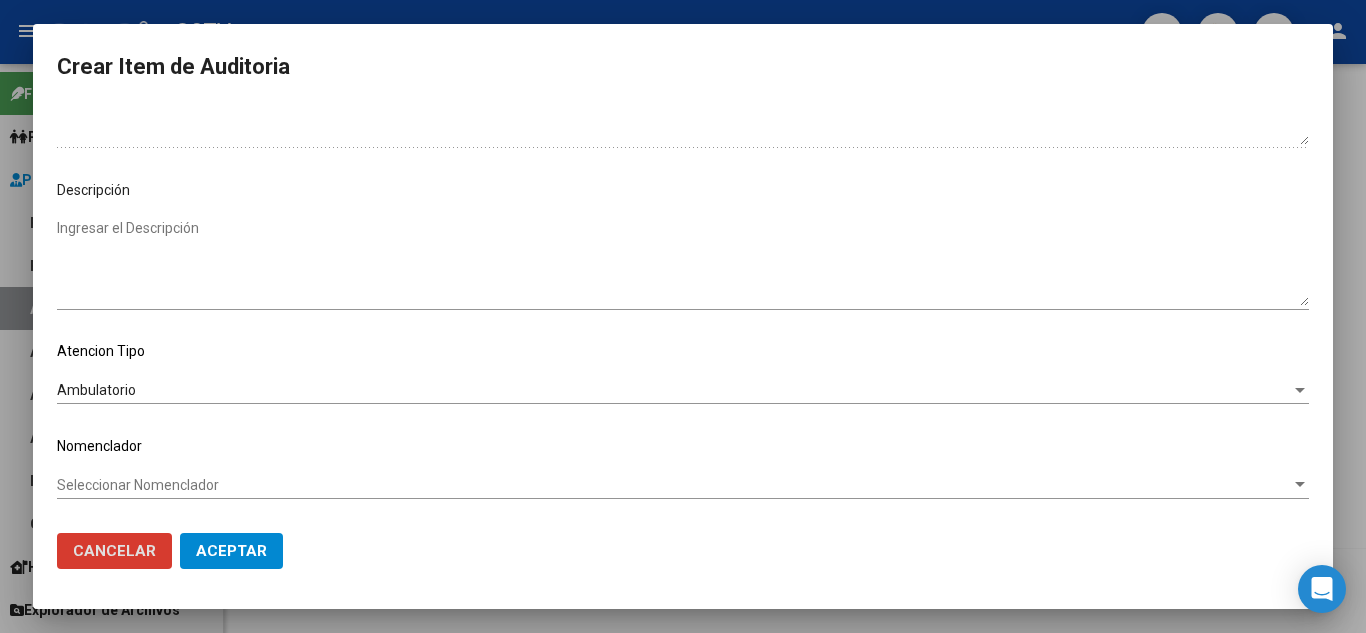 click on "Aceptar" 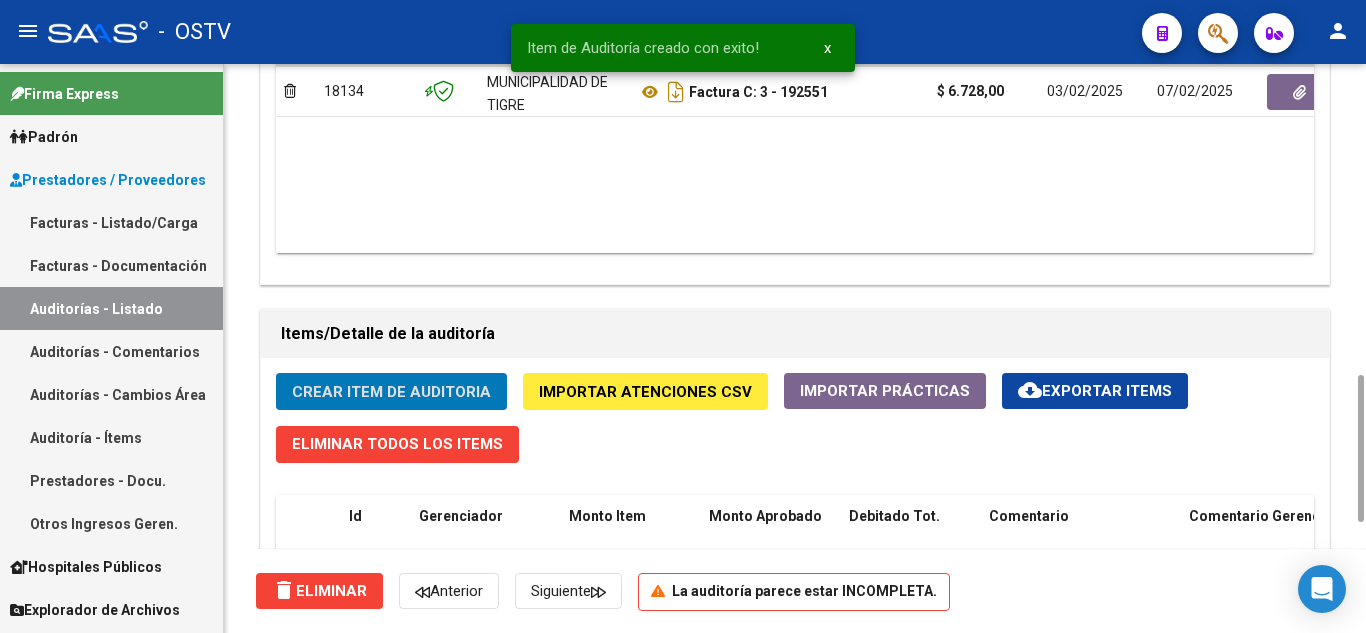 click on "Crear Item de Auditoria" 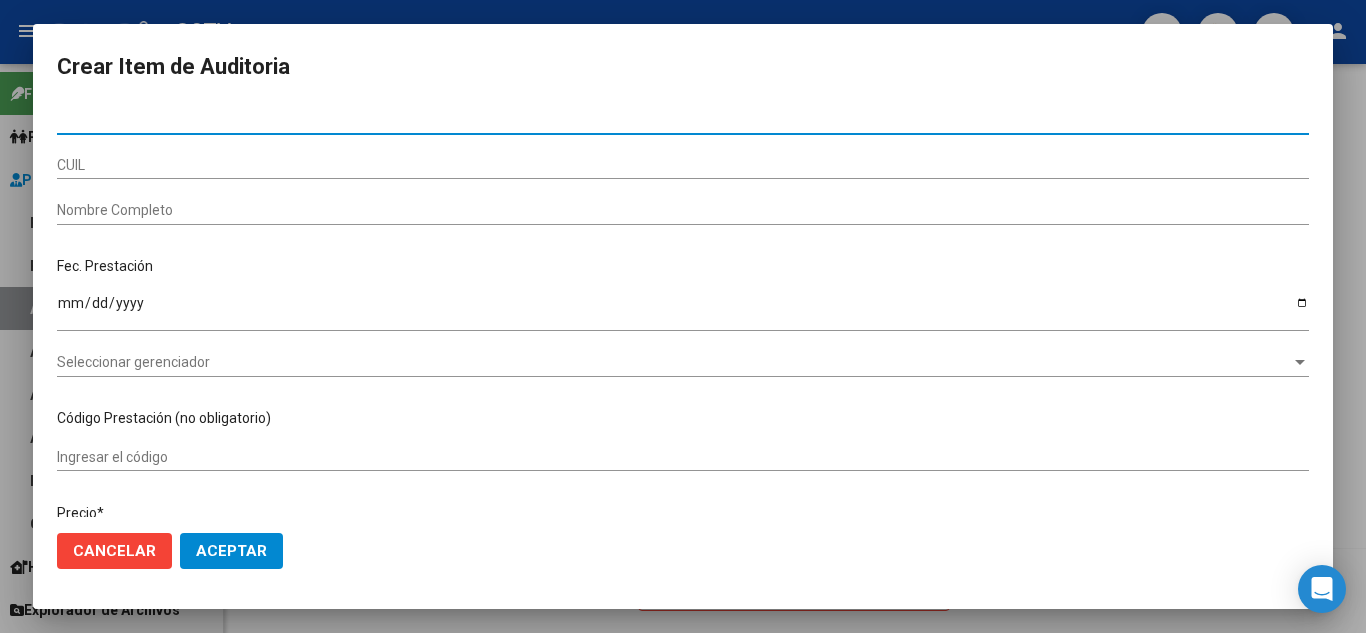 click on "Nro Documento" at bounding box center (683, 119) 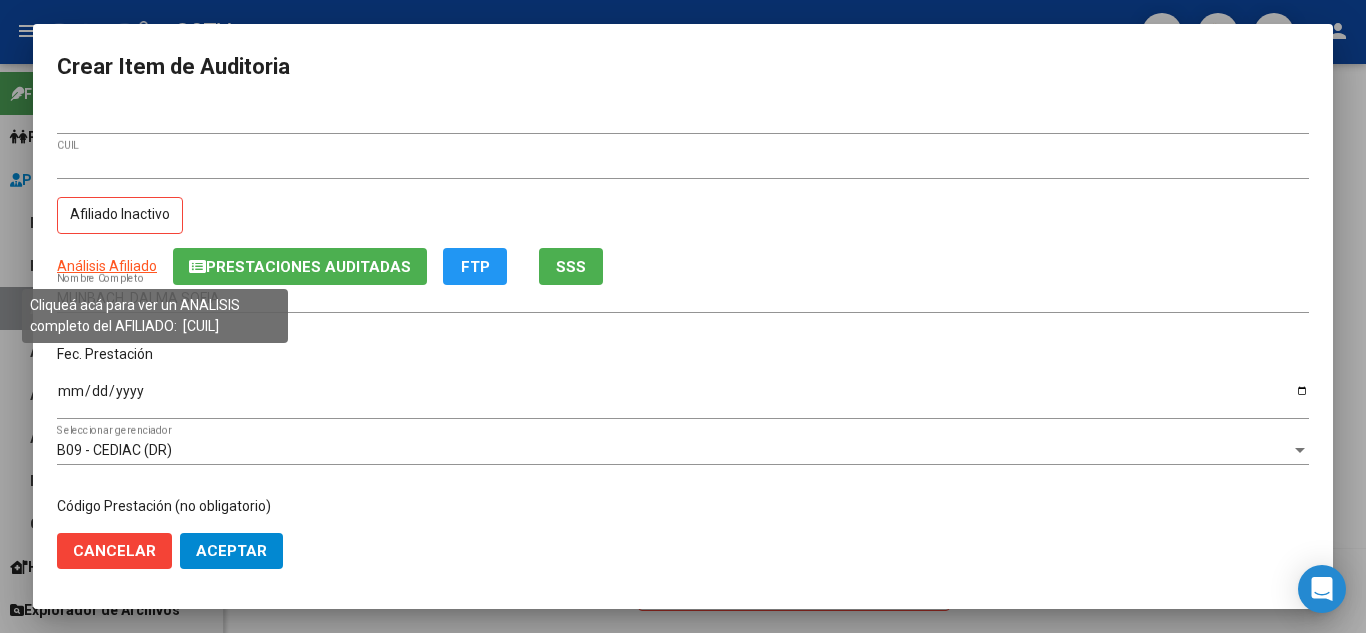click on "Análisis Afiliado" at bounding box center (107, 266) 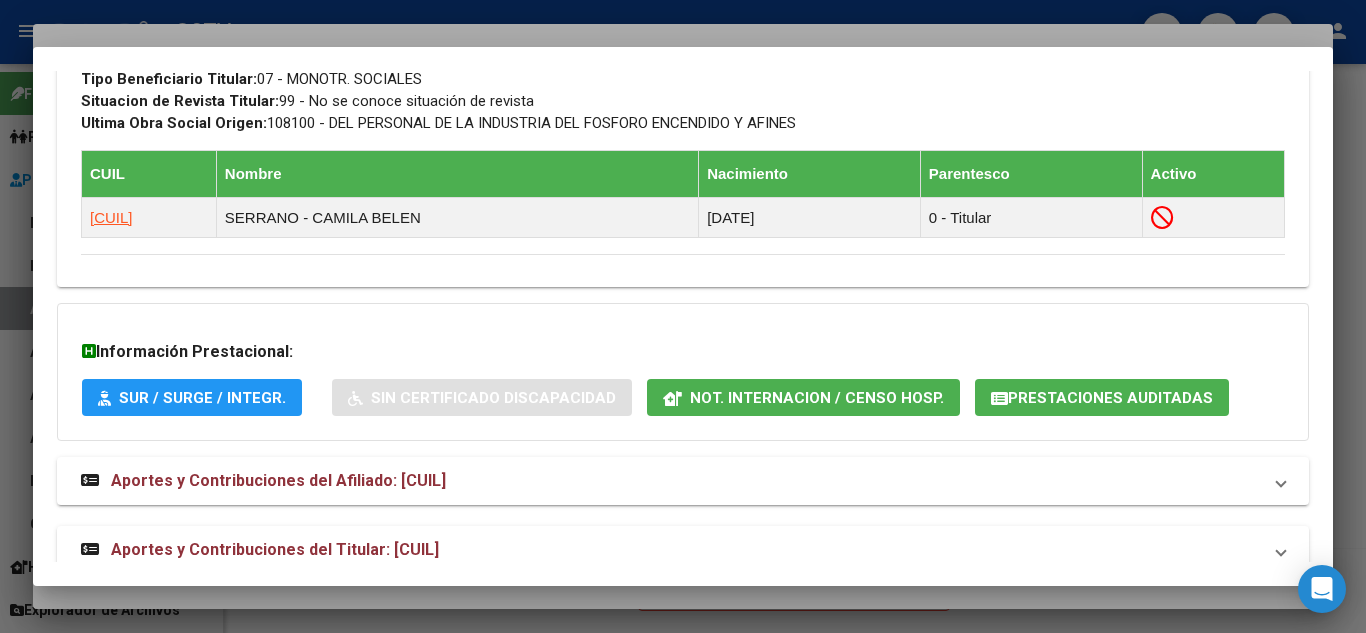 scroll, scrollTop: 1116, scrollLeft: 0, axis: vertical 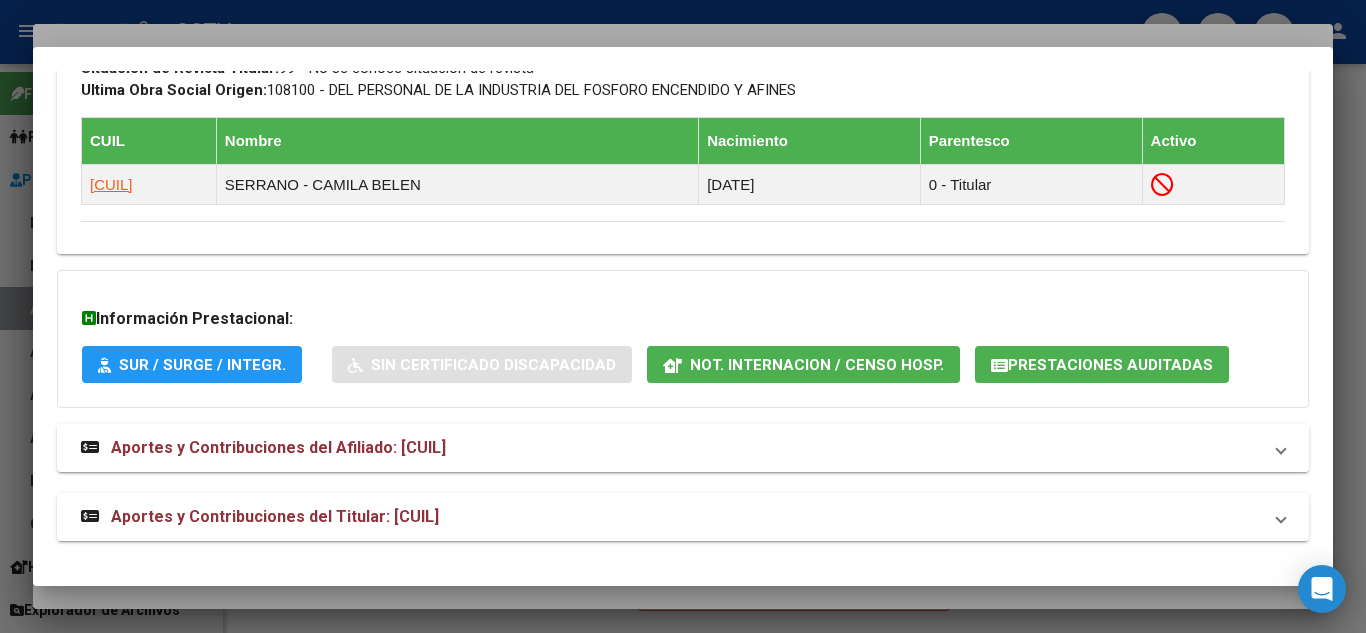 click on "Aportes y Contribuciones del Titular: [CUIL]" at bounding box center (275, 516) 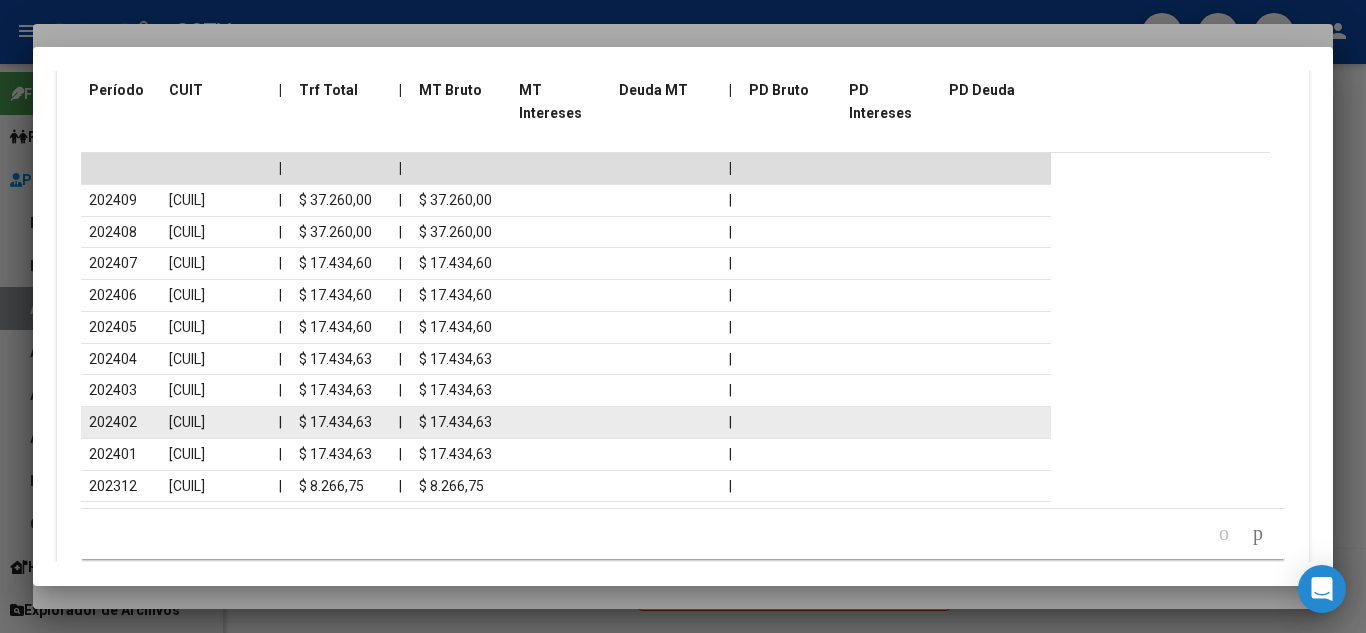 scroll, scrollTop: 1890, scrollLeft: 0, axis: vertical 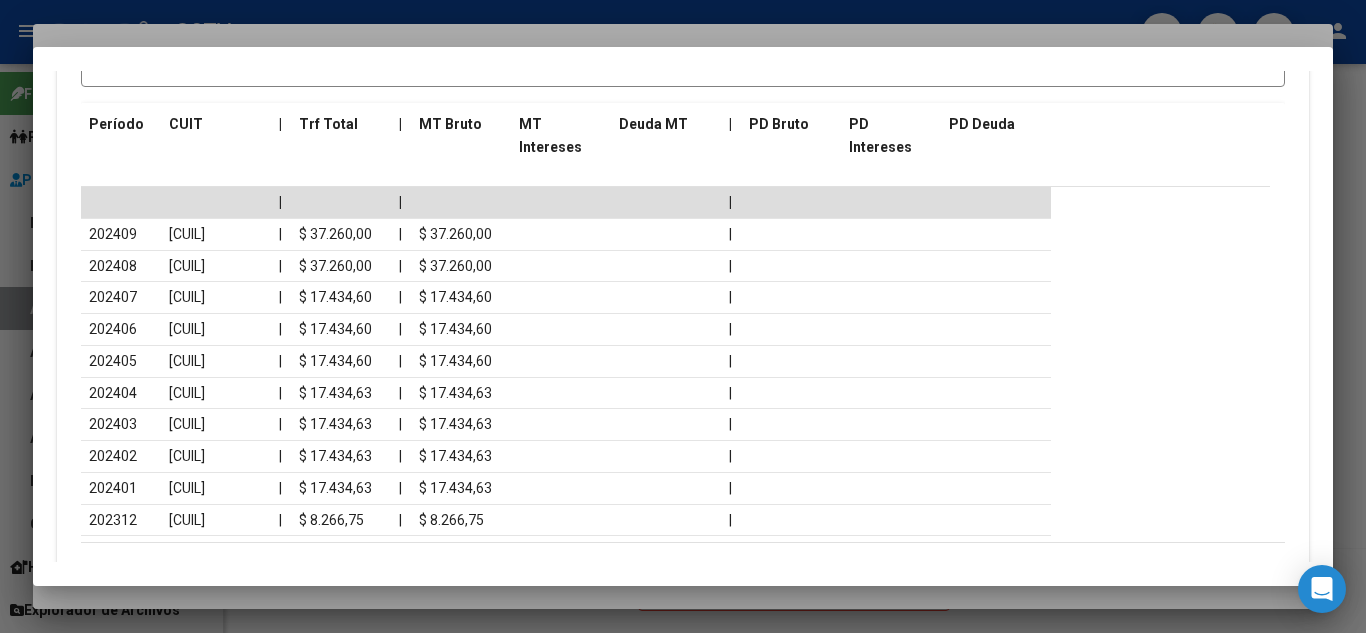 click at bounding box center (683, 316) 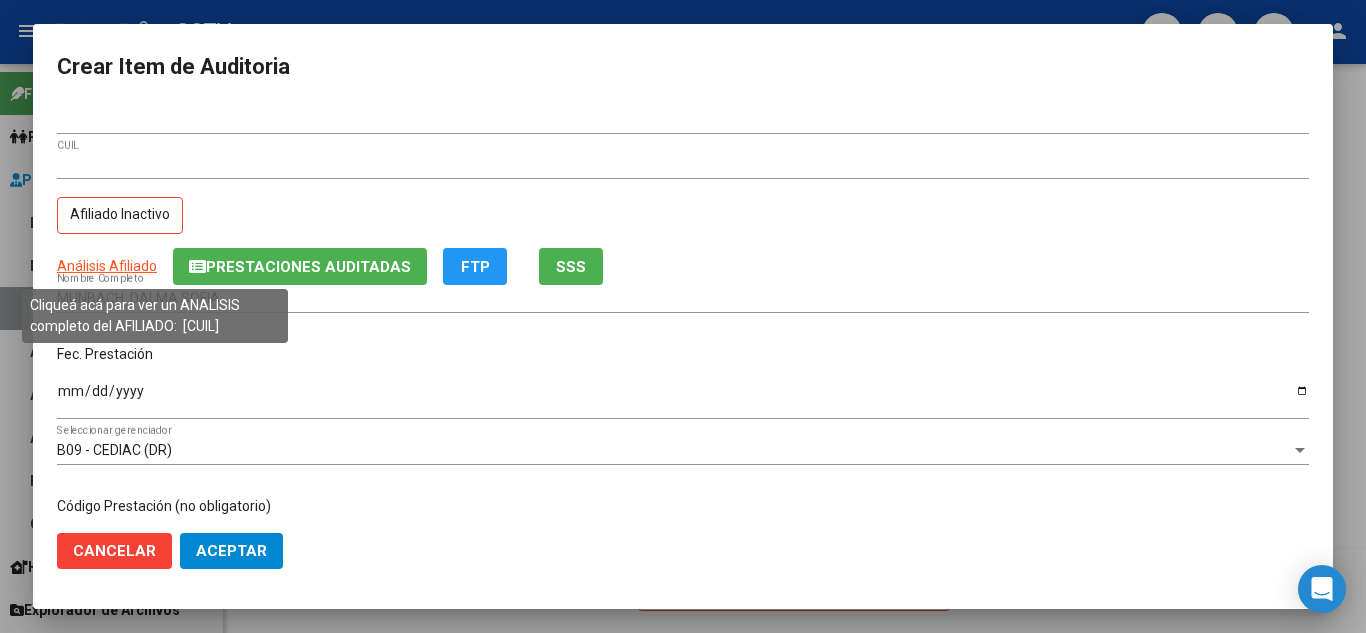 click on "Análisis Afiliado" at bounding box center (107, 266) 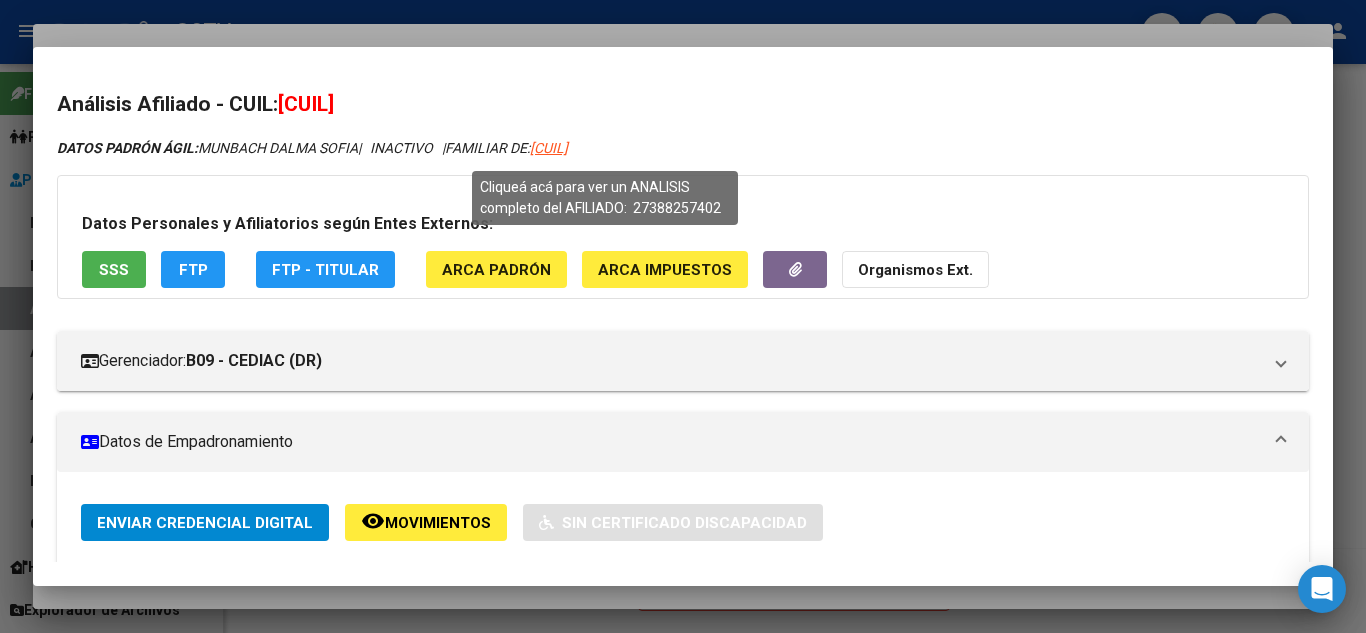 drag, startPoint x: 633, startPoint y: 147, endPoint x: 563, endPoint y: 153, distance: 70.256676 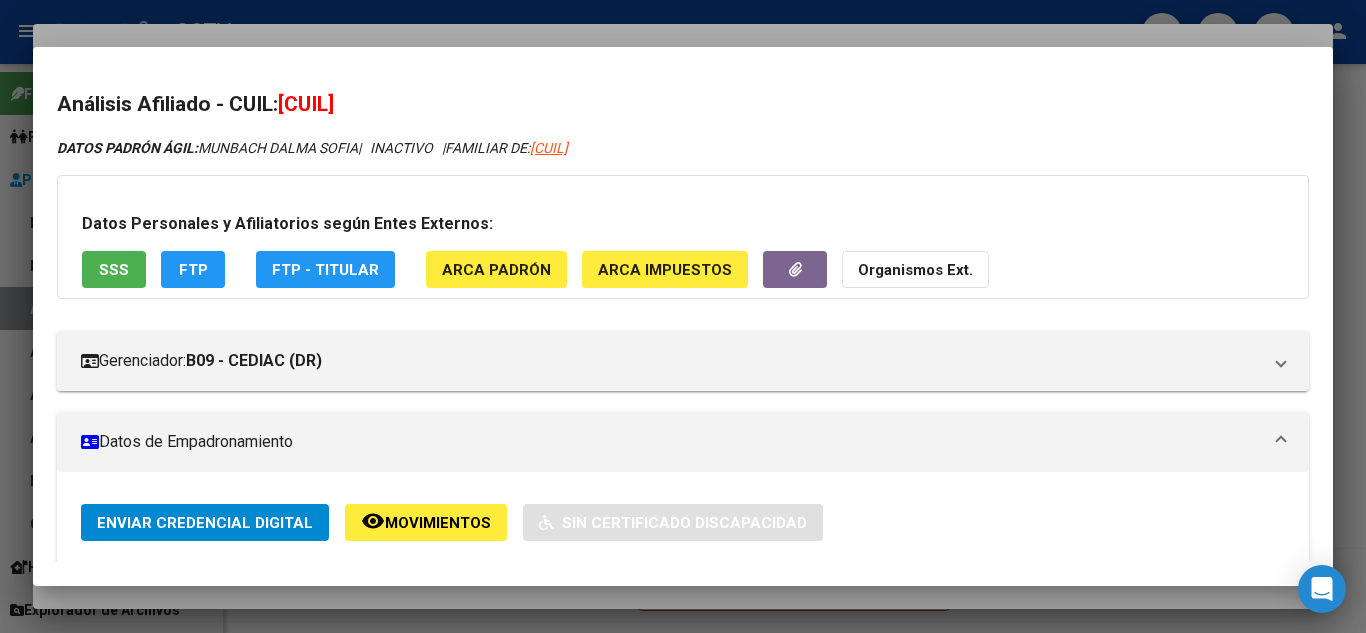 copy on "[CUIL]" 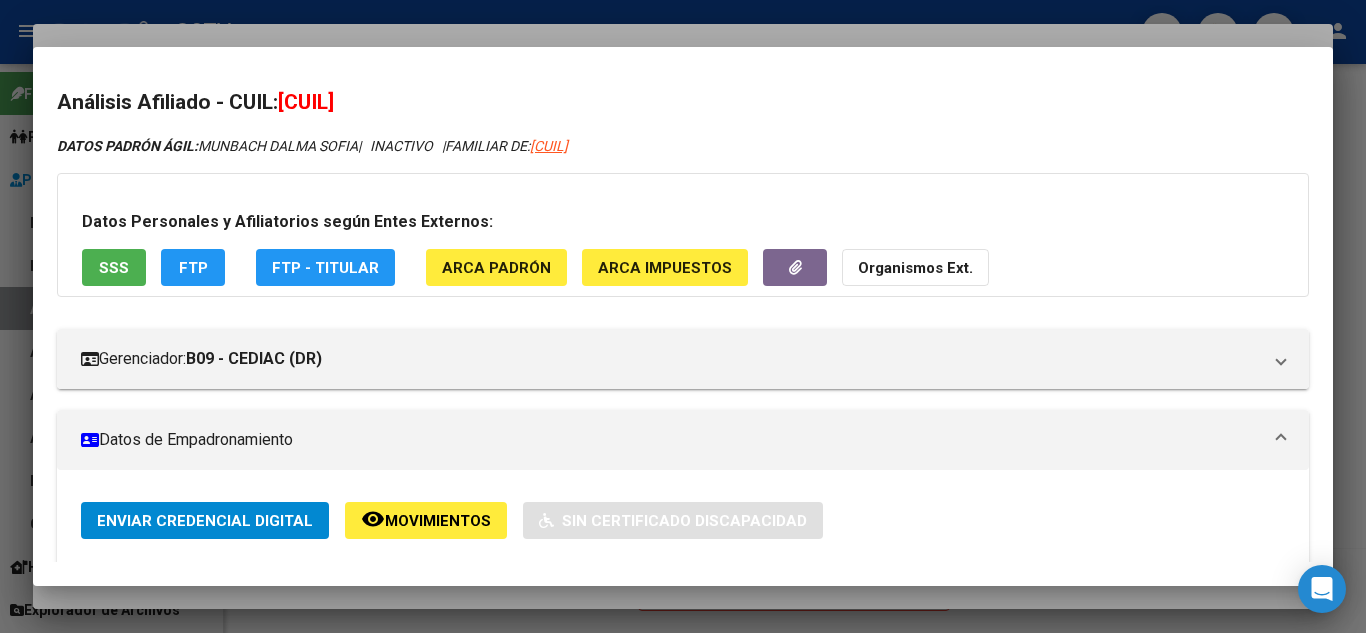 scroll, scrollTop: 0, scrollLeft: 0, axis: both 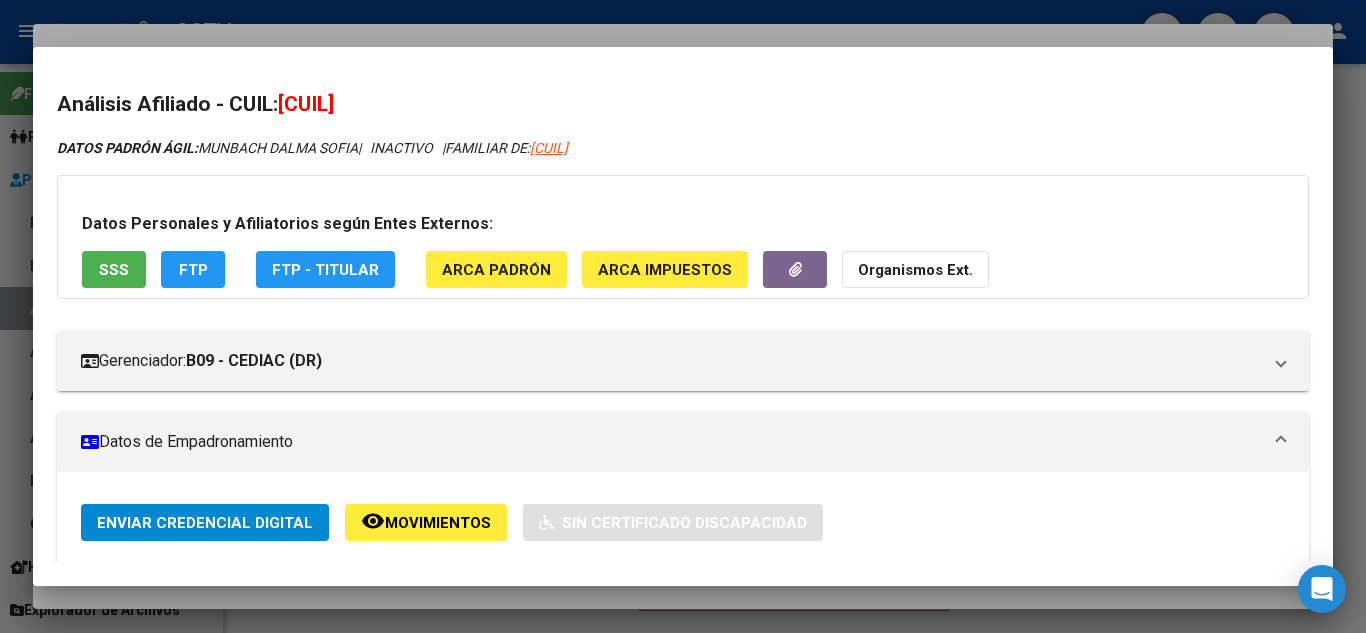 click at bounding box center (683, 316) 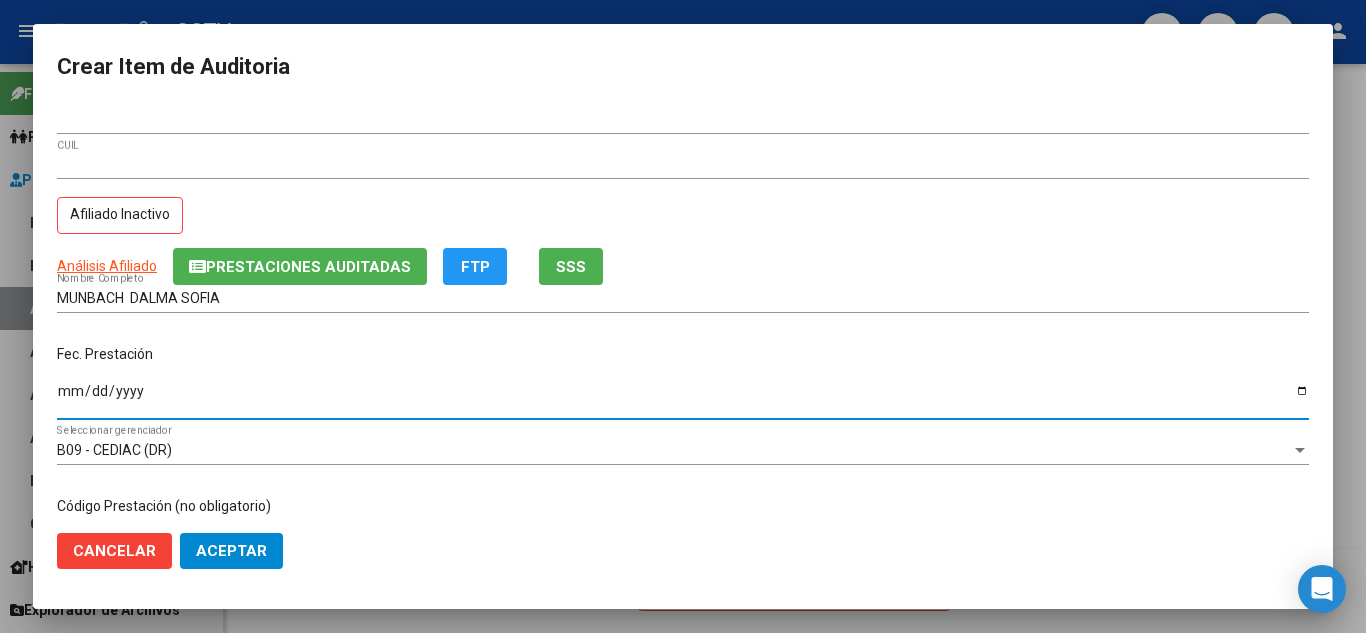 click on "Ingresar la fecha" at bounding box center (683, 398) 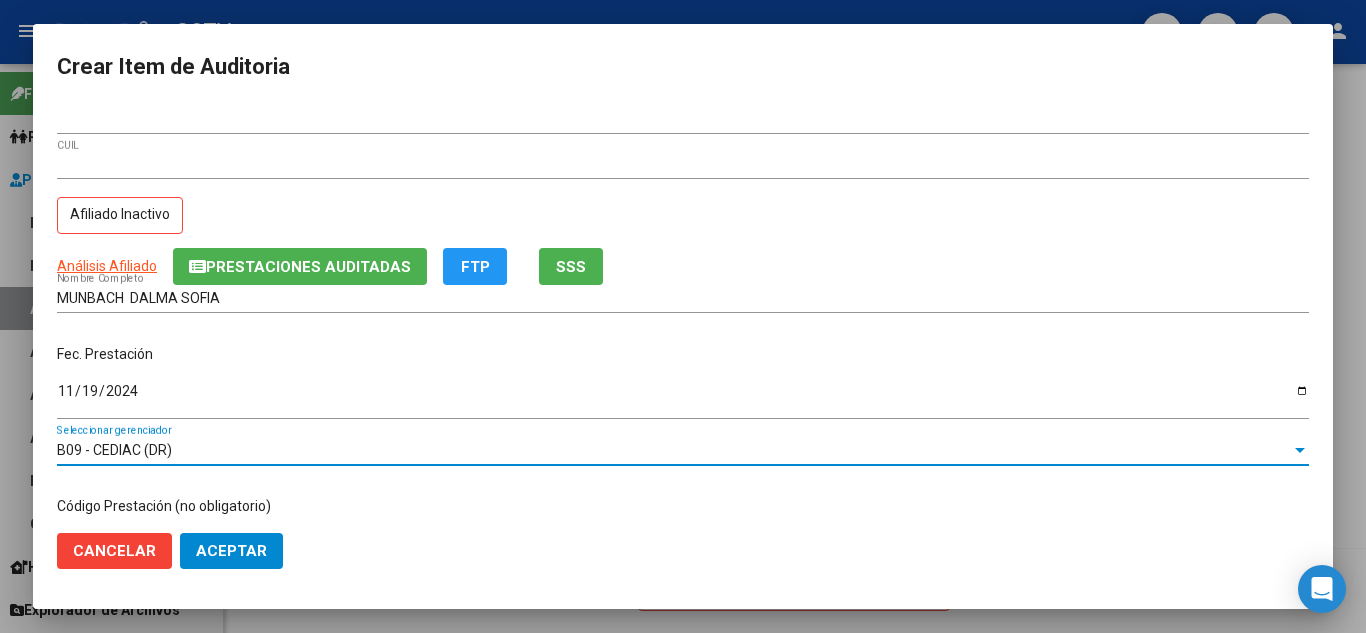 scroll, scrollTop: 234, scrollLeft: 0, axis: vertical 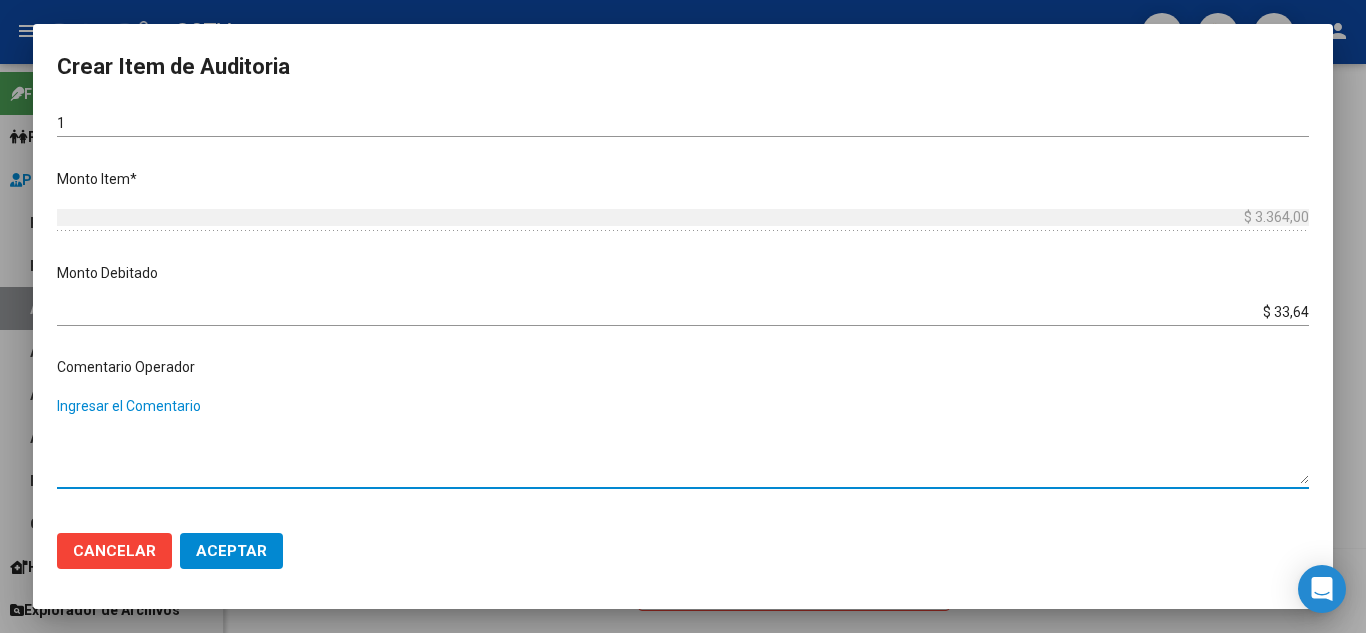 click on "$ 33,64" at bounding box center [683, 312] 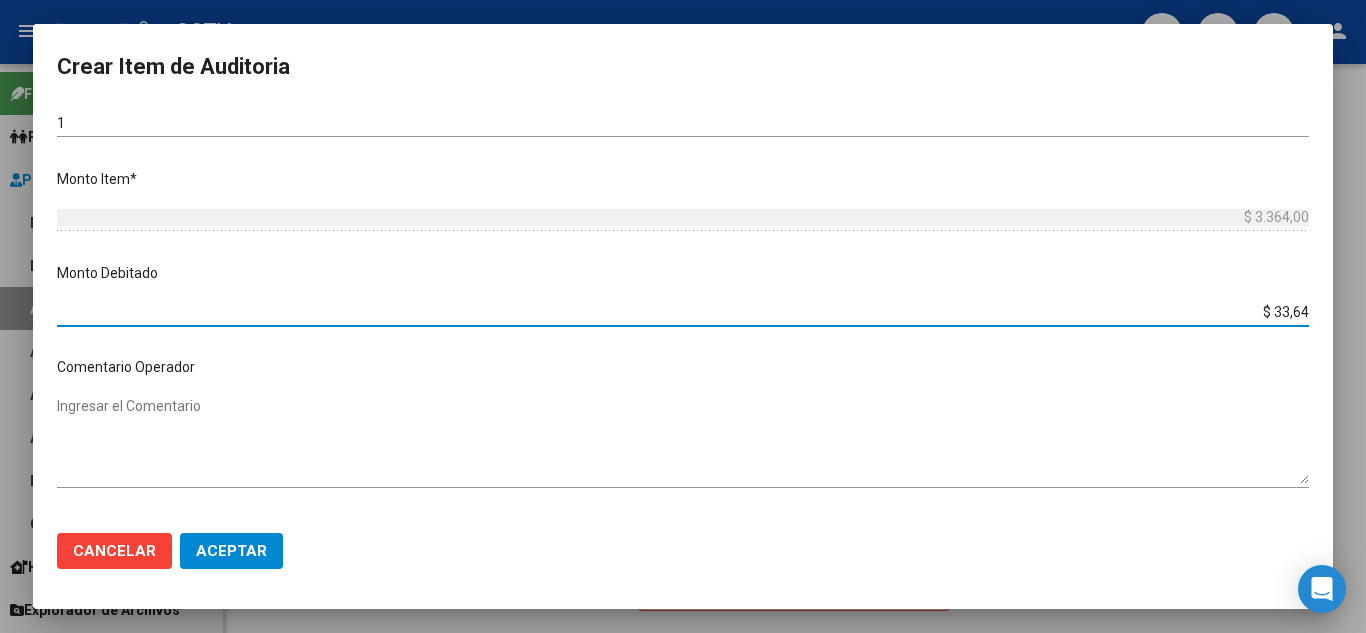 click on "$ 33,64" at bounding box center [683, 312] 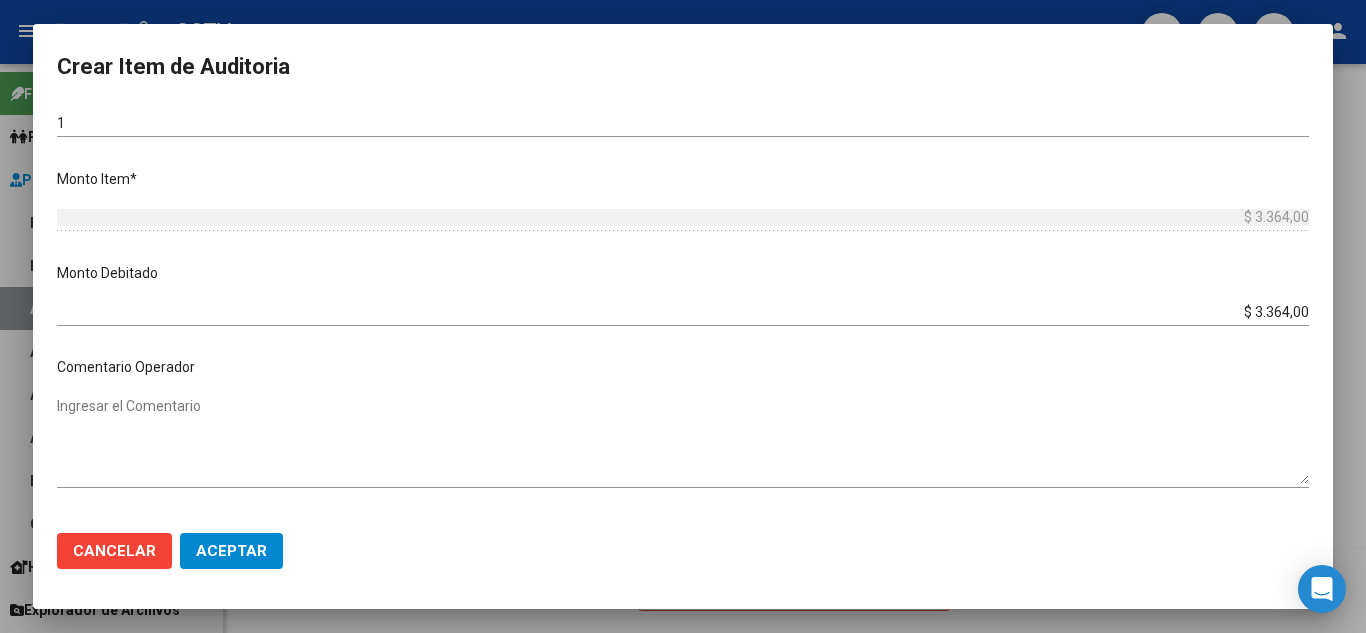 scroll, scrollTop: 1030, scrollLeft: 0, axis: vertical 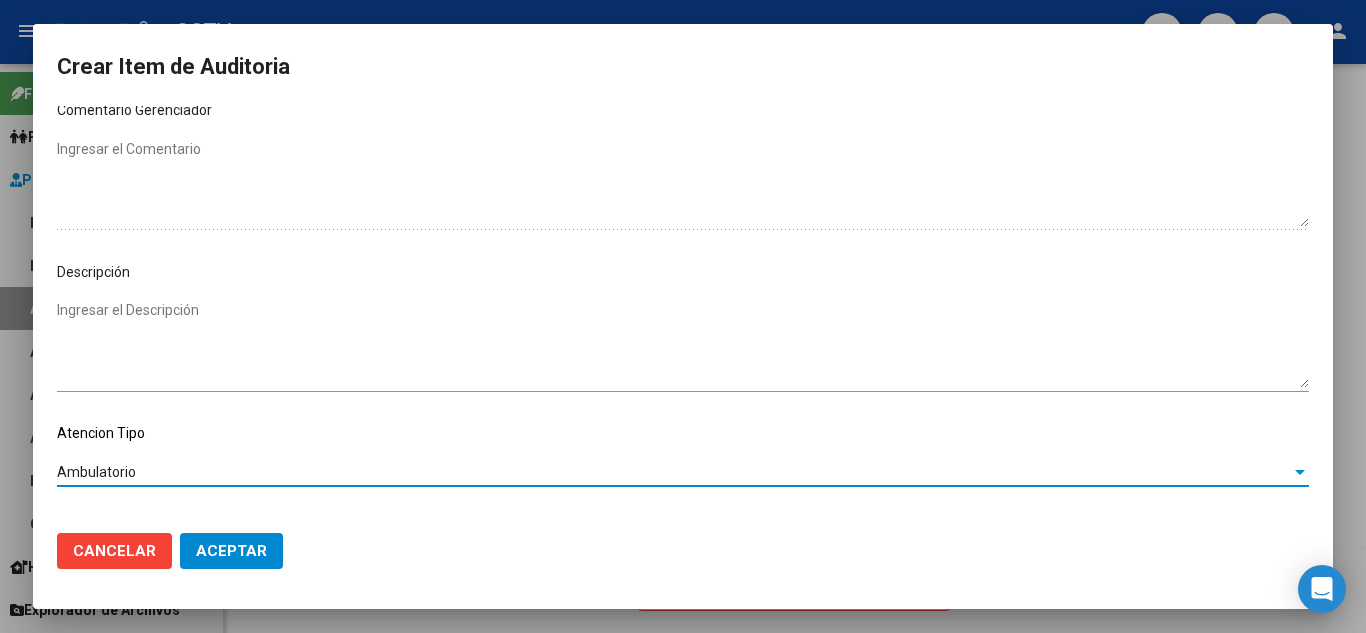 click on "Aceptar" 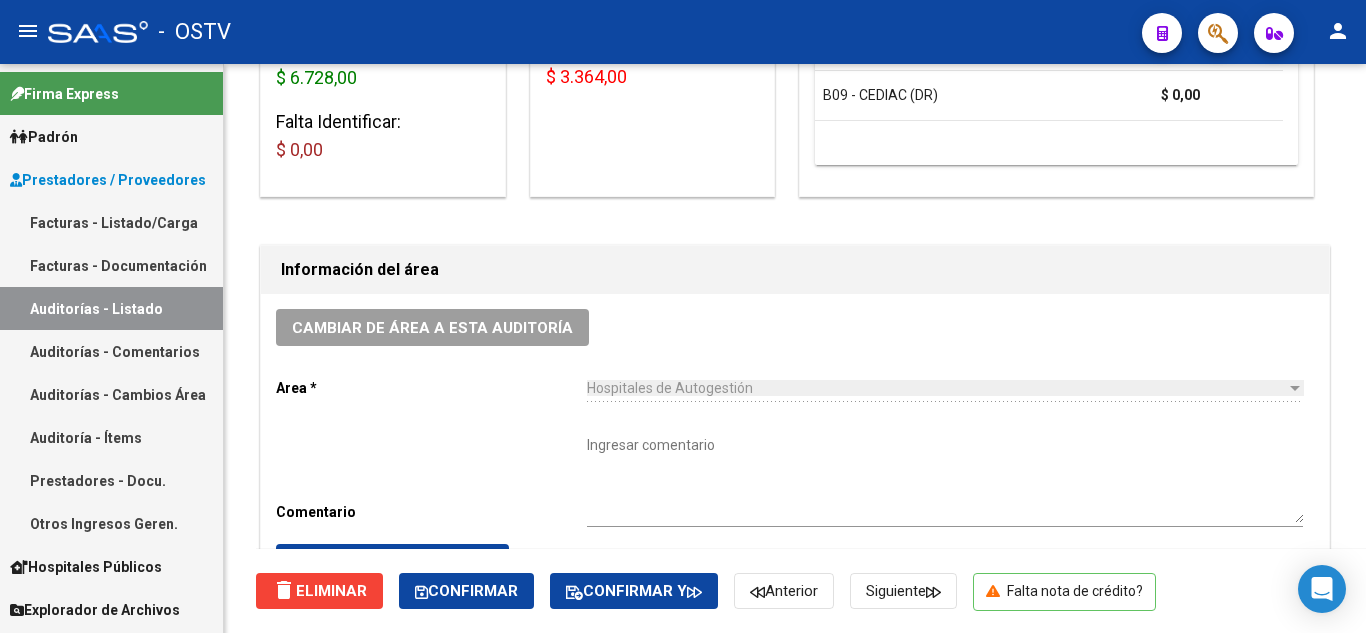 scroll, scrollTop: 0, scrollLeft: 0, axis: both 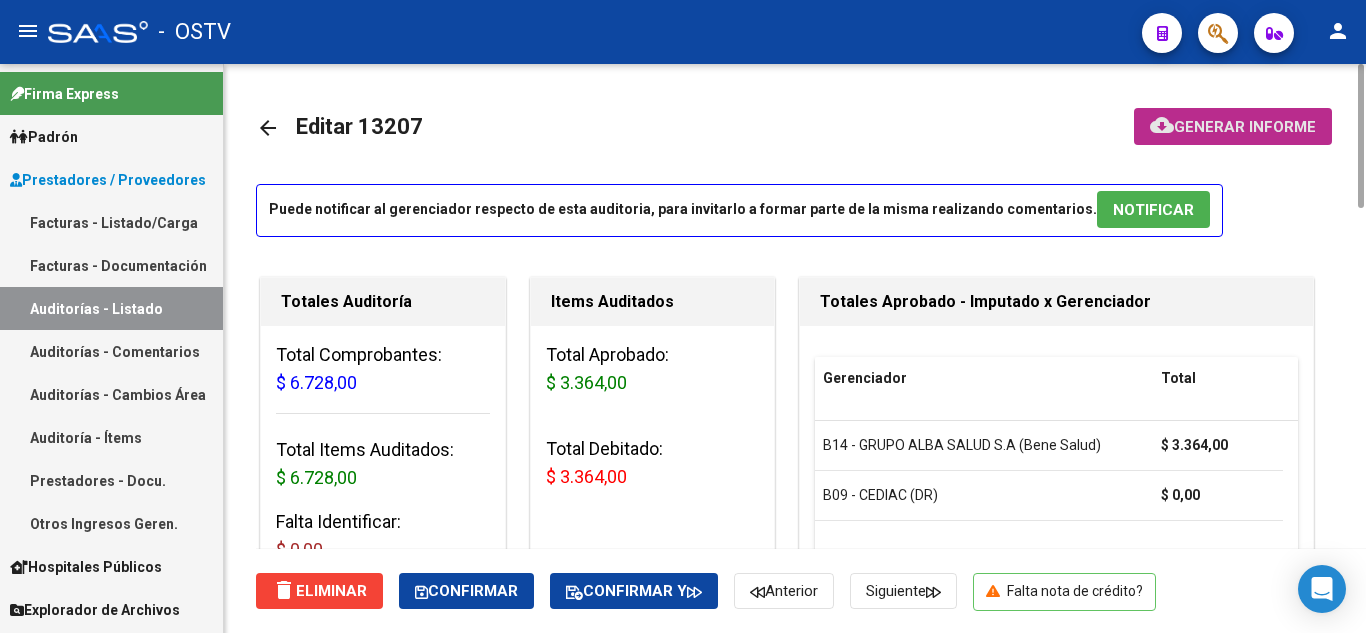 click on "Generar informe" 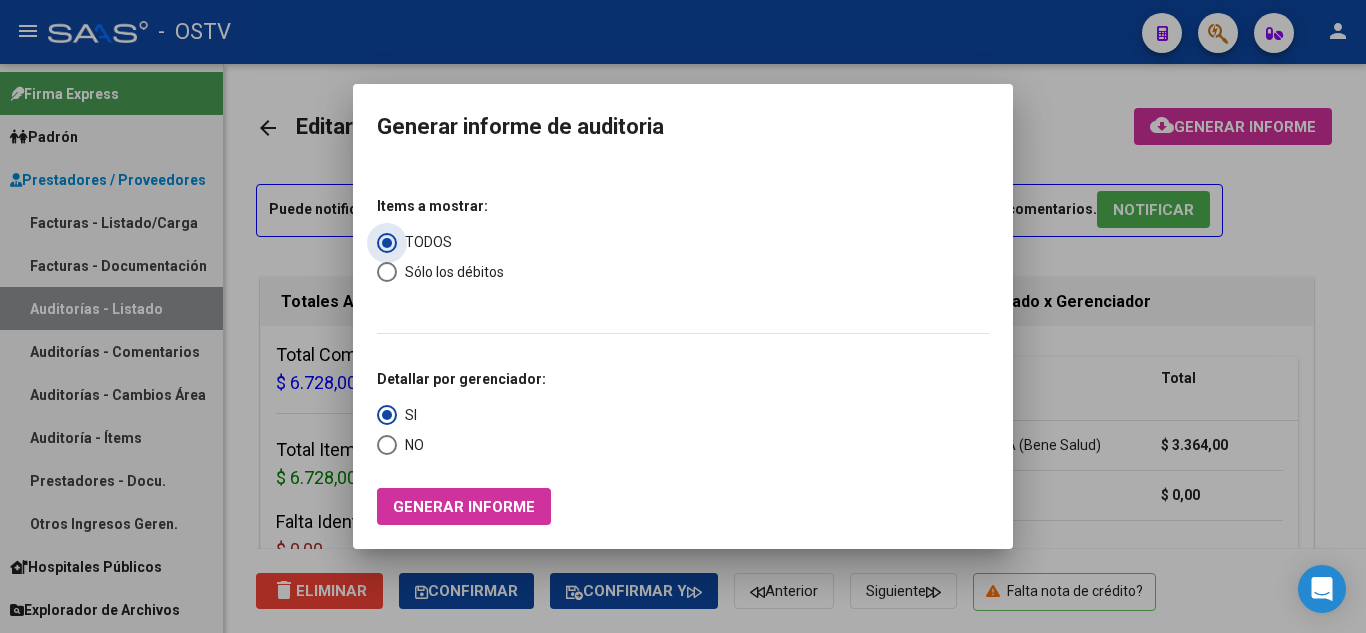 click at bounding box center [387, 272] 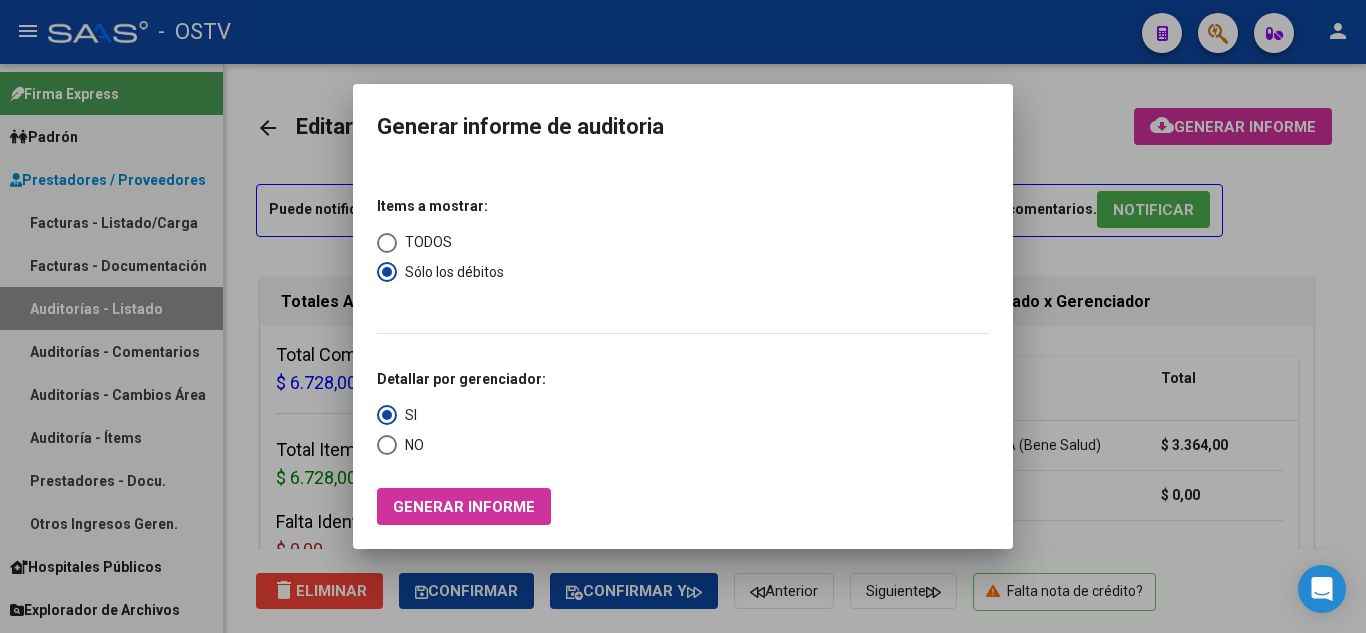 click at bounding box center [387, 445] 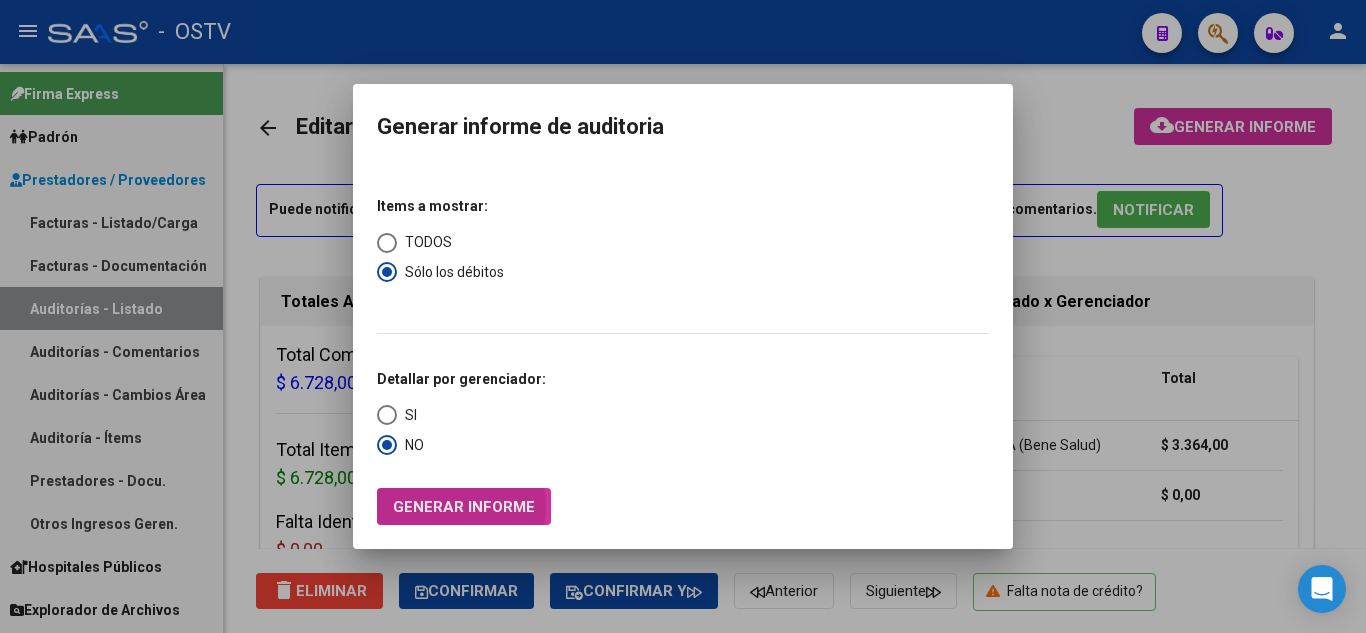 click on "Generar informe" at bounding box center (464, 507) 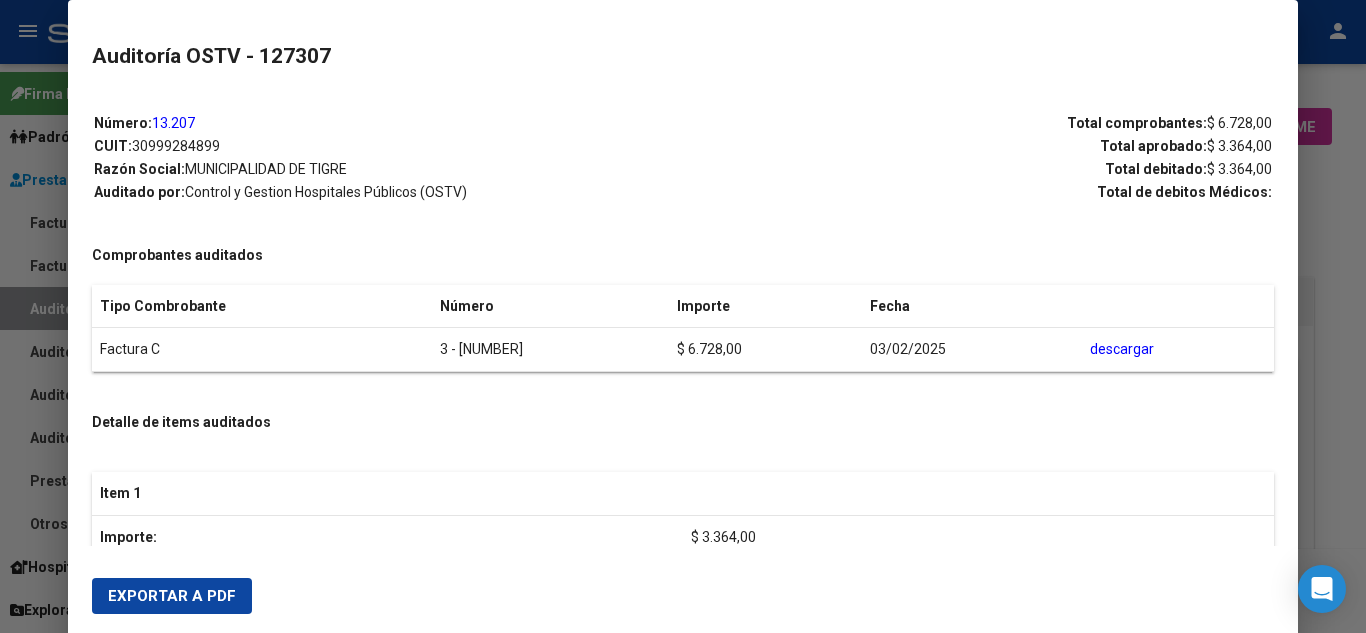 click on "Exportar a PDF" at bounding box center (172, 596) 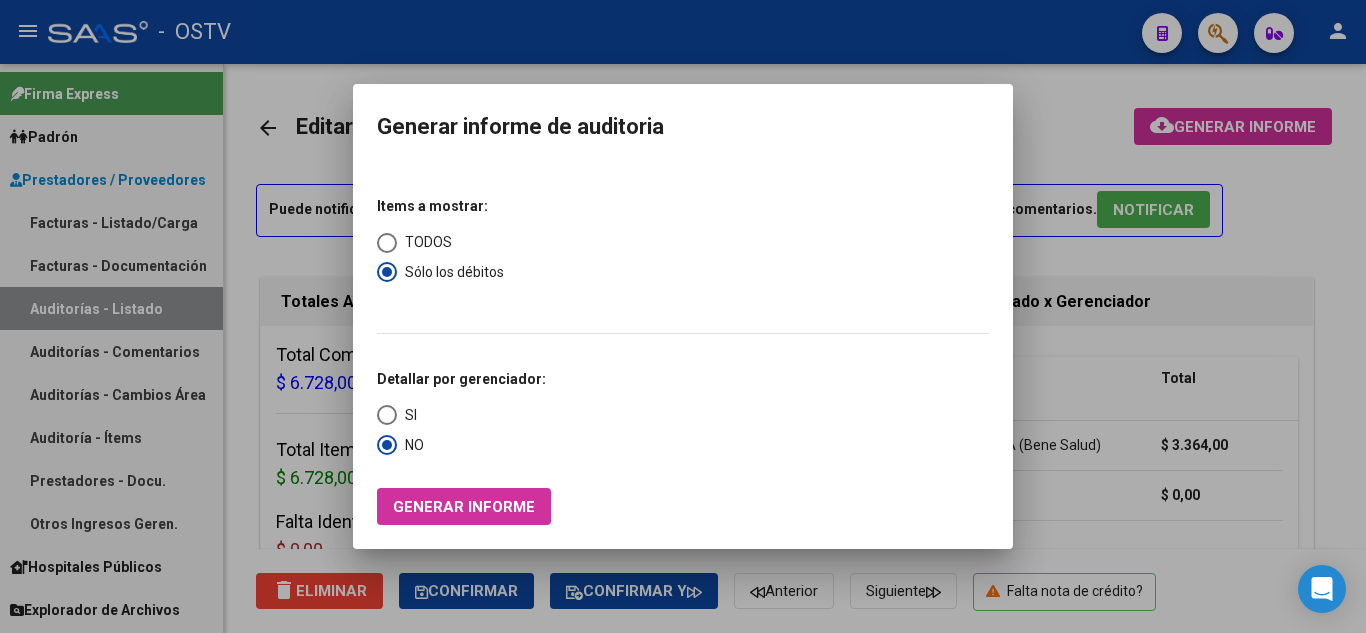 click at bounding box center (683, 316) 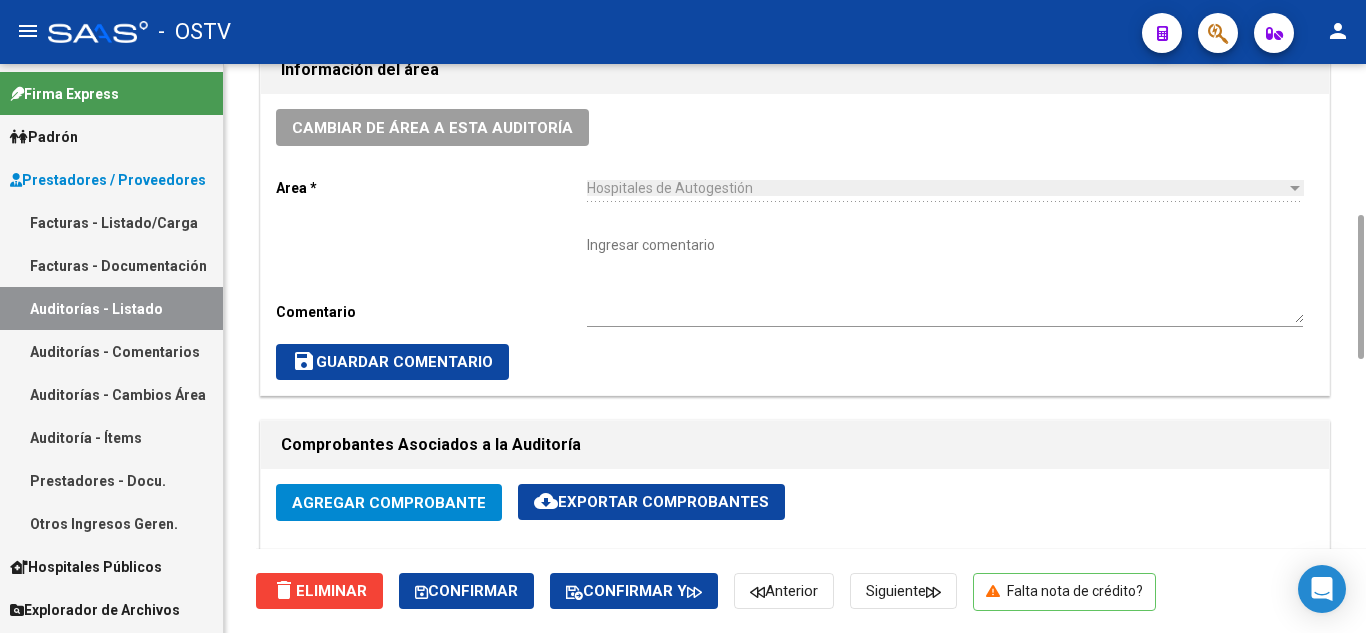 scroll, scrollTop: 1000, scrollLeft: 0, axis: vertical 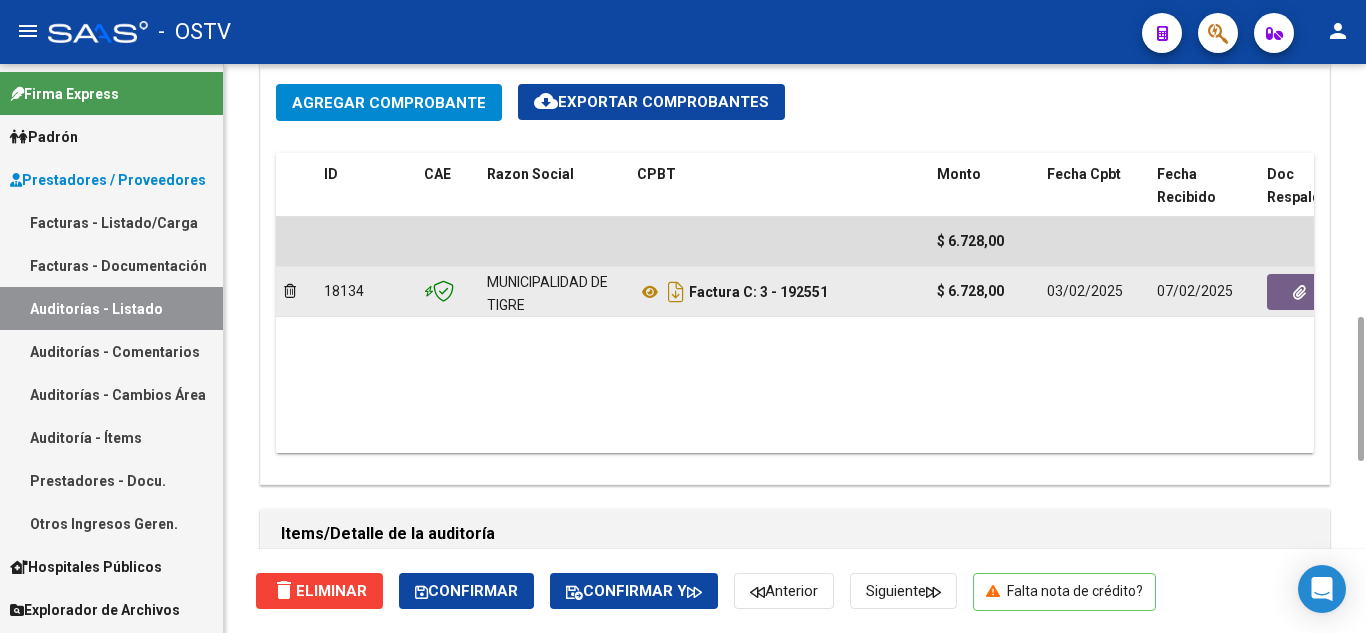 click 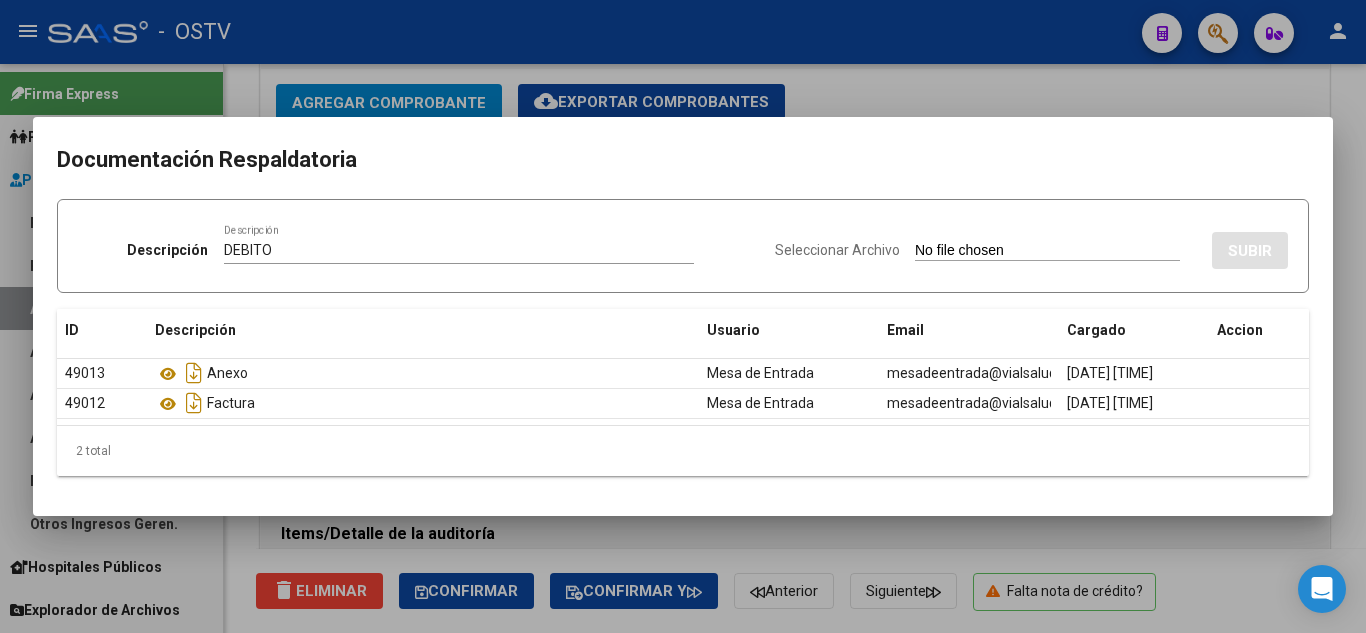 click on "Seleccionar Archivo" at bounding box center [1047, 251] 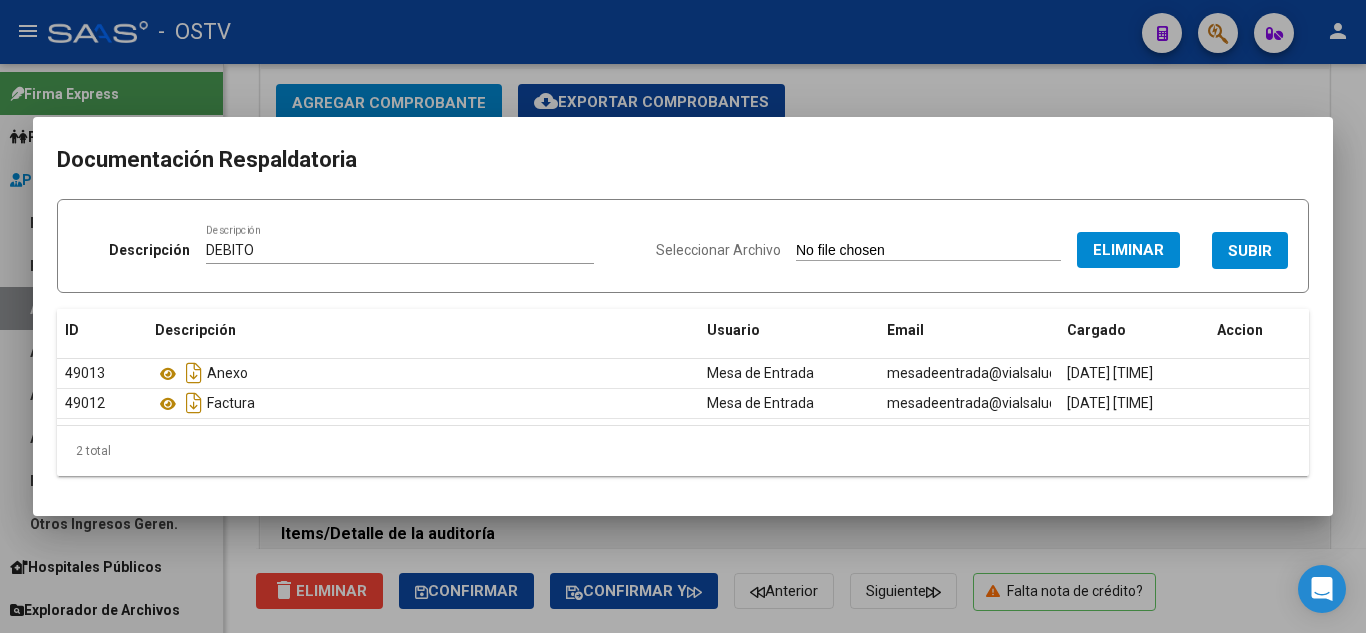 click on "SUBIR" at bounding box center (1250, 251) 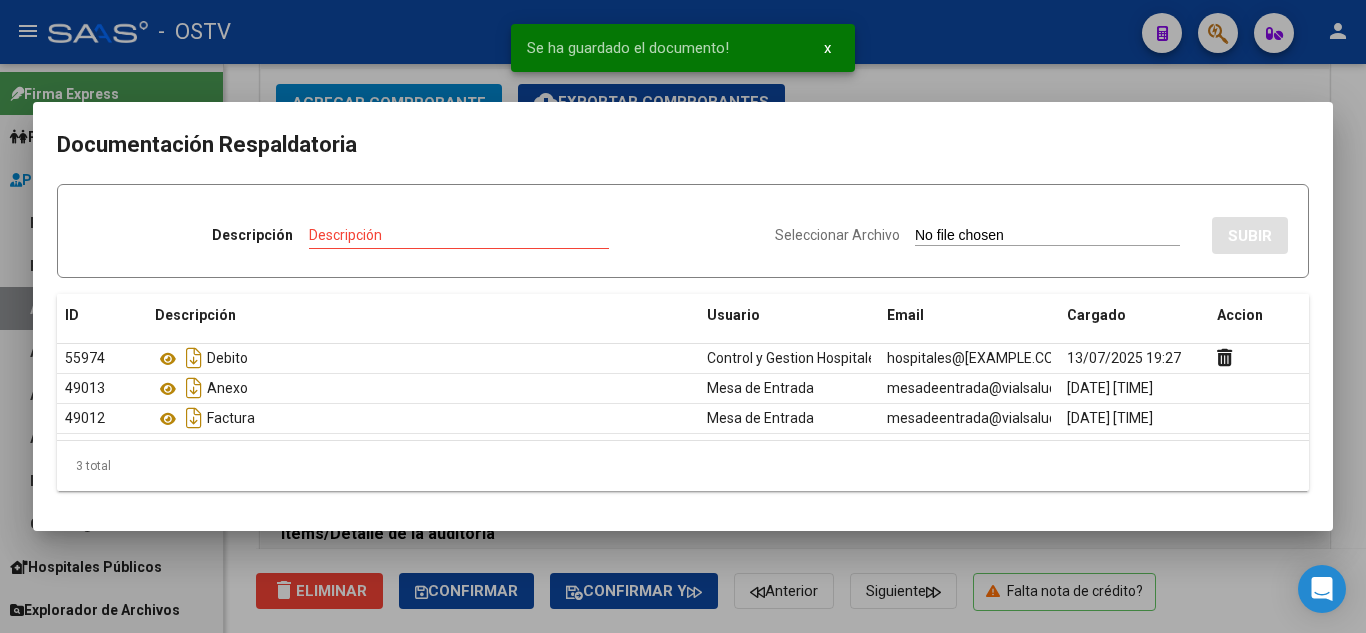 click at bounding box center (683, 316) 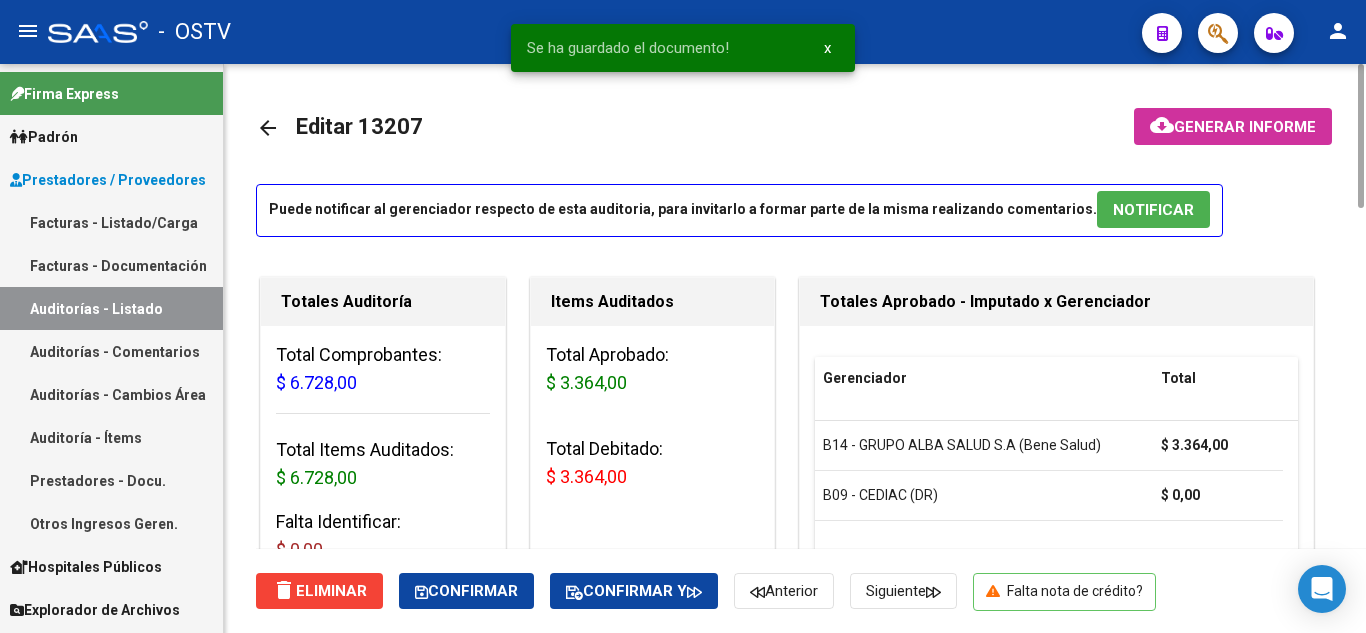 scroll, scrollTop: 400, scrollLeft: 0, axis: vertical 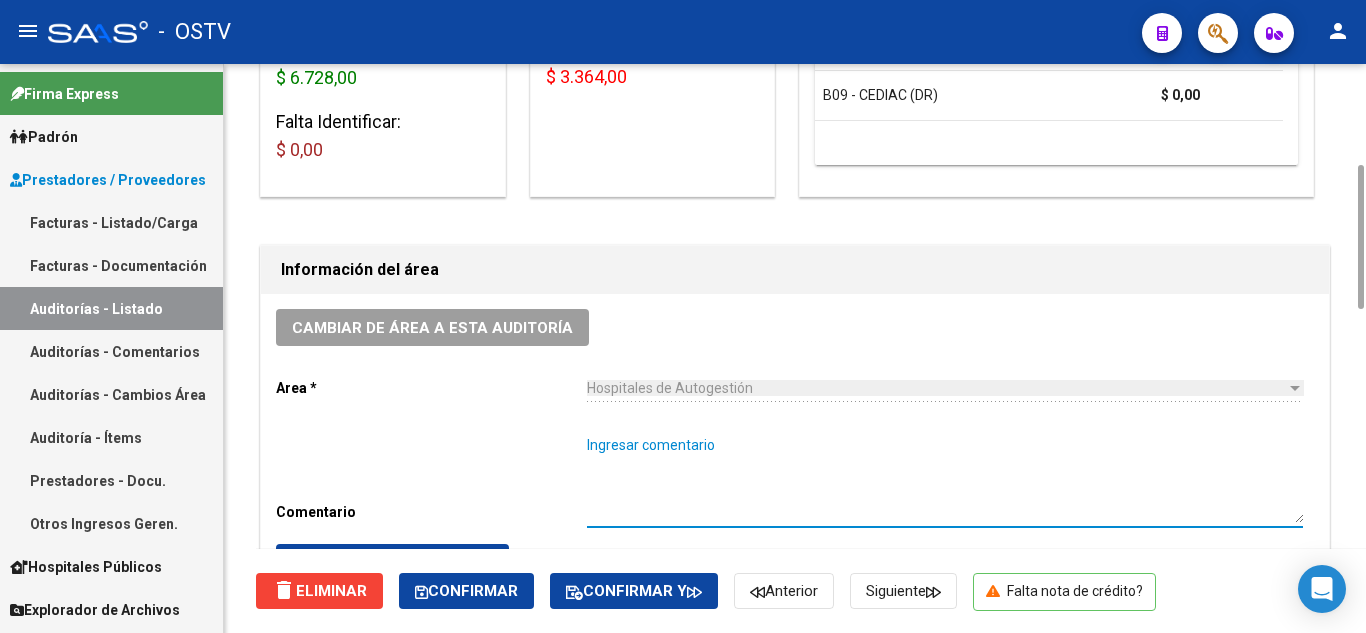 click on "Ingresar comentario" at bounding box center (945, 479) 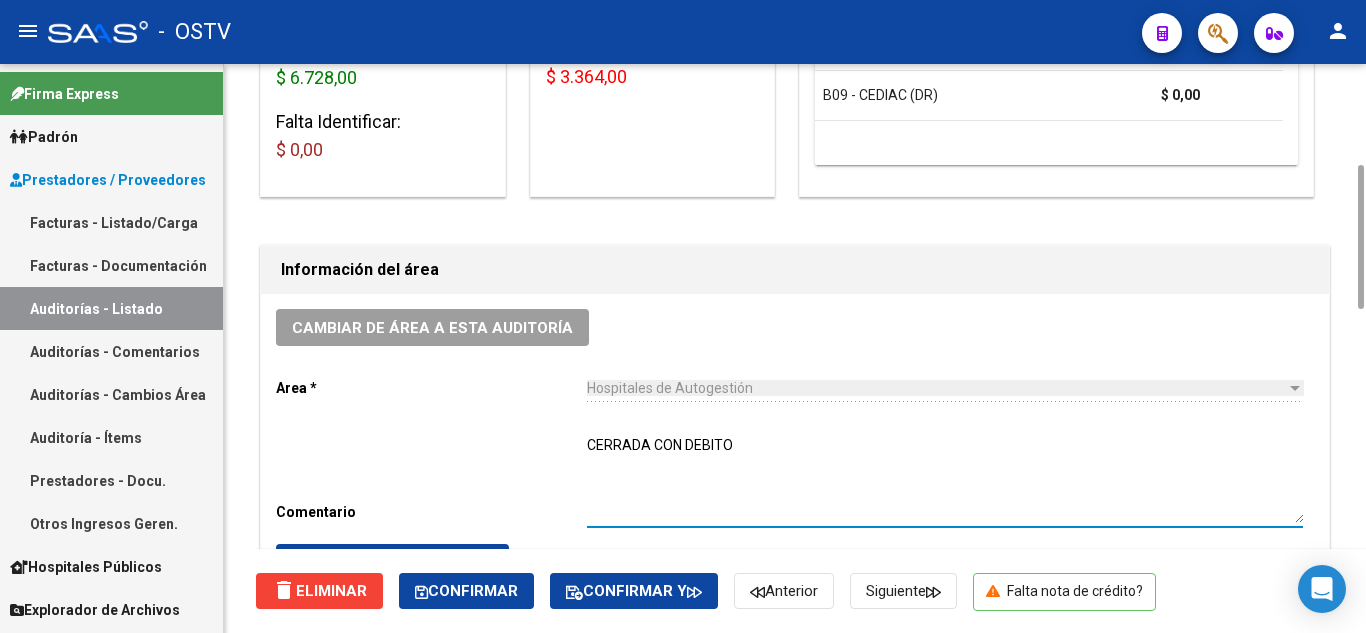 scroll, scrollTop: 600, scrollLeft: 0, axis: vertical 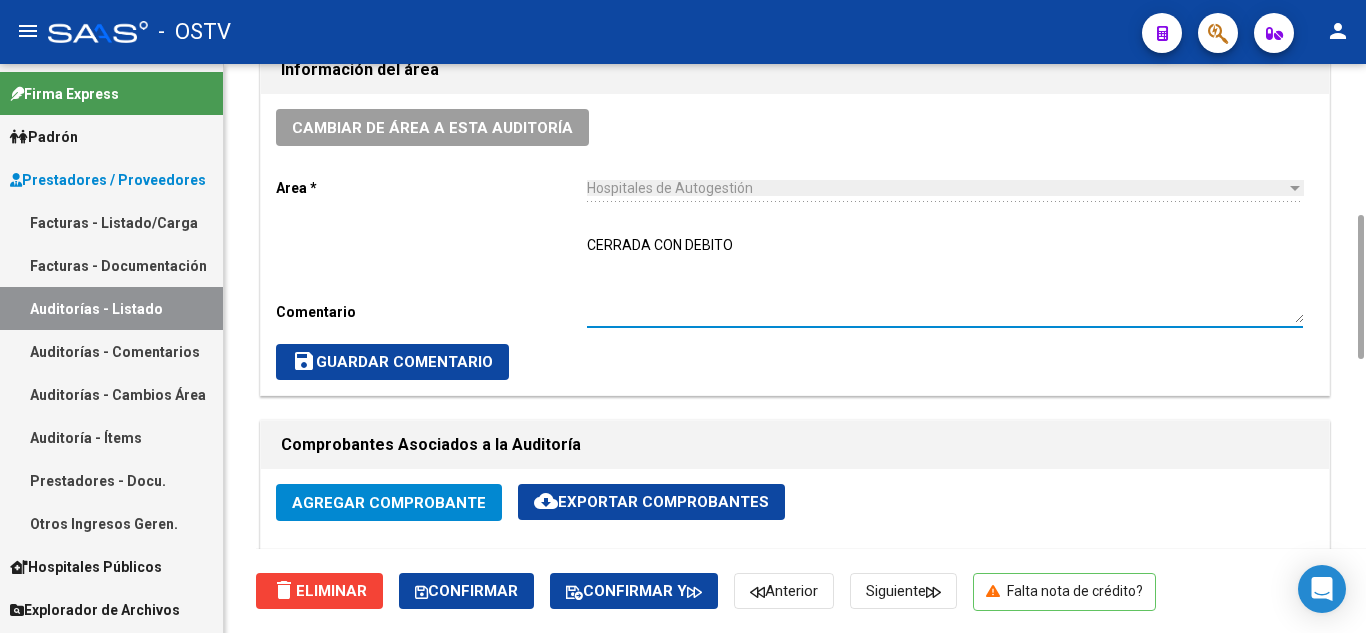 click on "save  Guardar Comentario" 